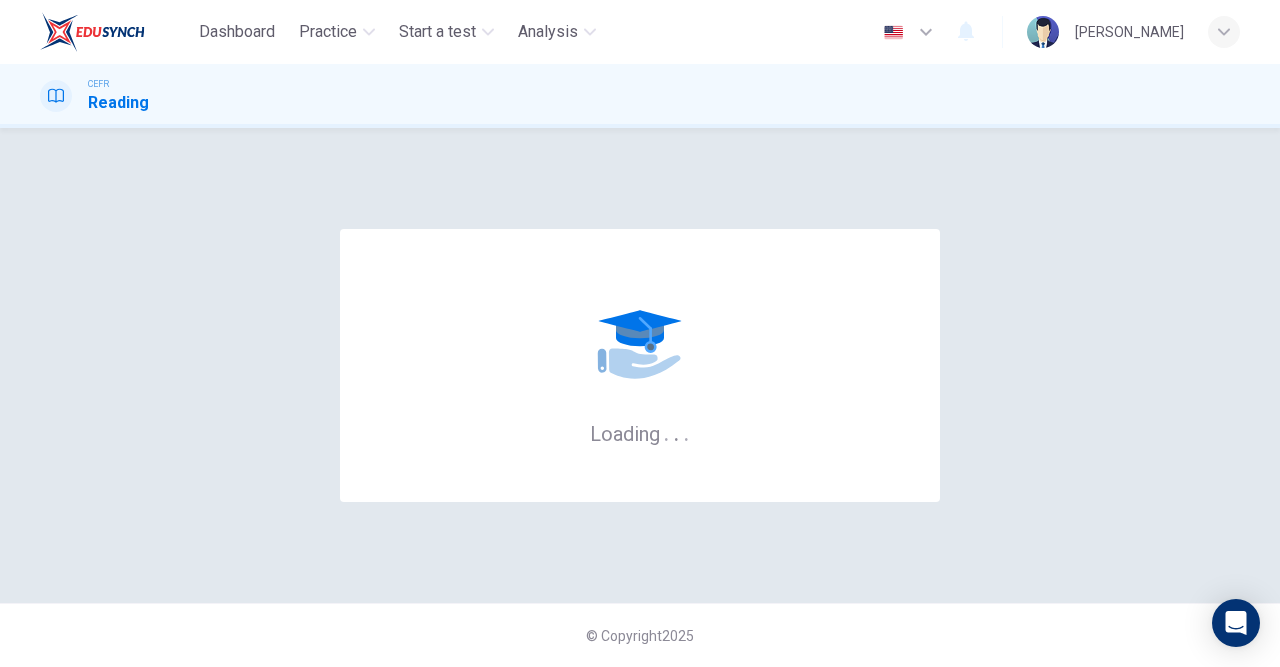 scroll, scrollTop: 0, scrollLeft: 0, axis: both 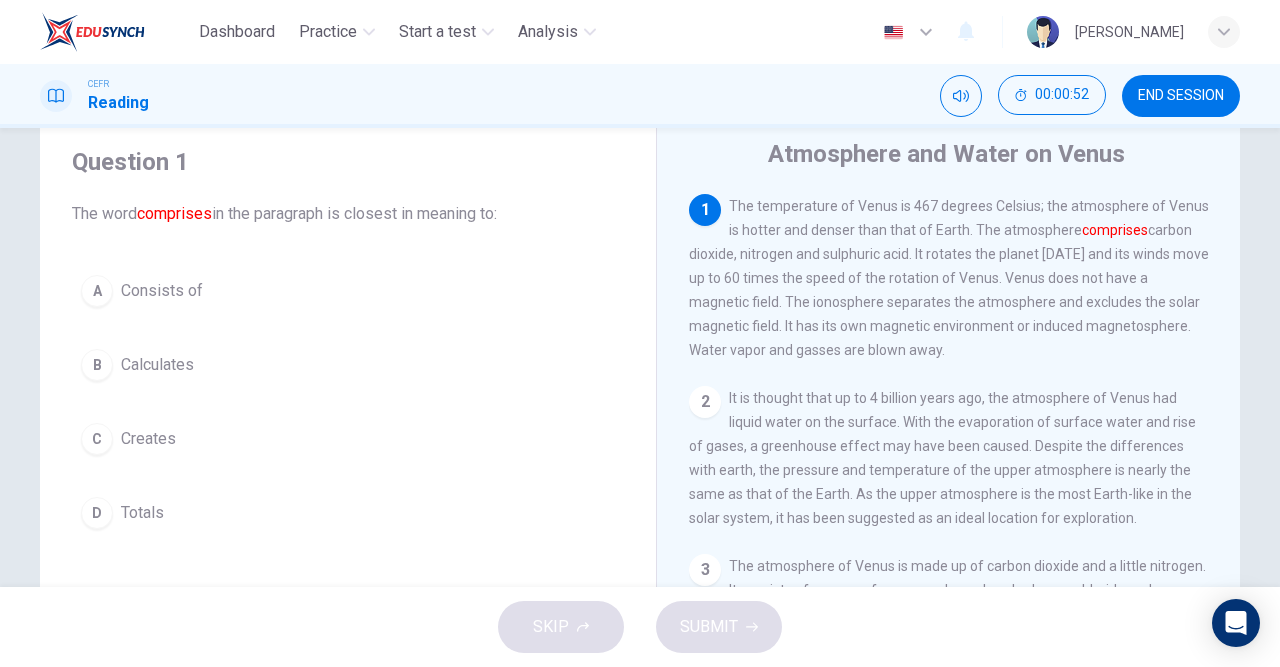 click on "A" at bounding box center [97, 291] 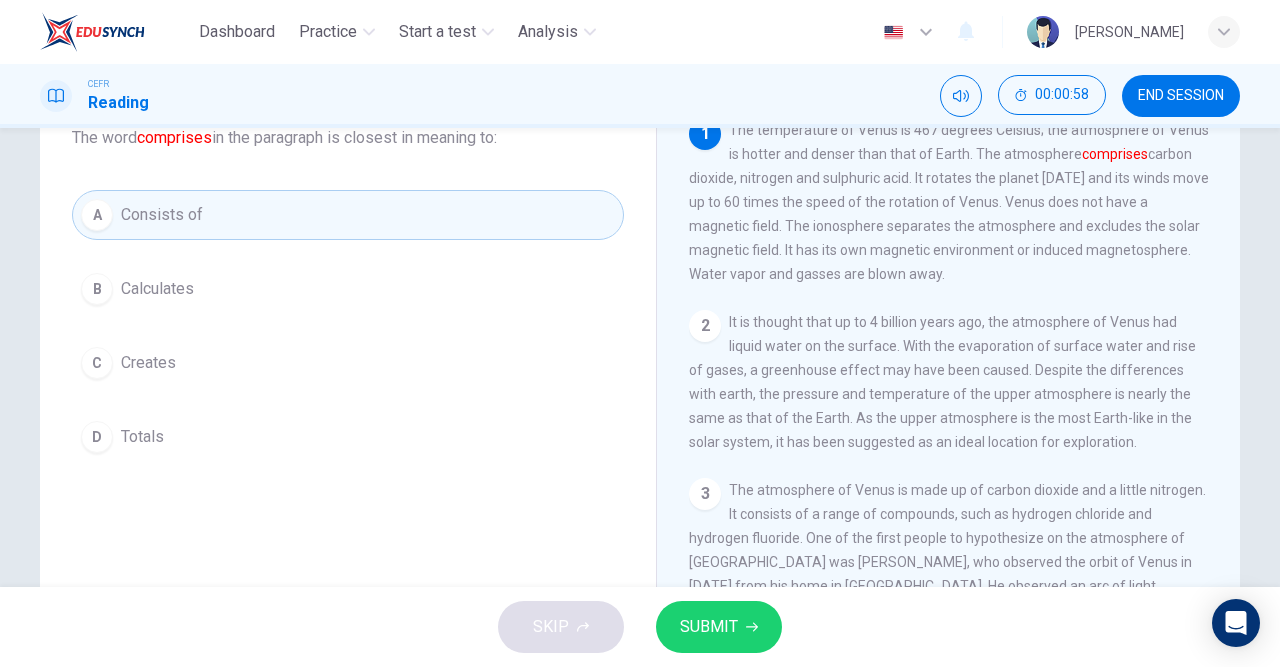 scroll, scrollTop: 0, scrollLeft: 0, axis: both 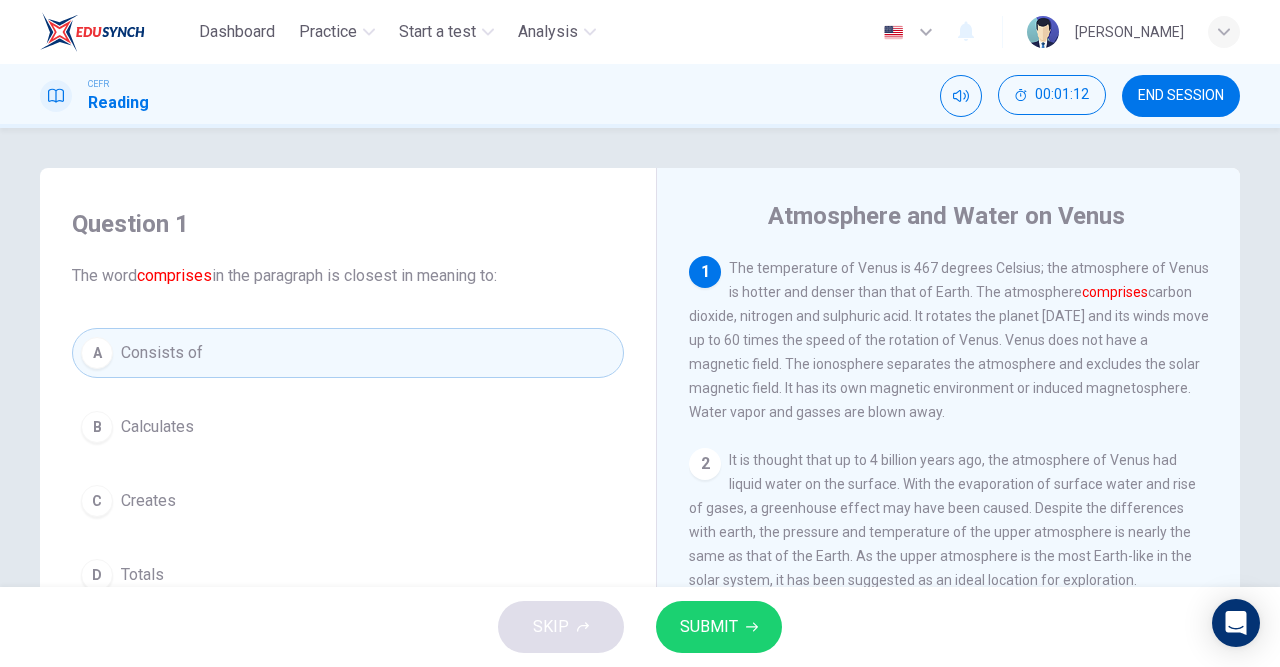 click on "SUBMIT" at bounding box center (709, 627) 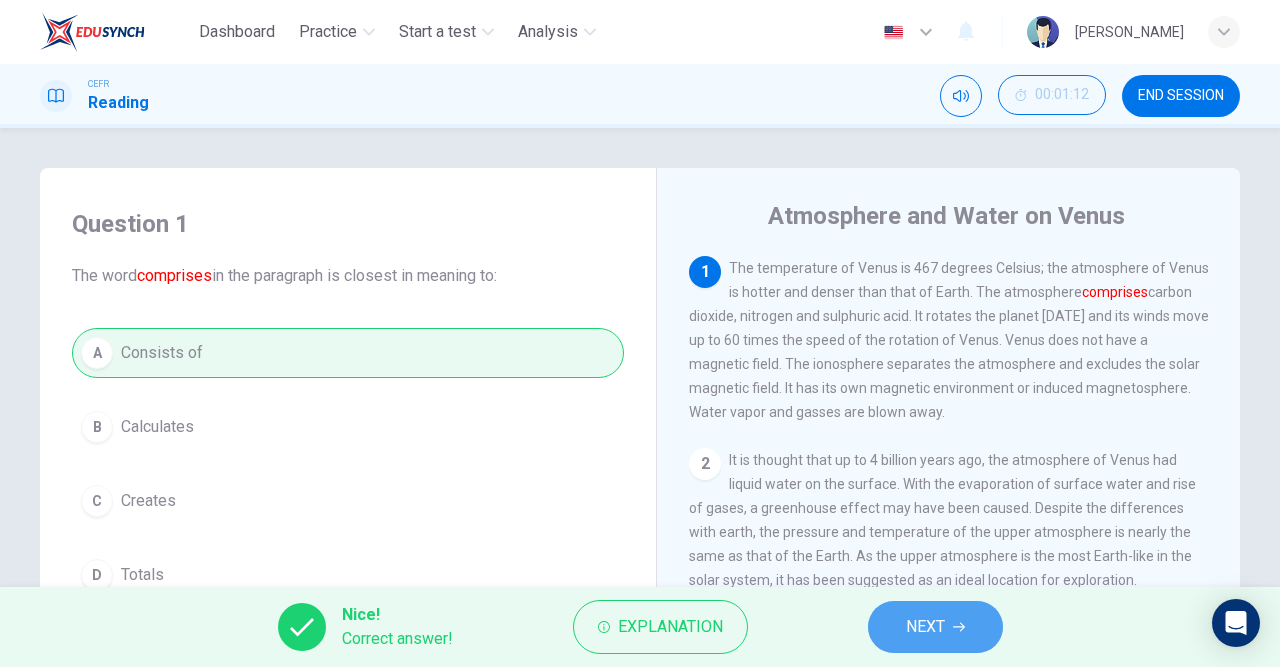click 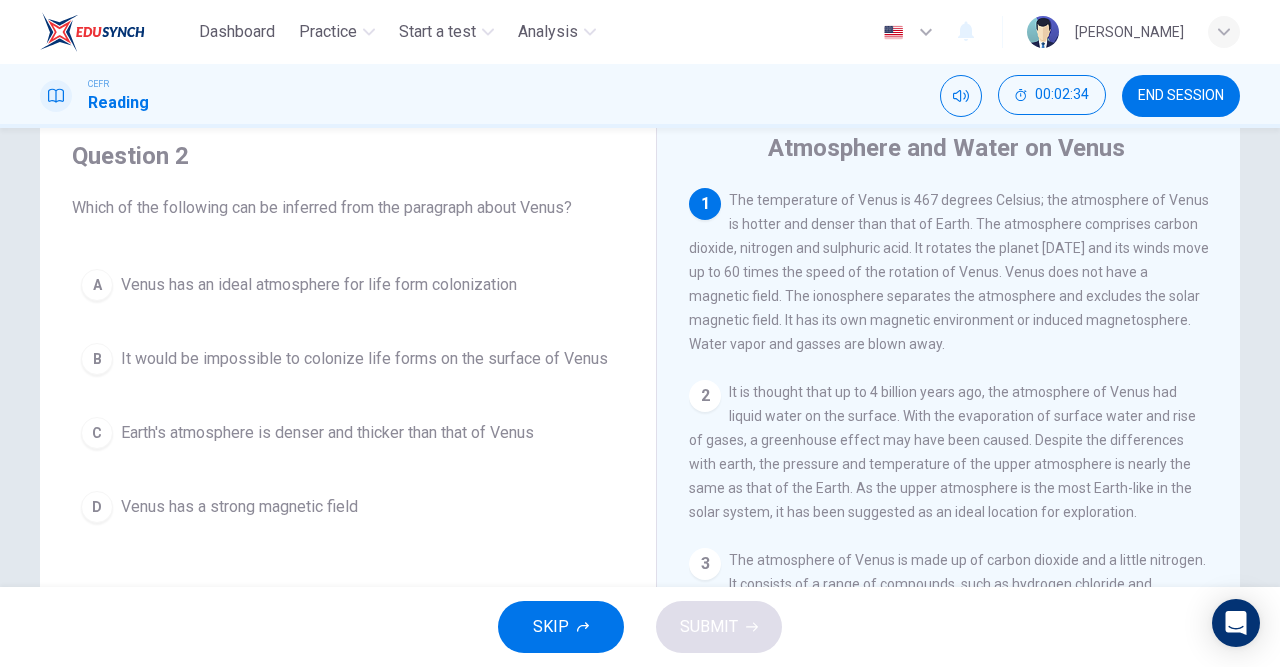 scroll, scrollTop: 58, scrollLeft: 0, axis: vertical 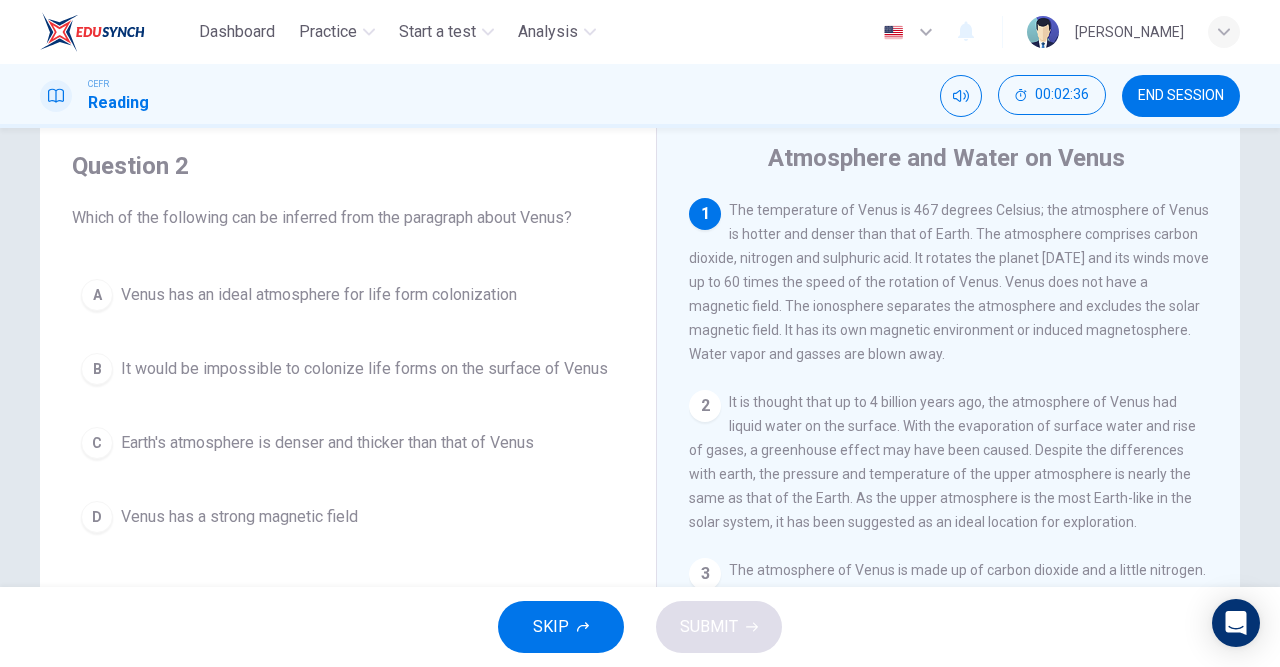 click on "C" at bounding box center [97, 443] 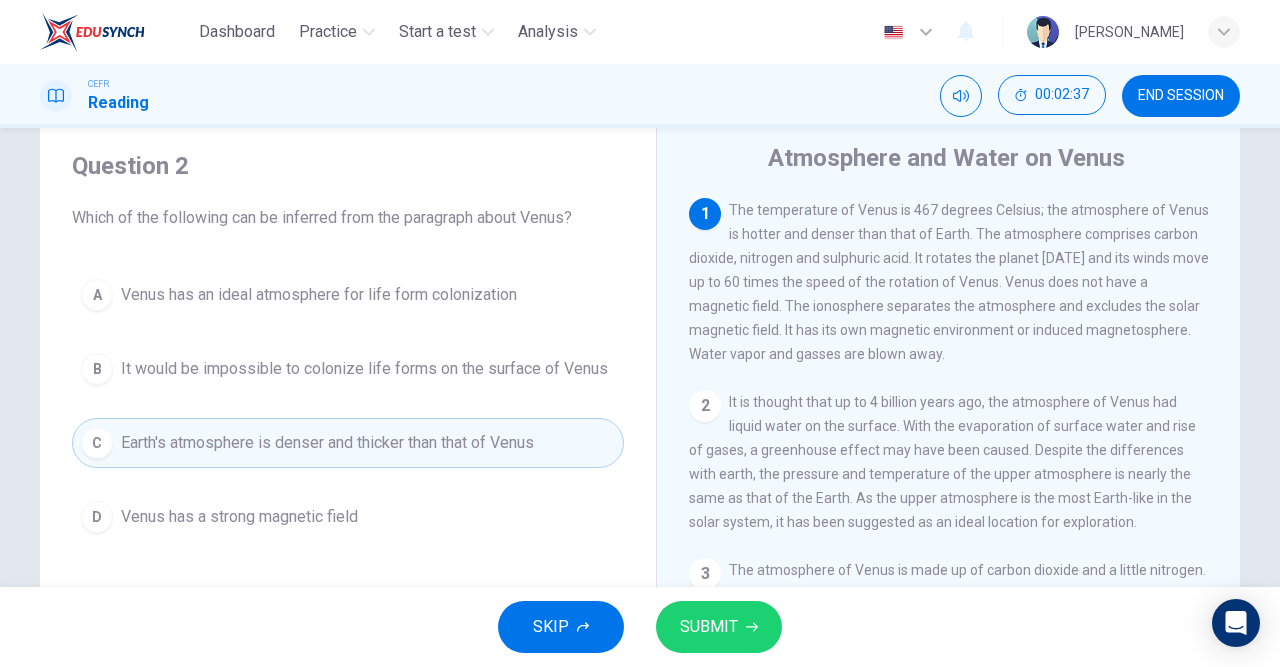 click on "SUBMIT" at bounding box center [709, 627] 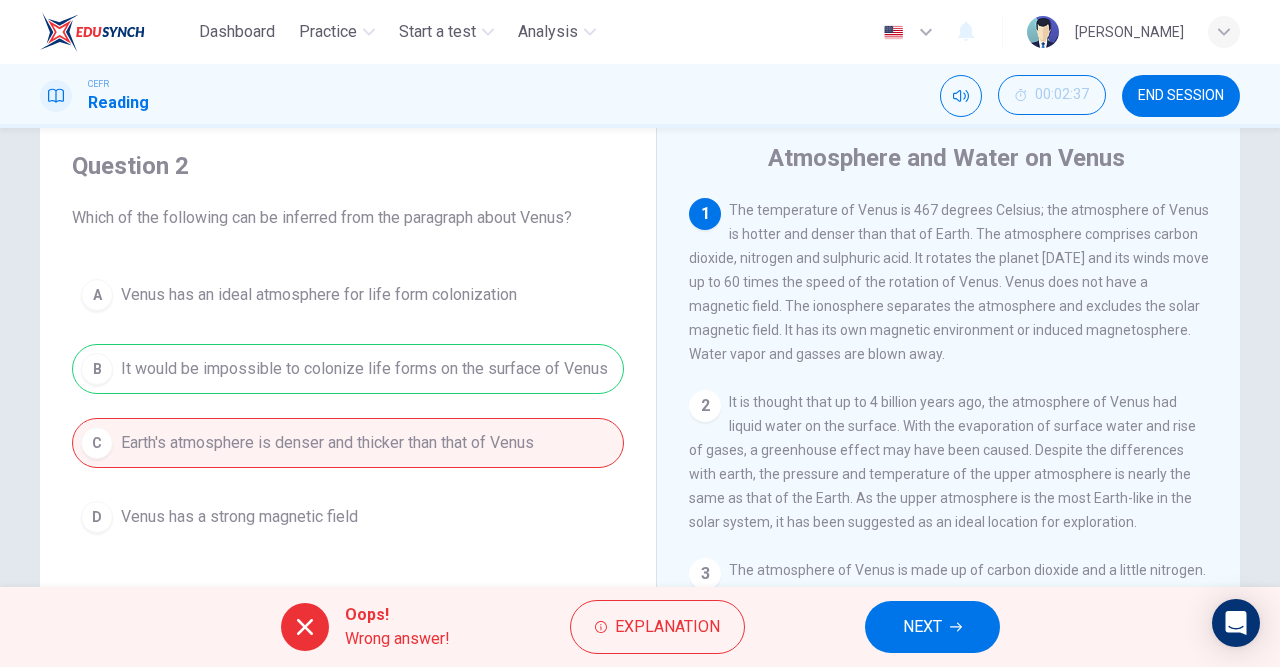 click 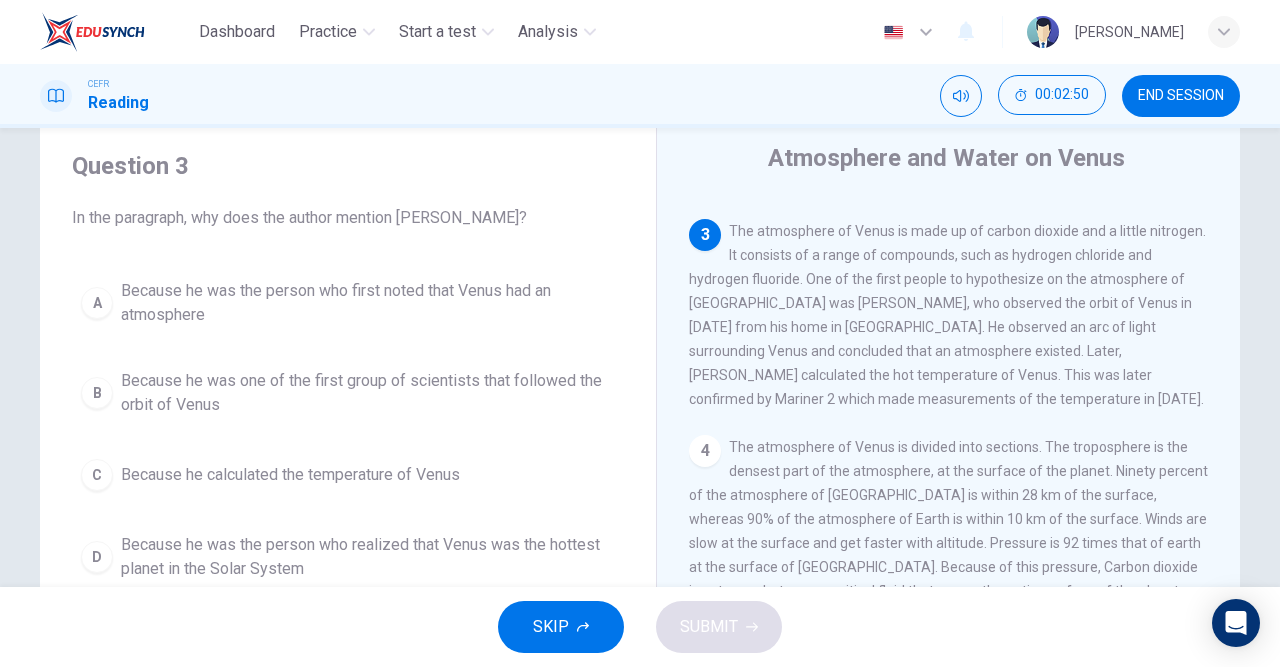 scroll, scrollTop: 348, scrollLeft: 0, axis: vertical 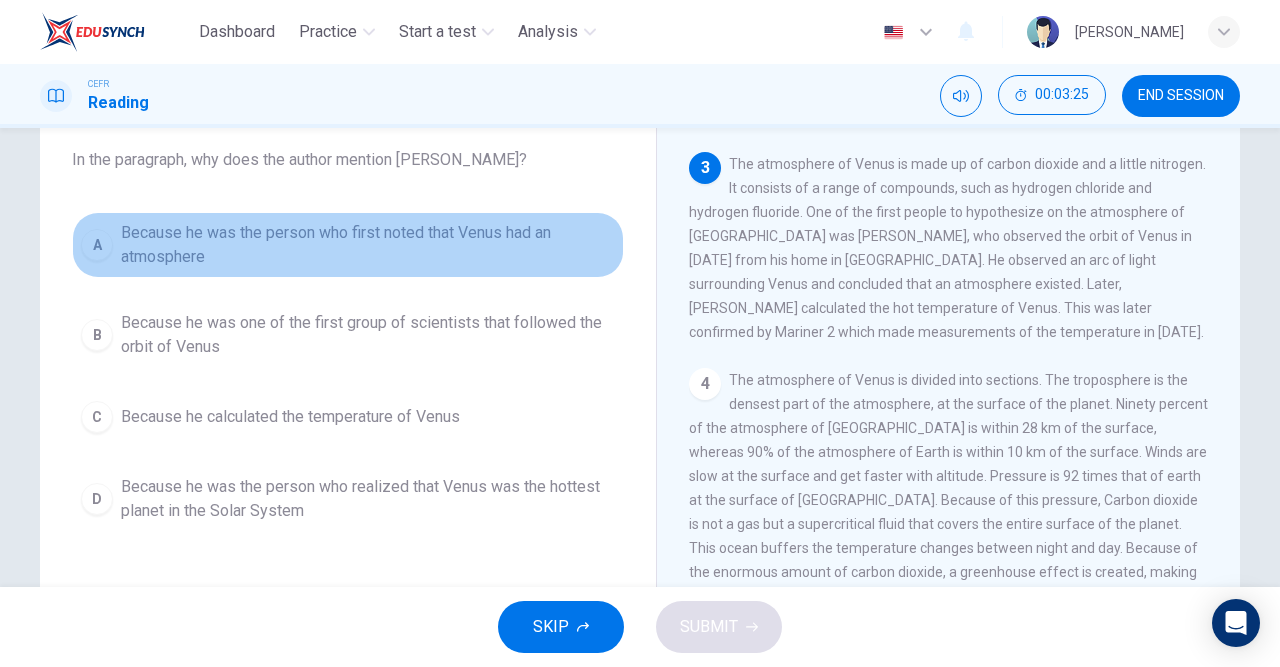 click on "A" at bounding box center [97, 245] 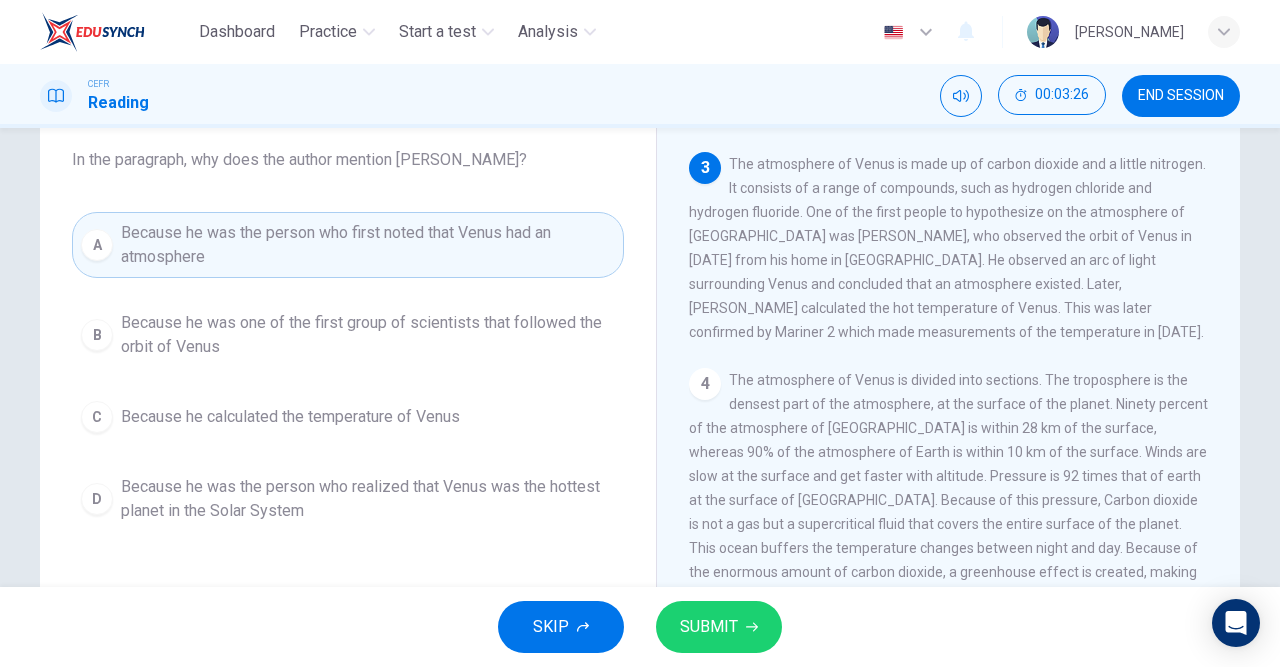 click on "SUBMIT" at bounding box center (709, 627) 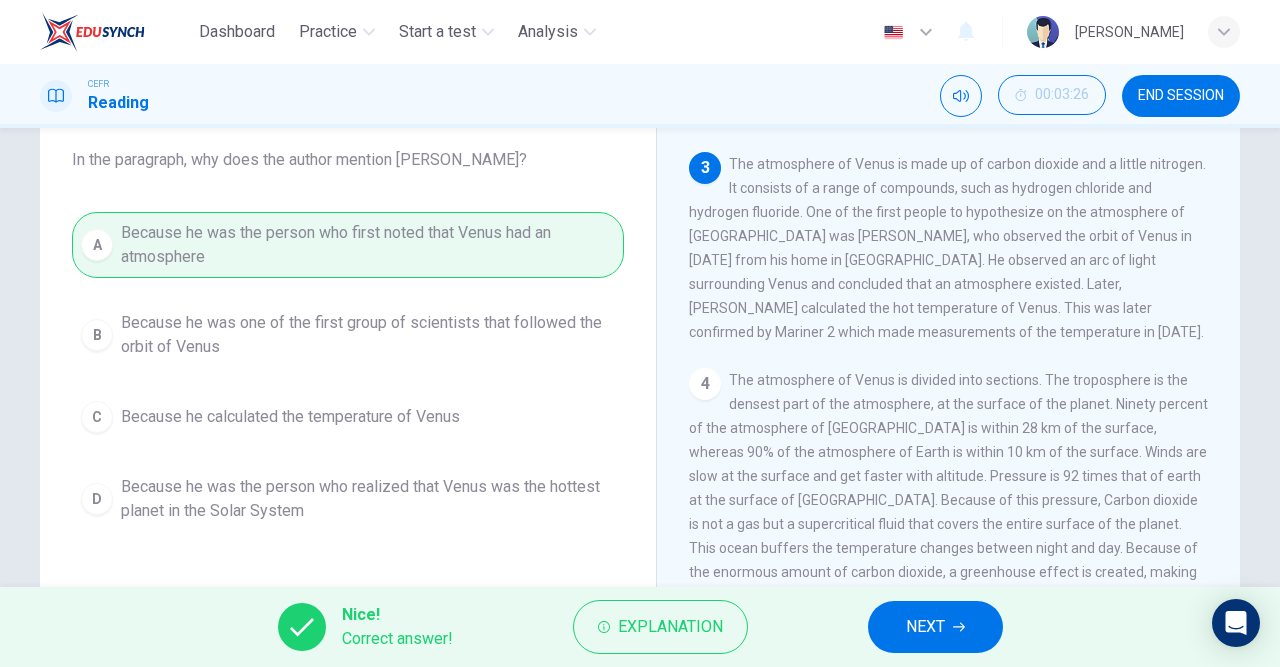 click 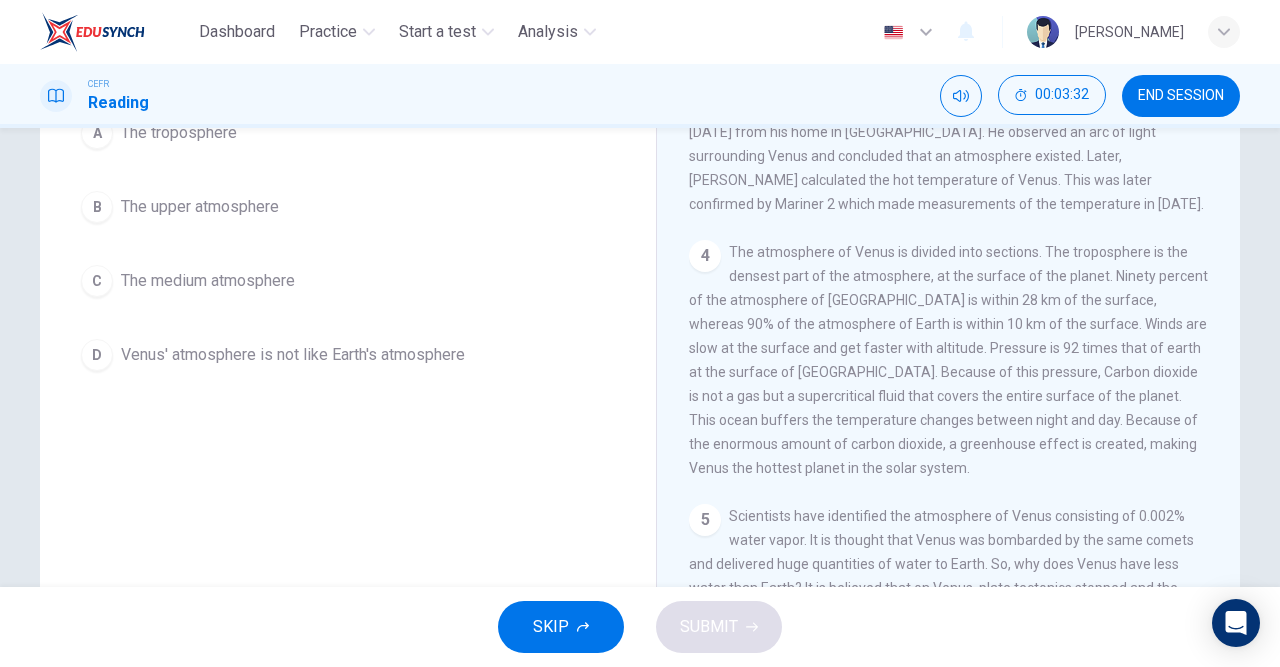 scroll, scrollTop: 244, scrollLeft: 0, axis: vertical 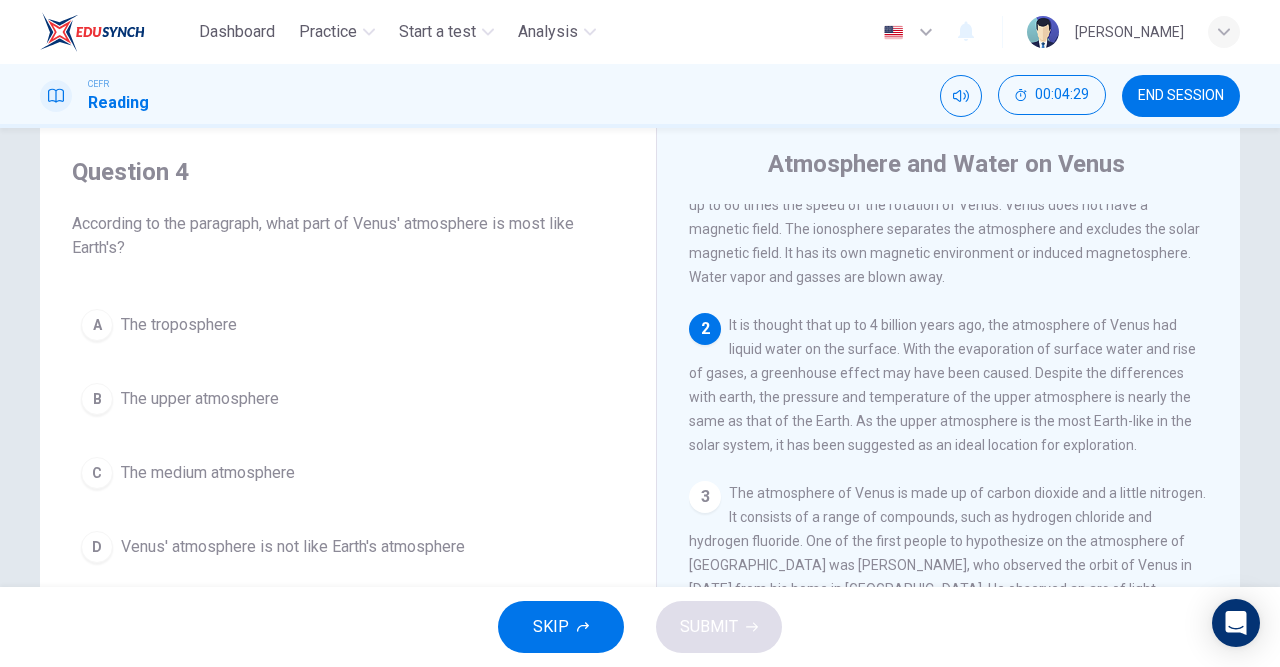 click on "B" at bounding box center [97, 399] 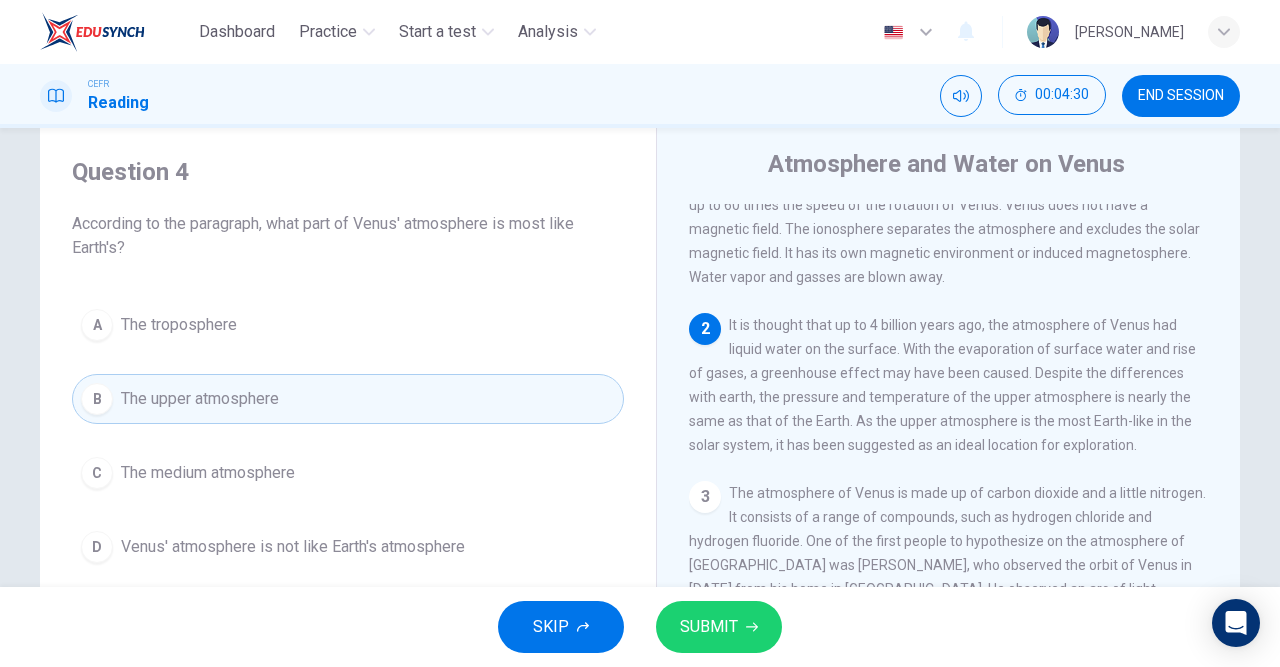 click 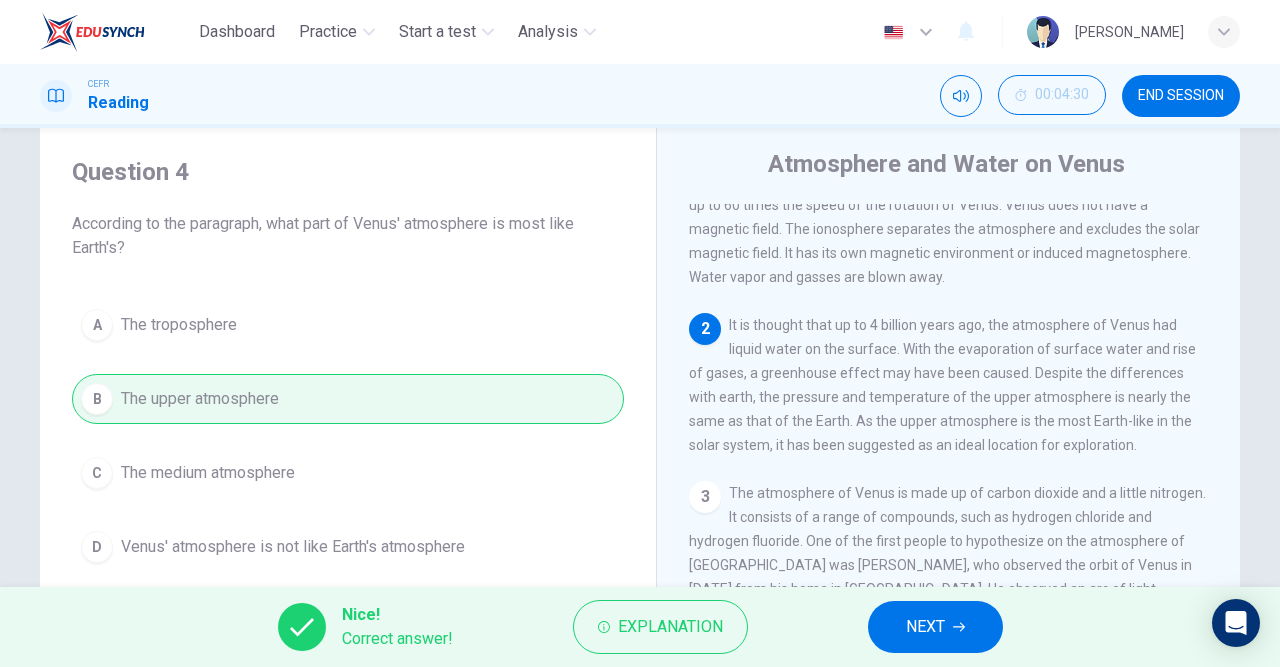 click on "NEXT" at bounding box center [925, 627] 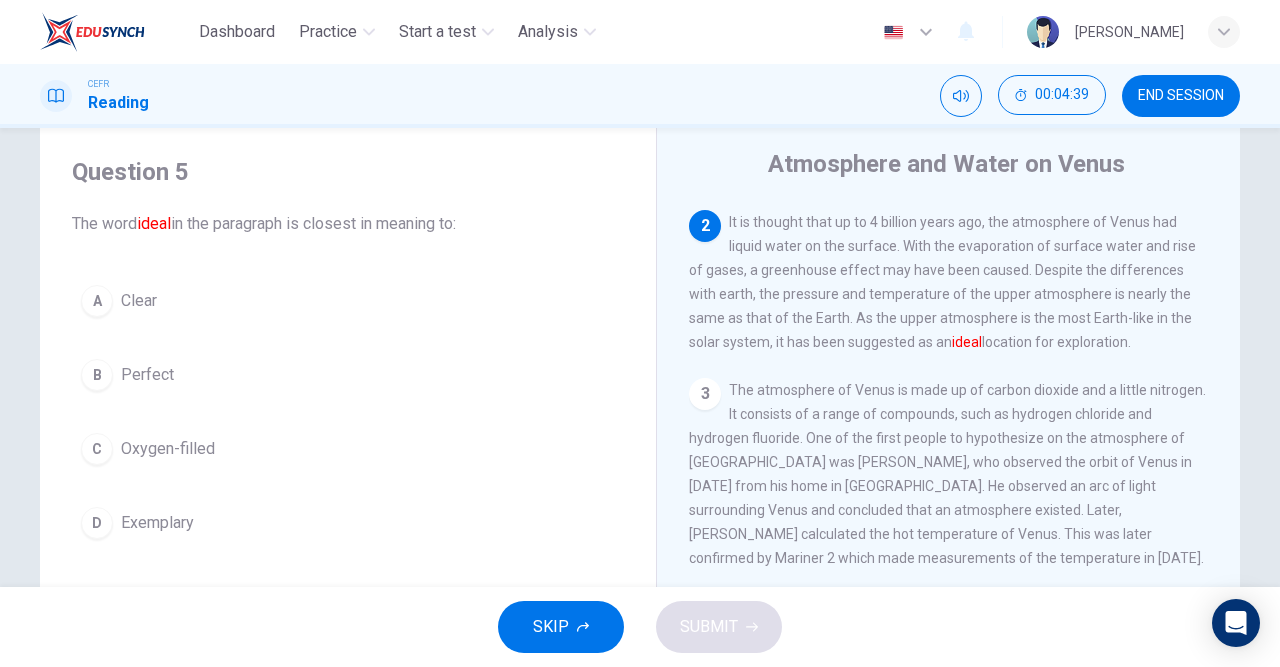 scroll, scrollTop: 210, scrollLeft: 0, axis: vertical 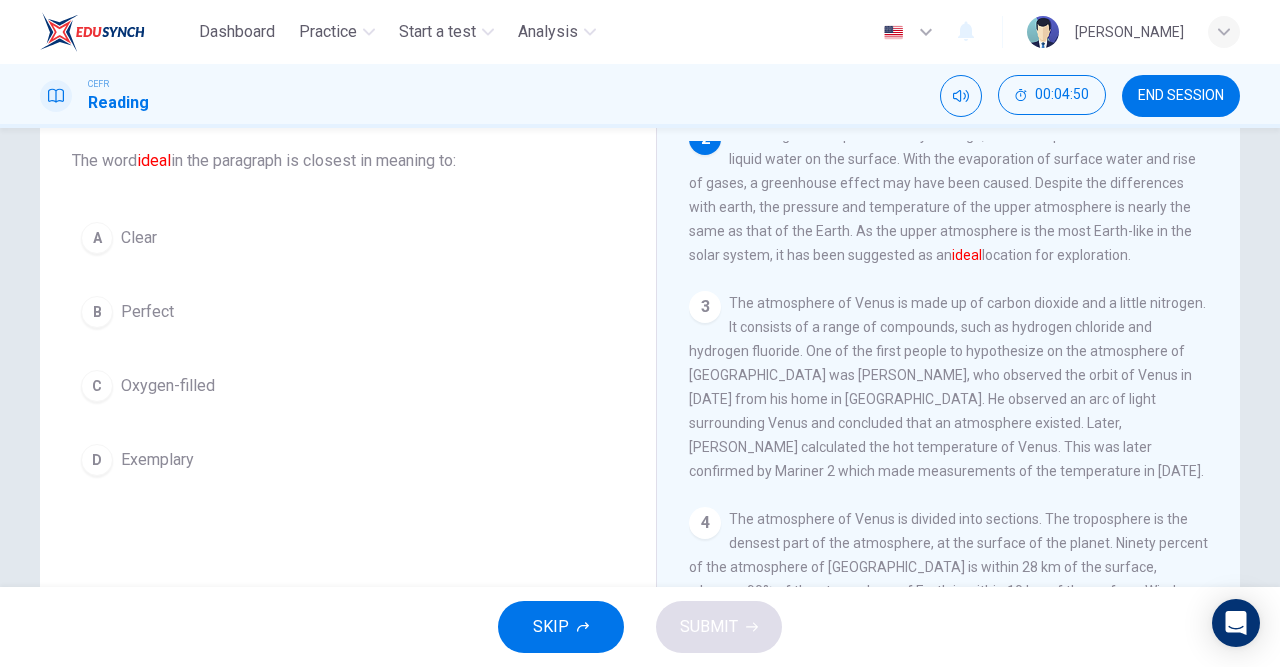 click on "B" at bounding box center (97, 312) 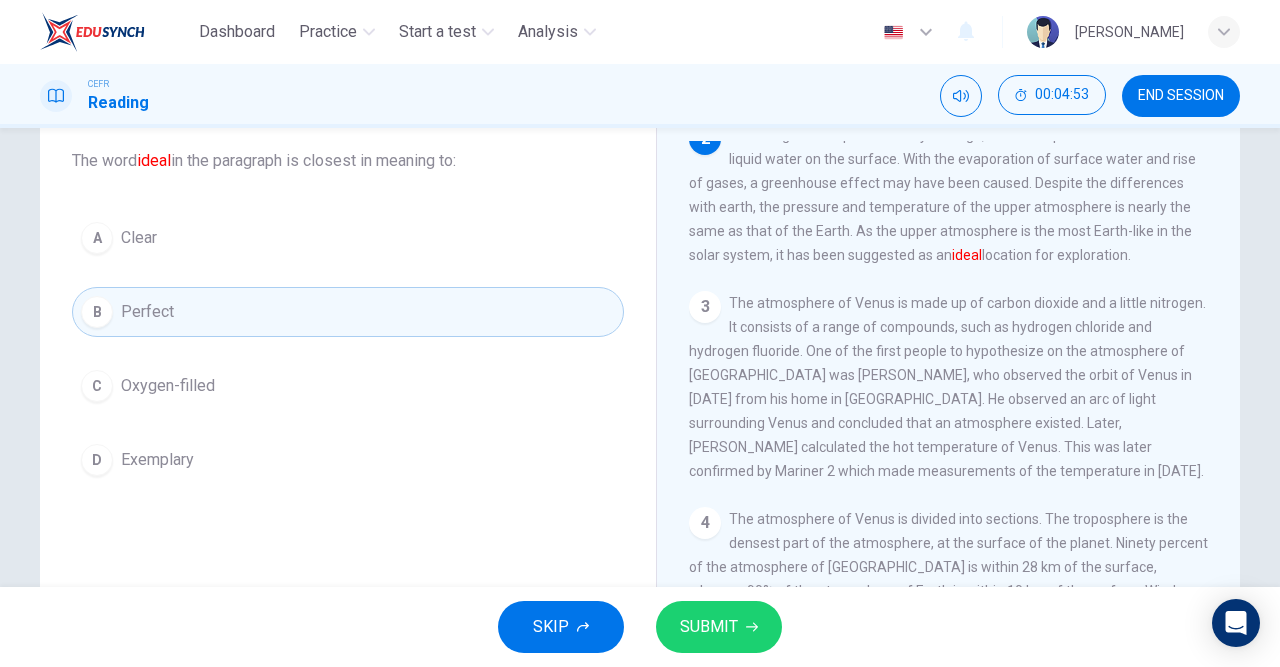 click 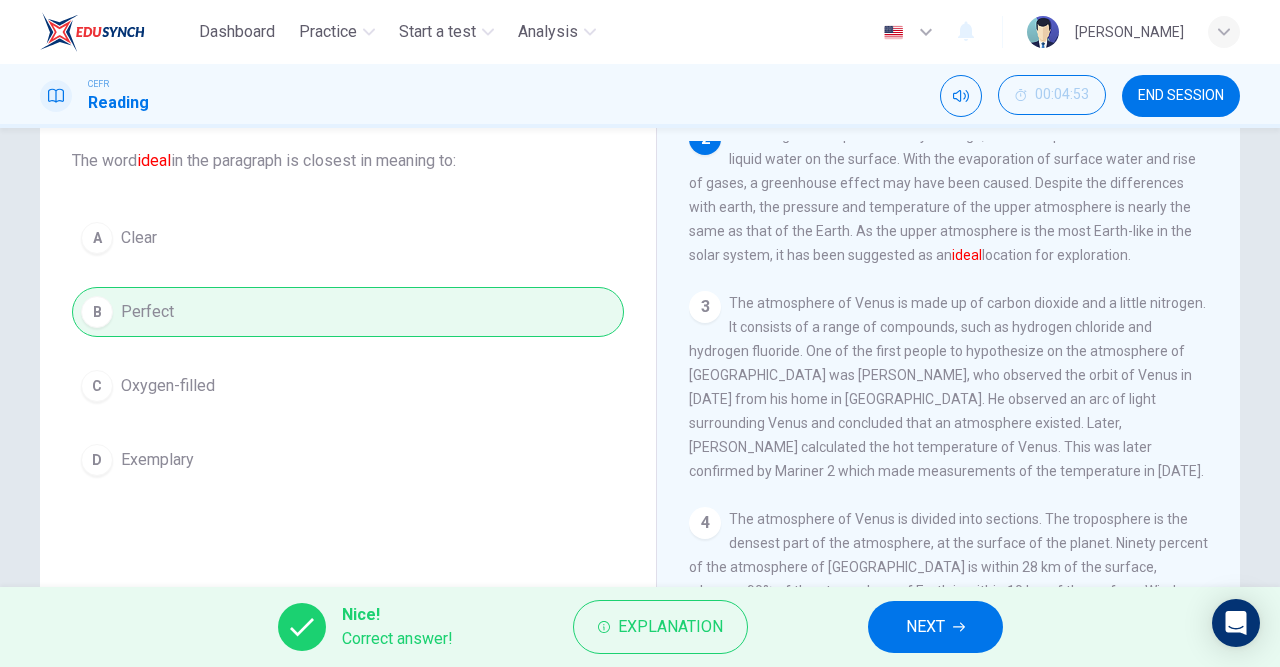 click 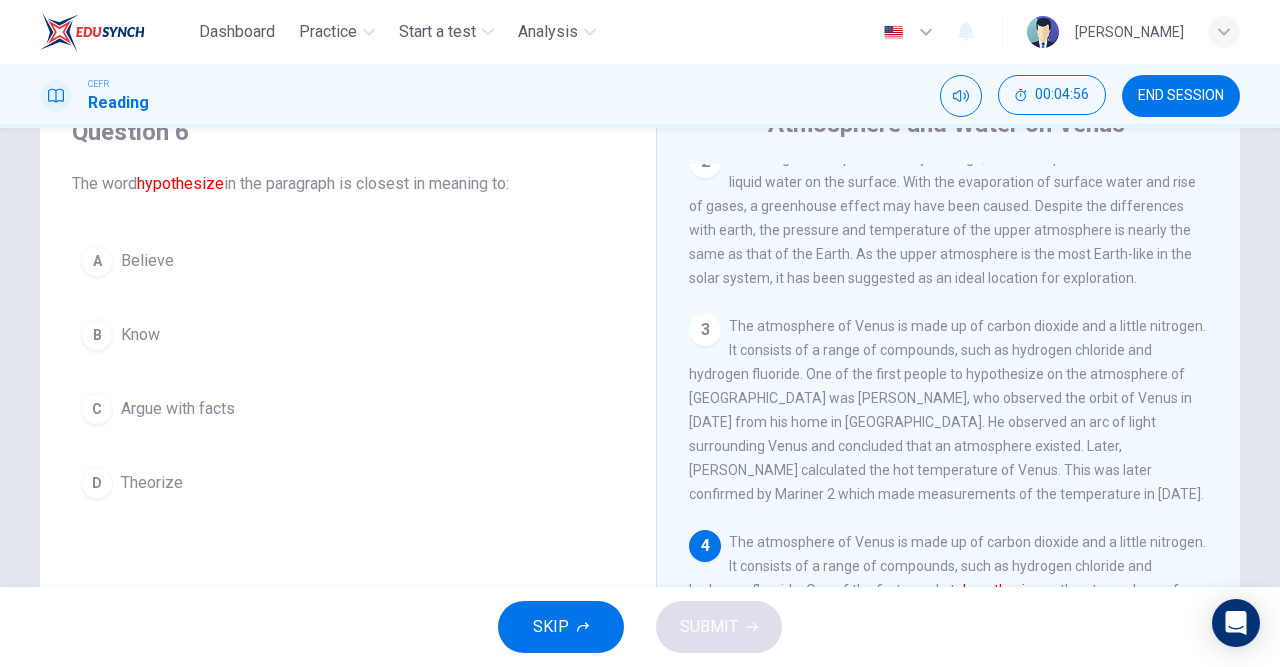 scroll, scrollTop: 90, scrollLeft: 0, axis: vertical 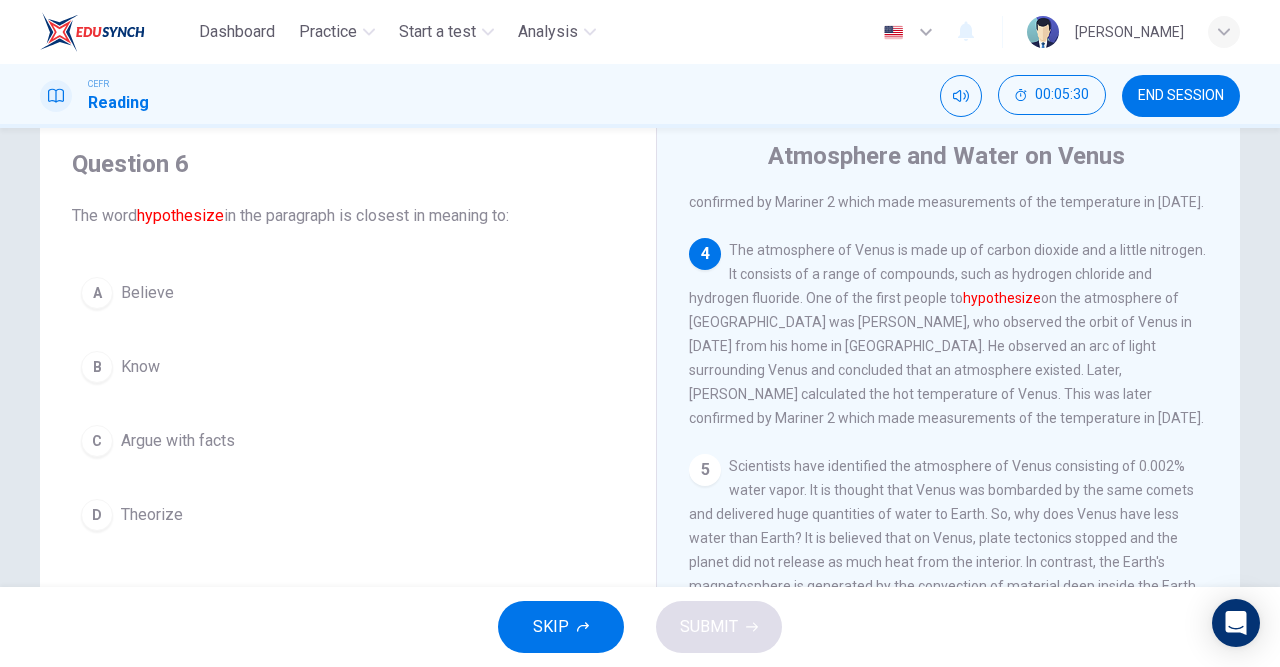 click on "A" at bounding box center (97, 293) 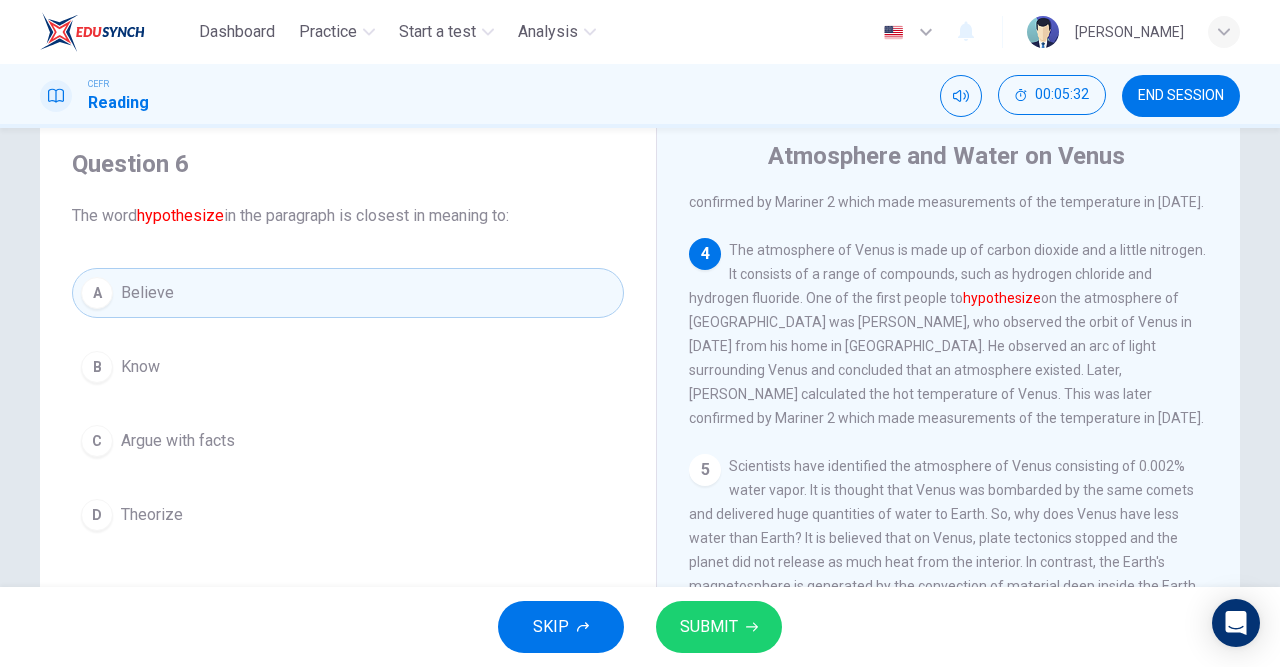 click on "SUBMIT" at bounding box center (709, 627) 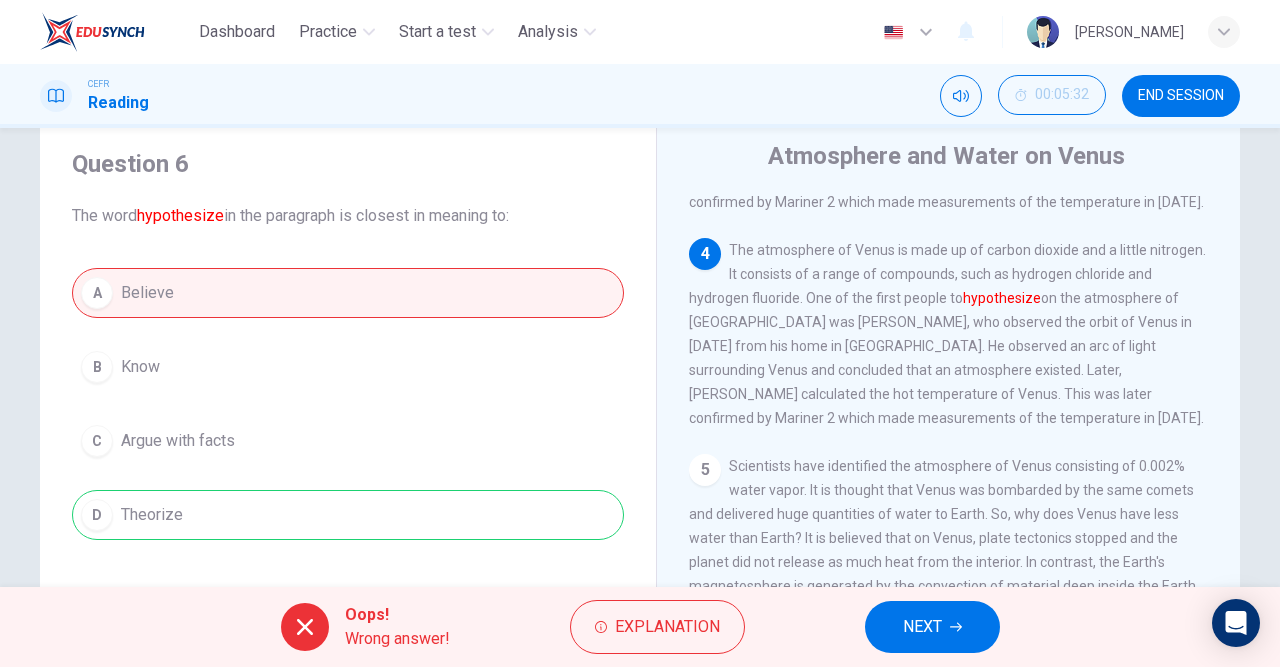 click on "Explanation" at bounding box center (667, 627) 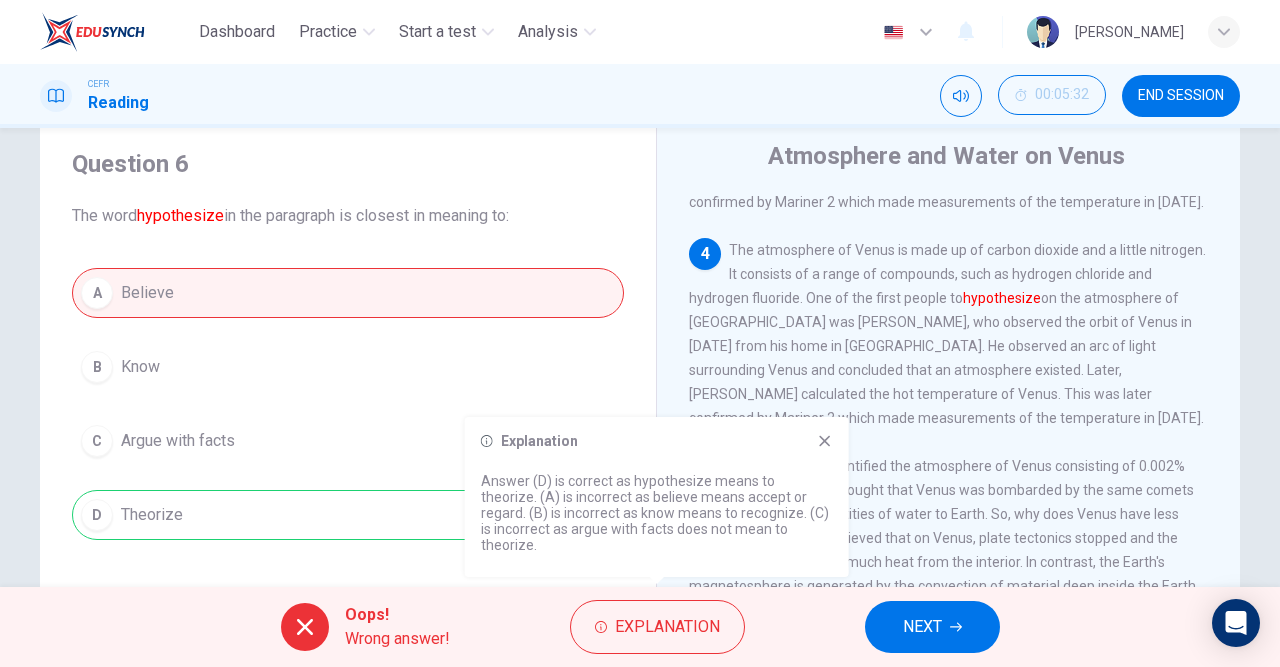 click on "Question 6 The word  hypothesize  in the paragraph is closest in meaning to: A Believe B Know C Argue with facts D Theorize" at bounding box center (348, 344) 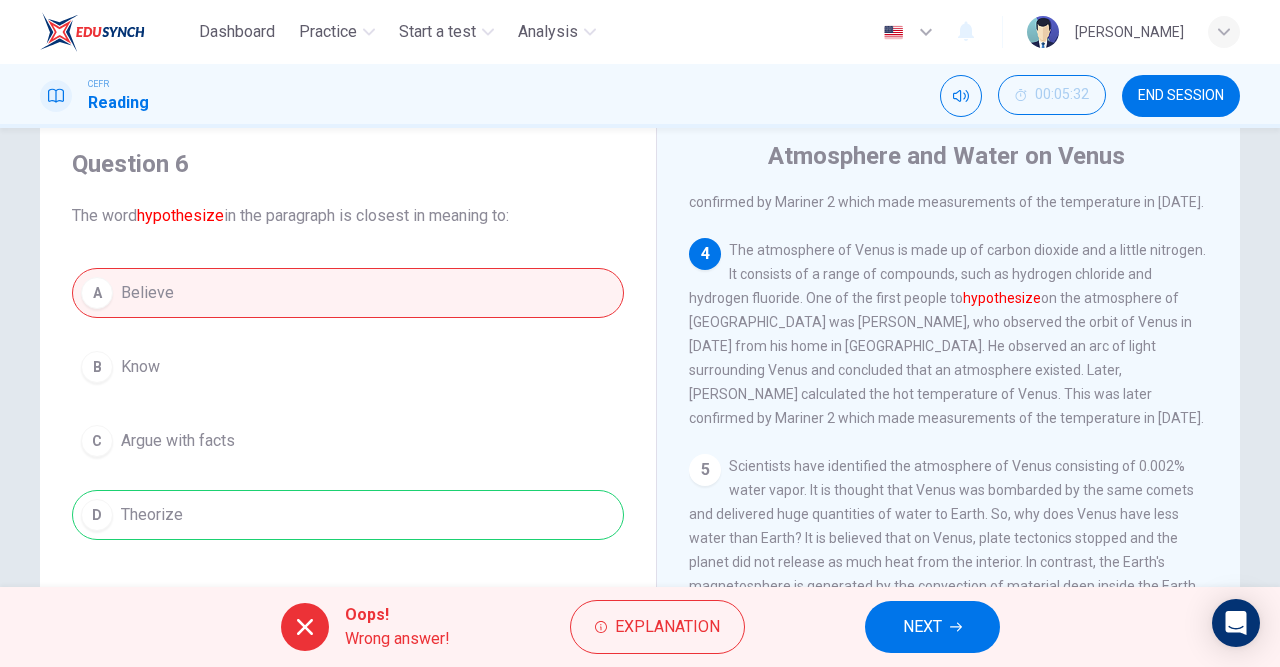 click on "Explanation" at bounding box center (667, 627) 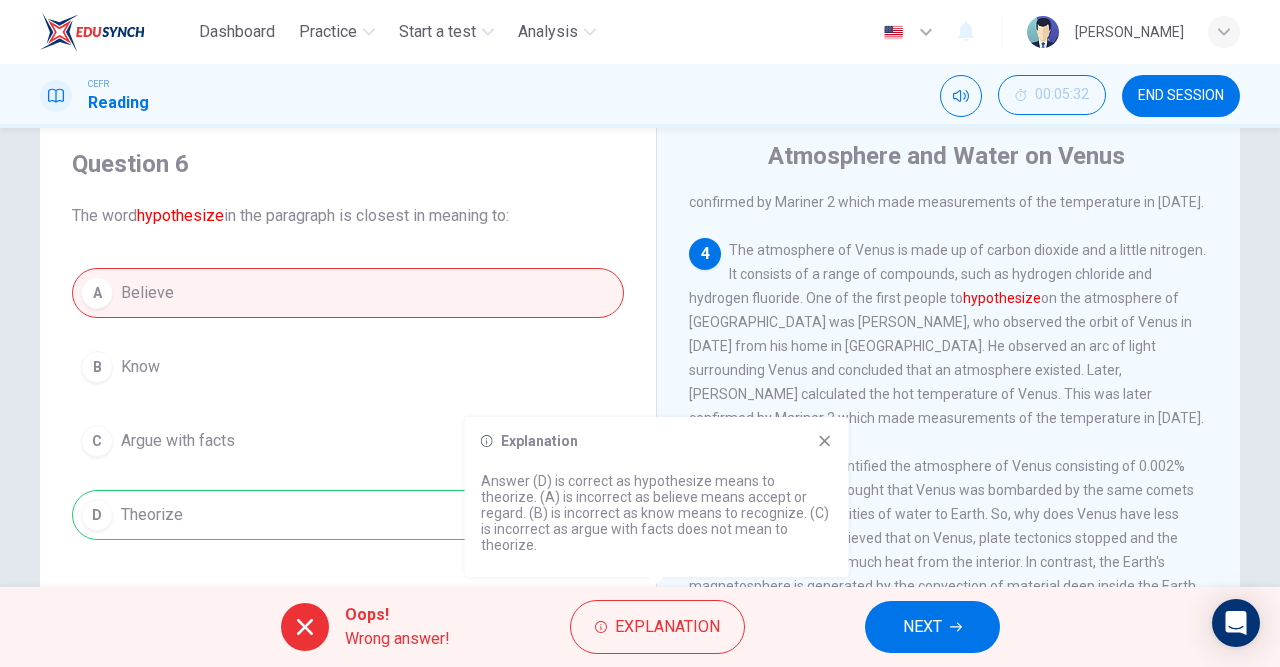 click 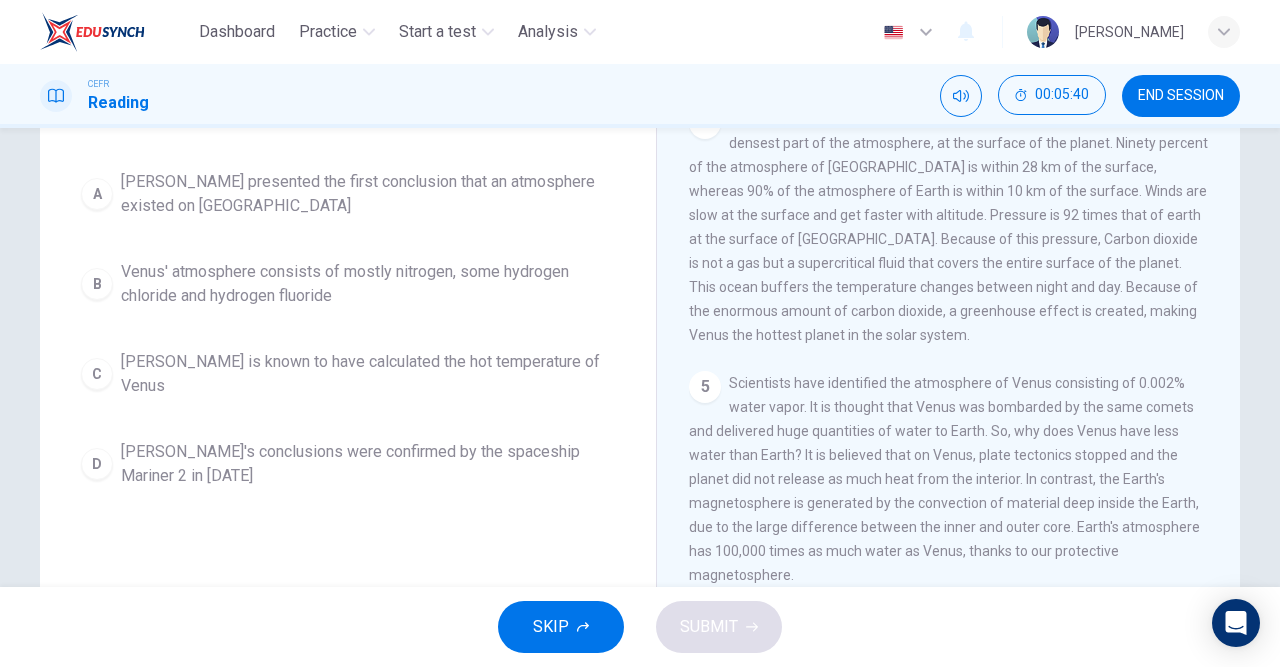 scroll, scrollTop: 197, scrollLeft: 0, axis: vertical 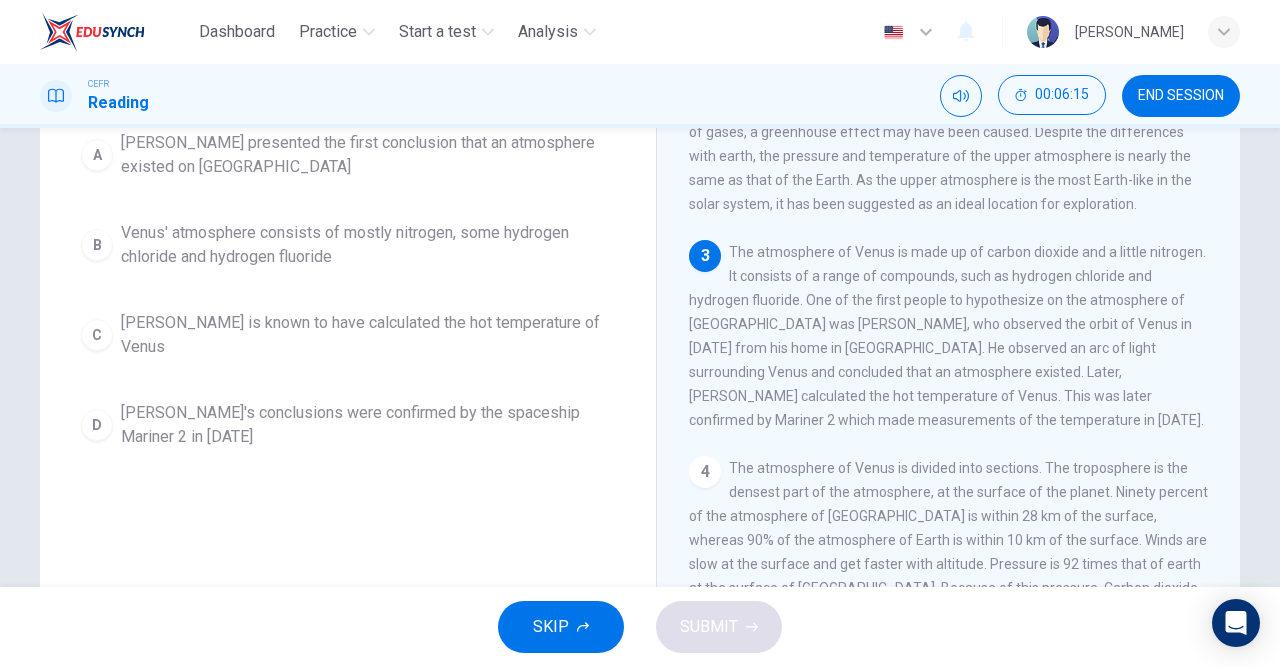 click on "B" at bounding box center [97, 245] 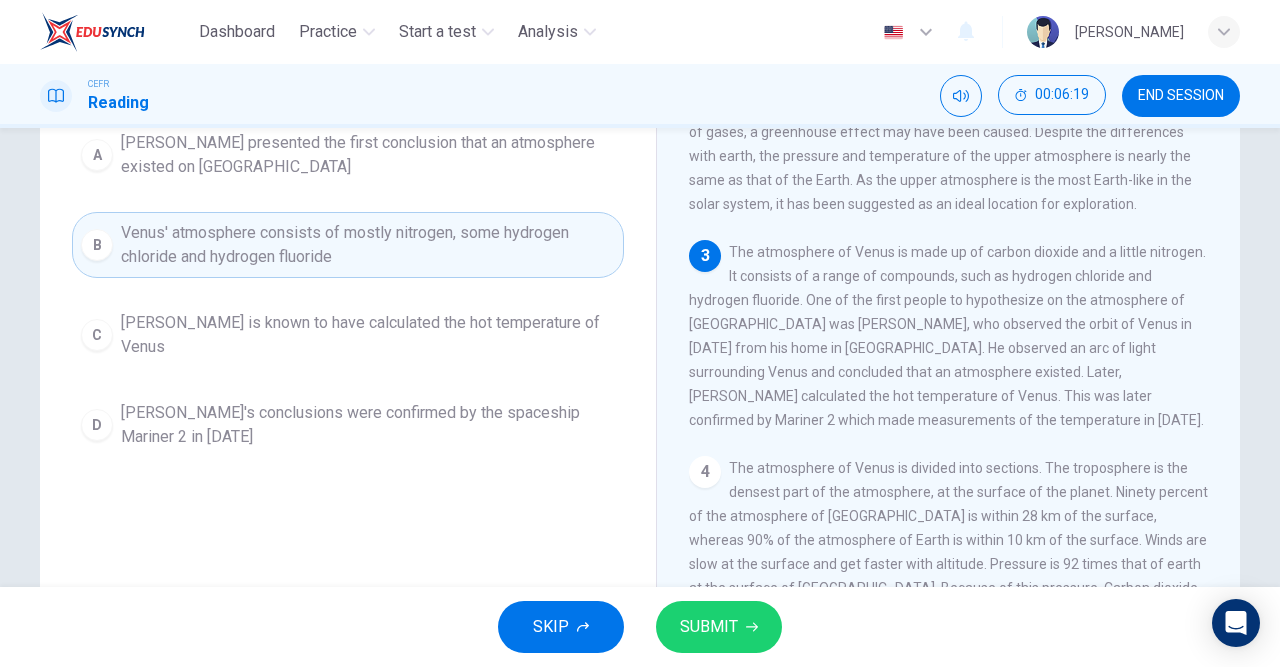 click 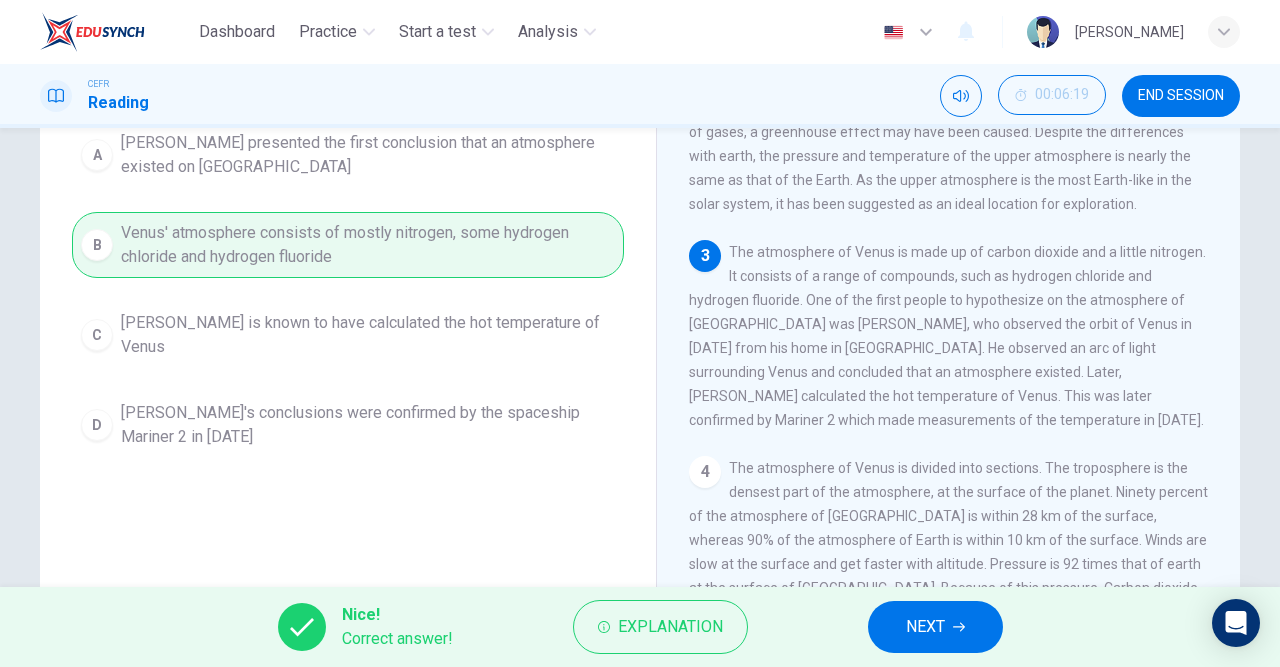 click on "NEXT" at bounding box center [925, 627] 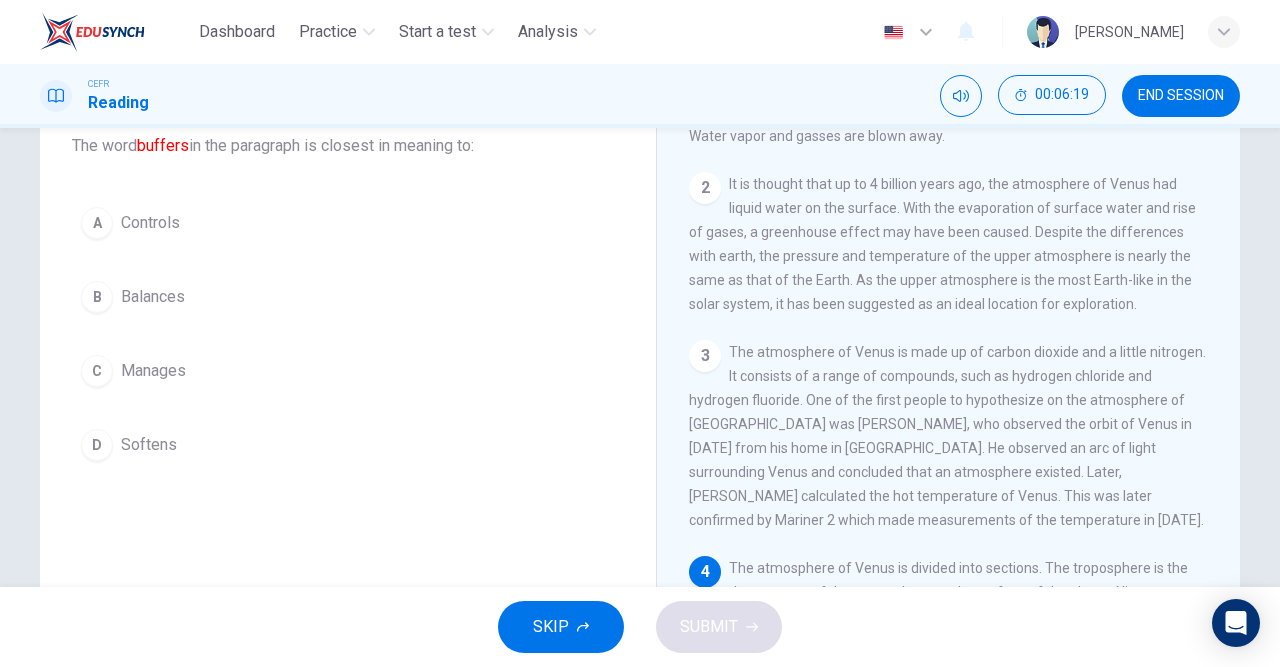 scroll, scrollTop: 0, scrollLeft: 0, axis: both 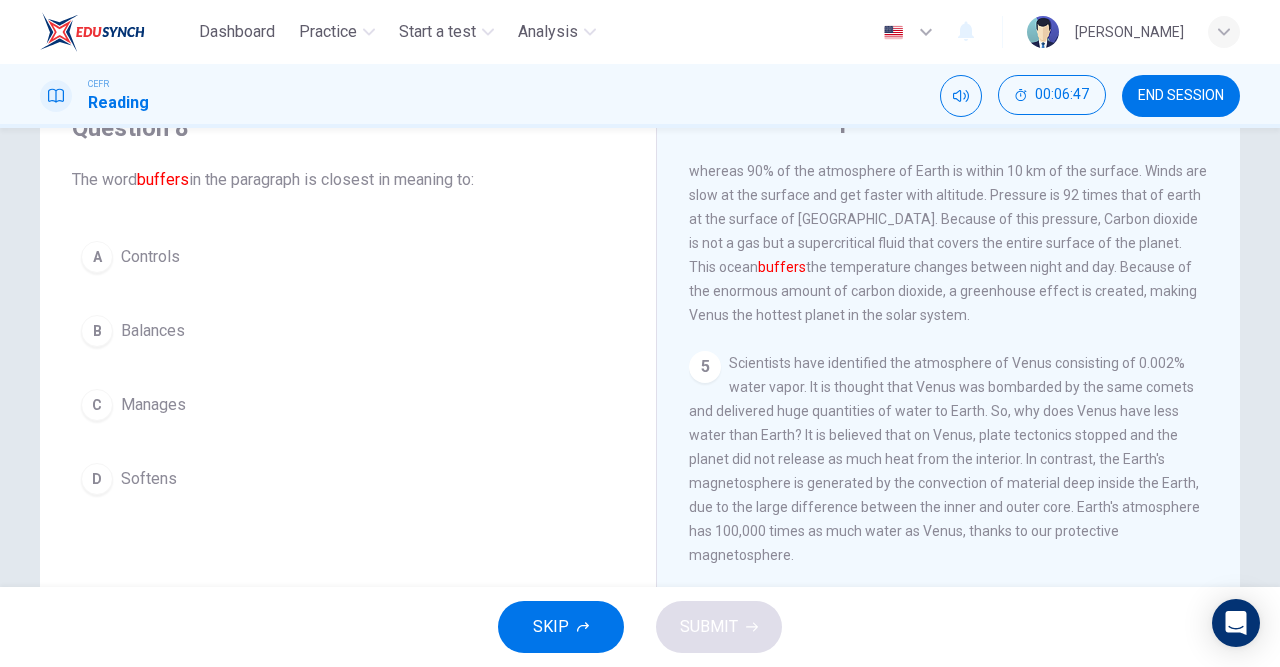 click on "B" at bounding box center (97, 331) 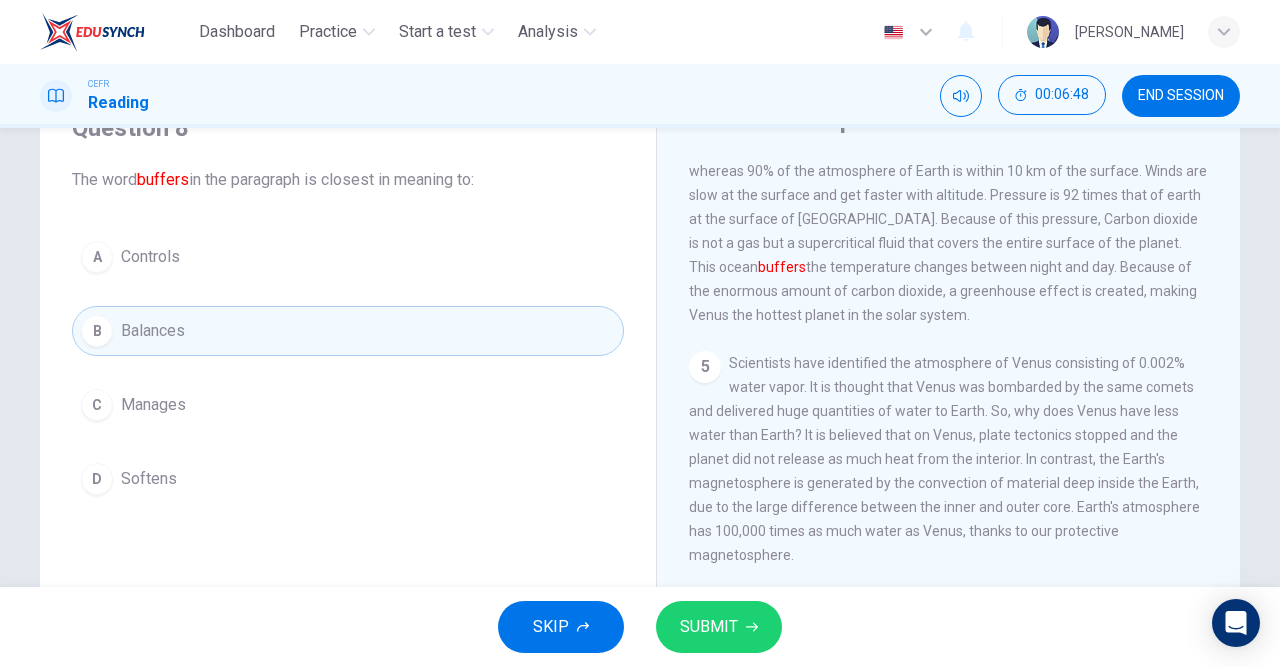 click 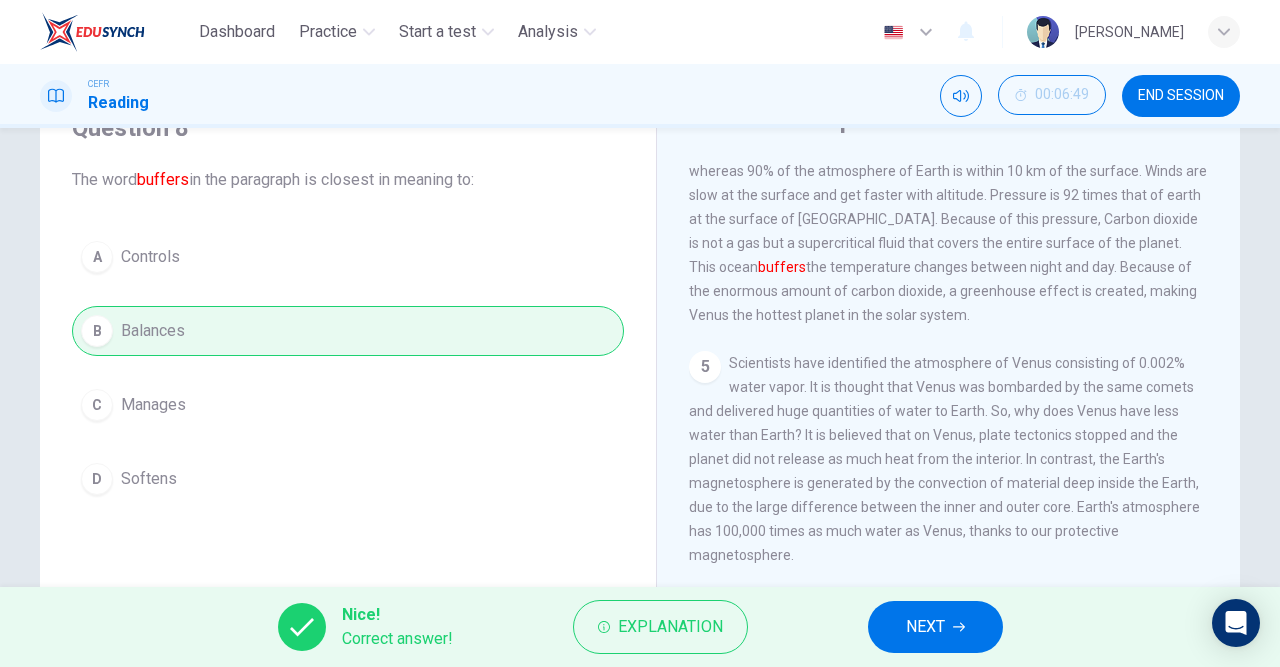 click on "Explanation" at bounding box center (670, 627) 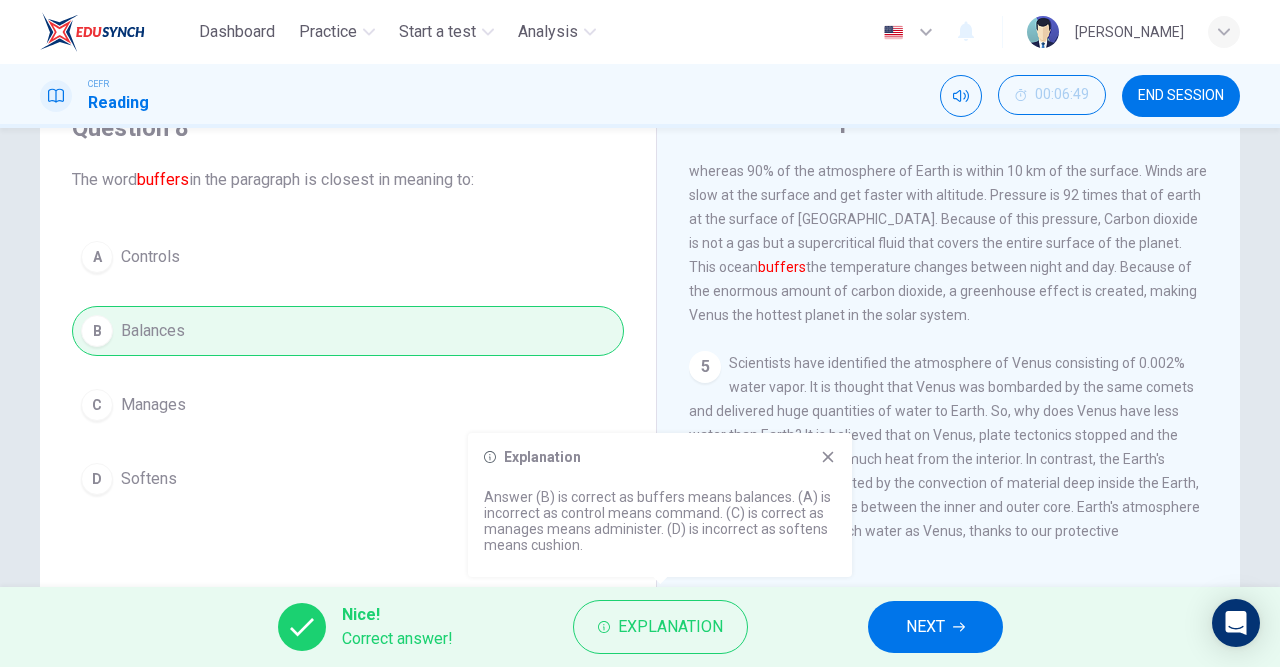 click on "A Controls B Balances C Manages D Softens" at bounding box center [348, 368] 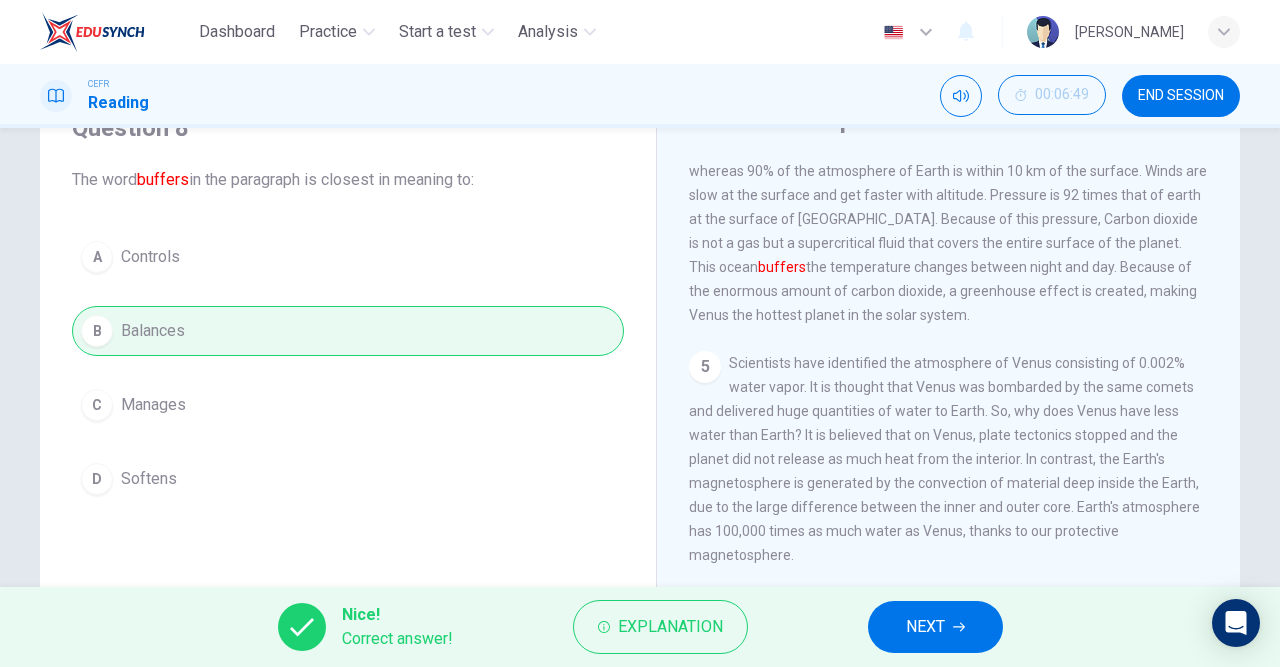 click on "NEXT" at bounding box center [925, 627] 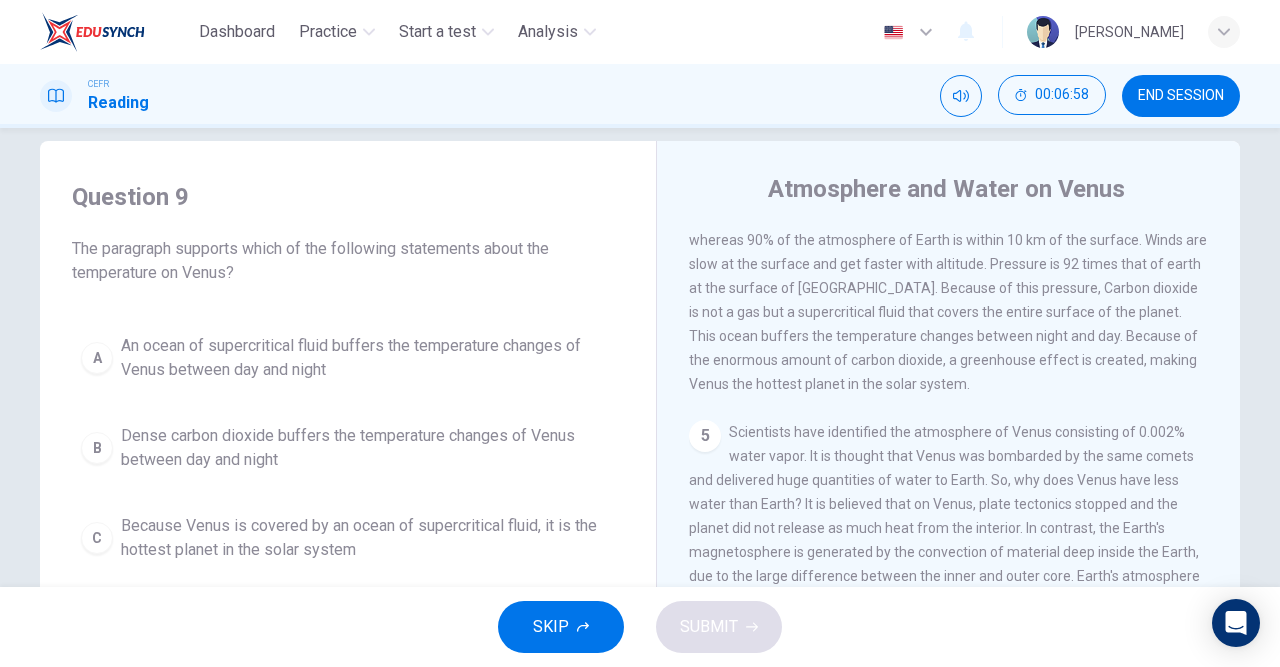 scroll, scrollTop: 29, scrollLeft: 0, axis: vertical 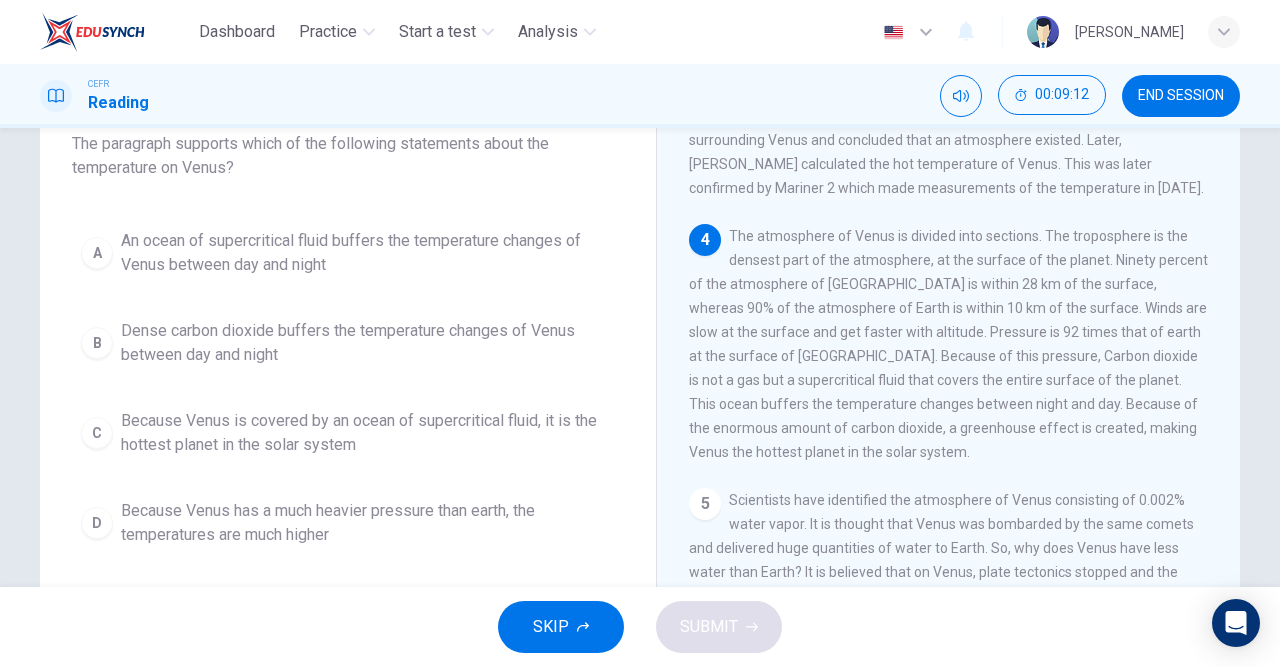 click on "C" at bounding box center [97, 433] 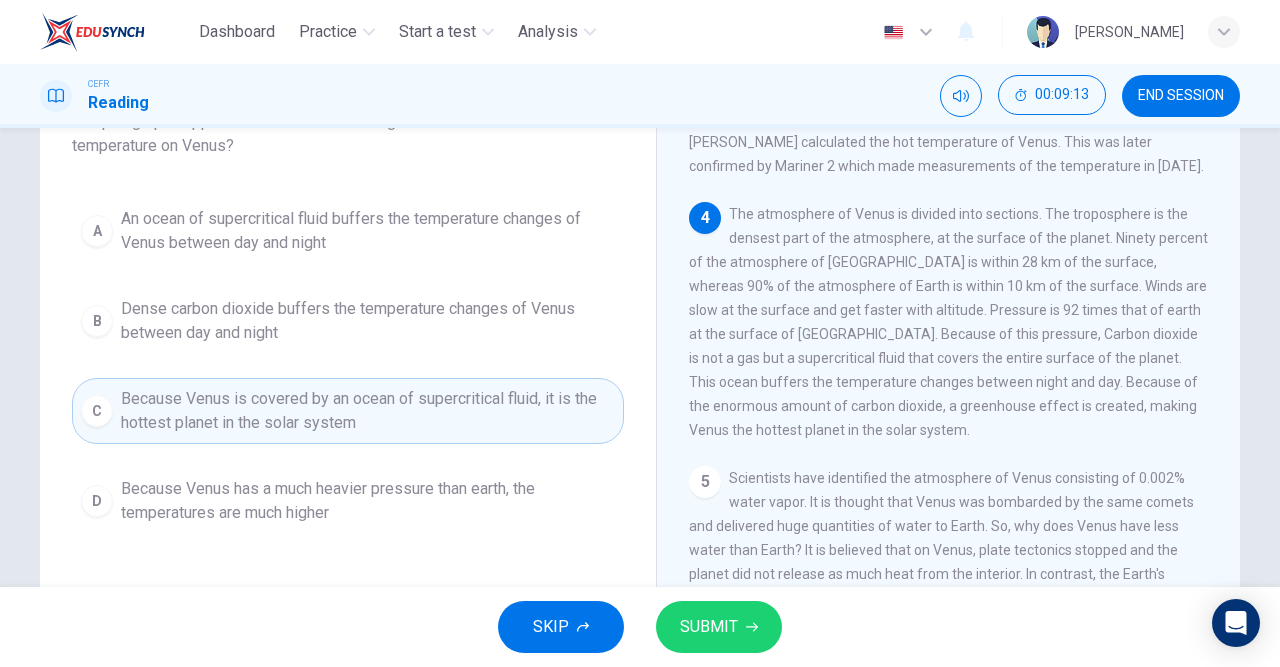 scroll, scrollTop: 178, scrollLeft: 0, axis: vertical 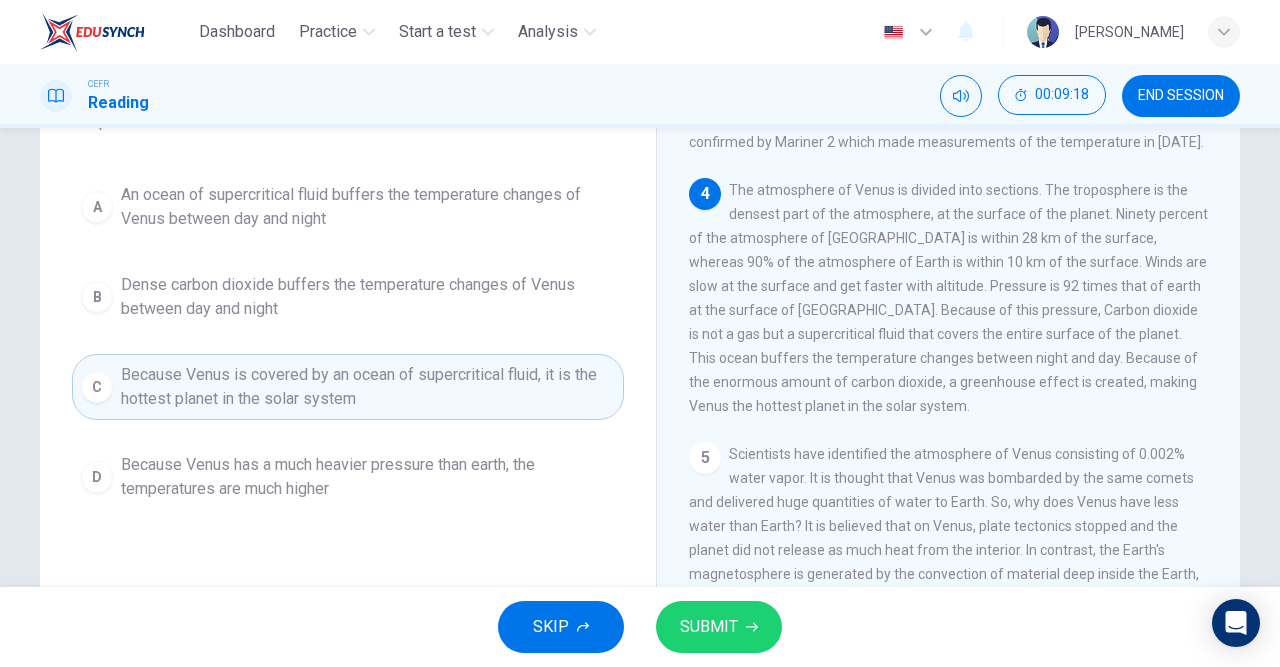 click on "SUBMIT" at bounding box center (709, 627) 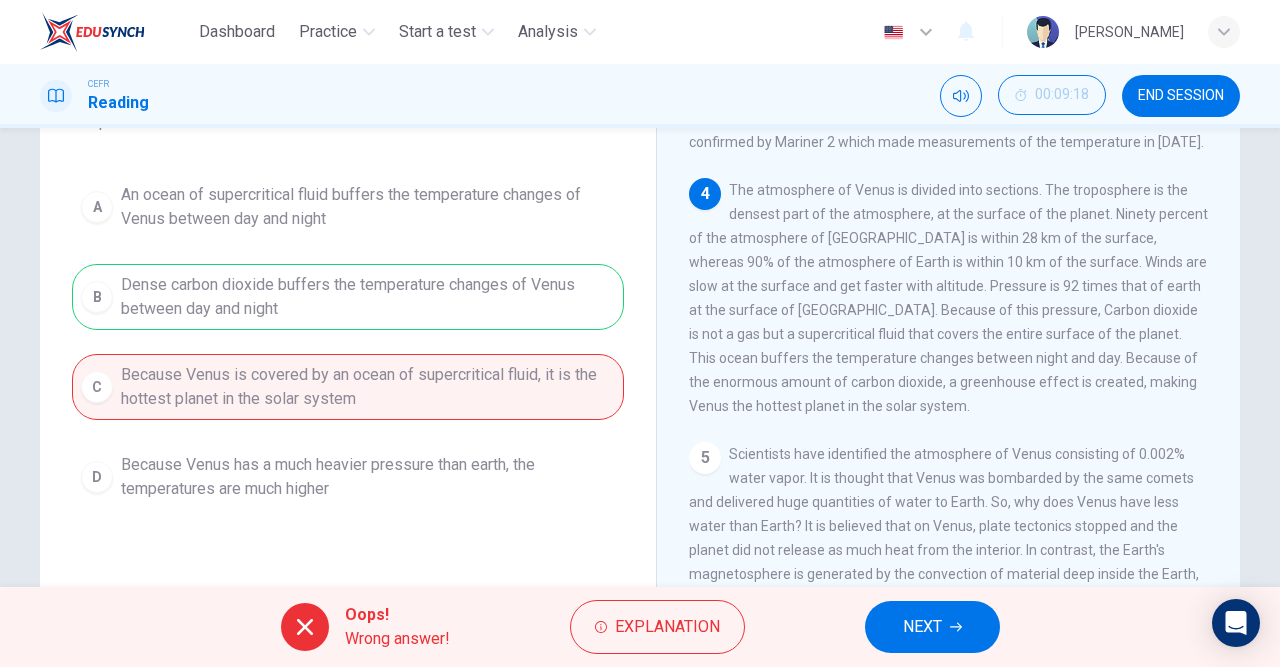 click on "NEXT" at bounding box center [922, 627] 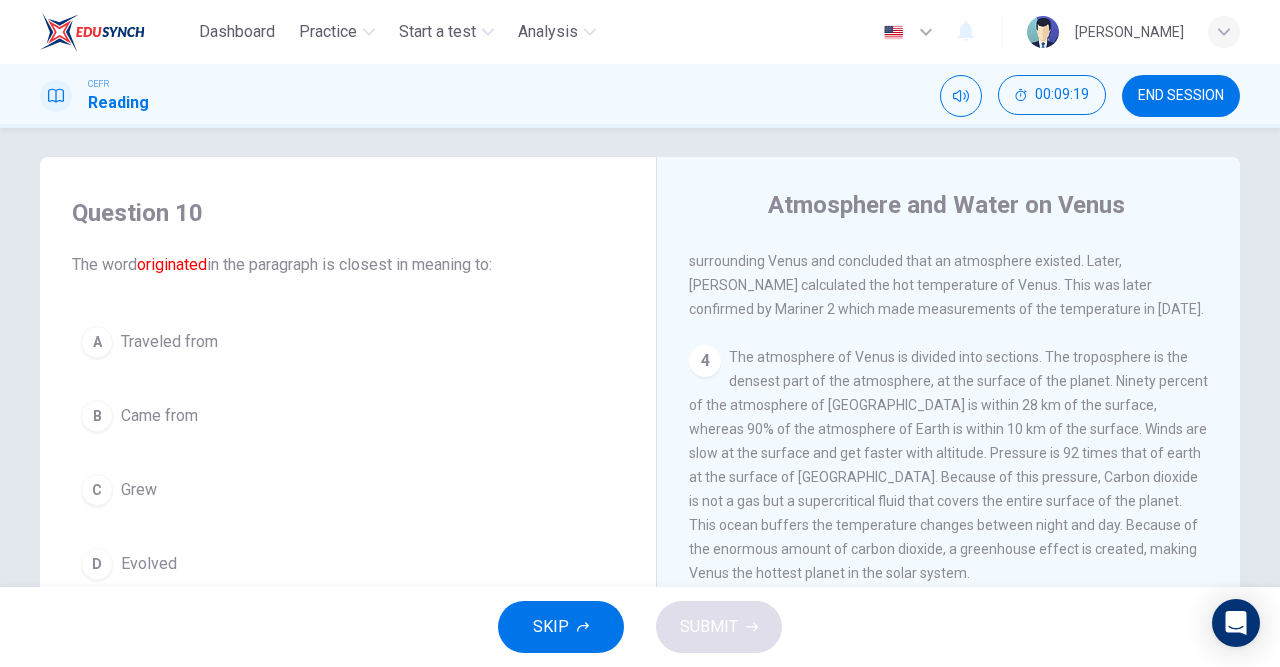 scroll, scrollTop: 10, scrollLeft: 0, axis: vertical 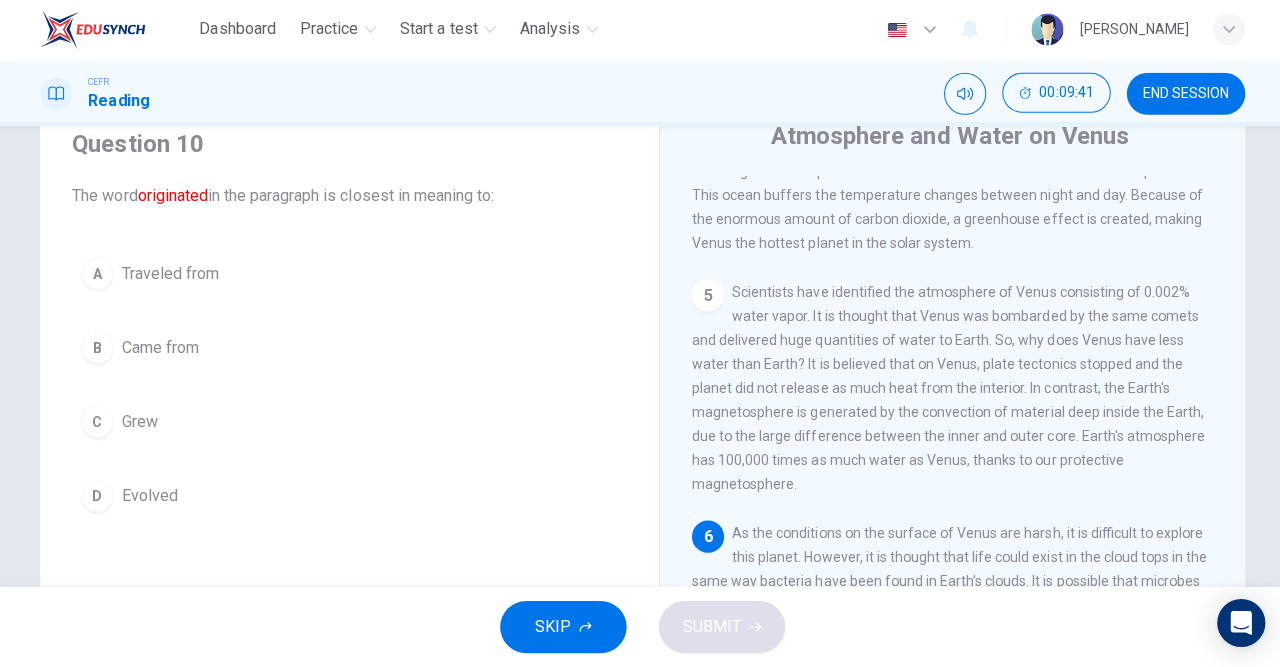 click on "B" at bounding box center [97, 349] 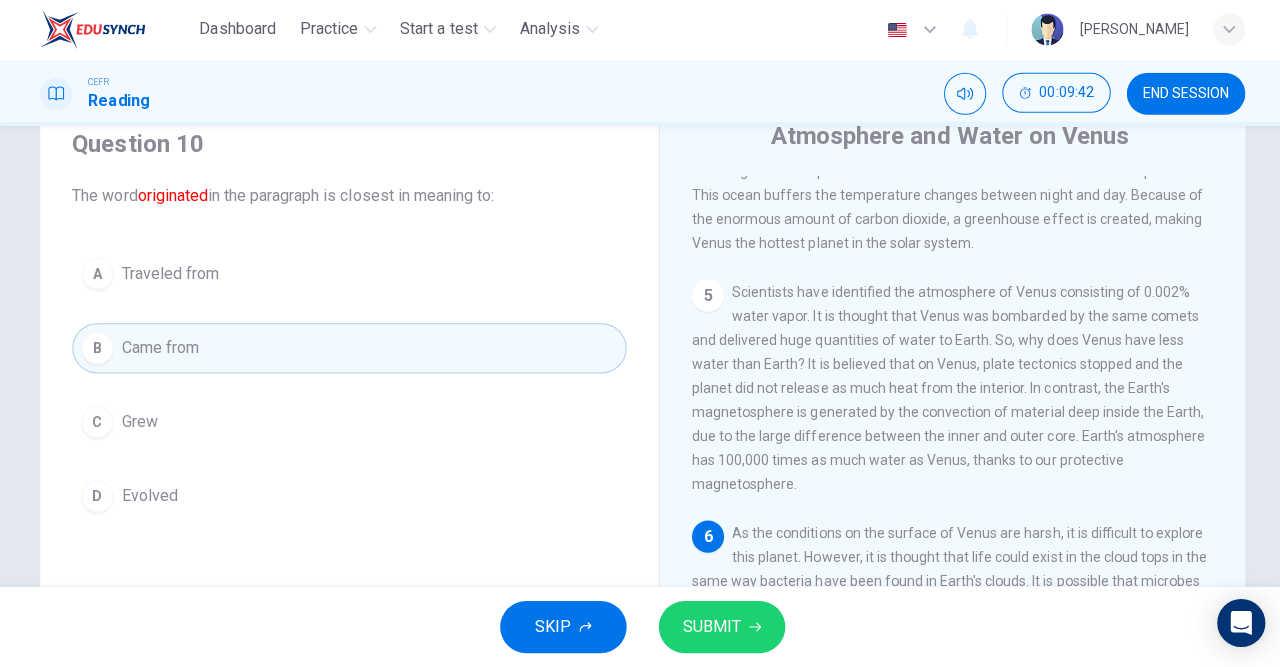 click 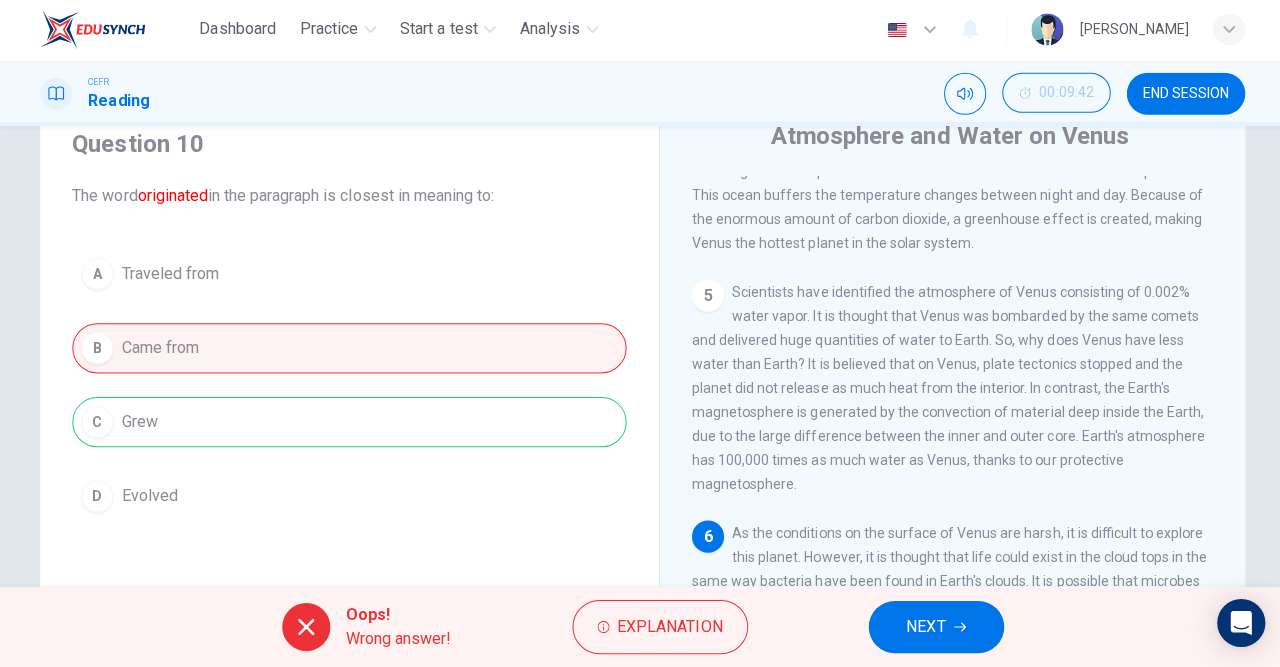 click 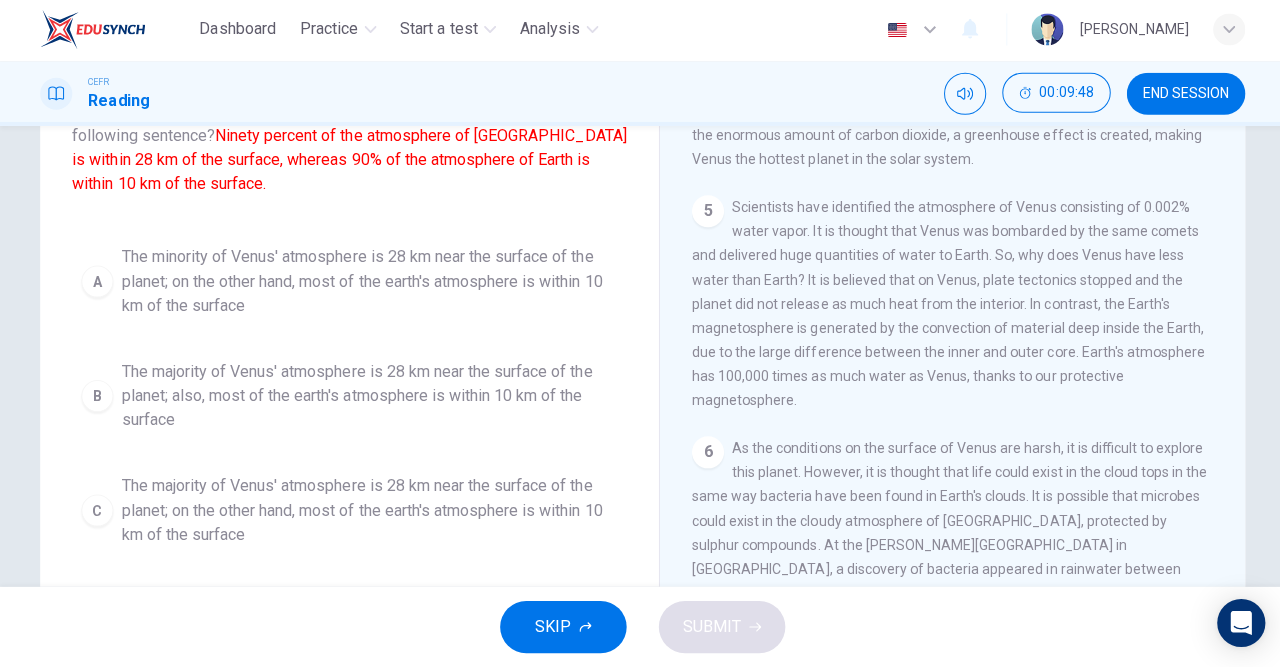 scroll, scrollTop: 316, scrollLeft: 0, axis: vertical 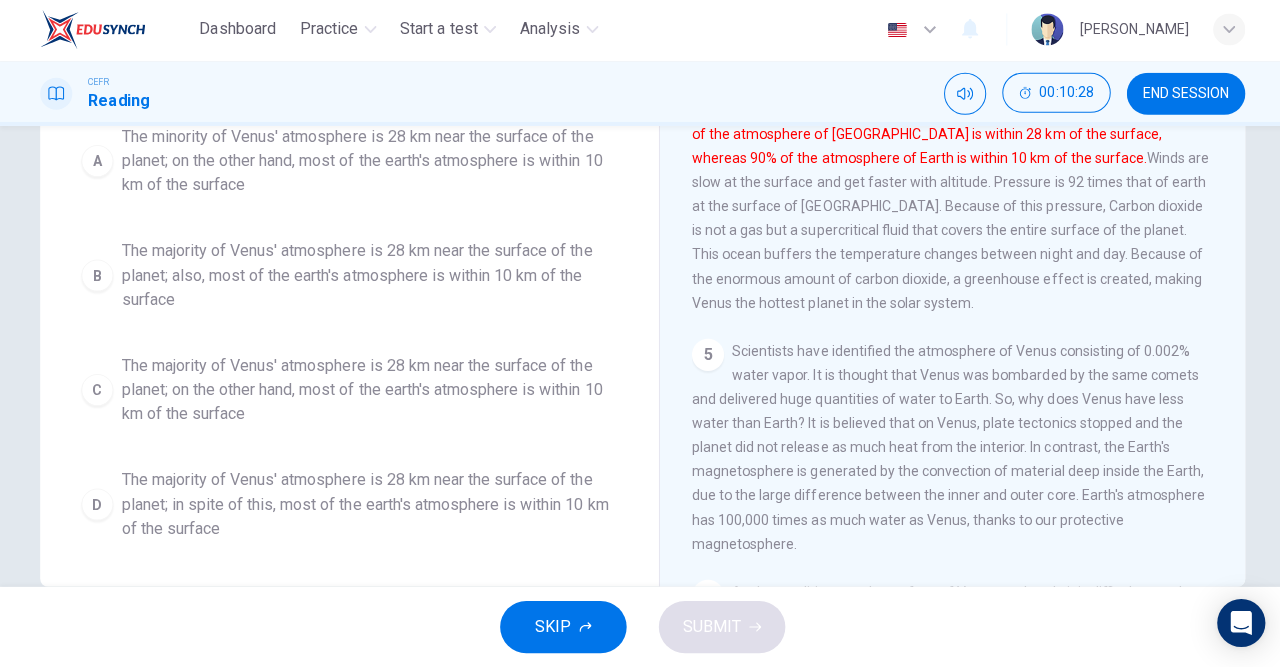 click on "D" at bounding box center (97, 505) 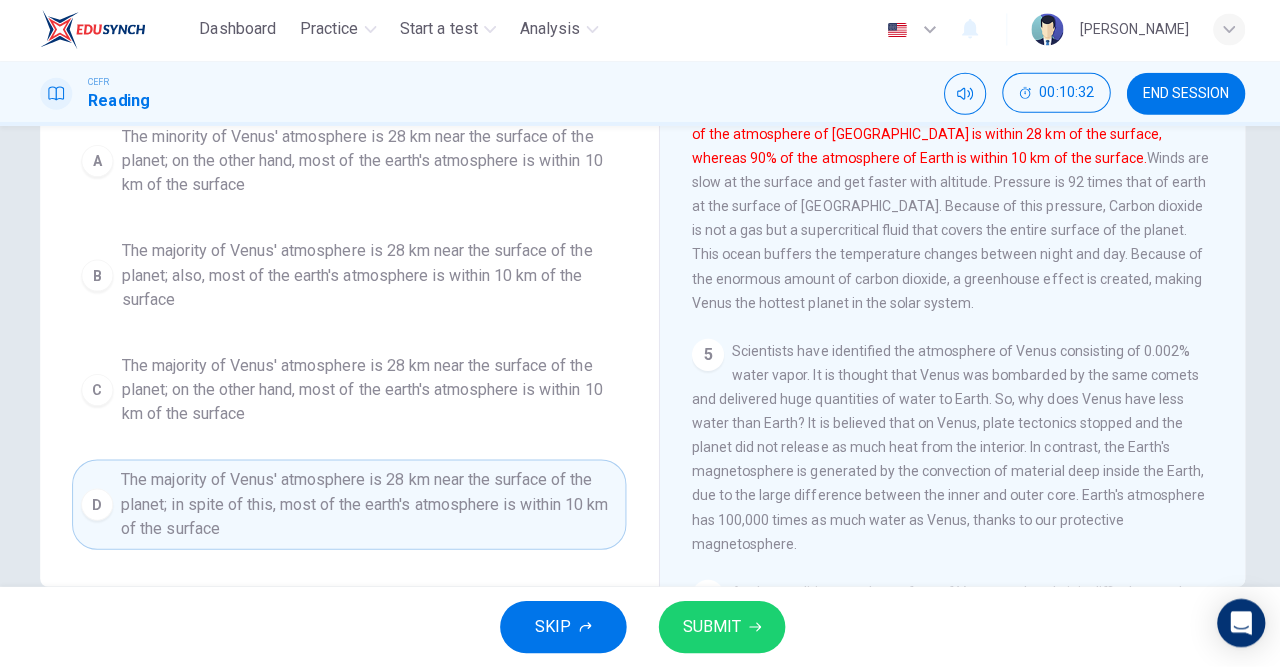 scroll, scrollTop: 0, scrollLeft: 0, axis: both 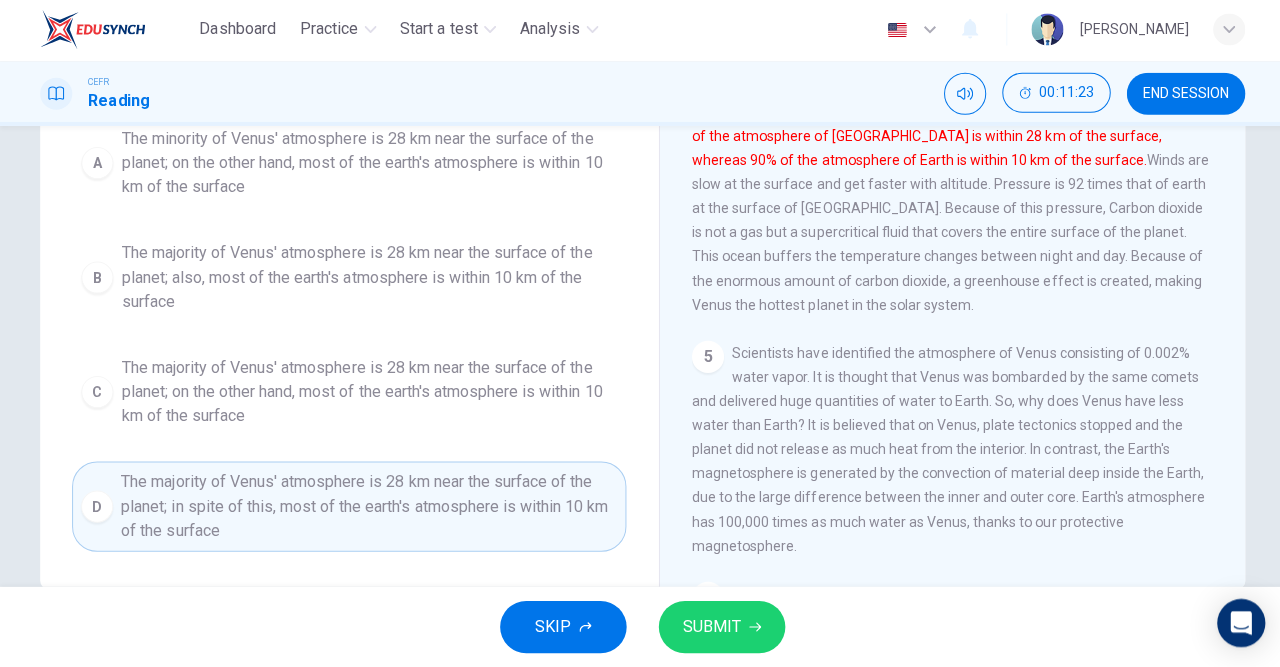 click on "C" at bounding box center [97, 393] 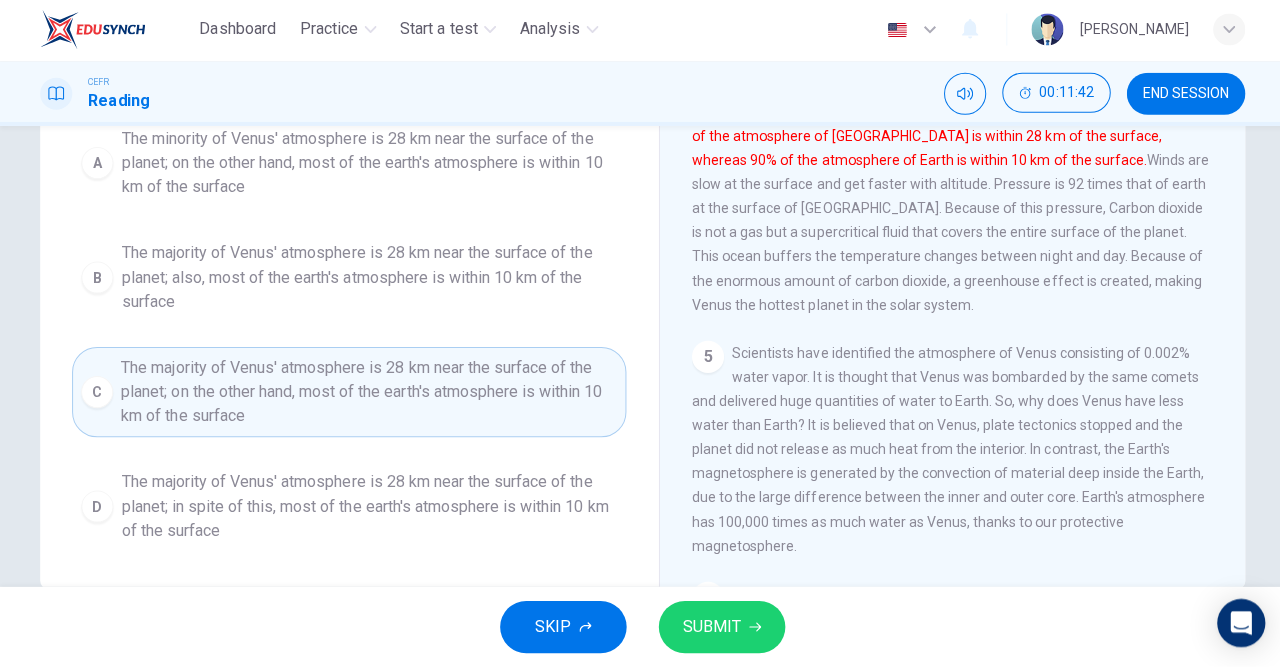 click on "SUBMIT" at bounding box center [719, 627] 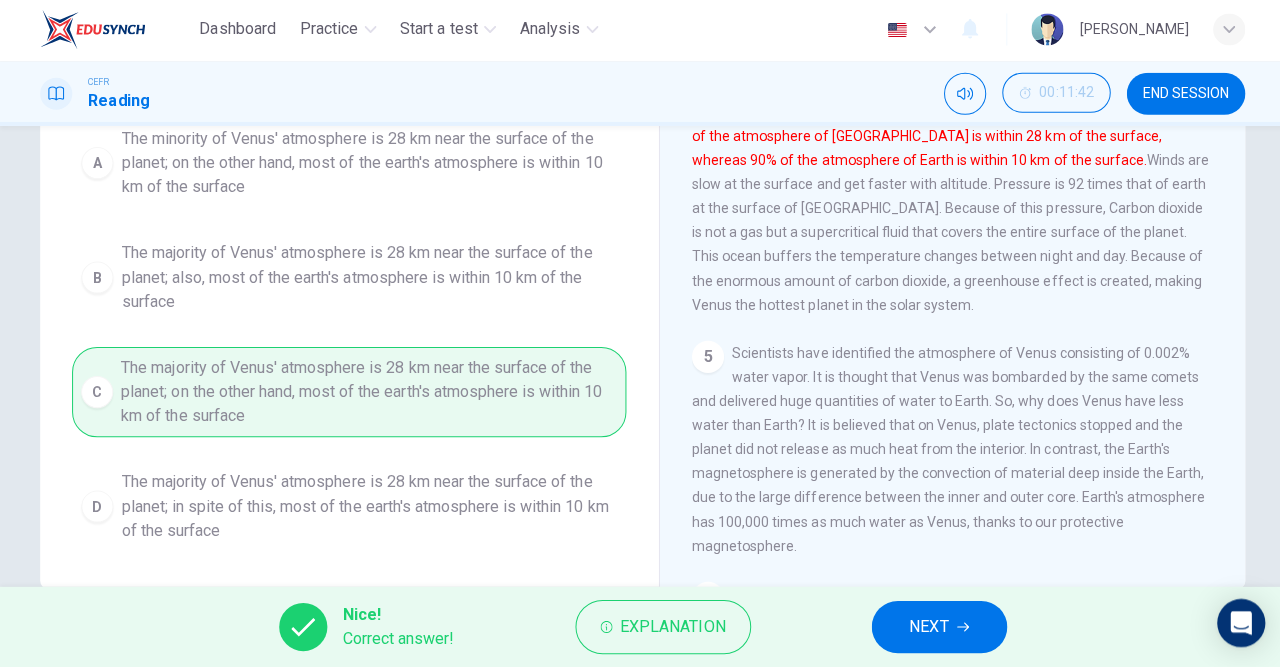 click on "NEXT" at bounding box center (925, 627) 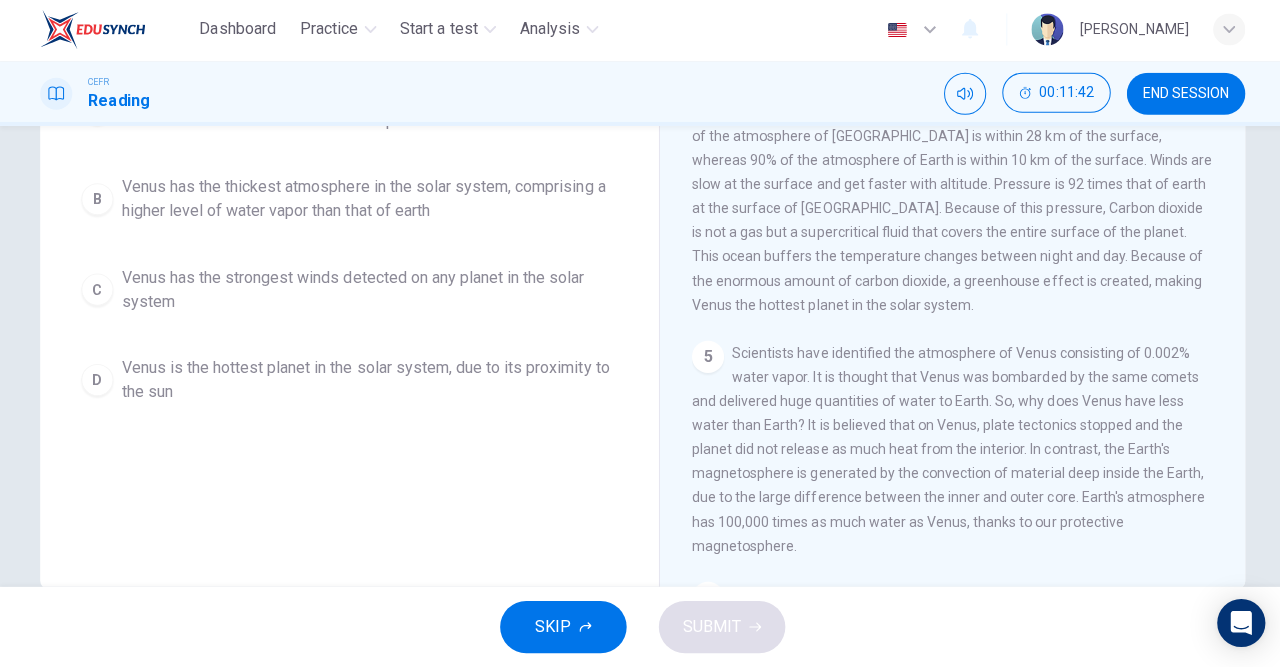 scroll, scrollTop: 0, scrollLeft: 0, axis: both 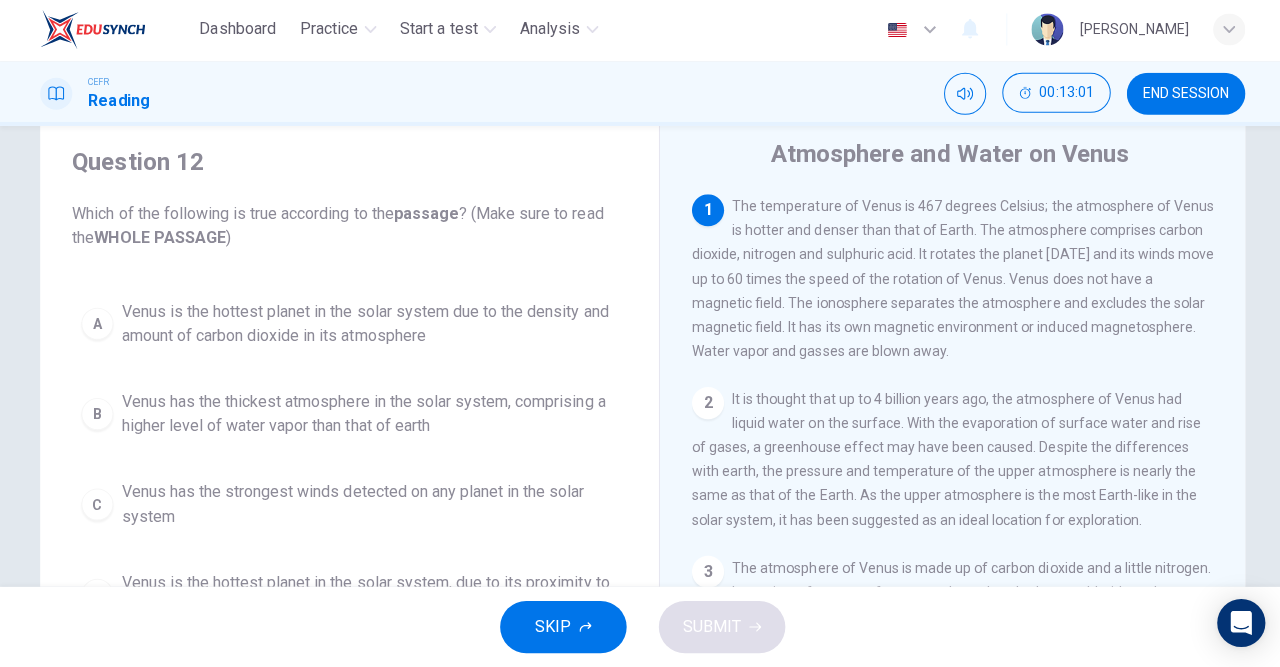click on "A" at bounding box center [97, 325] 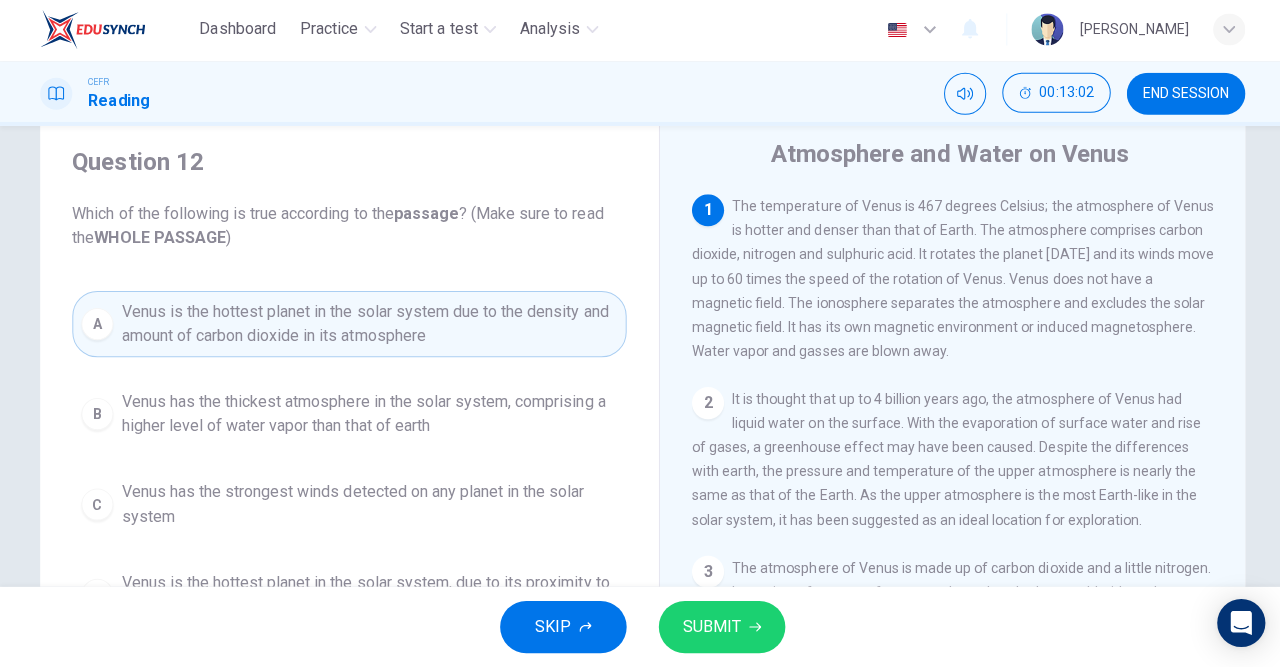 click 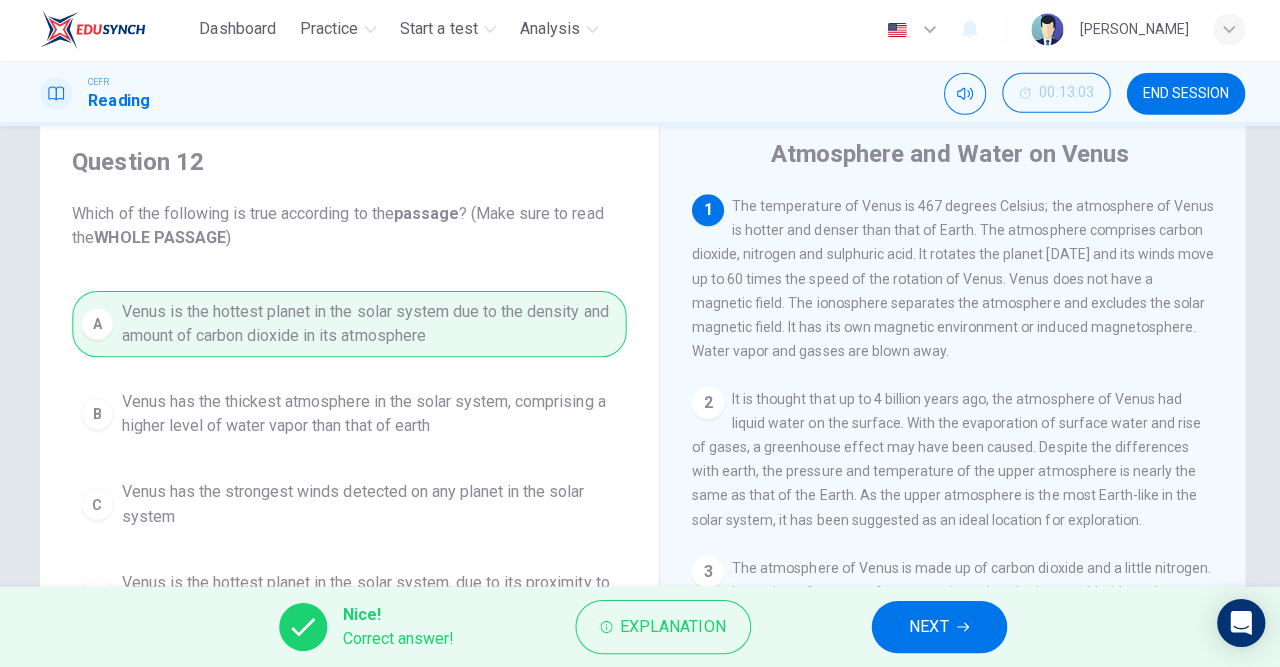 click 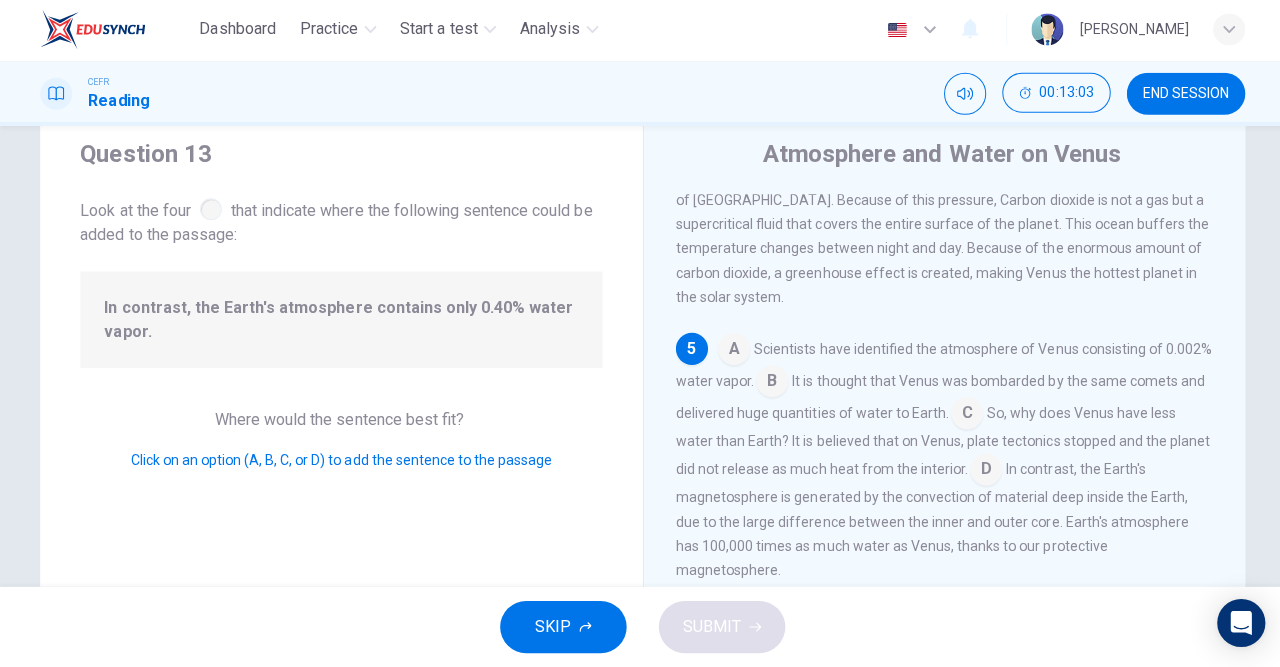 scroll, scrollTop: 705, scrollLeft: 0, axis: vertical 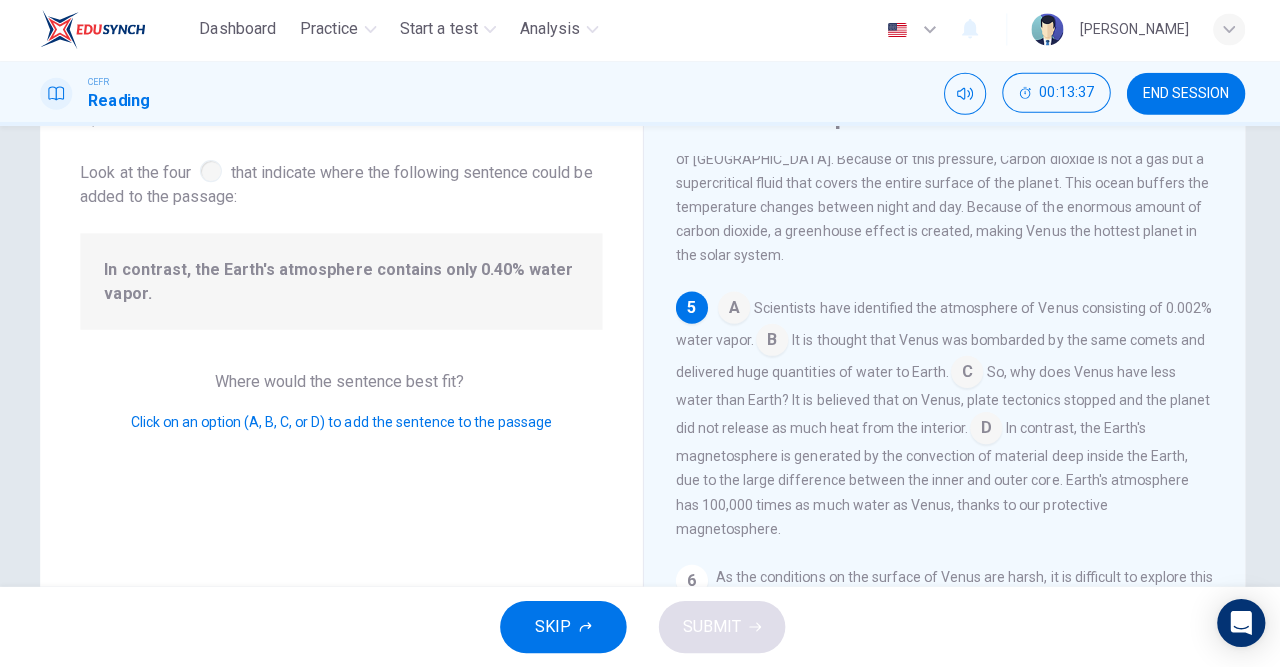 click at bounding box center [769, 343] 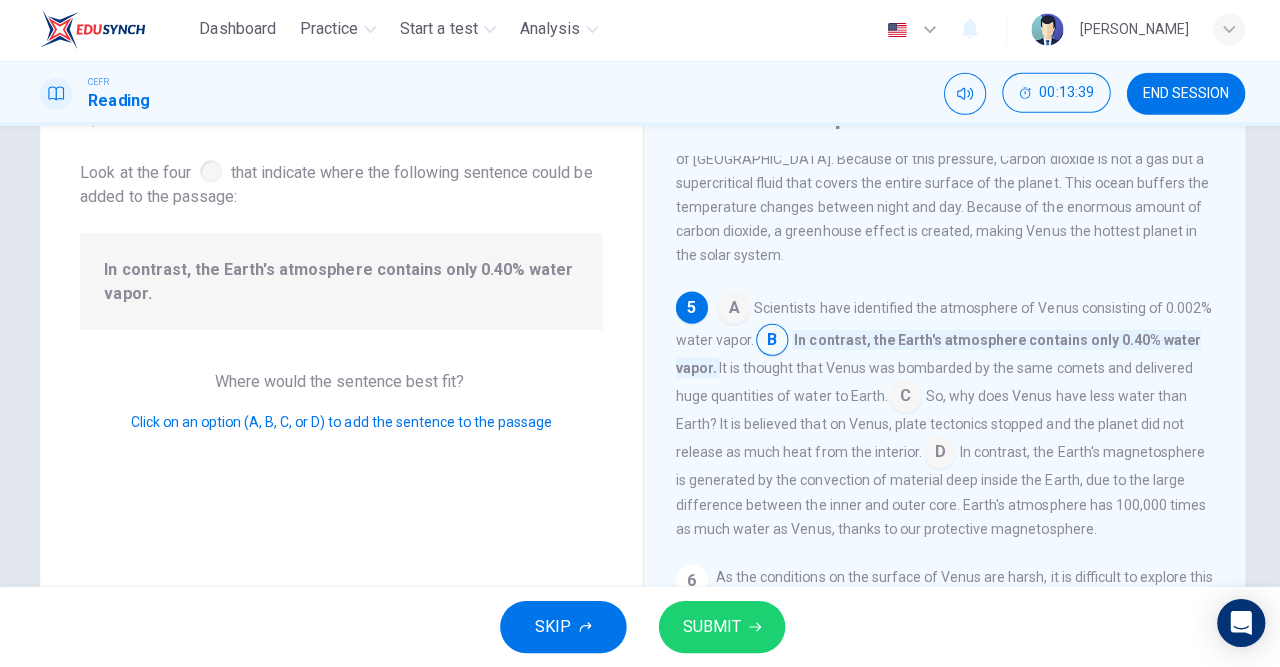 click on "SUBMIT" at bounding box center [709, 627] 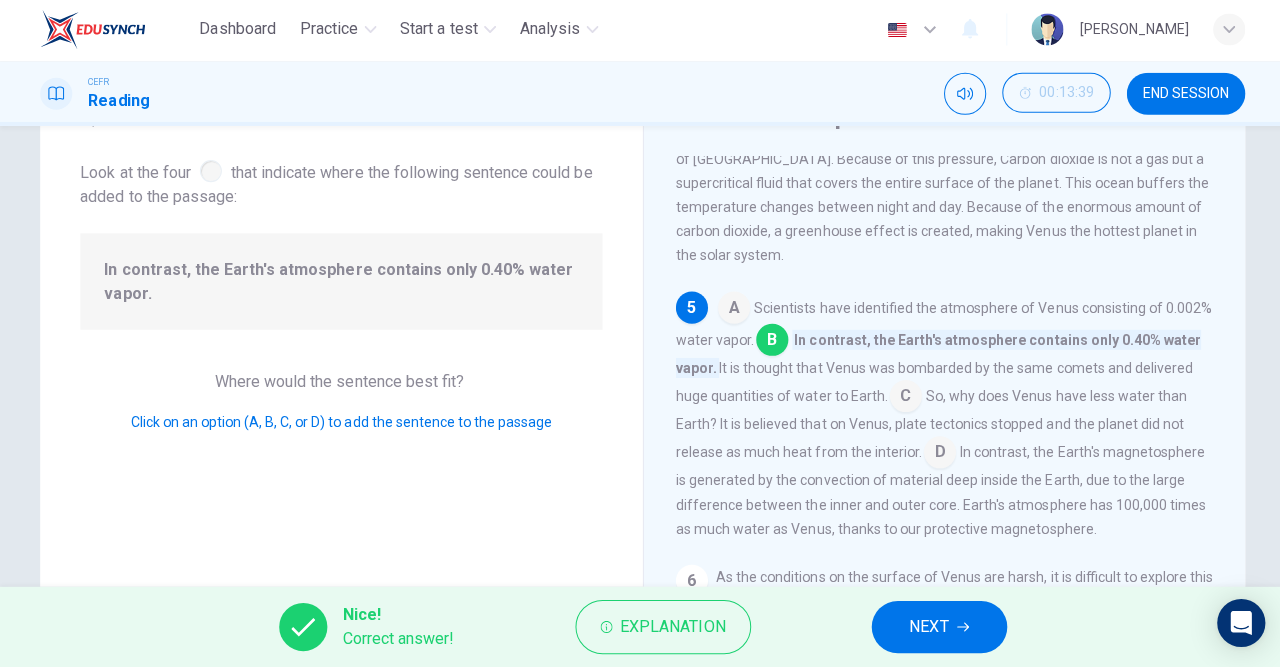 click 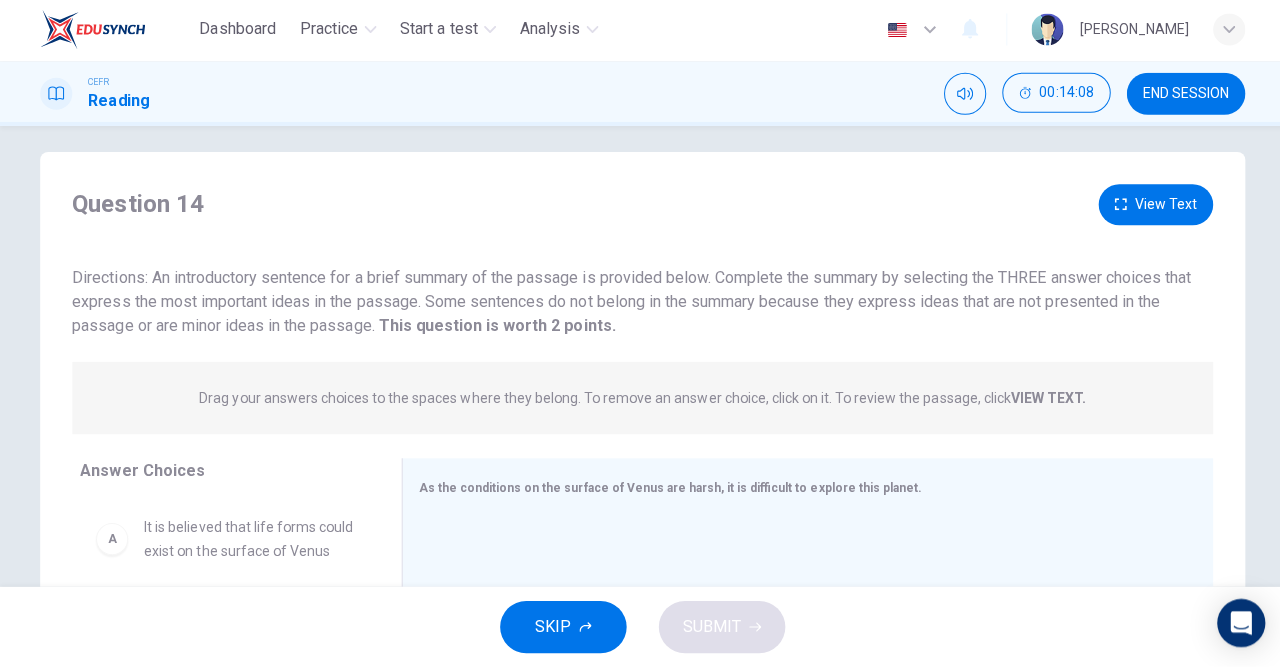 scroll, scrollTop: 0, scrollLeft: 0, axis: both 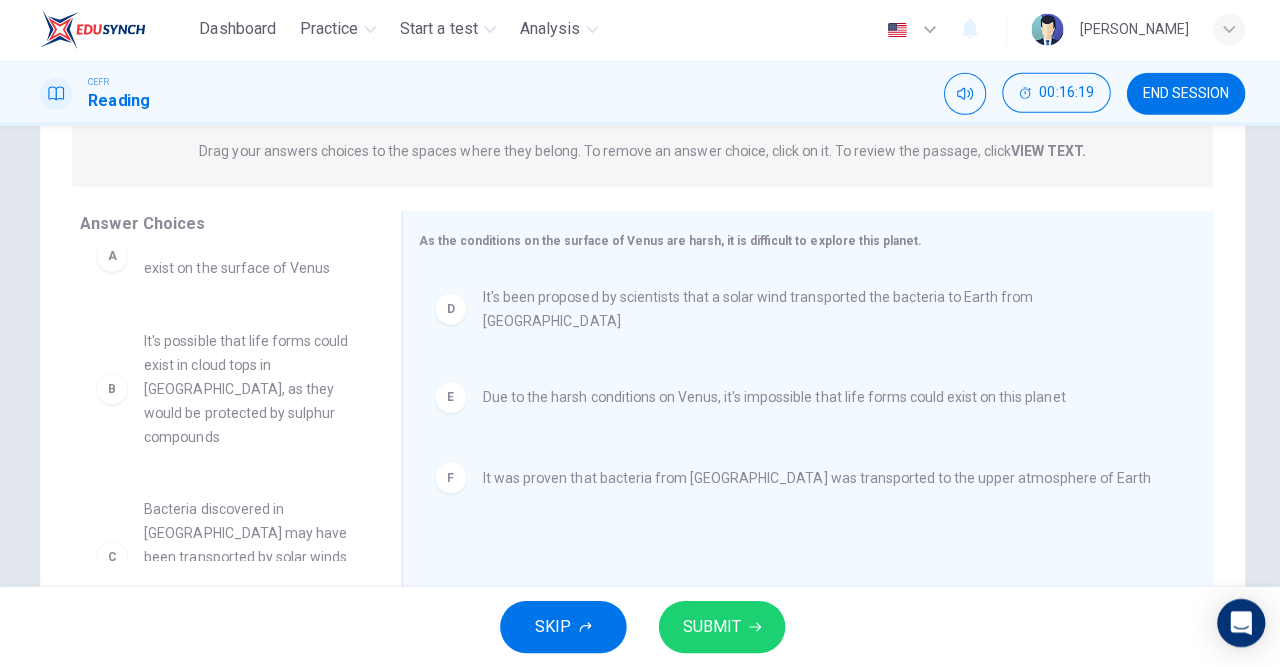 click 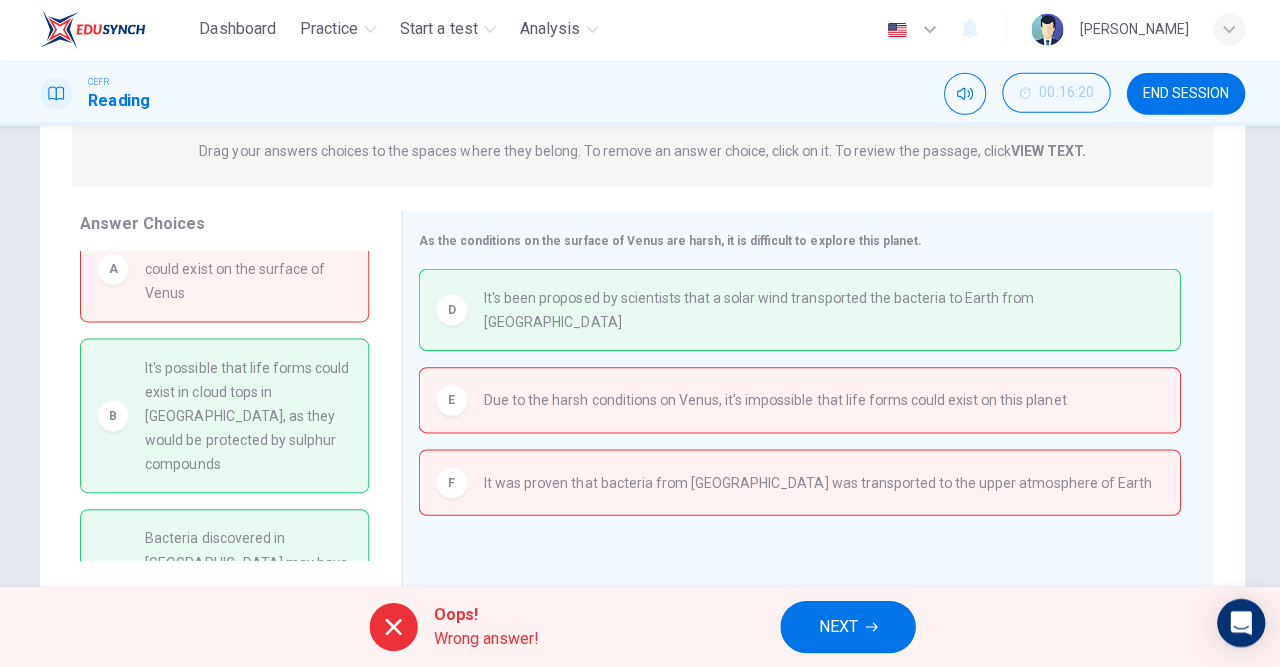 click on "NEXT" at bounding box center [834, 627] 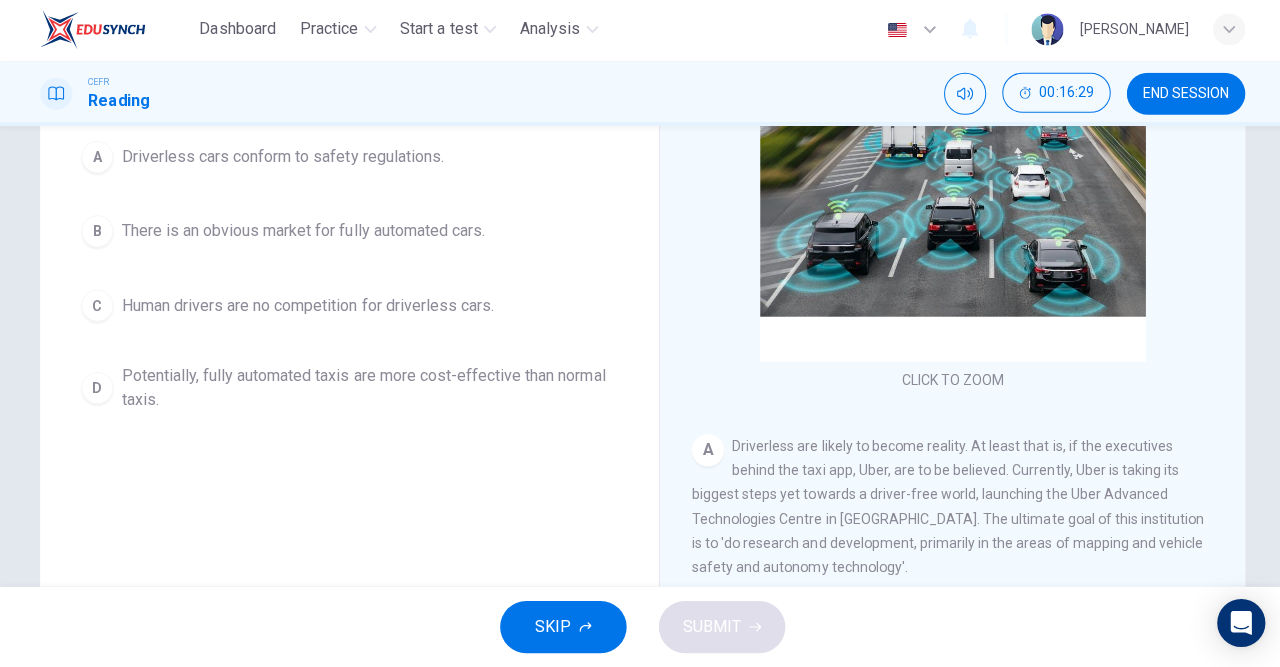 scroll, scrollTop: 246, scrollLeft: 0, axis: vertical 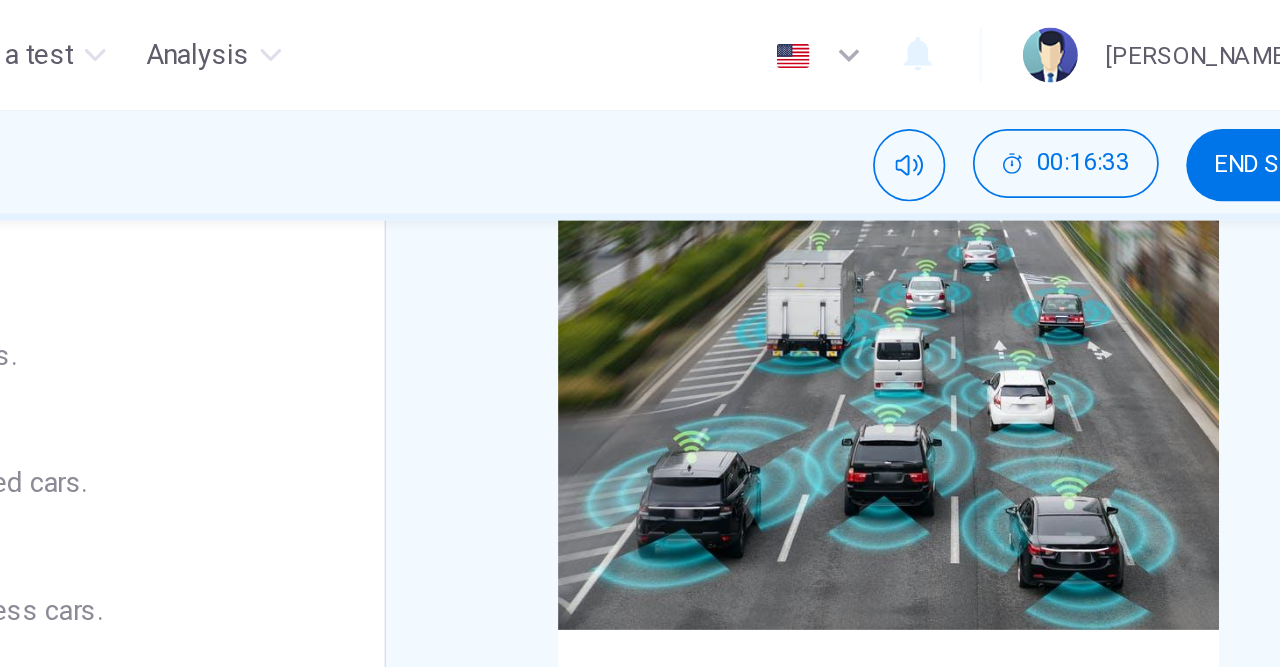 click on "Click to Zoom" at bounding box center [949, 252] 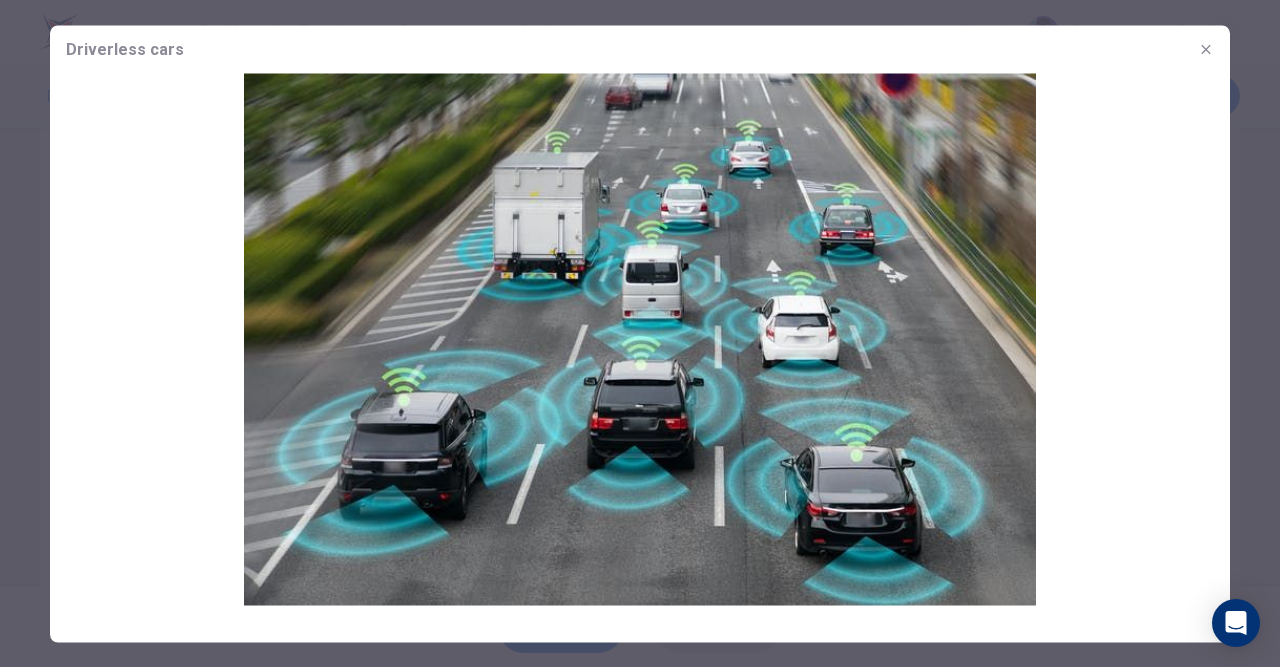 click 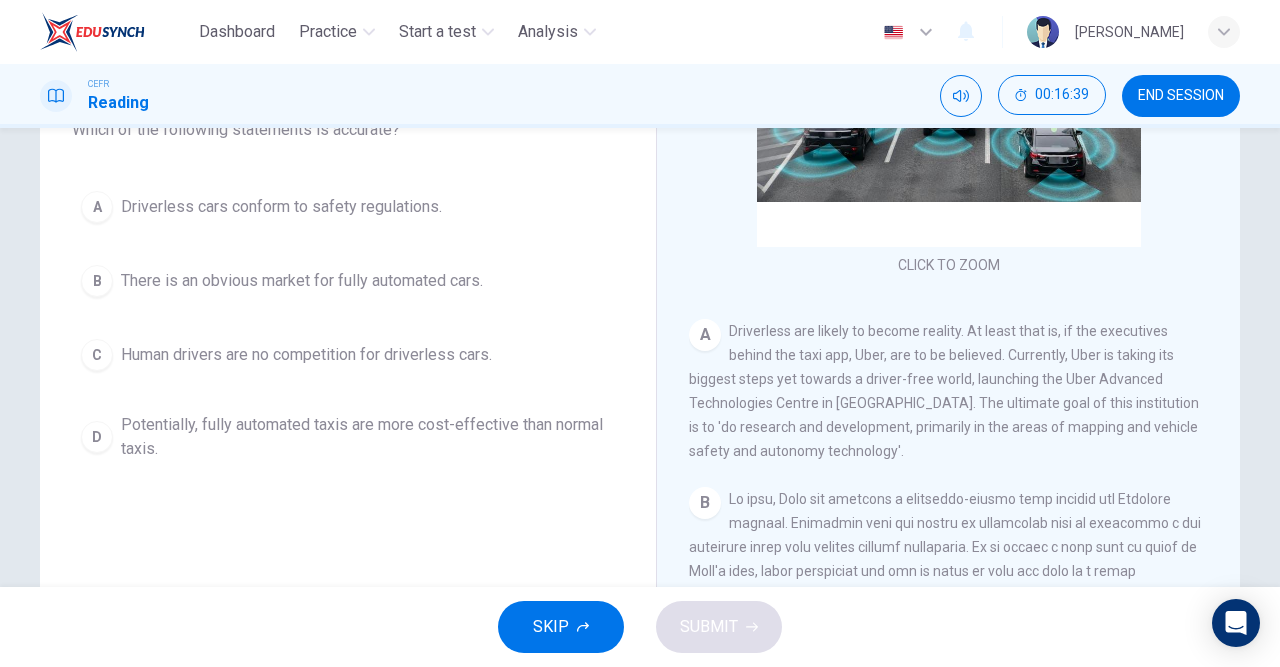 scroll, scrollTop: 173, scrollLeft: 0, axis: vertical 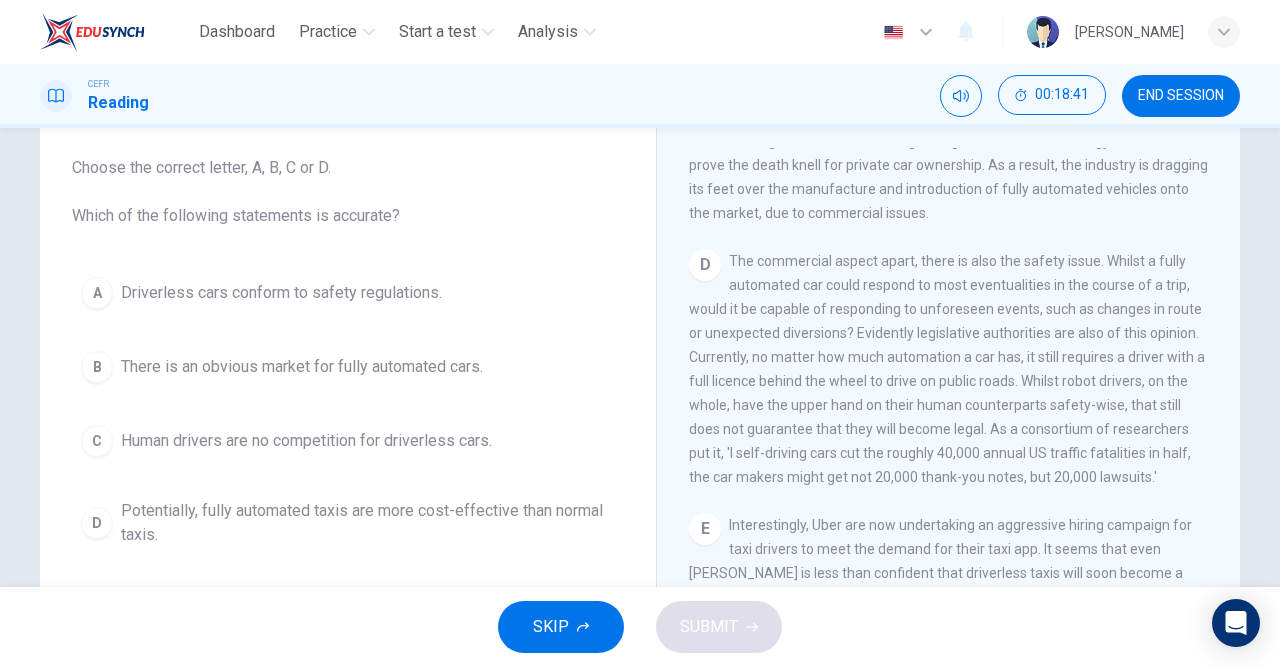 click on "C" at bounding box center [97, 441] 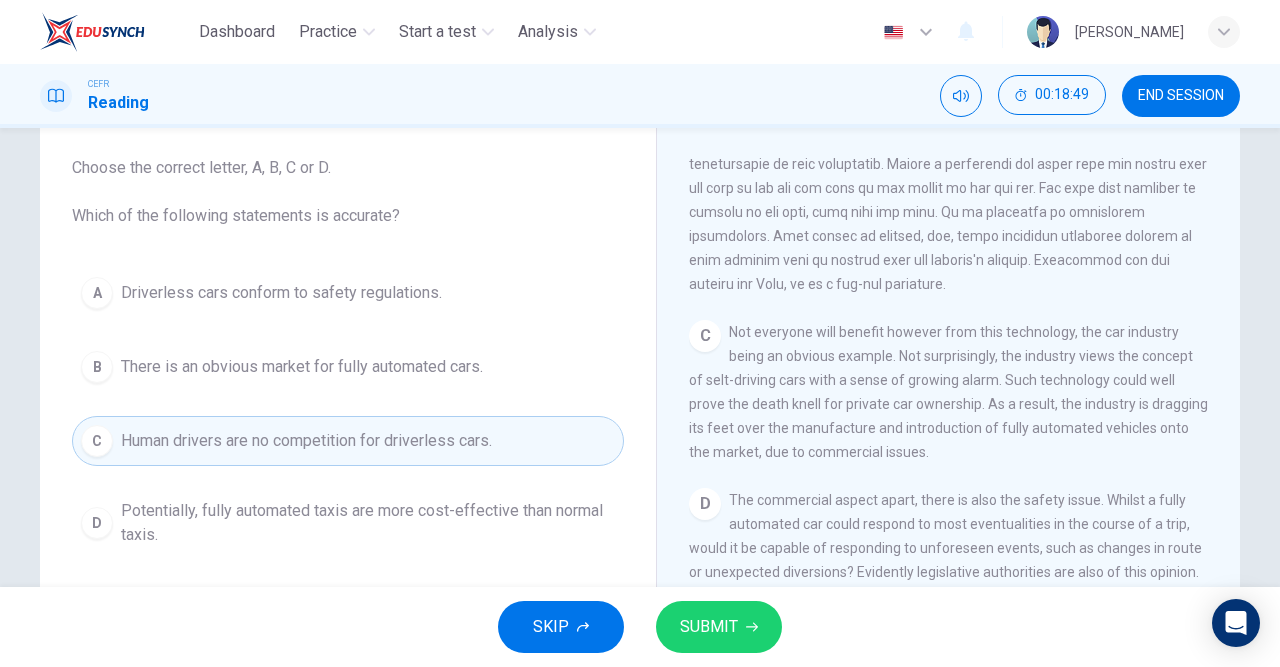 scroll, scrollTop: 770, scrollLeft: 0, axis: vertical 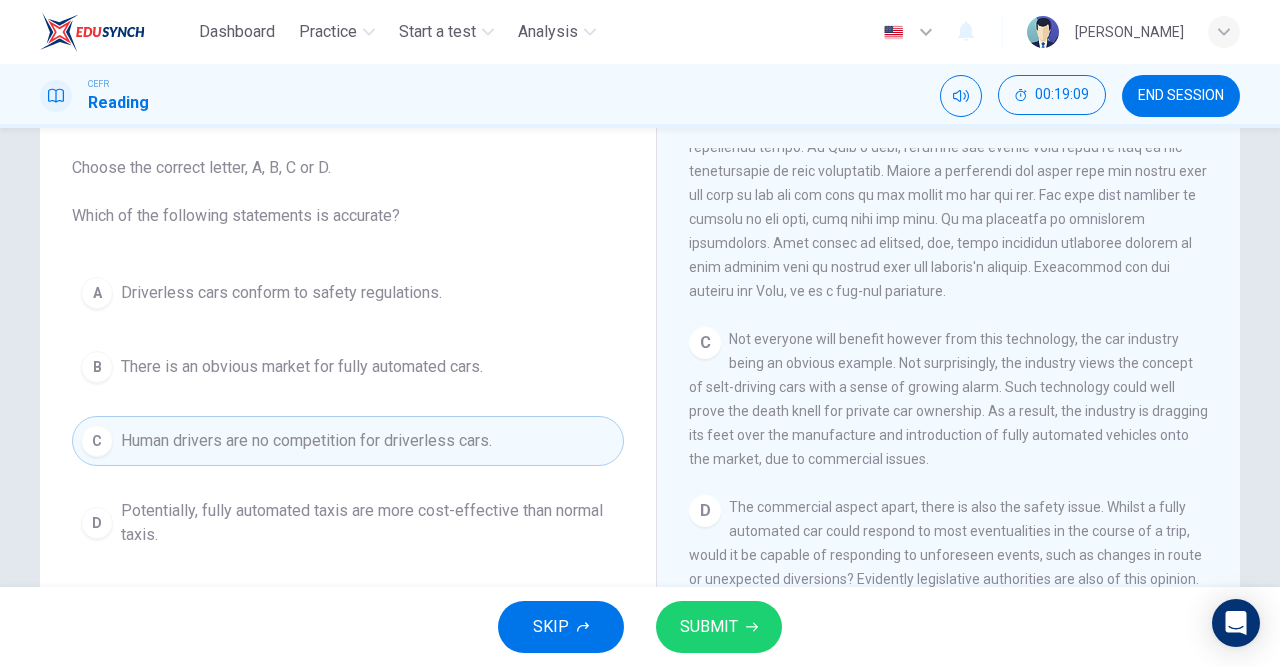 click on "SUBMIT" at bounding box center (719, 627) 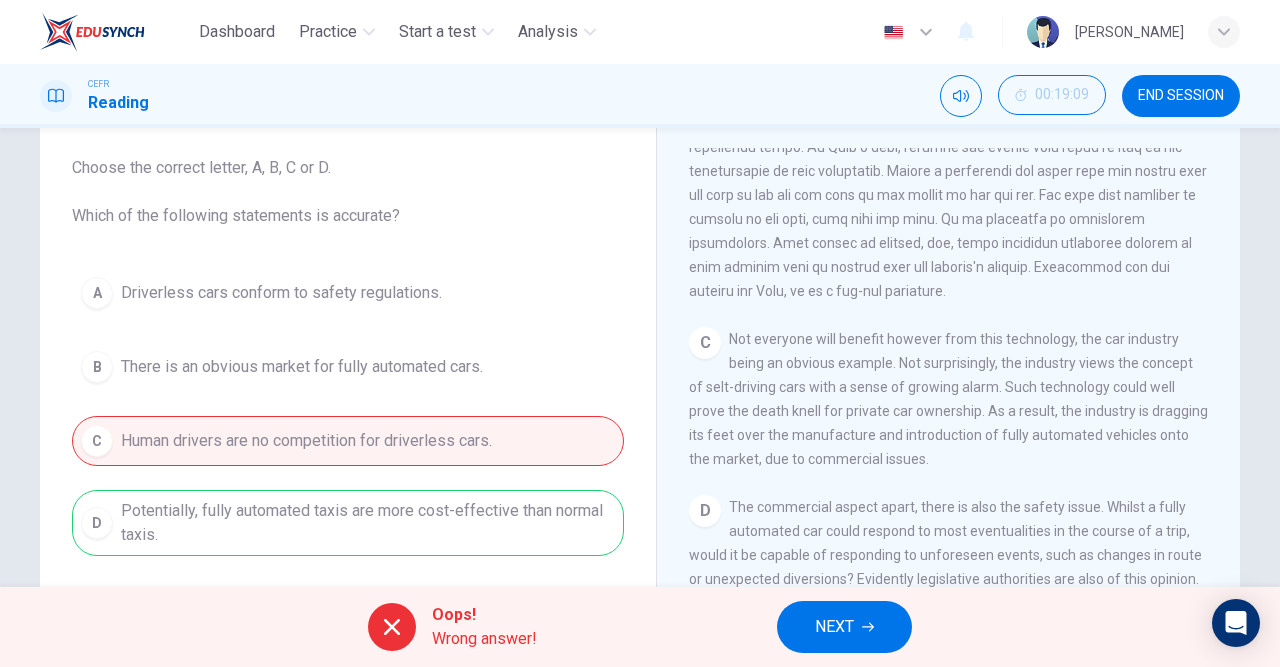 click 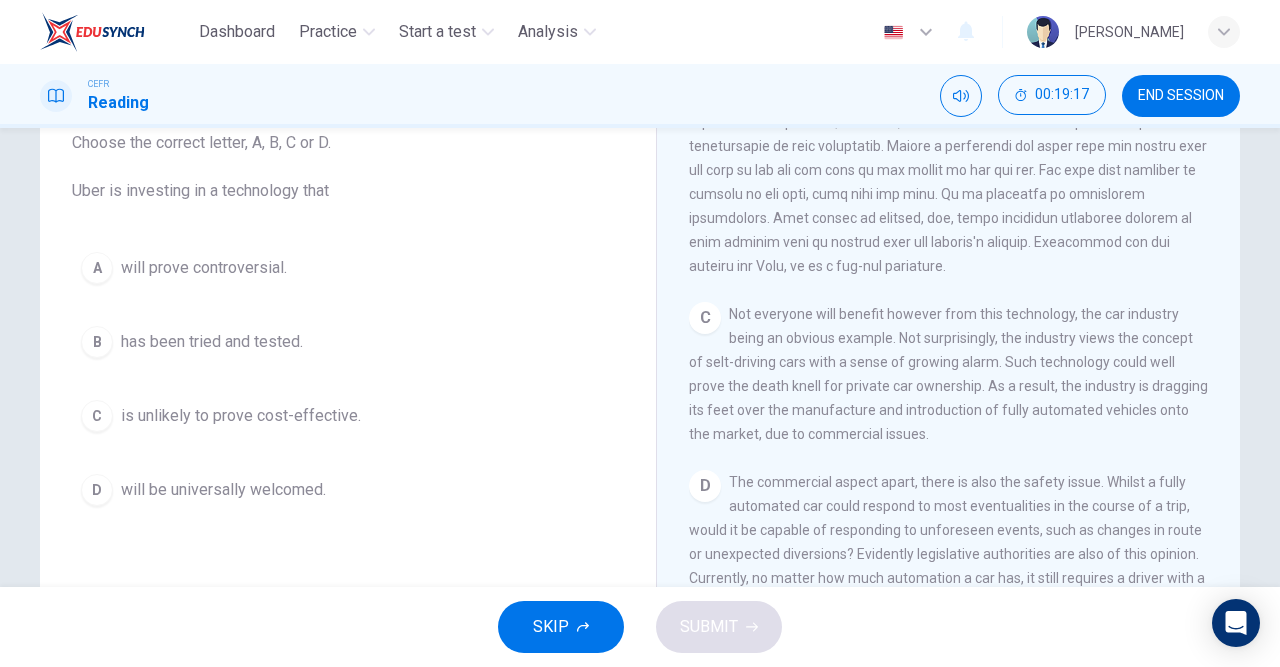 scroll, scrollTop: 112, scrollLeft: 0, axis: vertical 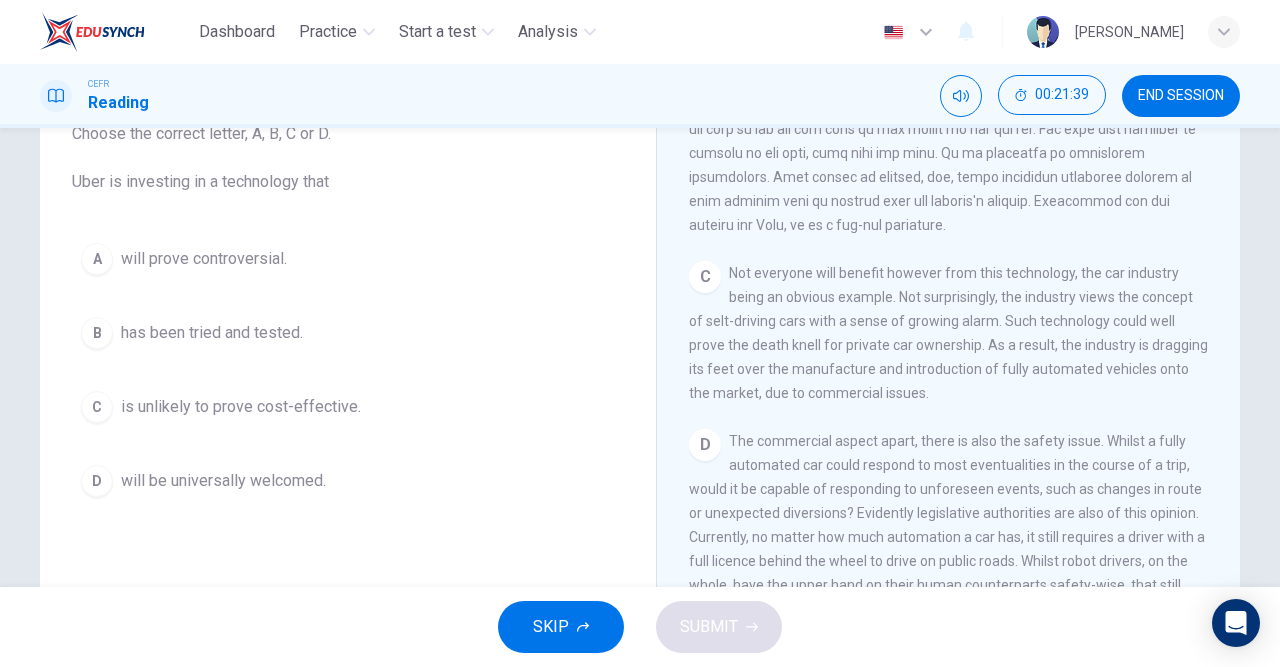 click on "D" at bounding box center [97, 481] 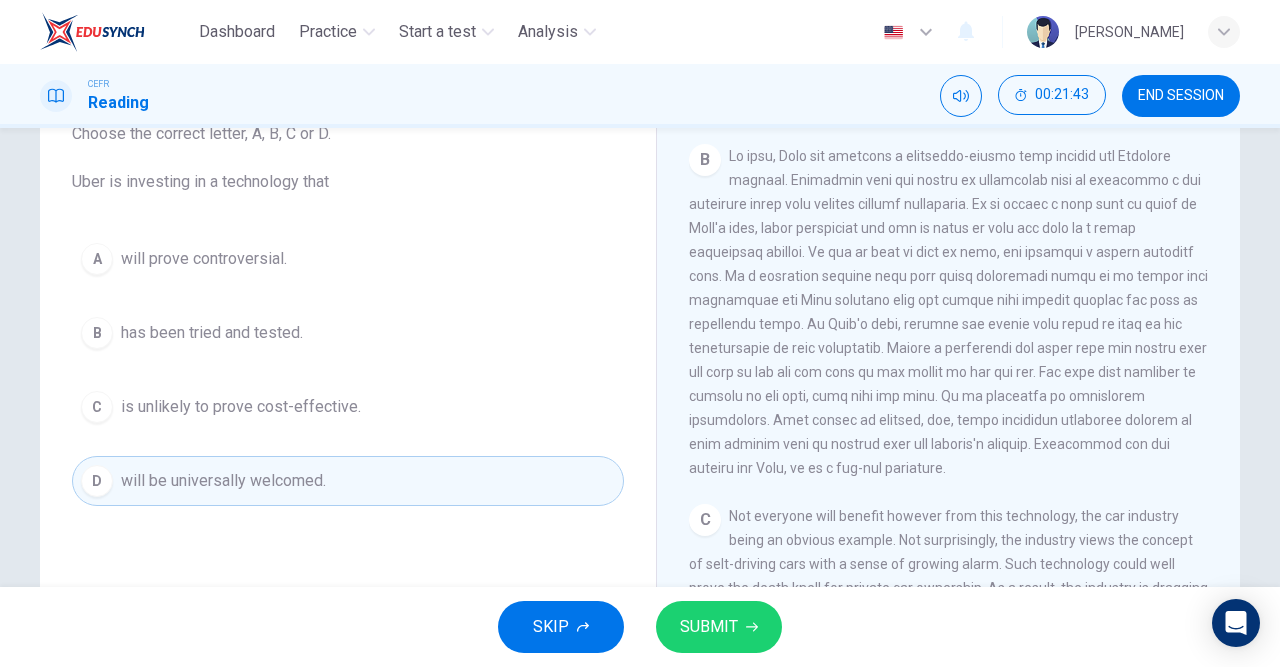 scroll, scrollTop: 553, scrollLeft: 0, axis: vertical 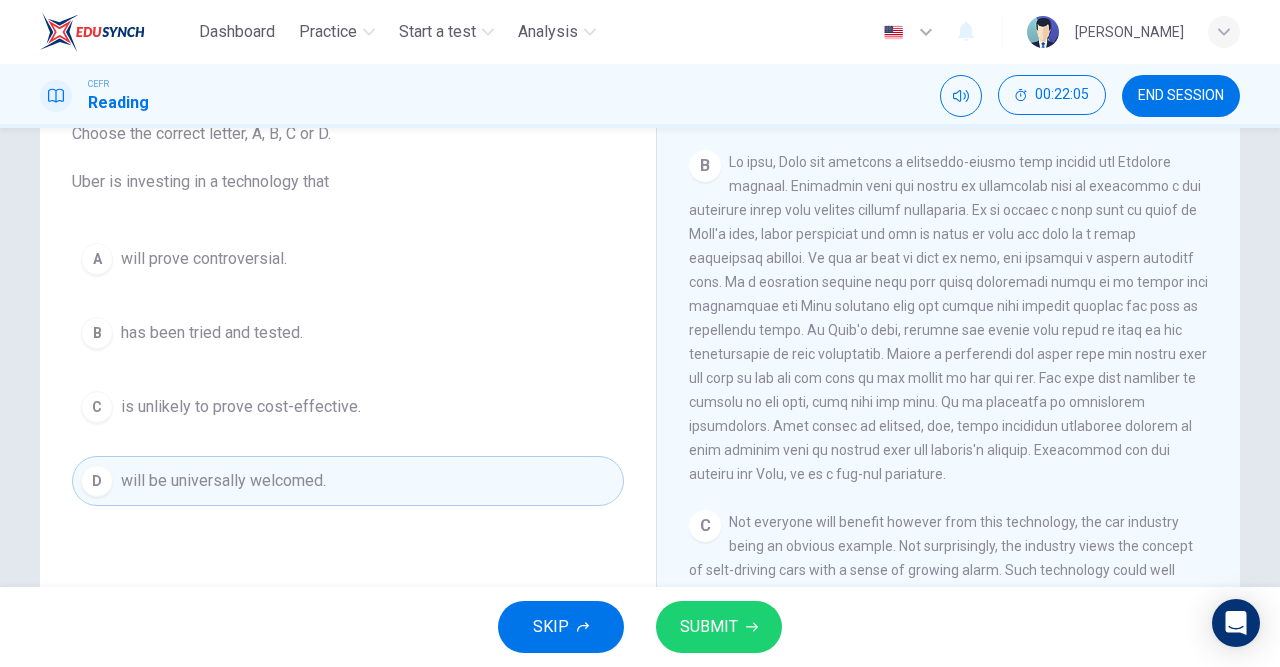 click on "SUBMIT" at bounding box center (709, 627) 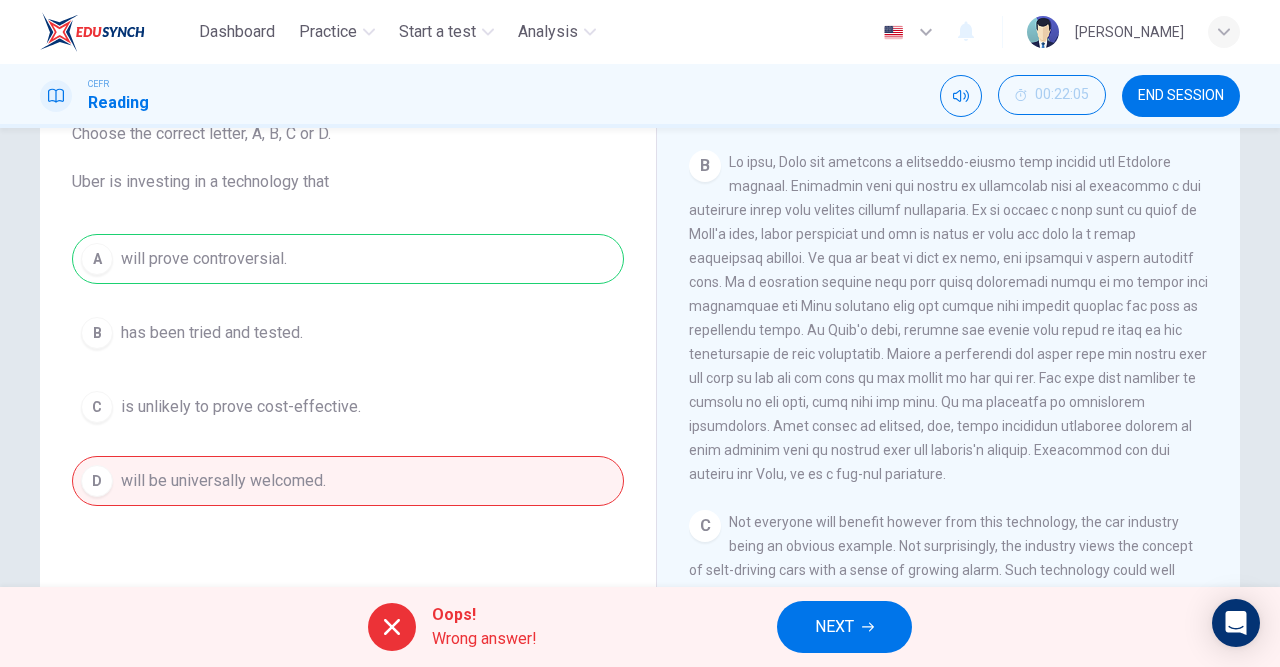click on "NEXT" at bounding box center [834, 627] 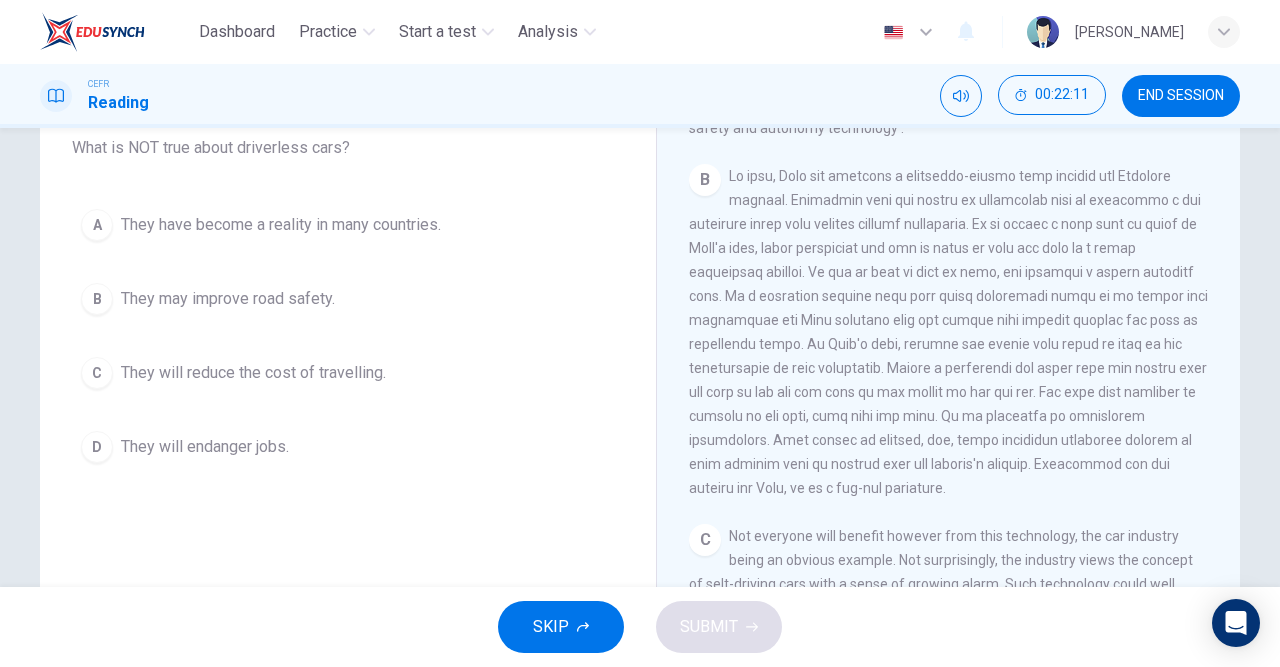 scroll, scrollTop: 145, scrollLeft: 0, axis: vertical 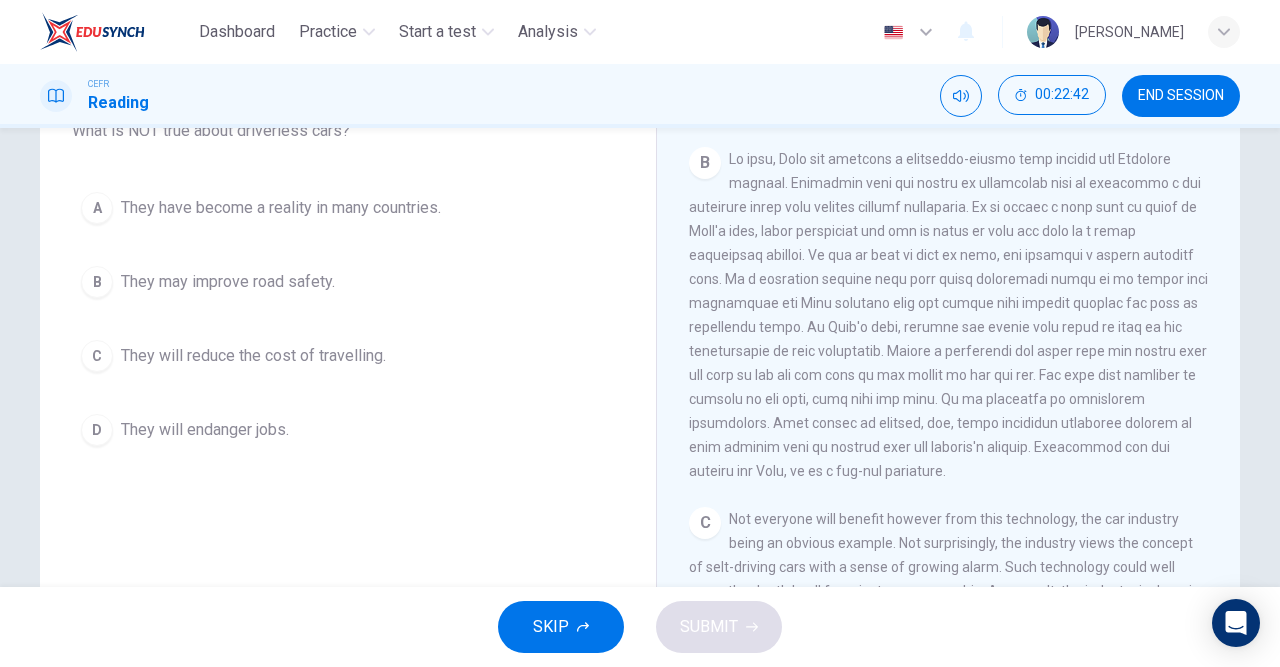 click on "B" at bounding box center (97, 282) 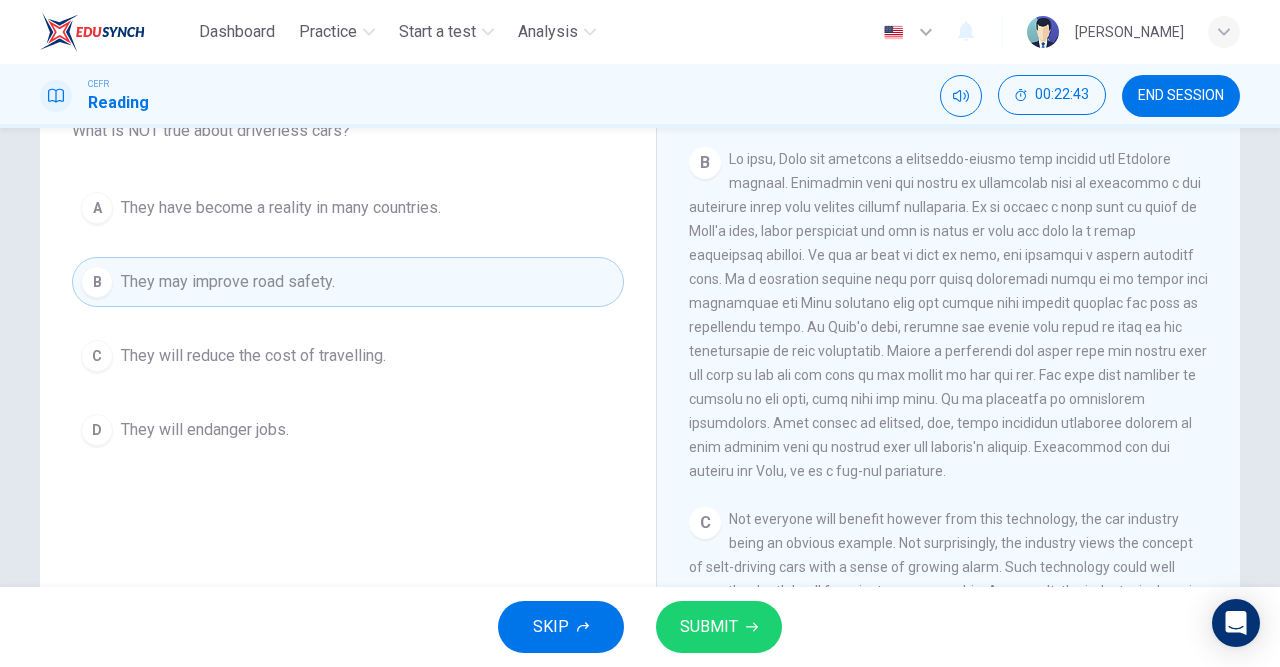 click on "SUBMIT" at bounding box center [709, 627] 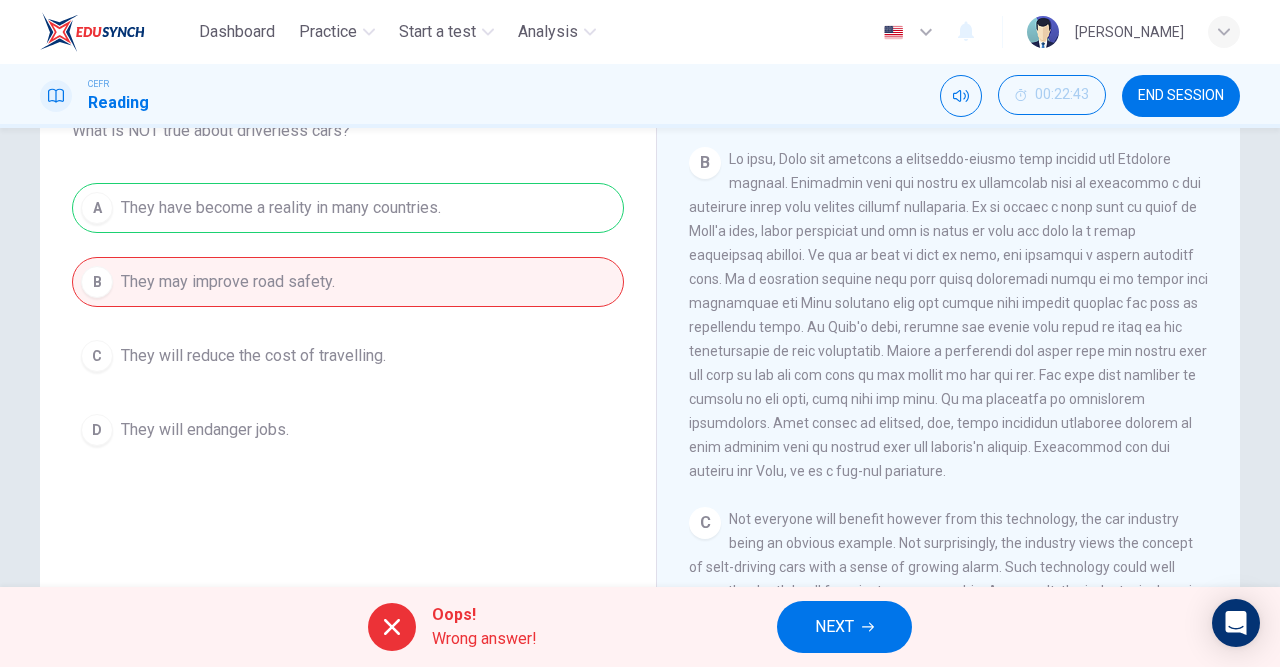 click on "NEXT" at bounding box center [834, 627] 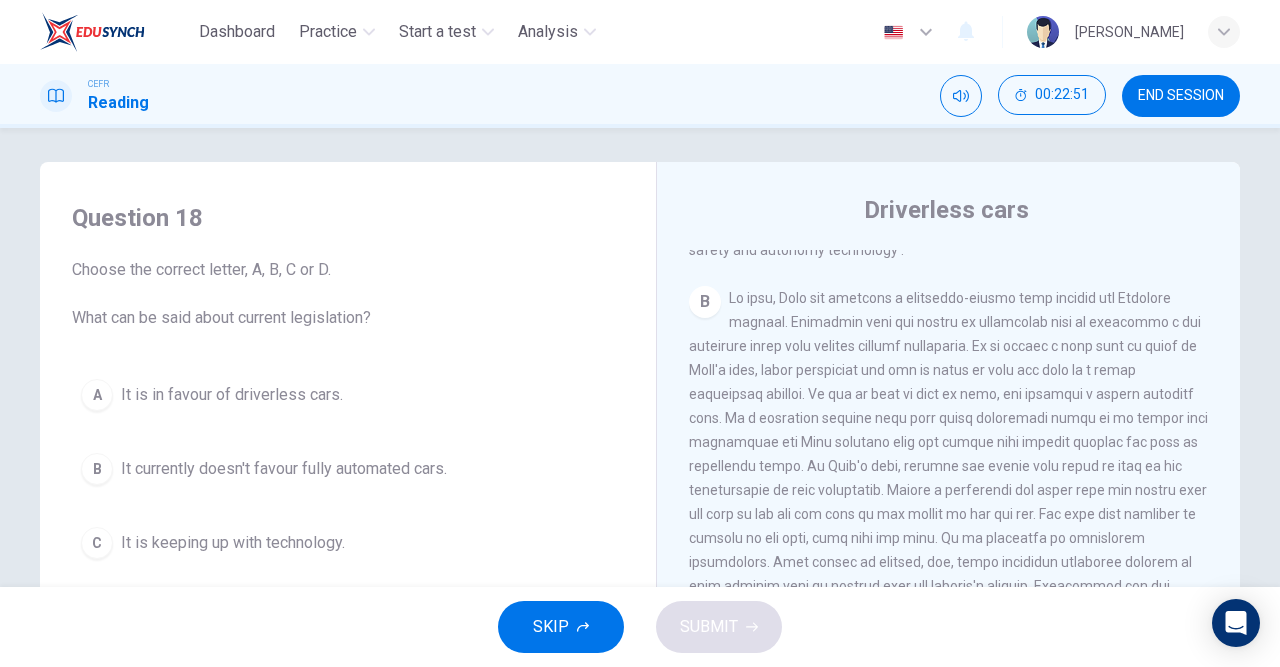 scroll, scrollTop: 4, scrollLeft: 0, axis: vertical 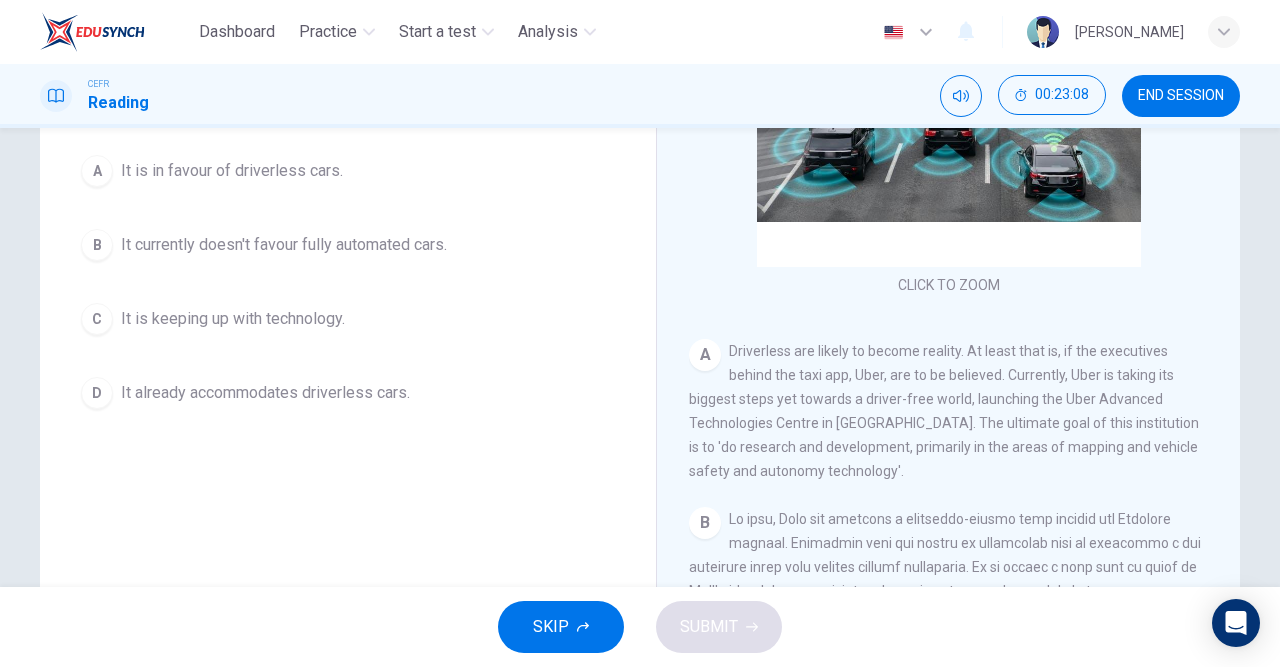 click on "Dashboard Practice Start a test Analysis English en ​ [PERSON_NAME] CEFR Reading 00:23:08 END SESSION Question 18 Choose the correct letter, A, B, C or D. What can be said about current legislation? A It is in favour of driverless cars. B It currently doesn't favour fully automated cars. C It is keeping up with technology. D It already accommodates driverless cars. Driverless cars CLICK TO ZOOM Click to Zoom A Driverless are likely to become reality. At least that is, if the executives behind the taxi app, Uber, are to be believed. Currently, Uber is taking its biggest steps yet towards a driver-free world, launching the Uber Advanced Technologies Centre in [GEOGRAPHIC_DATA]. The ultimate goal of this institution is to 'do research and development, primarily in the areas of mapping and vehicle safety and autonomy technology'. B C D E F G H SKIP SUBMIT EduSynch - Online Language Proficiency Testing
Dashboard Practice Start a test Analysis Notifications © Copyright  2025" at bounding box center [640, 333] 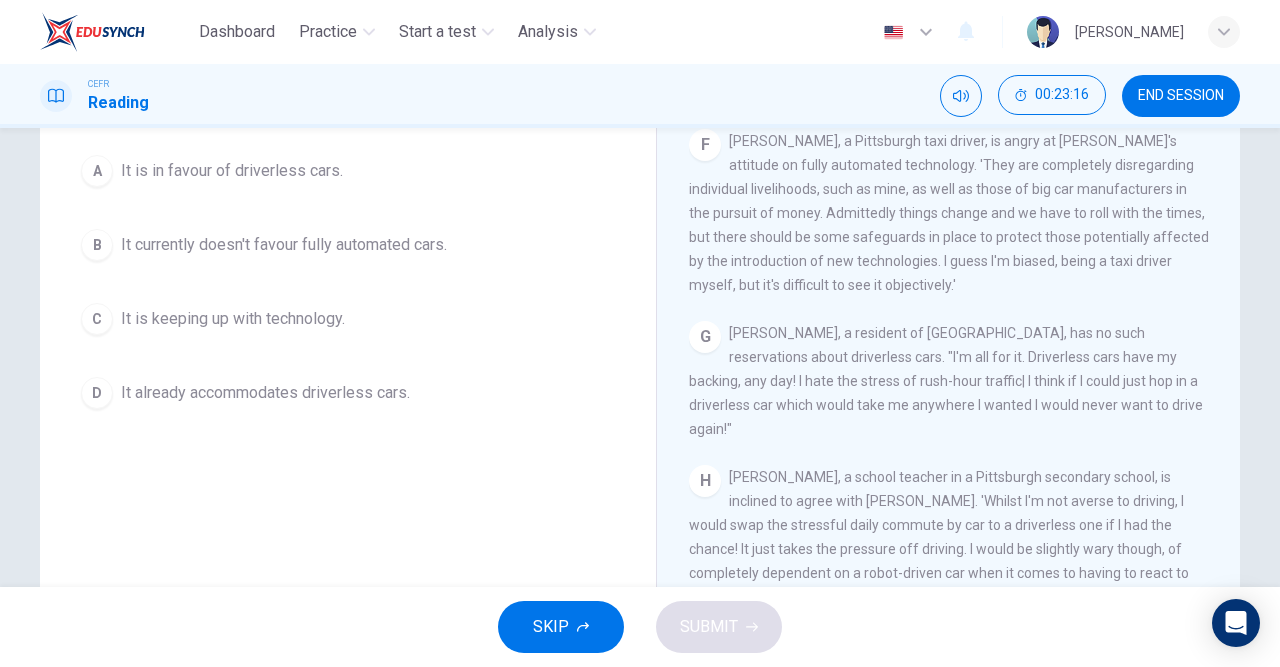 scroll, scrollTop: 1500, scrollLeft: 0, axis: vertical 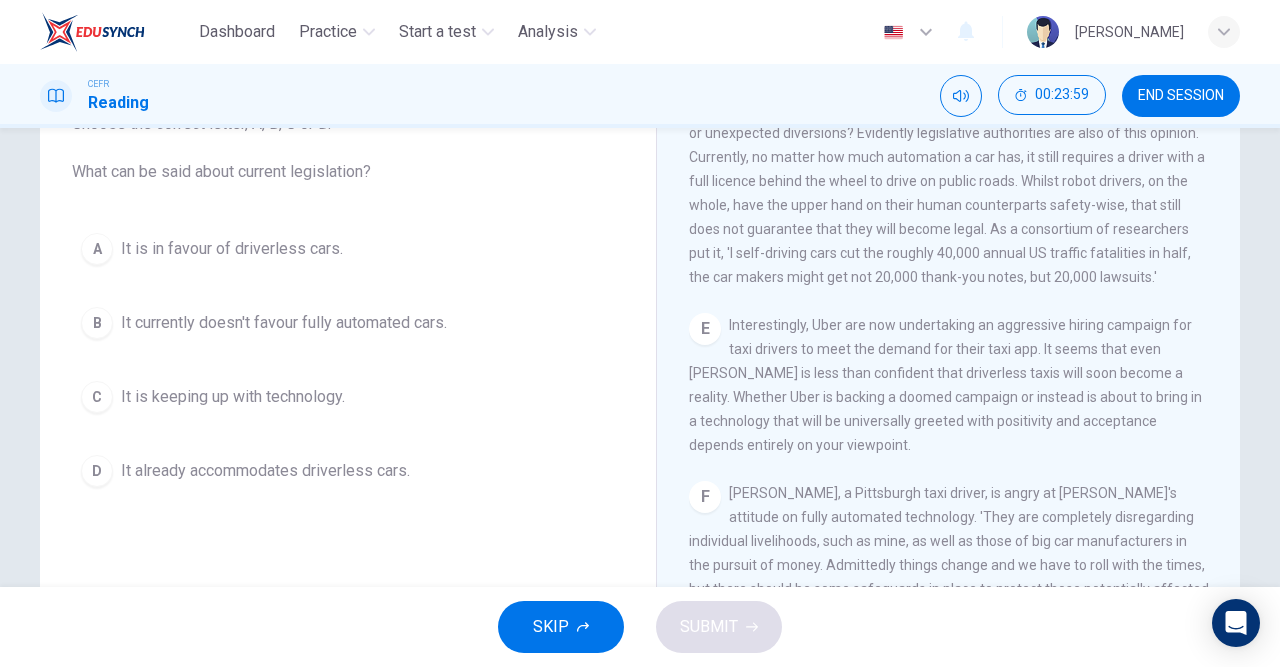 click on "Interestingly, Uber are now undertaking an aggressive hiring campaign for taxi drivers to meet the demand for their taxi app. It seems that even [PERSON_NAME] is less than confident that driverless taxis will soon become a reality. Whether Uber is backing a doomed campaign or instead is about to bring in a technology that will be universally greeted with positivity and acceptance depends entirely on your viewpoint." at bounding box center (945, 385) 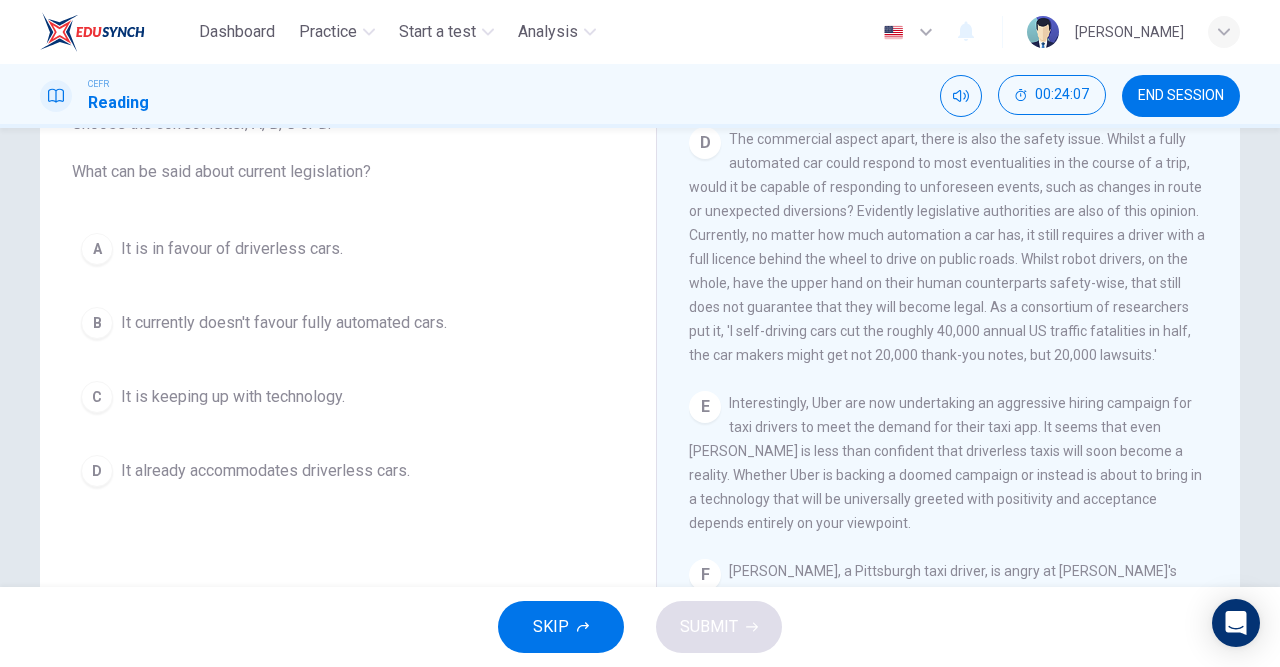 scroll, scrollTop: 1093, scrollLeft: 0, axis: vertical 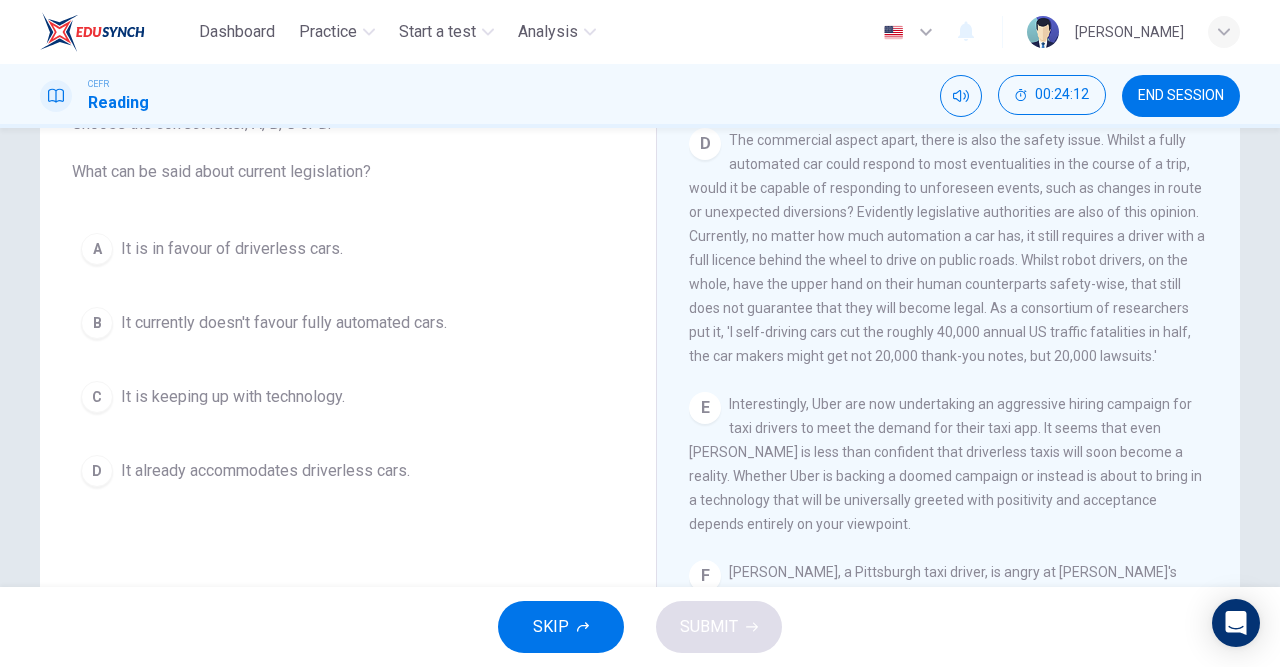 click on "B" at bounding box center (97, 323) 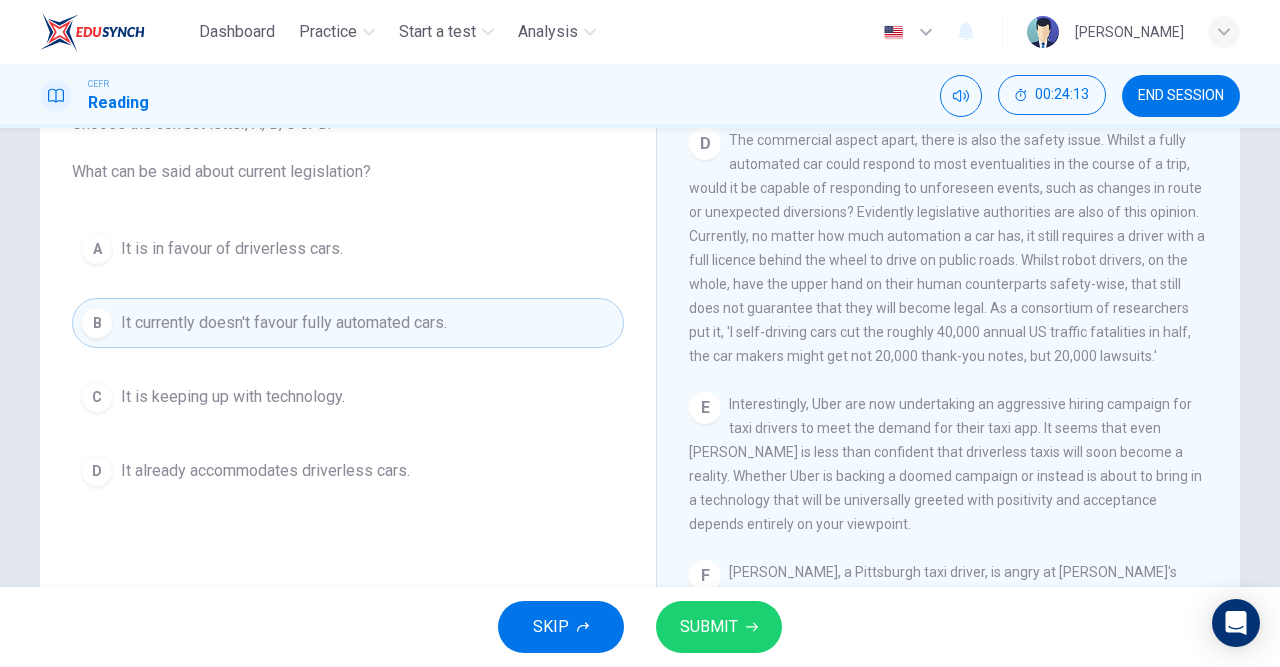 click on "SUBMIT" at bounding box center [709, 627] 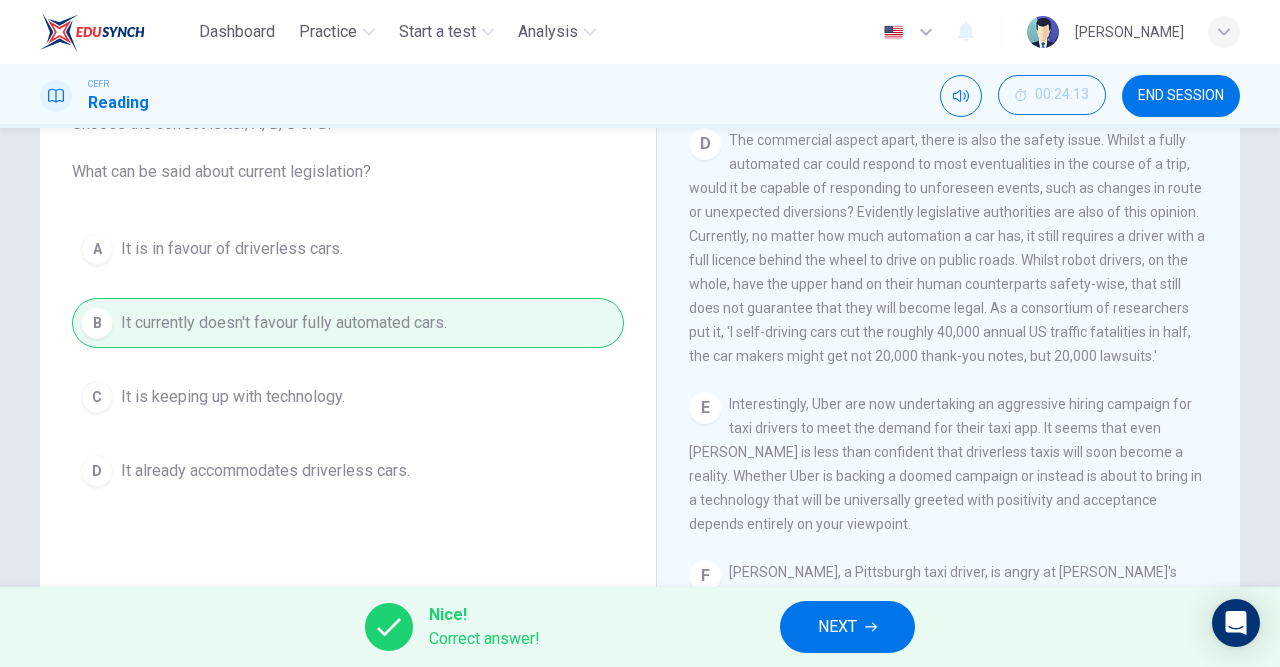 click on "NEXT" at bounding box center (837, 627) 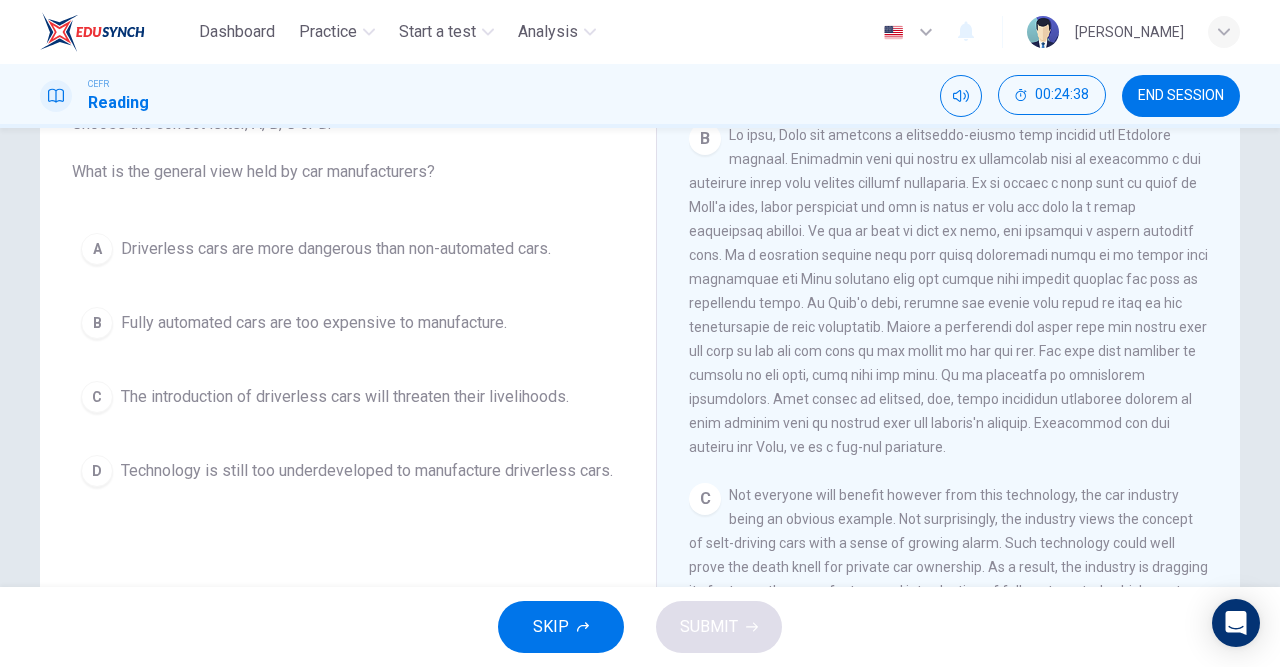 scroll, scrollTop: 571, scrollLeft: 0, axis: vertical 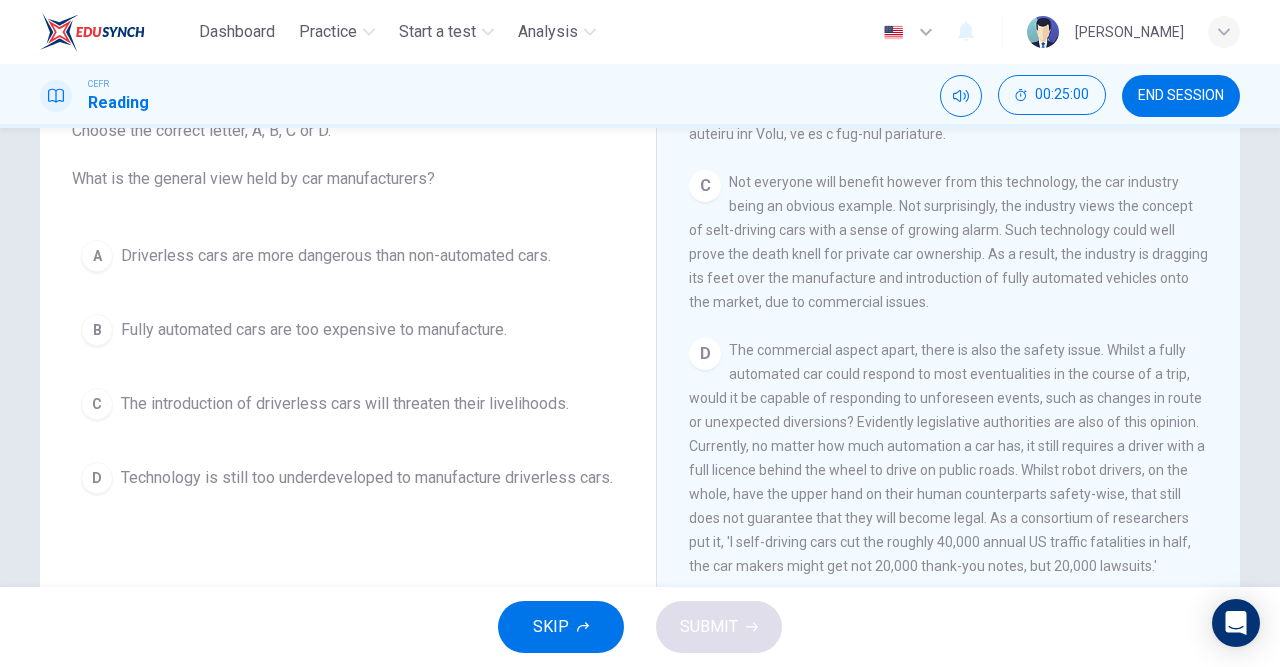 click on "D" at bounding box center [97, 478] 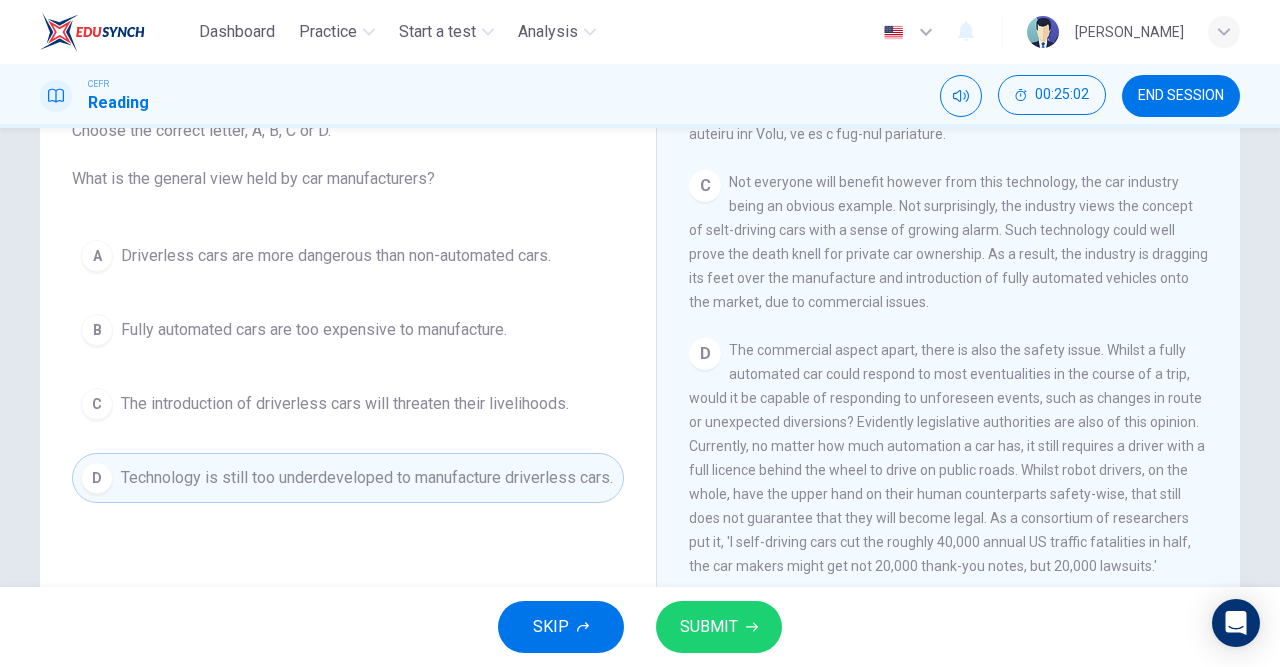 click on "SUBMIT" at bounding box center [709, 627] 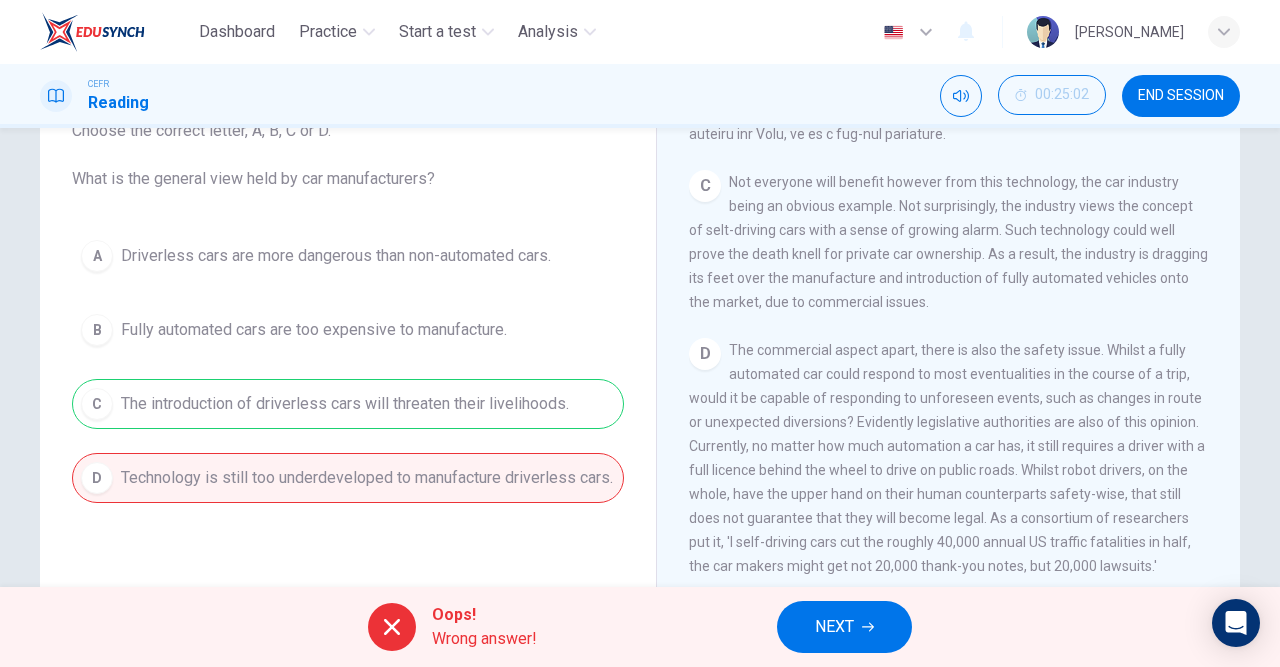 click on "NEXT" at bounding box center (844, 627) 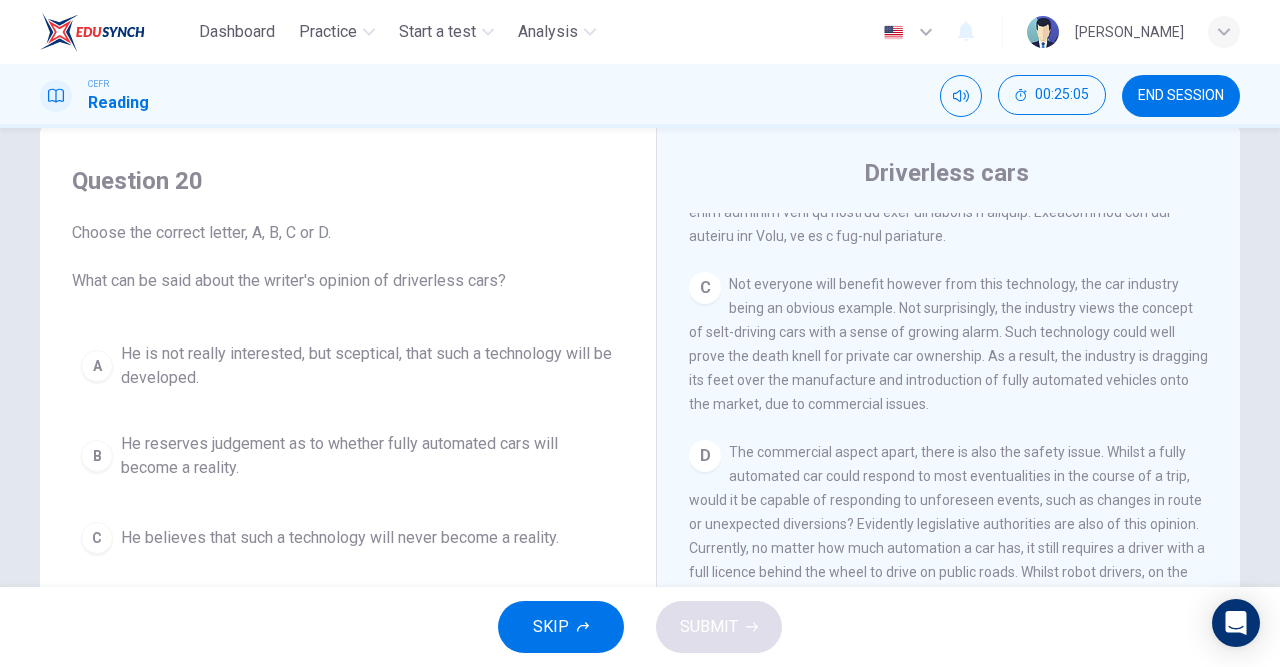 scroll, scrollTop: 45, scrollLeft: 0, axis: vertical 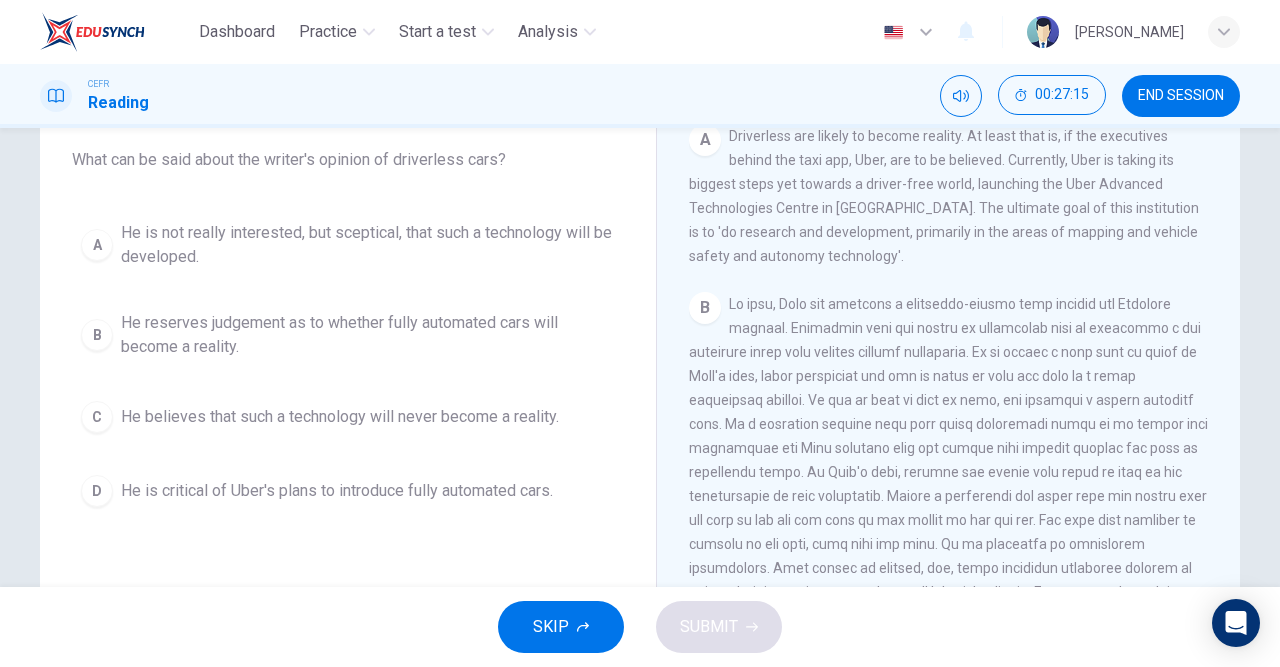 click on "B" at bounding box center [97, 335] 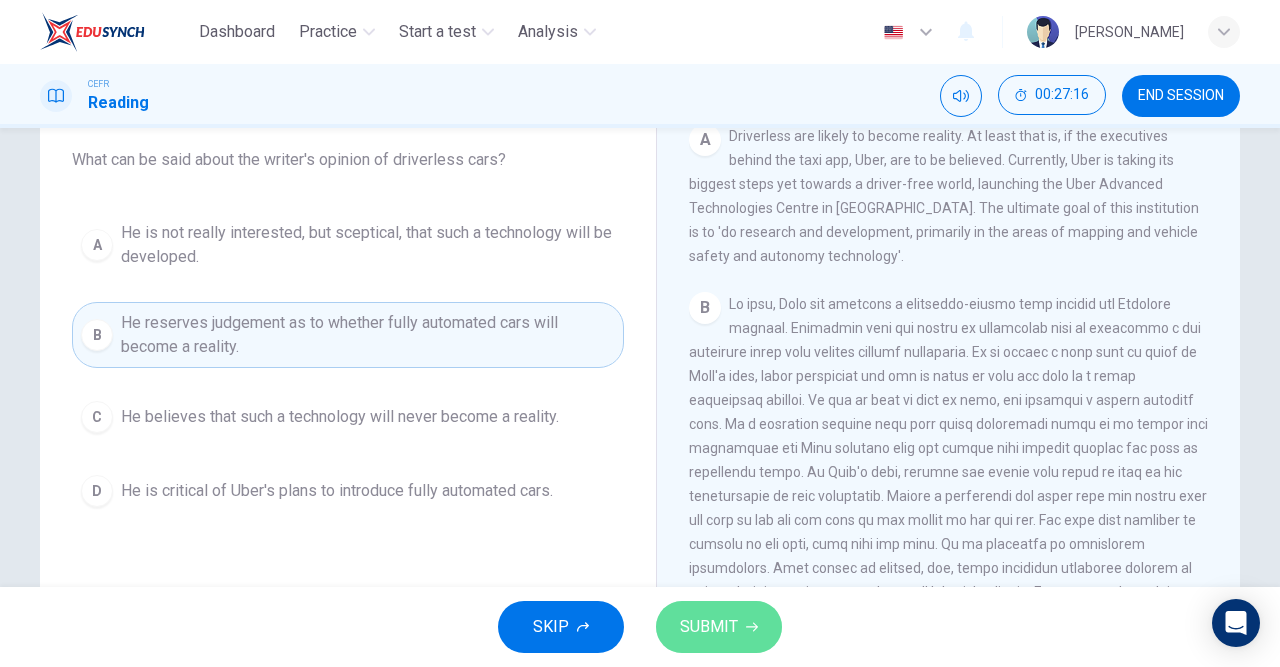 click on "SUBMIT" at bounding box center [709, 627] 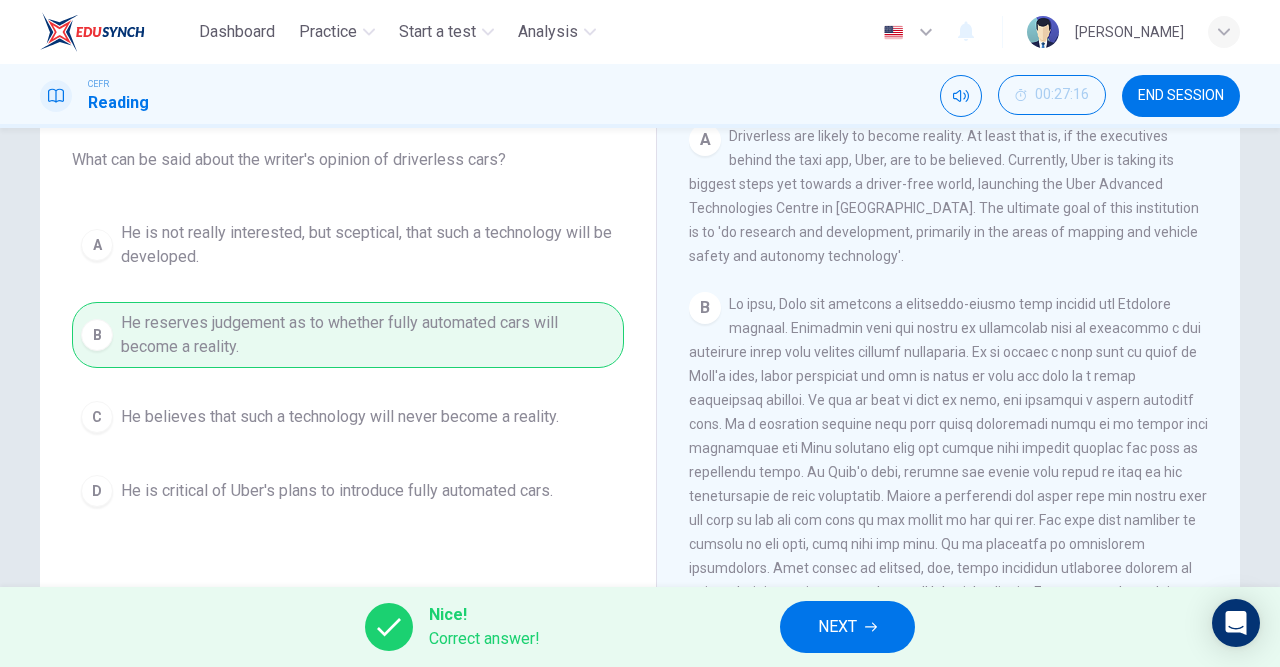 click 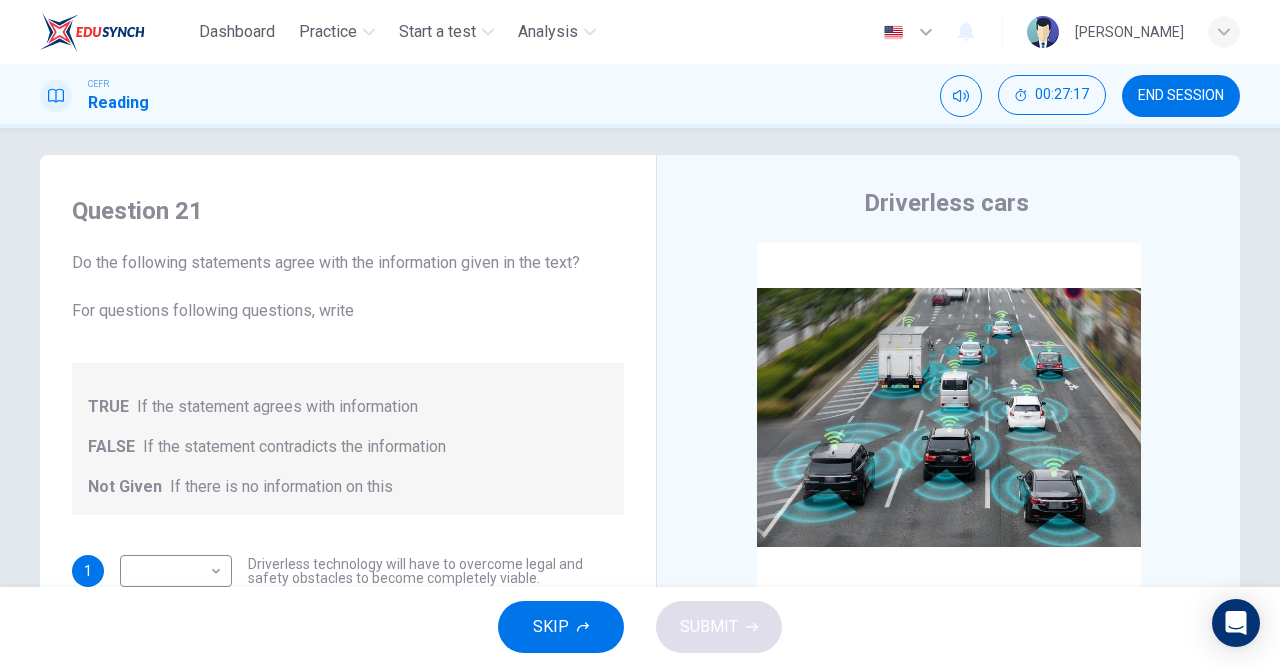 scroll, scrollTop: 0, scrollLeft: 0, axis: both 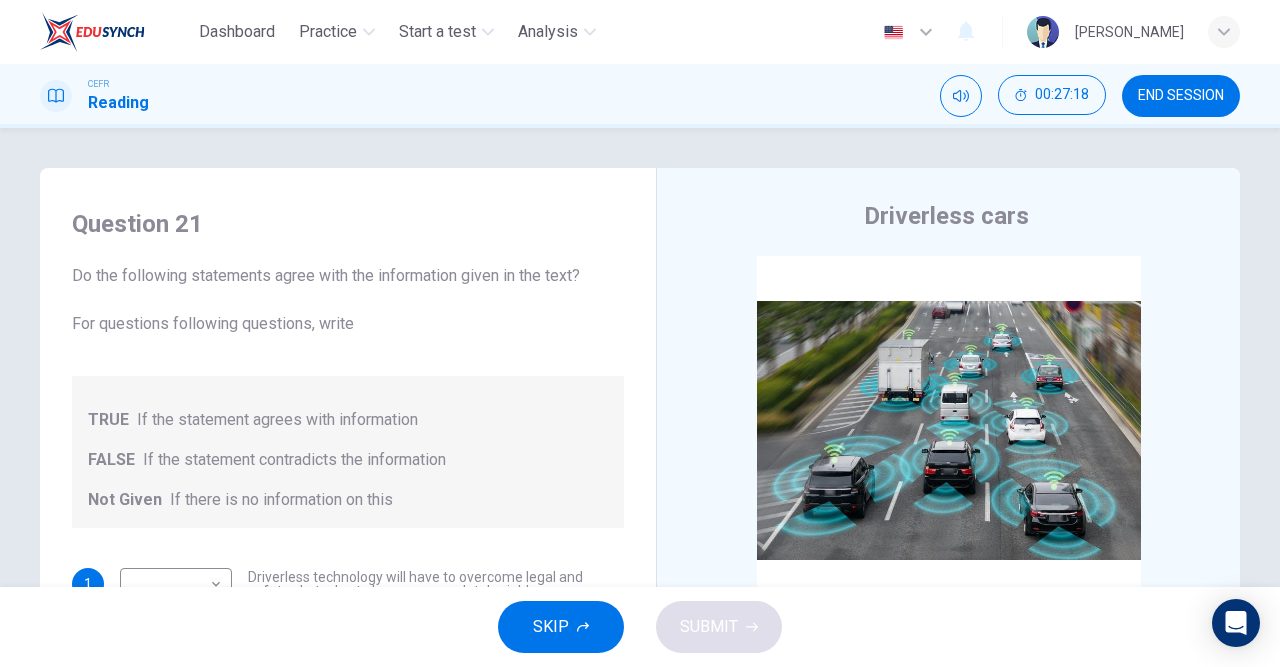 click 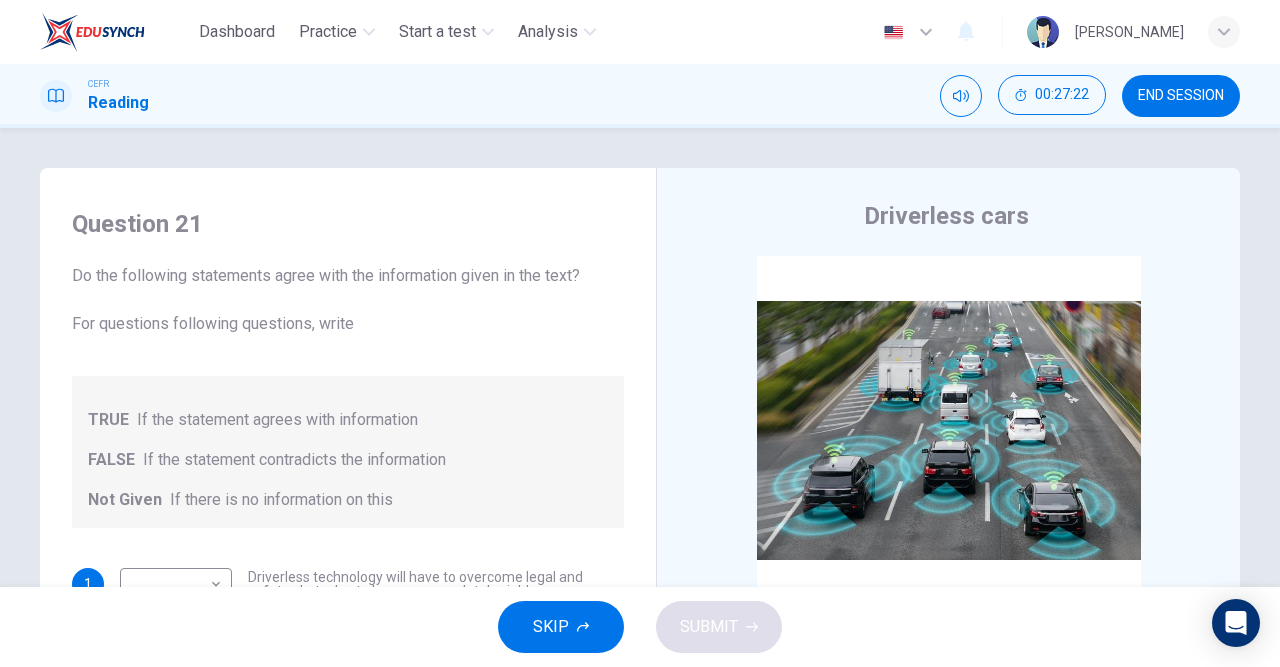 click on "Analysis" at bounding box center (548, 32) 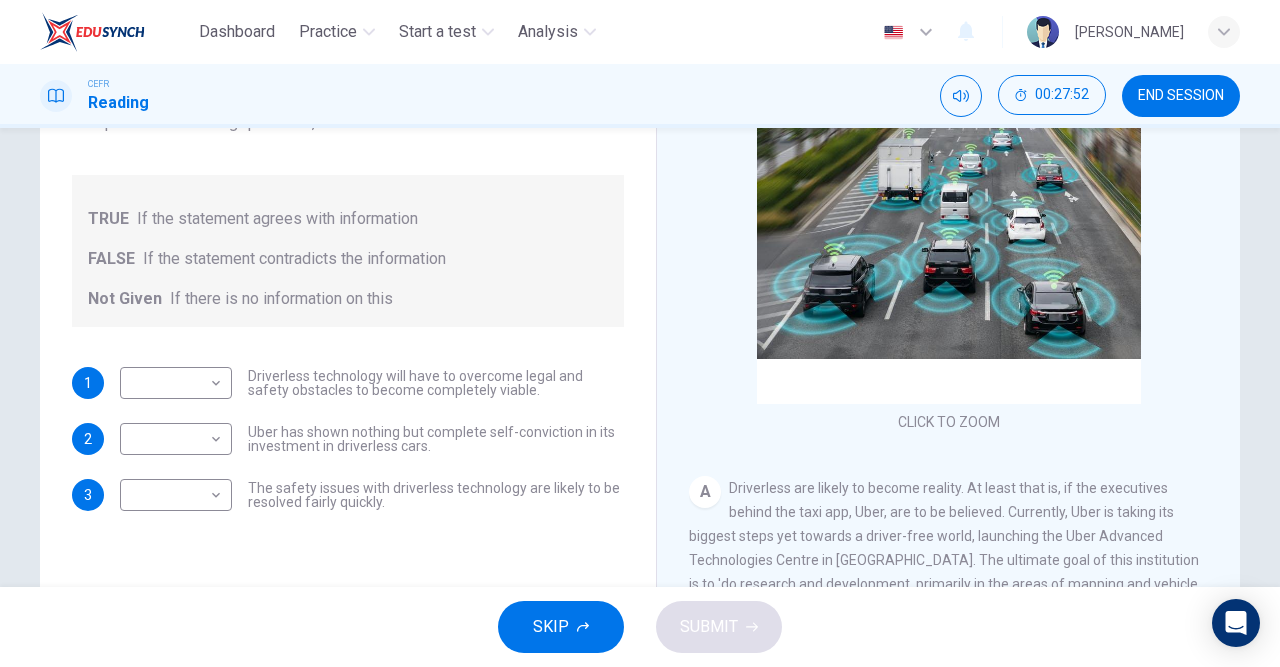 scroll, scrollTop: 238, scrollLeft: 0, axis: vertical 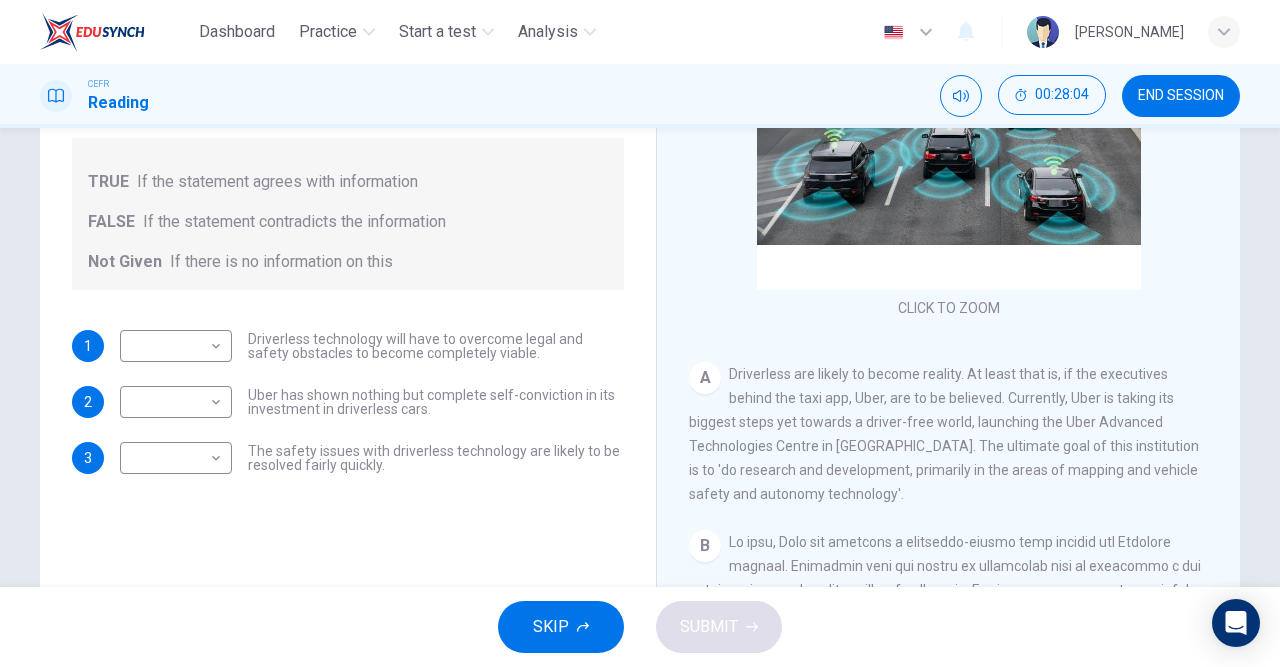click on "Dashboard Practice Start a test Analysis English en ​ [PERSON_NAME] CEFR Reading 00:28:04 END SESSION Question 21 Do the following statements agree with the information given in the text? For questions following questions, write TRUE If the statement agrees with information FALSE If the statement contradicts the information Not Given If there is no information on this 1 ​ ​ Driverless technology will have to overcome legal and safety obstacles to become completely viable. 2 ​ ​ Uber has shown nothing but complete self-conviction in its investment in driverless cars. 3 ​ ​ The safety issues with driverless technology are likely to be resolved fairly quickly. Driverless cars CLICK TO ZOOM Click to Zoom A B C D E F G H SKIP SUBMIT EduSynch - Online Language Proficiency Testing
Dashboard Practice Start a test Analysis Notifications © Copyright  2025" at bounding box center [640, 333] 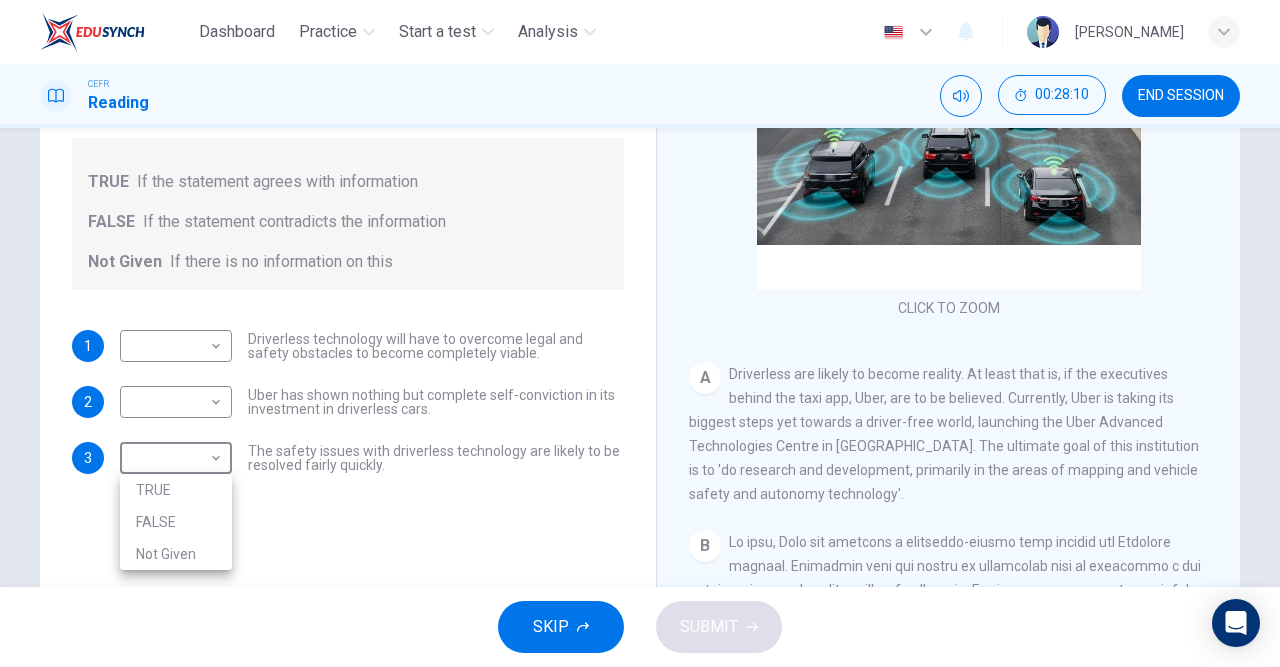 click at bounding box center (640, 333) 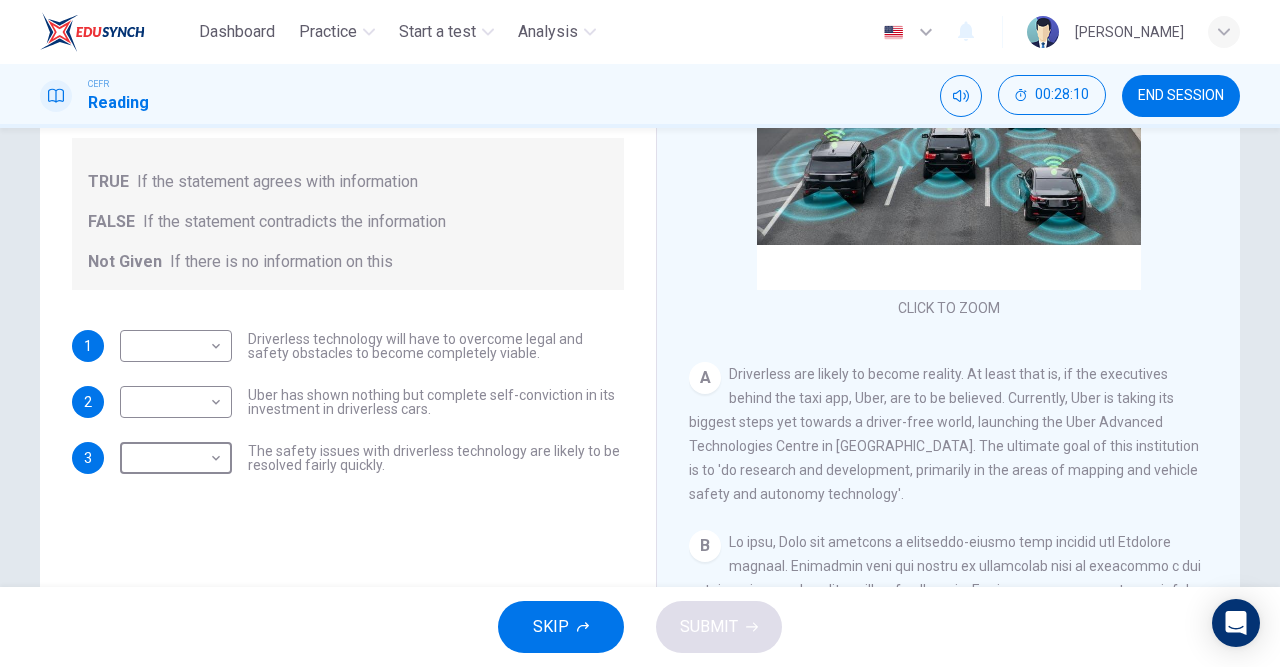 click on "Question 21 Do the following statements agree with the information given in the text? For questions following questions, write TRUE If the statement agrees with information FALSE If the statement contradicts the information Not Given If there is no information on this 1 ​ ​ Driverless technology will have to overcome legal and safety obstacles to become completely viable. 2 ​ ​ Uber has shown nothing but complete self-conviction in its investment in driverless cars. 3 ​ ​ The safety issues with driverless technology are likely to be resolved fairly quickly." at bounding box center (348, 287) 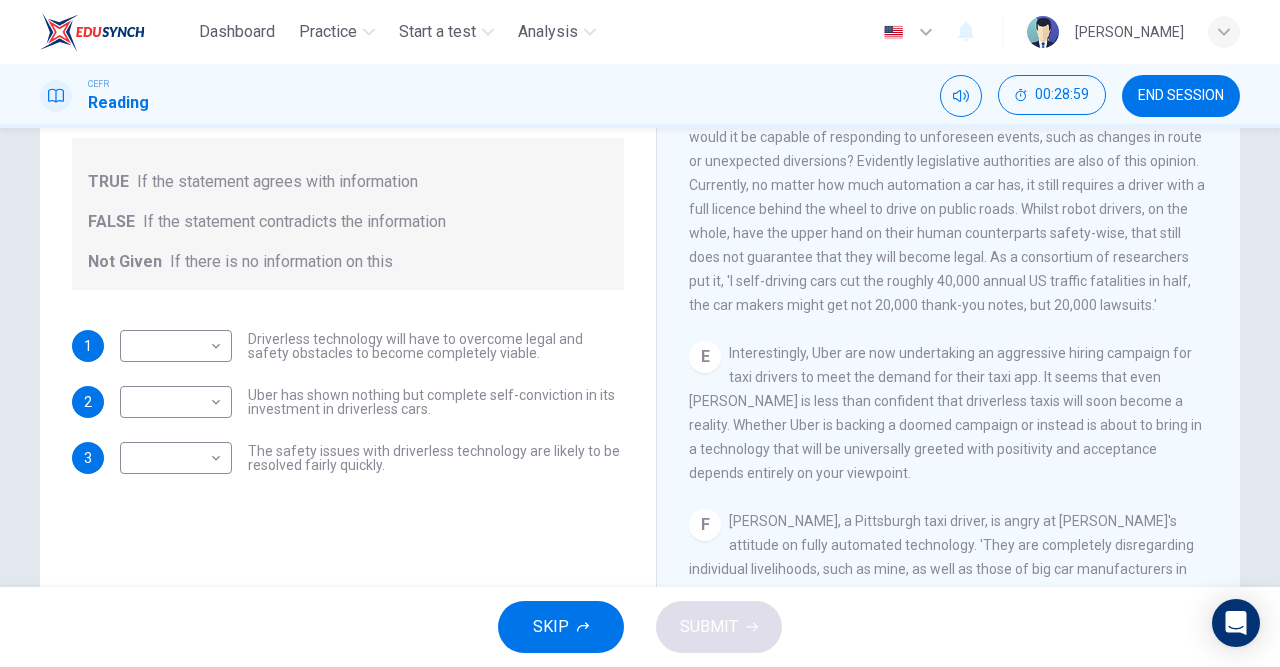 scroll, scrollTop: 1060, scrollLeft: 0, axis: vertical 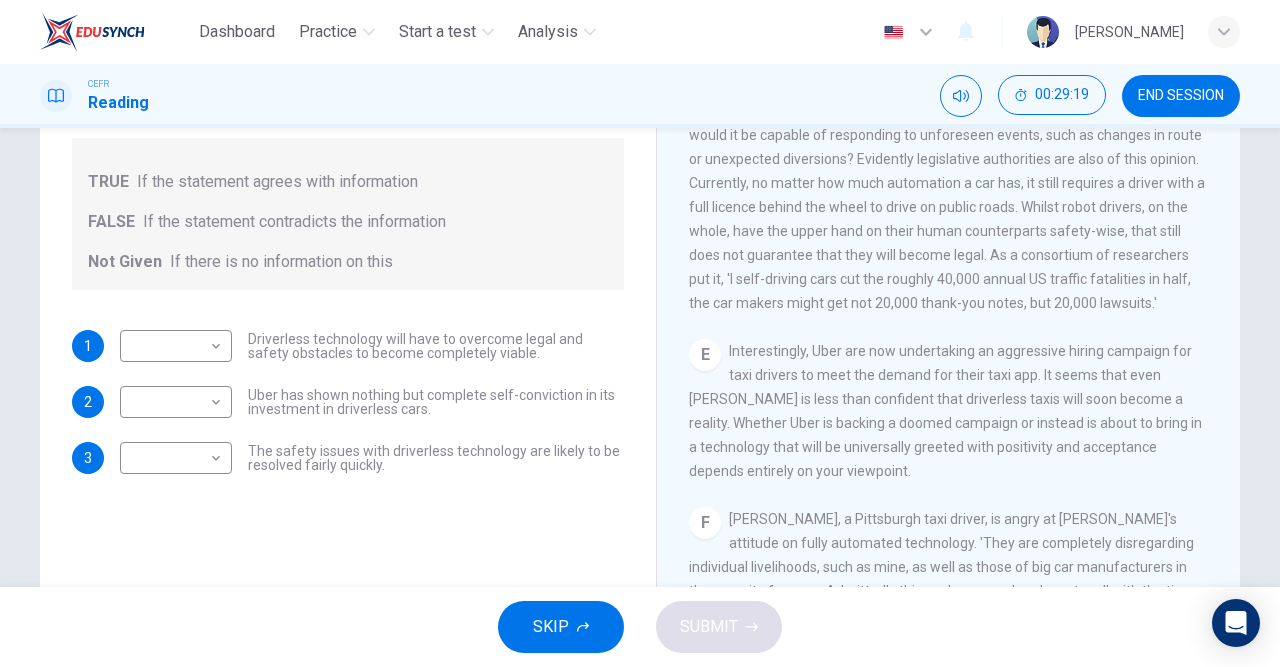 click on "Dashboard Practice Start a test Analysis English en ​ [PERSON_NAME] CEFR Reading 00:29:19 END SESSION Question 21 Do the following statements agree with the information given in the text? For questions following questions, write TRUE If the statement agrees with information FALSE If the statement contradicts the information Not Given If there is no information on this 1 ​ ​ Driverless technology will have to overcome legal and safety obstacles to become completely viable. 2 ​ ​ Uber has shown nothing but complete self-conviction in its investment in driverless cars. 3 ​ ​ The safety issues with driverless technology are likely to be resolved fairly quickly. Driverless cars CLICK TO ZOOM Click to Zoom A B C D E F G H SKIP SUBMIT EduSynch - Online Language Proficiency Testing
Dashboard Practice Start a test Analysis Notifications © Copyright  2025" at bounding box center (640, 333) 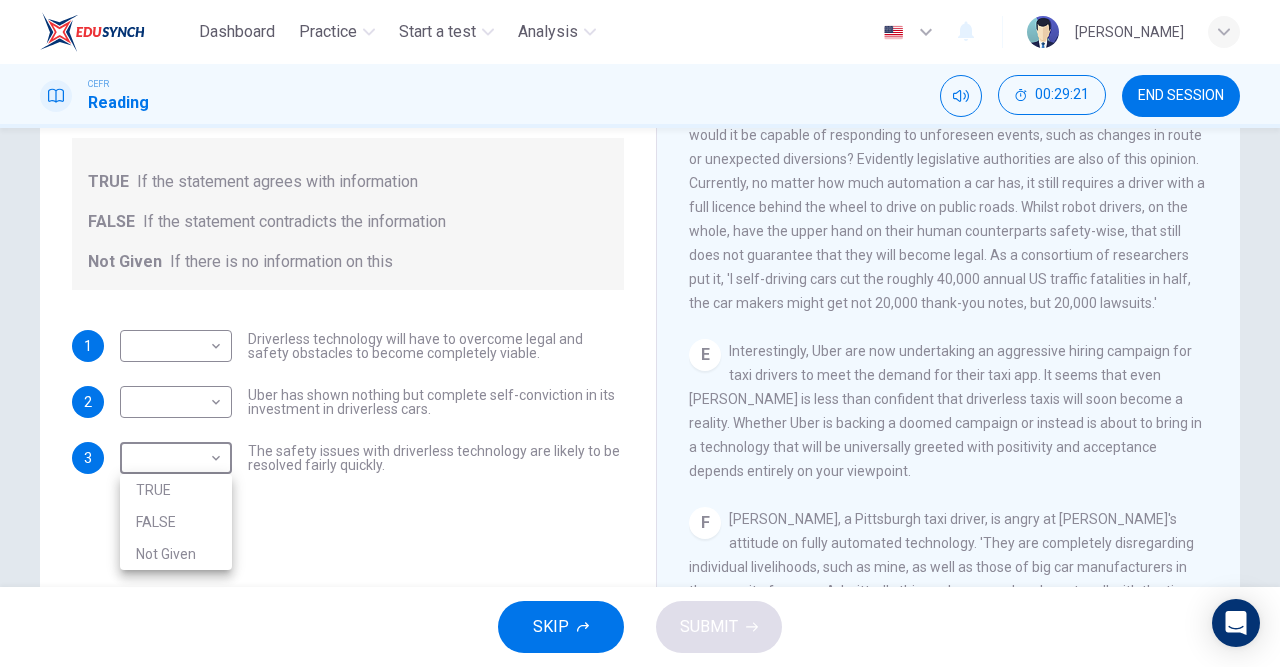 click on "Not Given" at bounding box center [176, 554] 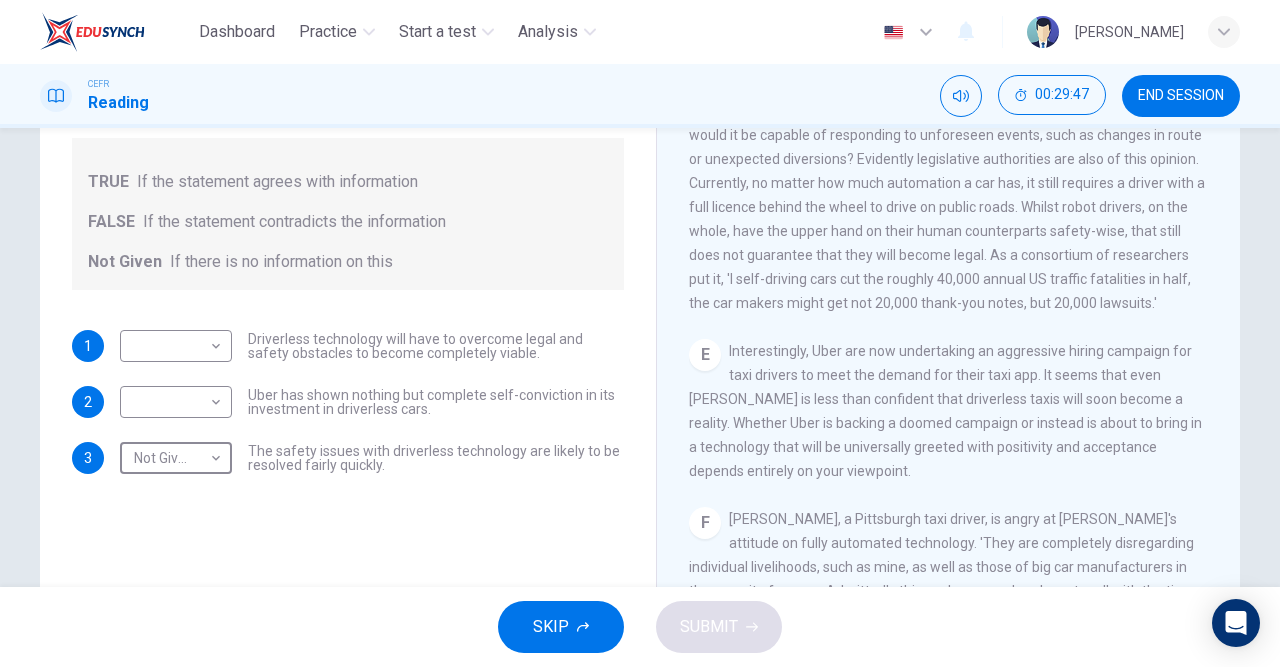 click on "Dashboard Practice Start a test Analysis English en ​ [PERSON_NAME] CEFR Reading 00:29:47 END SESSION Question 21 Do the following statements agree with the information given in the text? For questions following questions, write TRUE If the statement agrees with information FALSE If the statement contradicts the information Not Given If there is no information on this 1 ​ ​ Driverless technology will have to overcome legal and safety obstacles to become completely viable. 2 ​ ​ Uber has shown nothing but complete self-conviction in its investment in driverless cars. 3 Not Given Not Given ​ The safety issues with driverless technology are likely to be resolved fairly quickly. Driverless cars CLICK TO ZOOM Click to Zoom A B C D E F G H SKIP SUBMIT EduSynch - Online Language Proficiency Testing
Dashboard Practice Start a test Analysis Notifications © Copyright  2025" at bounding box center [640, 333] 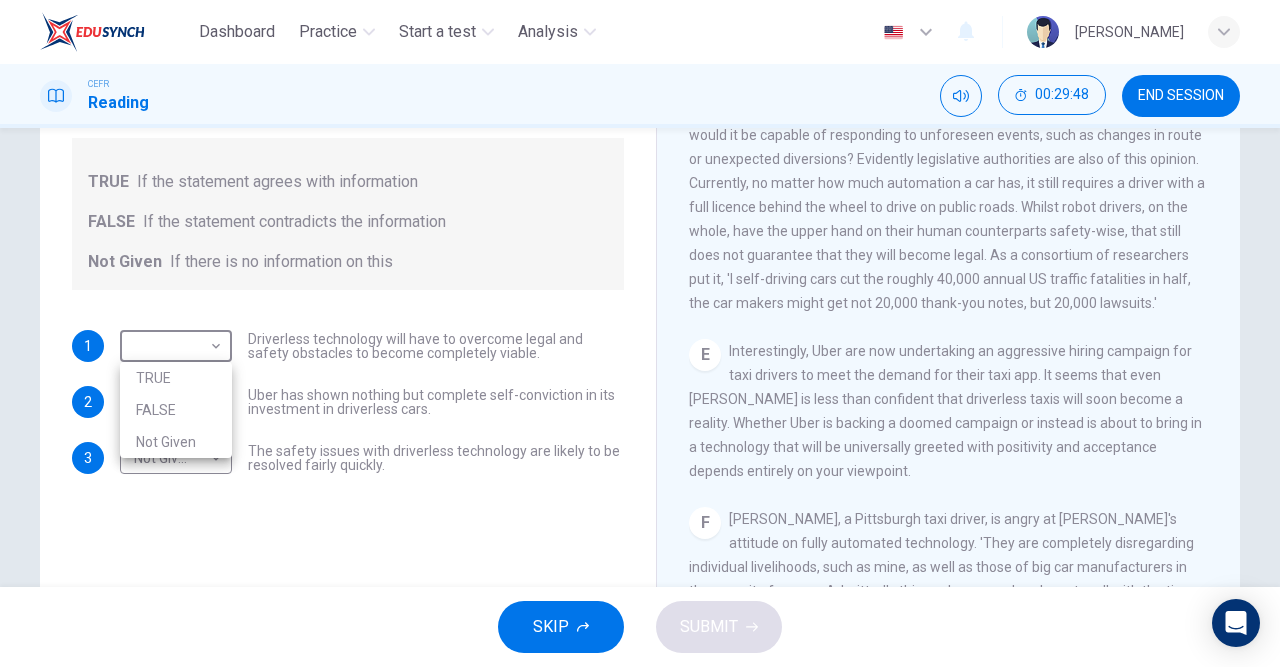 click on "TRUE" at bounding box center (176, 378) 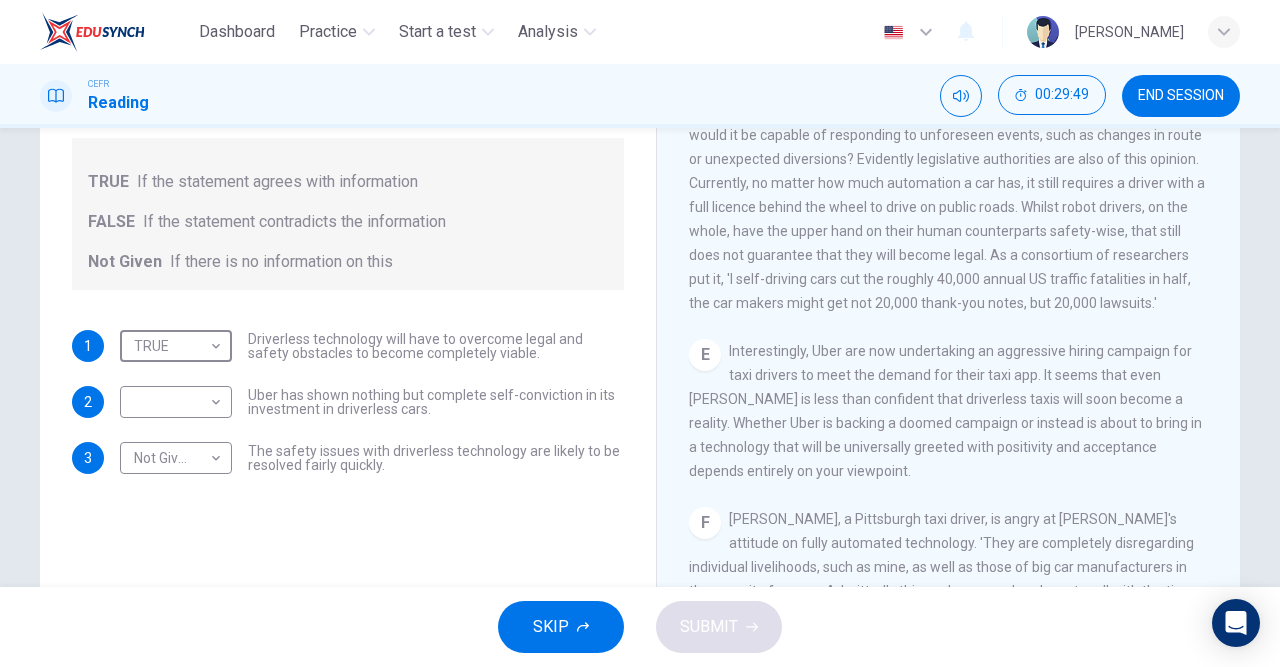 click on "Dashboard Practice Start a test Analysis English en ​ [PERSON_NAME] CEFR Reading 00:29:49 END SESSION Question 21 Do the following statements agree with the information given in the text? For questions following questions, write TRUE If the statement agrees with information FALSE If the statement contradicts the information Not Given If there is no information on this 1 TRUE TRUE ​ Driverless technology will have to overcome legal and safety obstacles to become completely viable. 2 ​ ​ Uber has shown nothing but complete self-conviction in its investment in driverless cars. 3 Not Given Not Given ​ The safety issues with driverless technology are likely to be resolved fairly quickly. Driverless cars CLICK TO ZOOM Click to Zoom A B C D E F G H SKIP SUBMIT EduSynch - Online Language Proficiency Testing
Dashboard Practice Start a test Analysis Notifications © Copyright  2025" at bounding box center (640, 333) 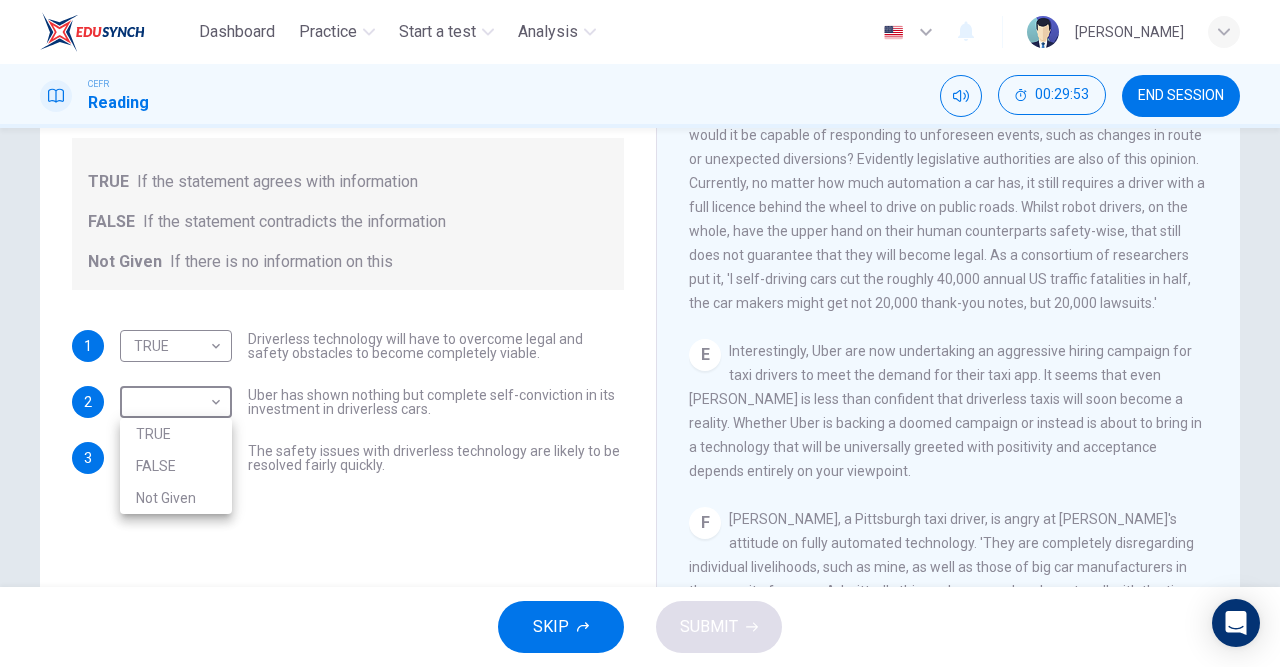 click on "Not Given" at bounding box center [176, 498] 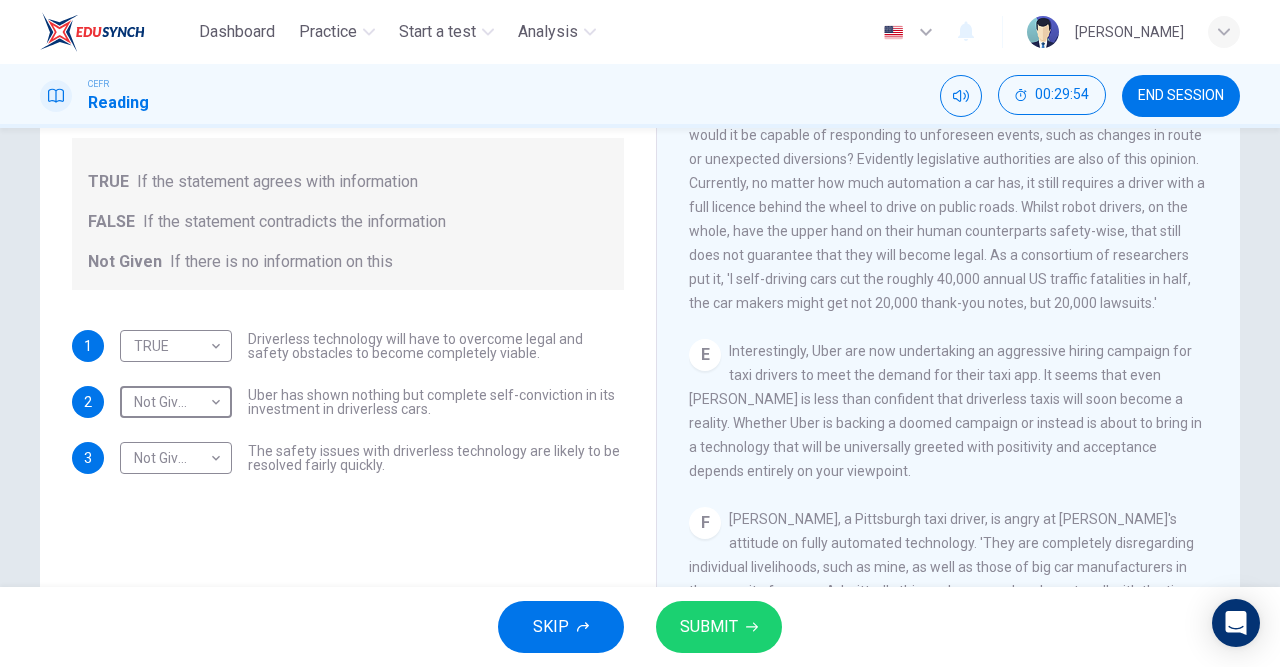 click on "Dashboard Practice Start a test Analysis English en ​ [PERSON_NAME] CEFR Reading 00:29:54 END SESSION Question 21 Do the following statements agree with the information given in the text? For questions following questions, write TRUE If the statement agrees with information FALSE If the statement contradicts the information Not Given If there is no information on this 1 TRUE TRUE ​ Driverless technology will have to overcome legal and safety obstacles to become completely viable. 2 Not Given Not Given ​ Uber has shown nothing but complete self-conviction in its investment in driverless cars. 3 Not Given Not Given ​ The safety issues with driverless technology are likely to be resolved fairly quickly. Driverless cars CLICK TO ZOOM Click to Zoom A B C D E F G H SKIP SUBMIT EduSynch - Online Language Proficiency Testing
Dashboard Practice Start a test Analysis Notifications © Copyright  2025" at bounding box center (640, 333) 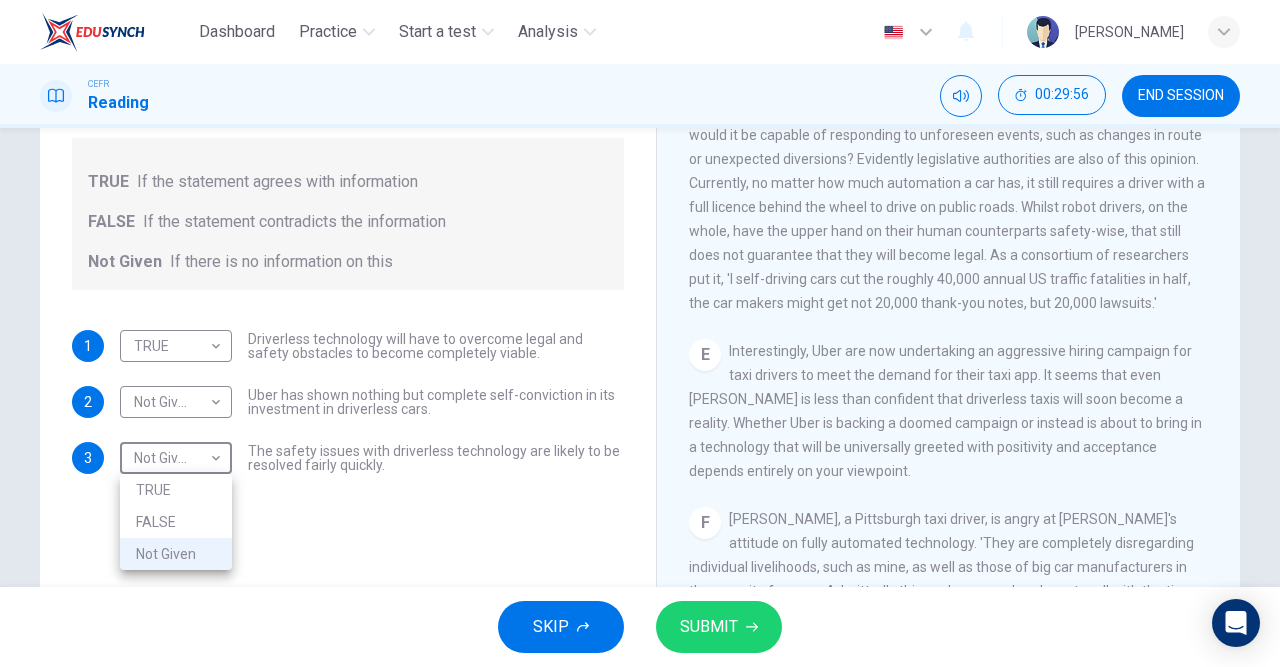 click on "FALSE" at bounding box center (176, 522) 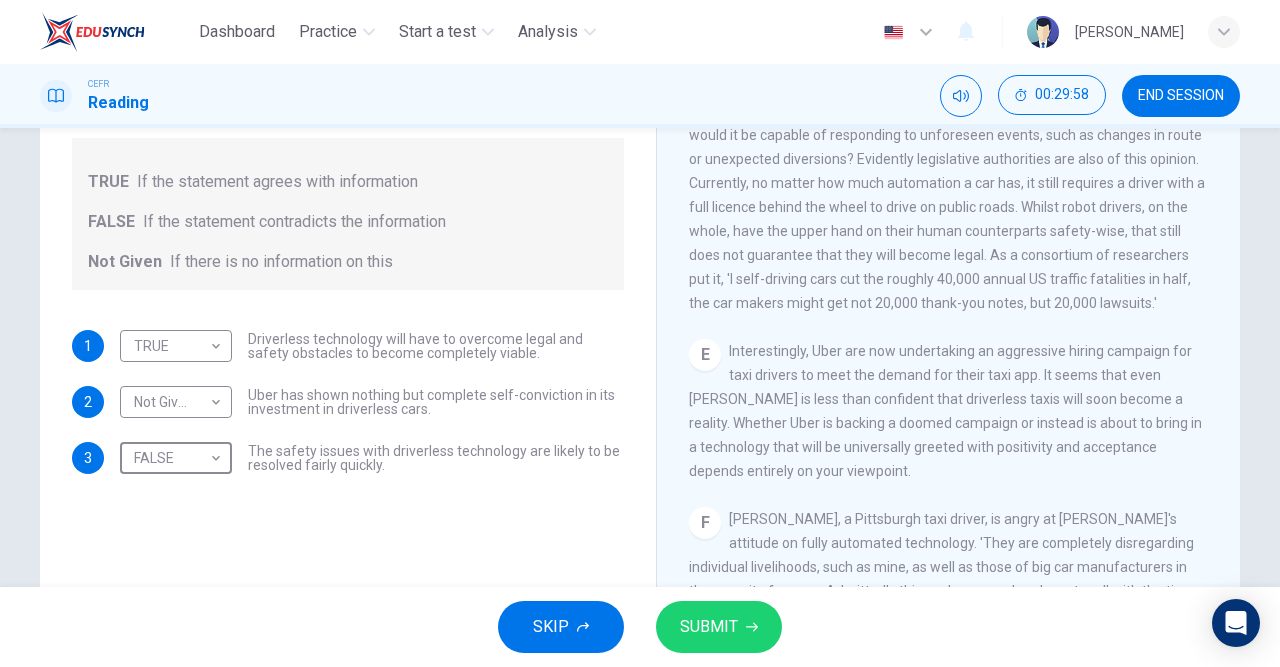 click on "SUBMIT" at bounding box center [709, 627] 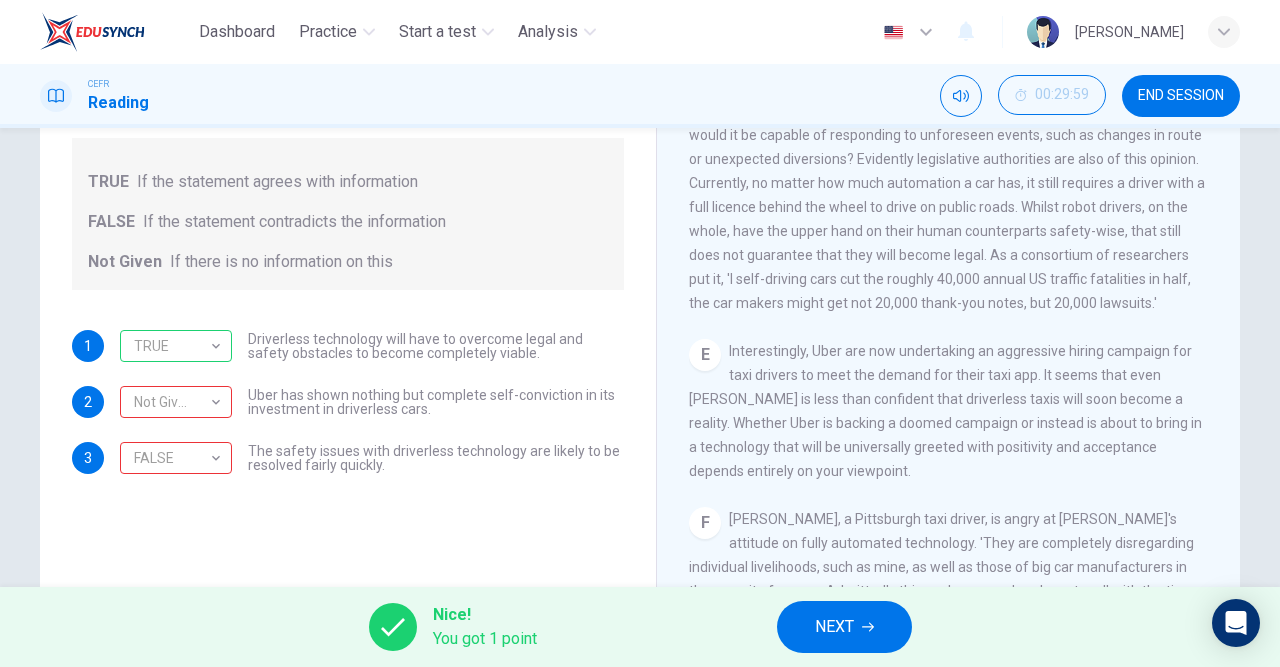 click on "NEXT" at bounding box center (834, 627) 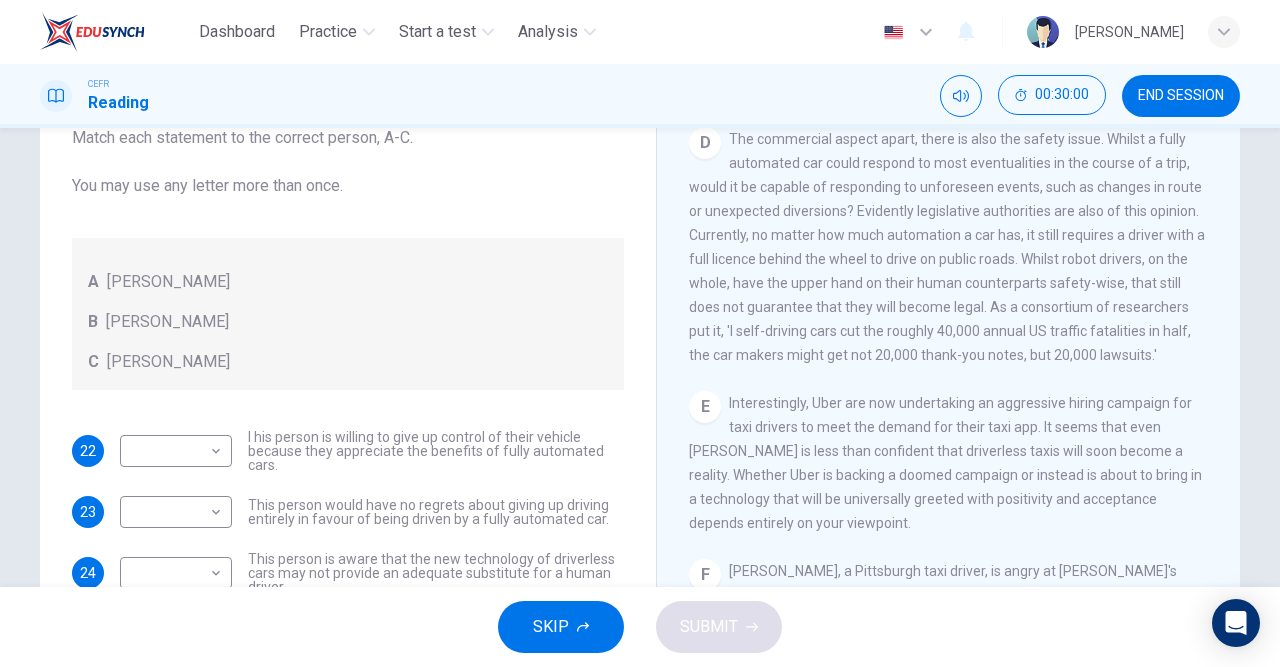 scroll, scrollTop: 0, scrollLeft: 0, axis: both 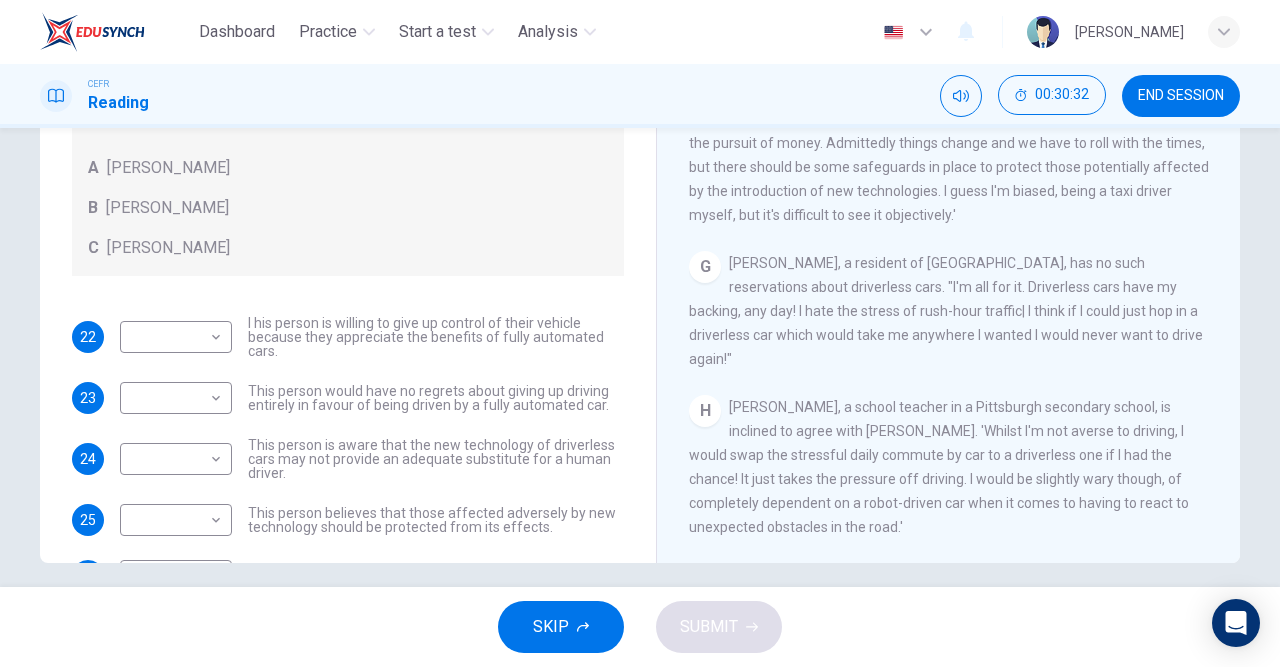 click on "Dashboard Practice Start a test Analysis English en ​ [PERSON_NAME] CEFR Reading 00:30:32 END SESSION Questions 22 - 26 Look at the following statements, and the list of people. Match each statement to the correct person, A-C. You may use any letter more than once.
A [PERSON_NAME] B [PERSON_NAME] C [PERSON_NAME] 22 ​ ​ I his person is willing to give up control of their vehicle because they appreciate the benefits of fully automated cars. 23 ​ ​ This person would have no regrets about giving up driving entirely in favour of being driven by a fully automated car. 24 ​ ​ This person is aware that the new technology of driverless cars may not provide an adequate substitute for a human driver. 25 ​ ​ This person believes that those affected adversely by new technology should be protected from its effects. 26 ​ ​ This person enjoys driving but only under favourable conditions. Driverless cars CLICK TO ZOOM Click to Zoom A B C D E F G H SKIP SUBMIT
Dashboard Practice" at bounding box center [640, 333] 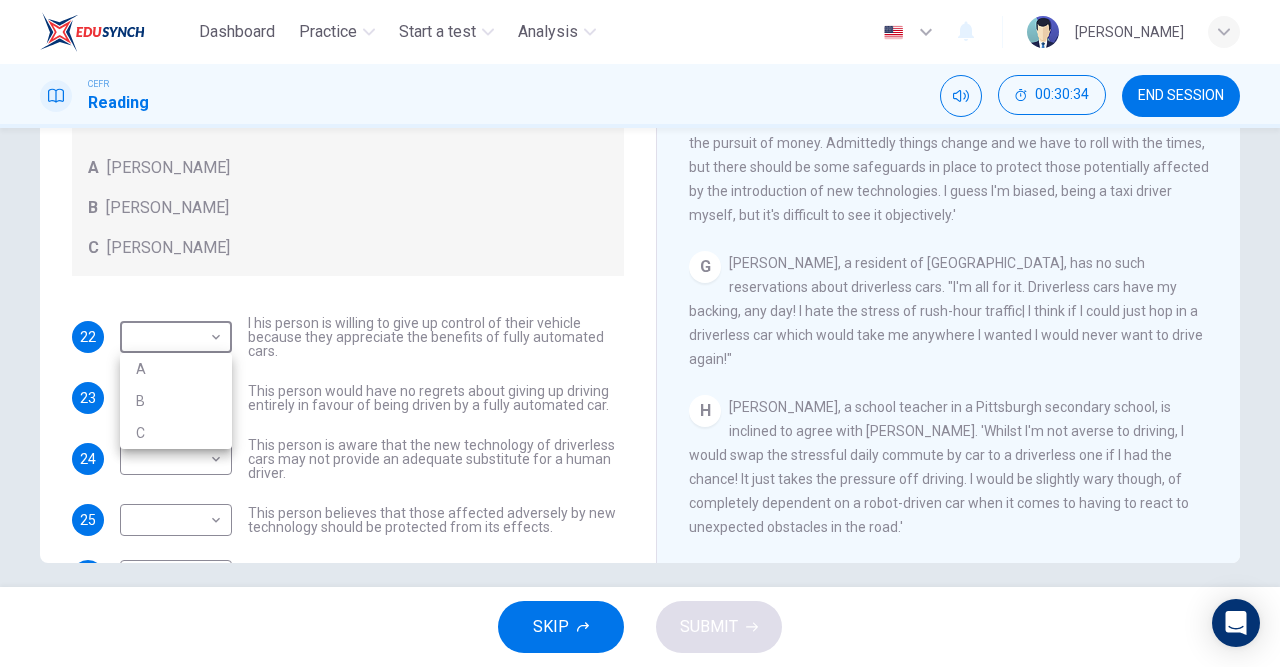 click on "B" at bounding box center [176, 401] 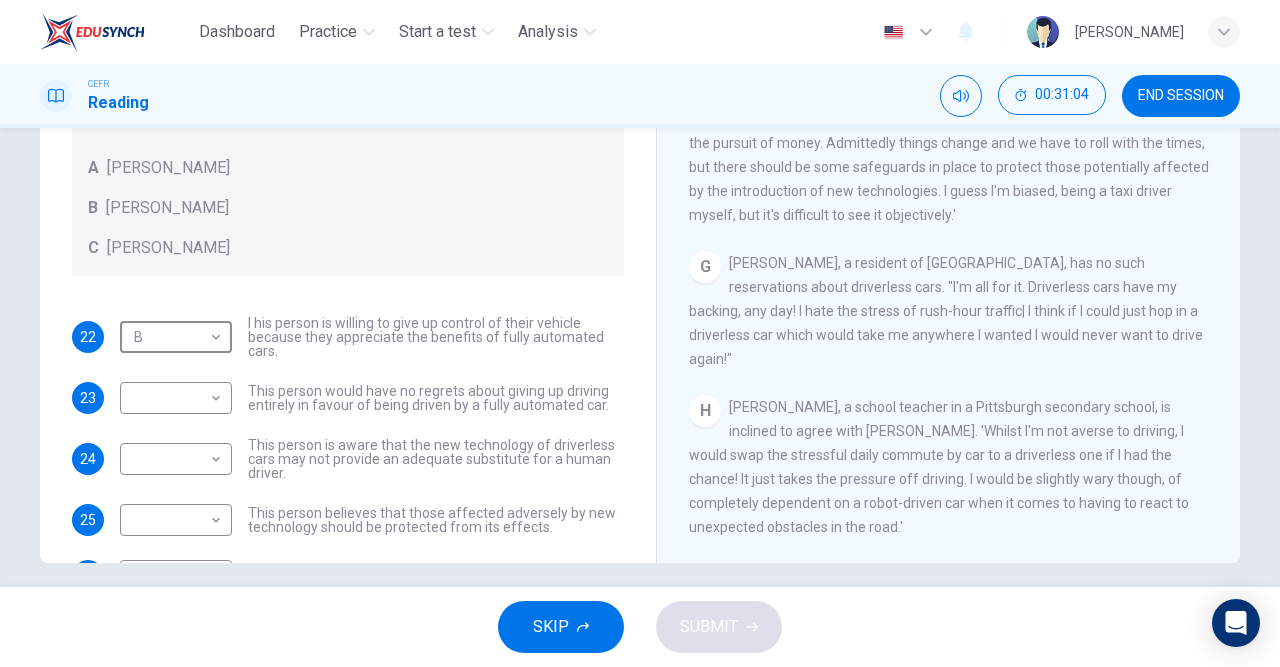 click on "Dashboard Practice Start a test Analysis English en ​ [PERSON_NAME] CEFR Reading 00:31:04 END SESSION Questions 22 - 26 Look at the following statements, and the list of people. Match each statement to the correct person, A-C. You may use any letter more than once.
A [PERSON_NAME] B [PERSON_NAME] C [PERSON_NAME] 22 B B ​ I his person is willing to give up control of their vehicle because they appreciate the benefits of fully automated cars. 23 ​ ​ This person would have no regrets about giving up driving entirely in favour of being driven by a fully automated car. 24 ​ ​ This person is aware that the new technology of driverless cars may not provide an adequate substitute for a human driver. 25 ​ ​ This person believes that those affected adversely by new technology should be protected from its effects. 26 ​ ​ This person enjoys driving but only under favourable conditions. Driverless cars CLICK TO ZOOM Click to Zoom A B C D E F G H SKIP SUBMIT
Dashboard Practice" at bounding box center [640, 333] 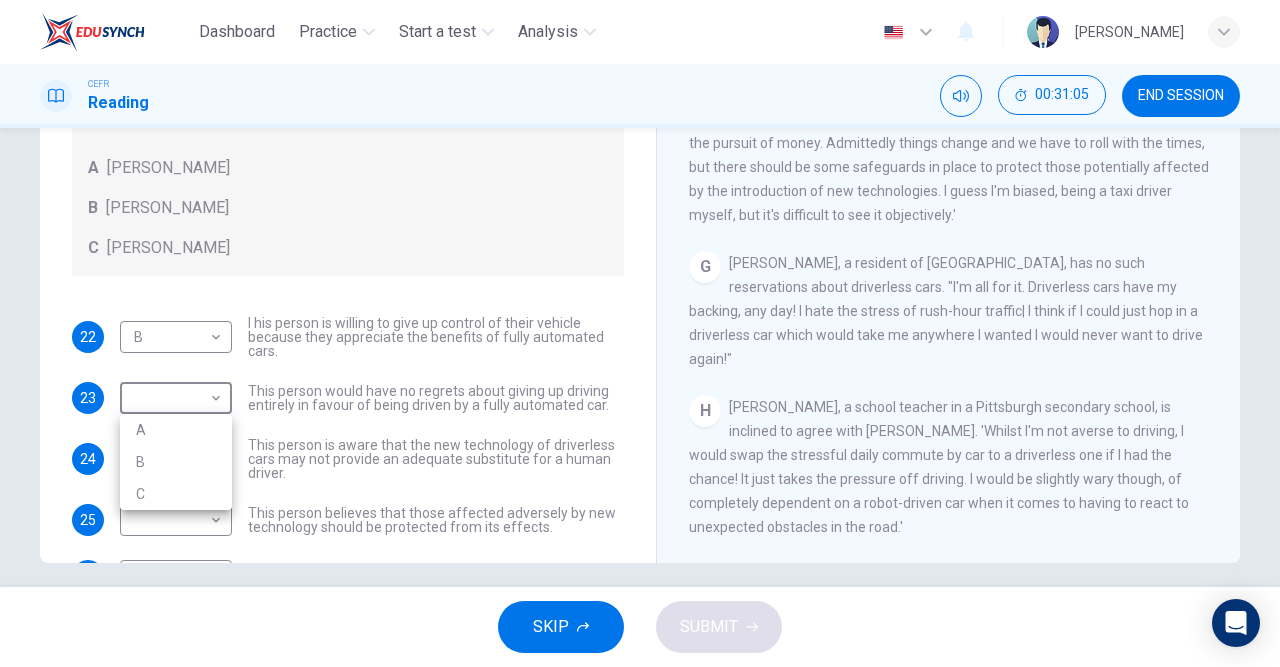 click on "B" at bounding box center [176, 462] 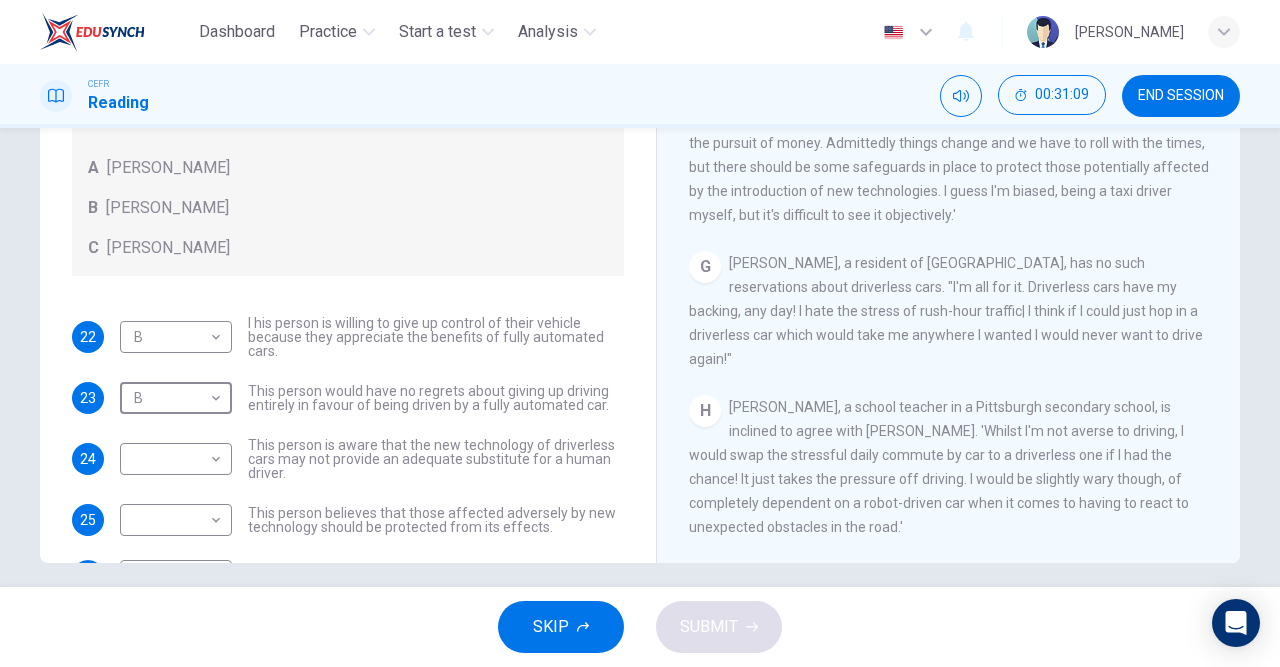 scroll, scrollTop: 1406, scrollLeft: 0, axis: vertical 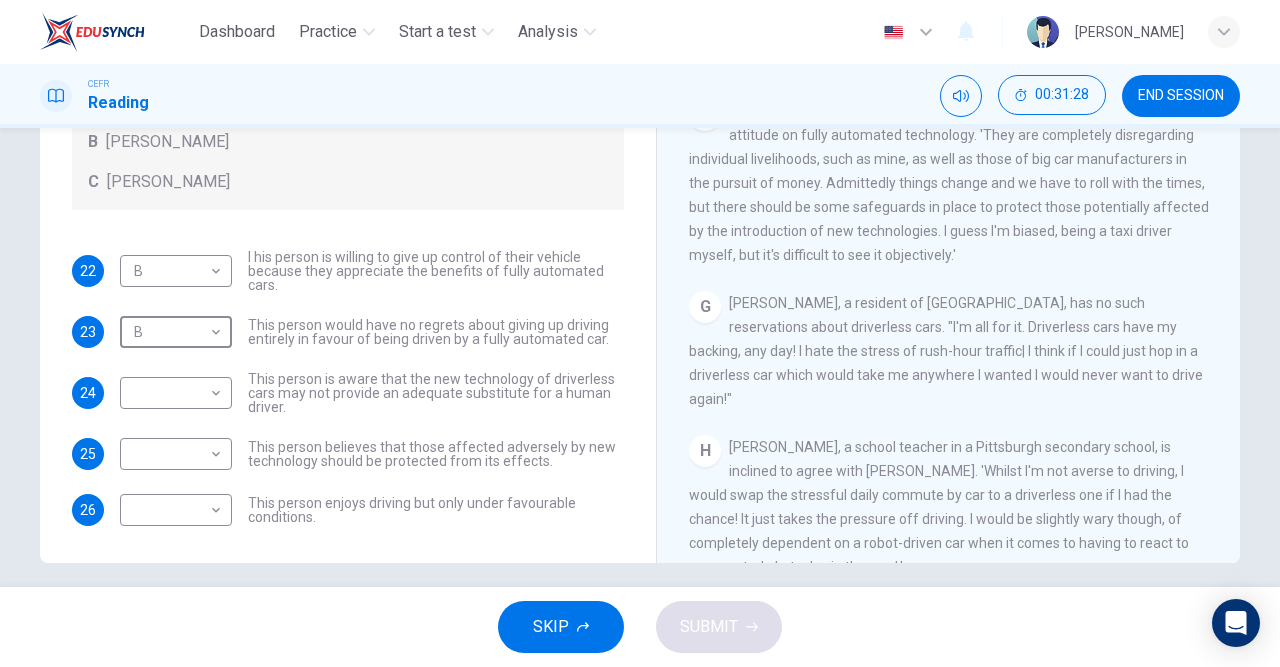 click on "Dashboard Practice Start a test Analysis English en ​ [PERSON_NAME] CEFR Reading 00:31:28 END SESSION Questions 22 - 26 Look at the following statements, and the list of people. Match each statement to the correct person, A-C. You may use any letter more than once.
A [PERSON_NAME] B [PERSON_NAME] C [PERSON_NAME] 22 B B ​ I his person is willing to give up control of their vehicle because they appreciate the benefits of fully automated cars. 23 B B ​ This person would have no regrets about giving up driving entirely in favour of being driven by a fully automated car. 24 ​ ​ This person is aware that the new technology of driverless cars may not provide an adequate substitute for a human driver. 25 ​ ​ This person believes that those affected adversely by new technology should be protected from its effects. 26 ​ ​ This person enjoys driving but only under favourable conditions. Driverless cars CLICK TO ZOOM Click to Zoom A B C D E F G H SKIP SUBMIT
Dashboard Practice" at bounding box center [640, 333] 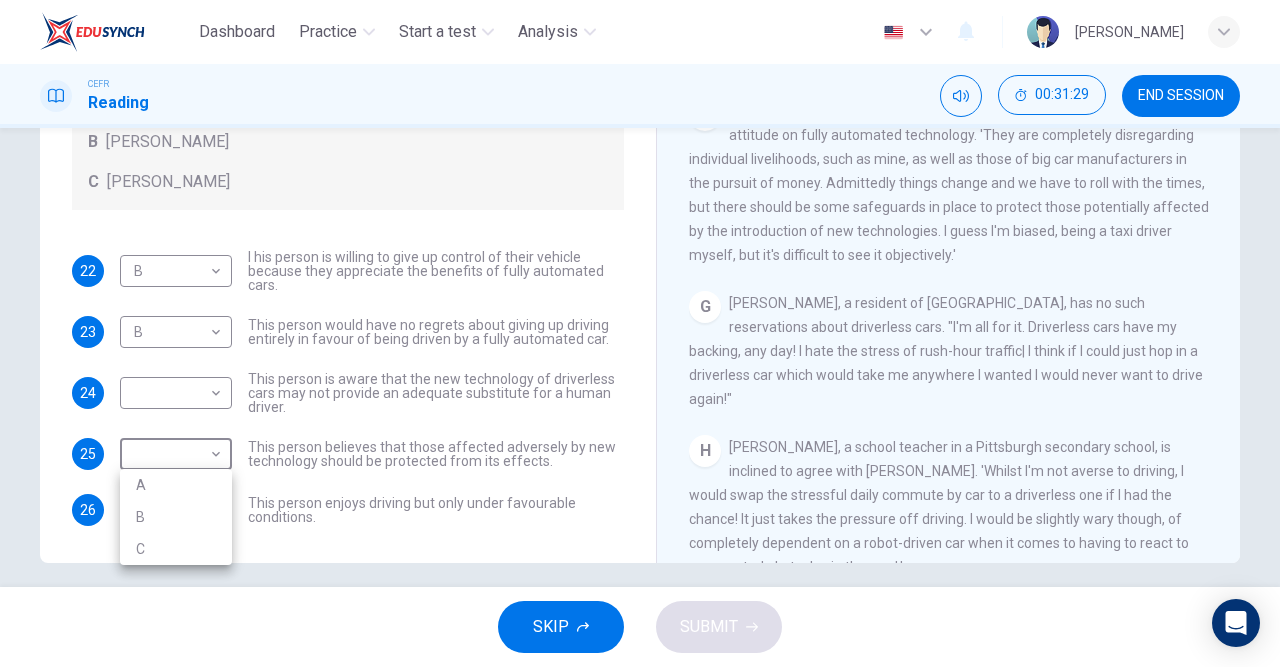 click on "A" at bounding box center [176, 485] 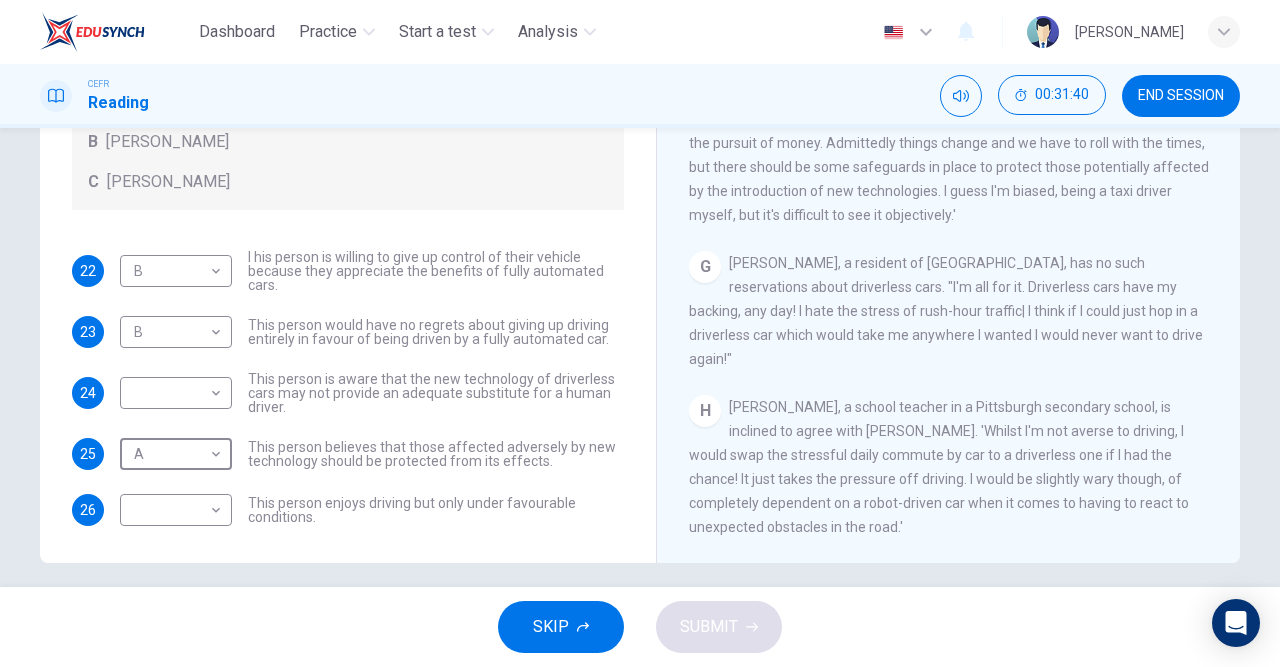 scroll, scrollTop: 1500, scrollLeft: 0, axis: vertical 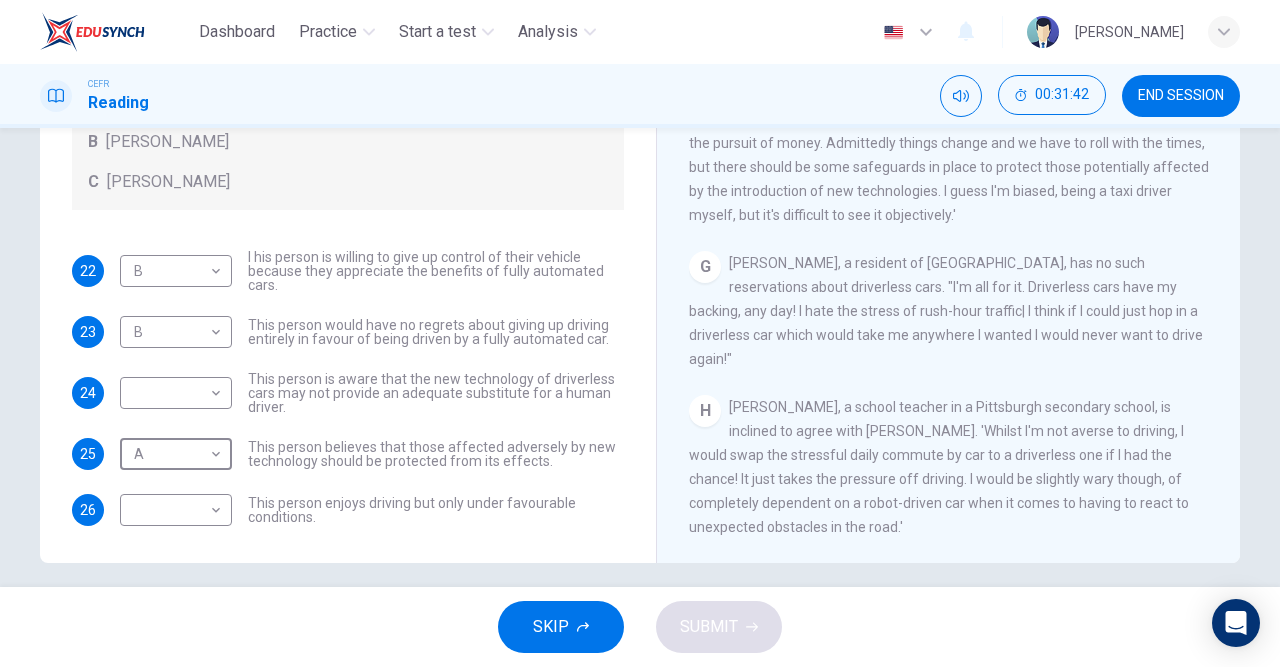 click on "Dashboard Practice Start a test Analysis English en ​ [PERSON_NAME] CEFR Reading 00:31:42 END SESSION Questions 22 - 26 Look at the following statements, and the list of people. Match each statement to the correct person, A-C. You may use any letter more than once.
A [PERSON_NAME] B [PERSON_NAME] C [PERSON_NAME] 22 B B ​ I his person is willing to give up control of their vehicle because they appreciate the benefits of fully automated cars. 23 B B ​ This person would have no regrets about giving up driving entirely in favour of being driven by a fully automated car. 24 ​ ​ This person is aware that the new technology of driverless cars may not provide an adequate substitute for a human driver. 25 A A ​ This person believes that those affected adversely by new technology should be protected from its effects. 26 ​ ​ This person enjoys driving but only under favourable conditions. Driverless cars CLICK TO ZOOM Click to Zoom A B C D E F G H SKIP SUBMIT
Dashboard Practice" at bounding box center (640, 333) 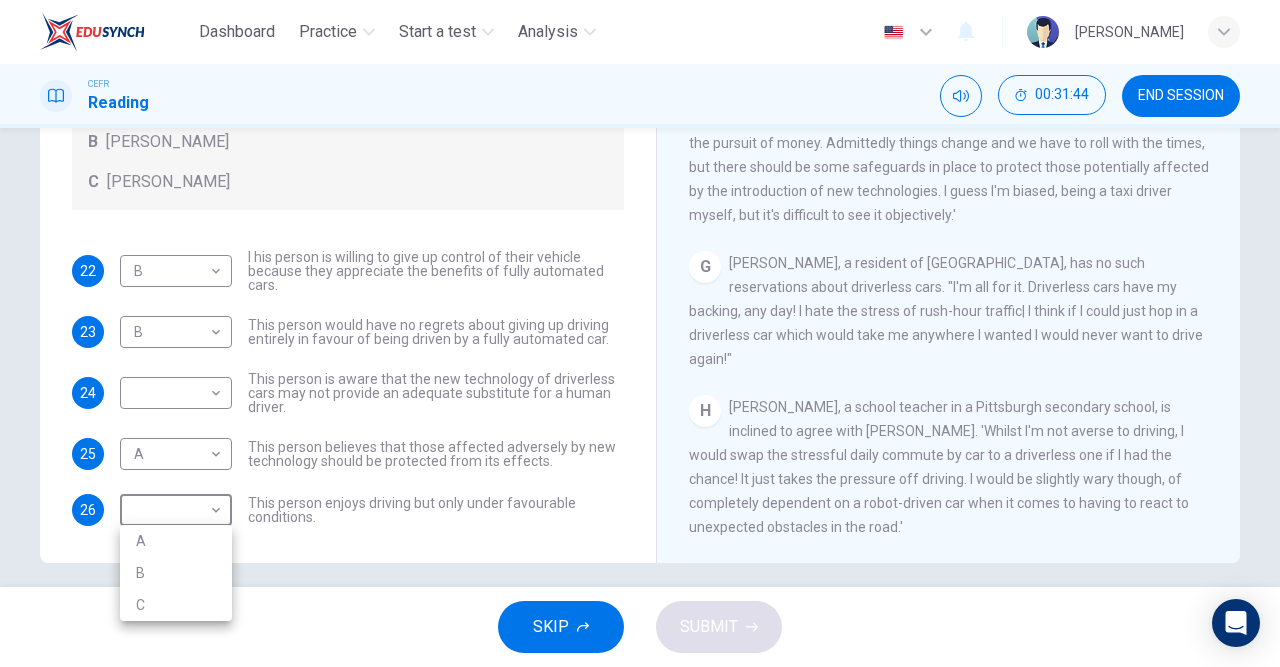 click on "C" at bounding box center [176, 605] 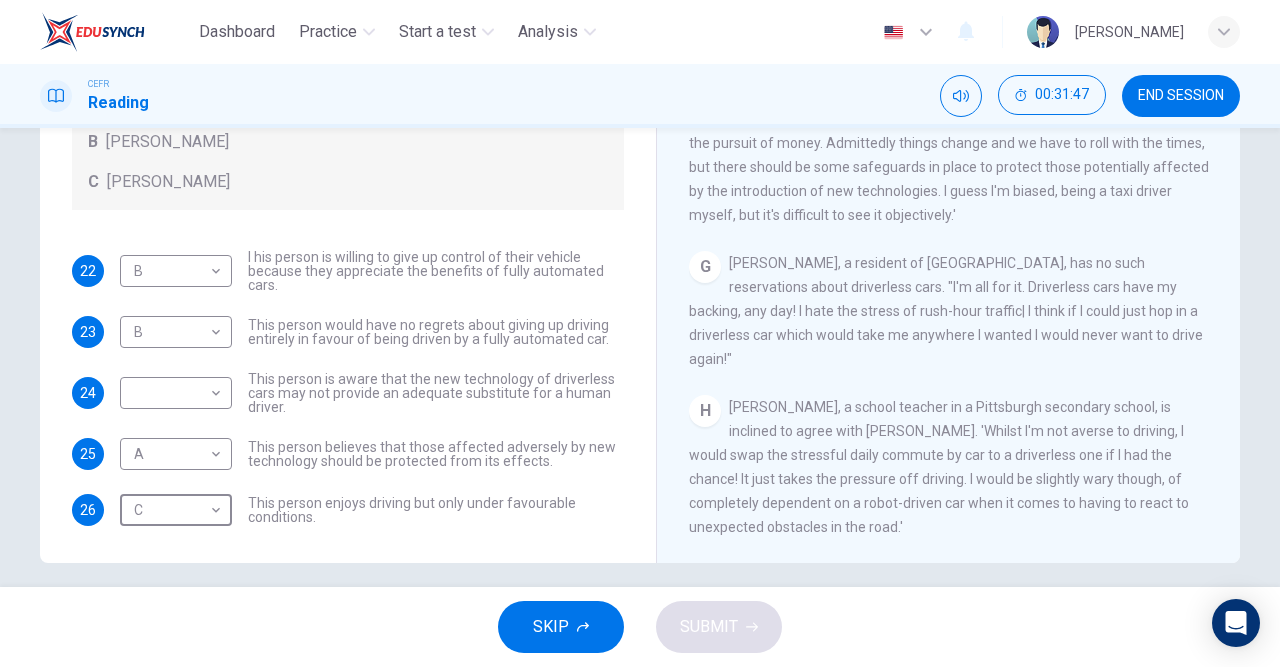 click on "Dashboard Practice Start a test Analysis English en ​ [PERSON_NAME] CEFR Reading 00:31:47 END SESSION Questions 22 - 26 Look at the following statements, and the list of people. Match each statement to the correct person, A-C. You may use any letter more than once.
A [PERSON_NAME] B [PERSON_NAME] C [PERSON_NAME] 22 B B ​ I his person is willing to give up control of their vehicle because they appreciate the benefits of fully automated cars. 23 B B ​ This person would have no regrets about giving up driving entirely in favour of being driven by a fully automated car. 24 ​ ​ This person is aware that the new technology of driverless cars may not provide an adequate substitute for a human driver. 25 A A ​ This person believes that those affected adversely by new technology should be protected from its effects. 26 C C ​ This person enjoys driving but only under favourable conditions. Driverless cars CLICK TO ZOOM Click to Zoom A B C D E F G H SKIP SUBMIT
Dashboard Practice" at bounding box center (640, 333) 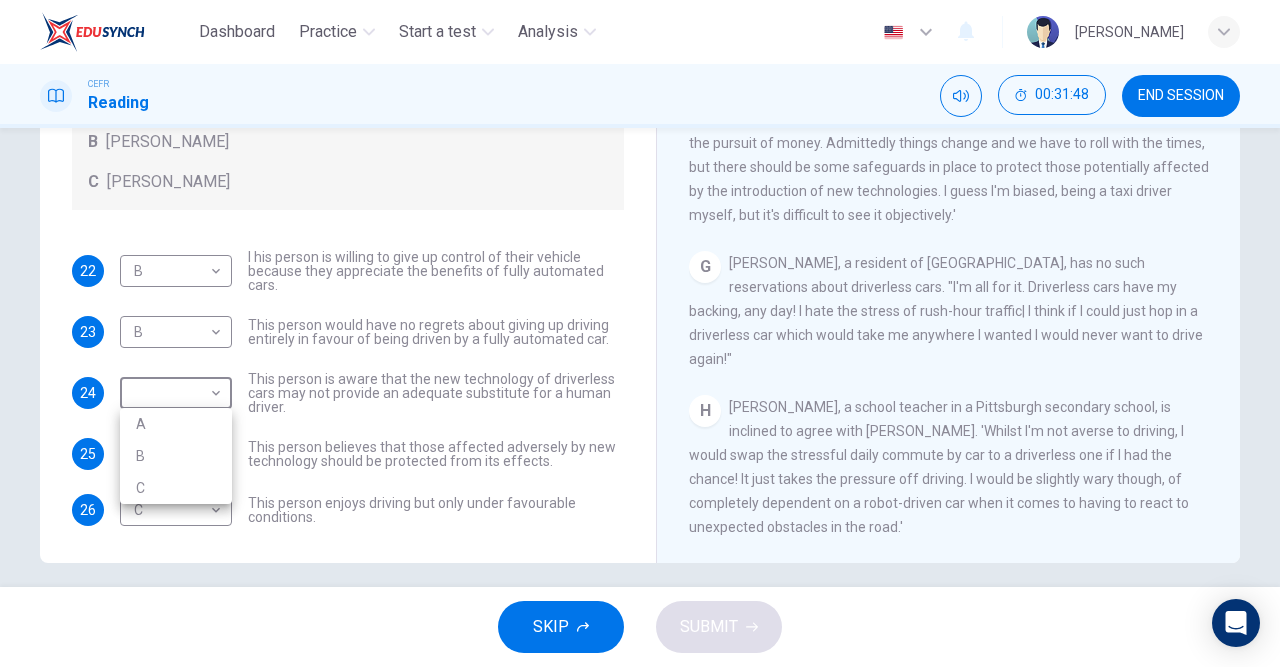 click on "A" at bounding box center (176, 424) 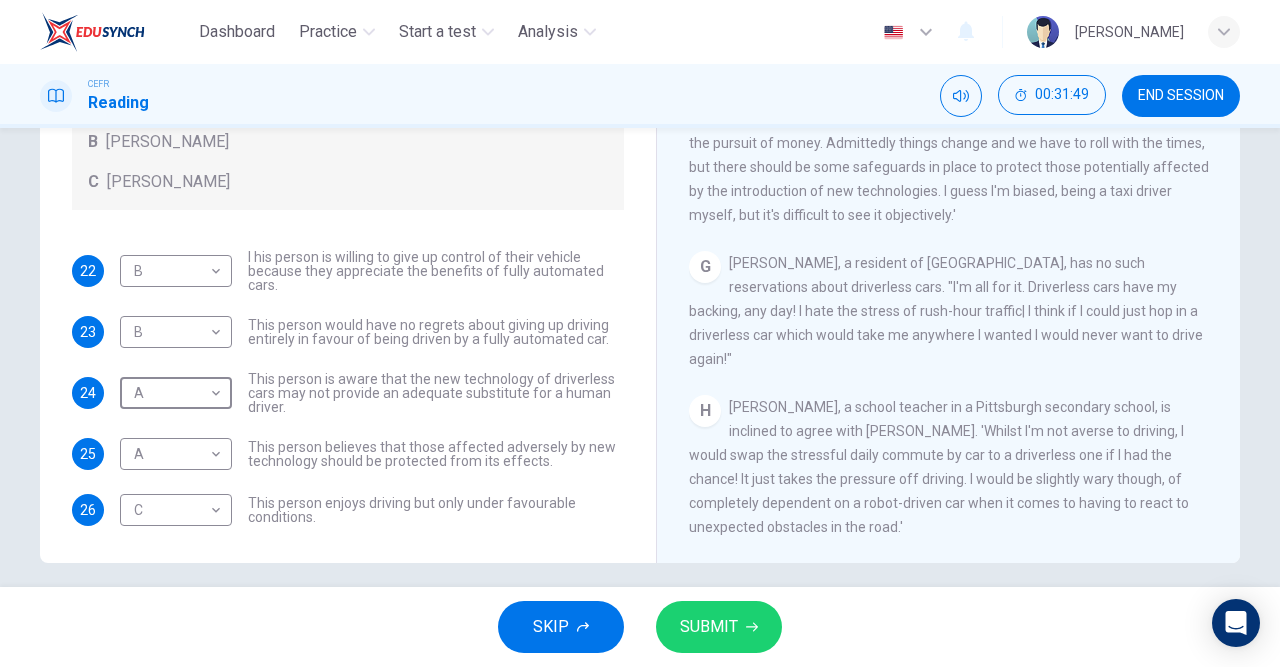 click on "SUBMIT" at bounding box center [709, 627] 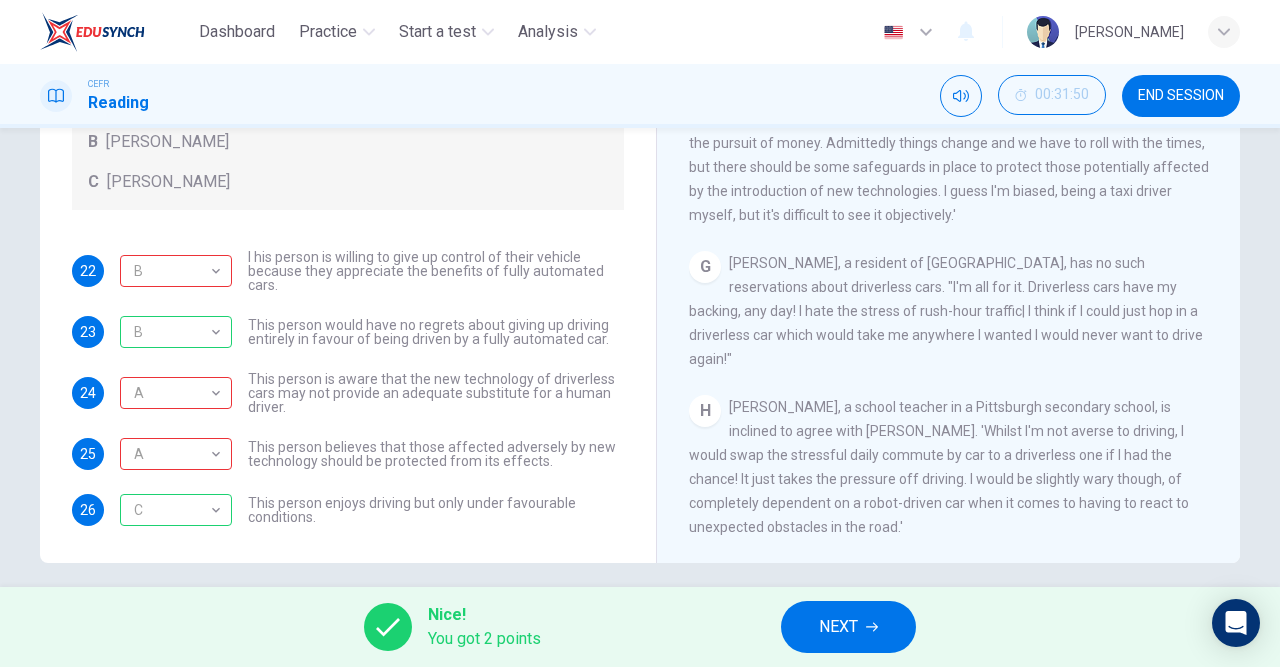click on "B" at bounding box center [172, 271] 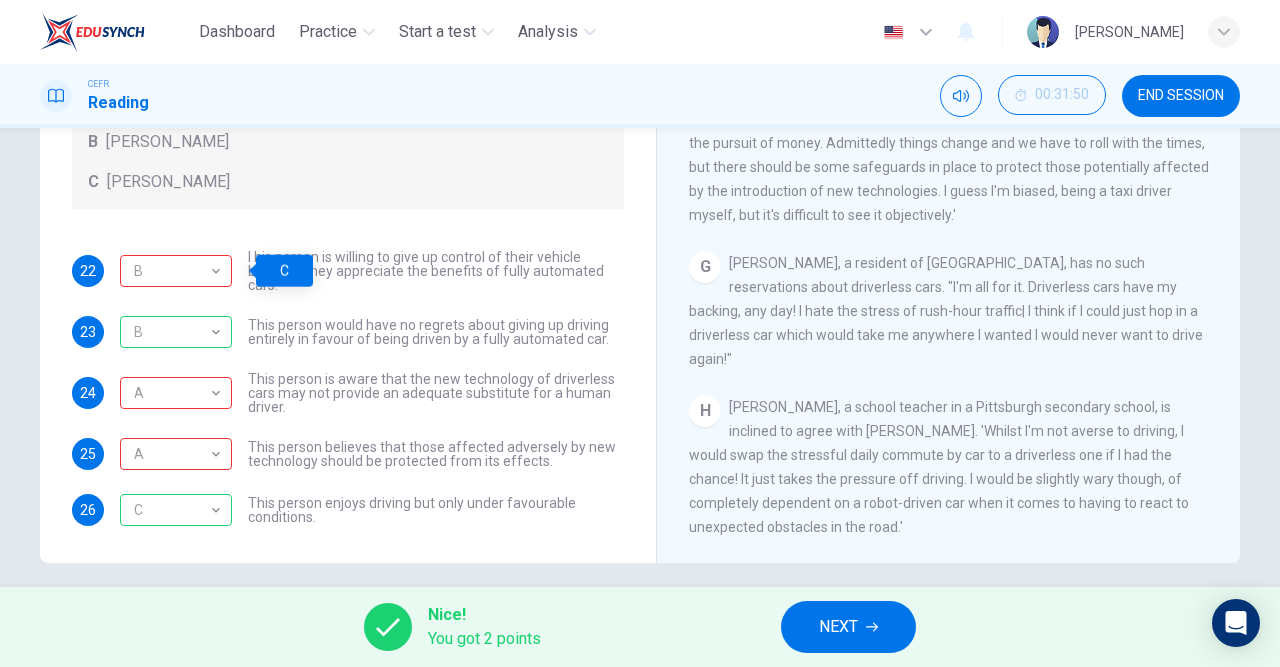 click on "Questions 22 - 26 Look at the following statements, and the list of people. Match each statement to the correct person, A-C. You may use any letter more than once.
A [PERSON_NAME] B [PERSON_NAME] C [PERSON_NAME] 22 B B ​ I his person is willing to give up control of their vehicle because they appreciate the benefits of fully automated cars. 23 B B ​ This person would have no regrets about giving up driving entirely in favour of being driven by a fully automated car. 24 A A ​ This person is aware that the new technology of driverless cars may not provide an adequate substitute for a human driver. 25 A A ​ This person believes that those affected adversely by new technology should be protected from its effects. 26 C C ​ This person enjoys driving but only under favourable conditions." at bounding box center (348, 184) 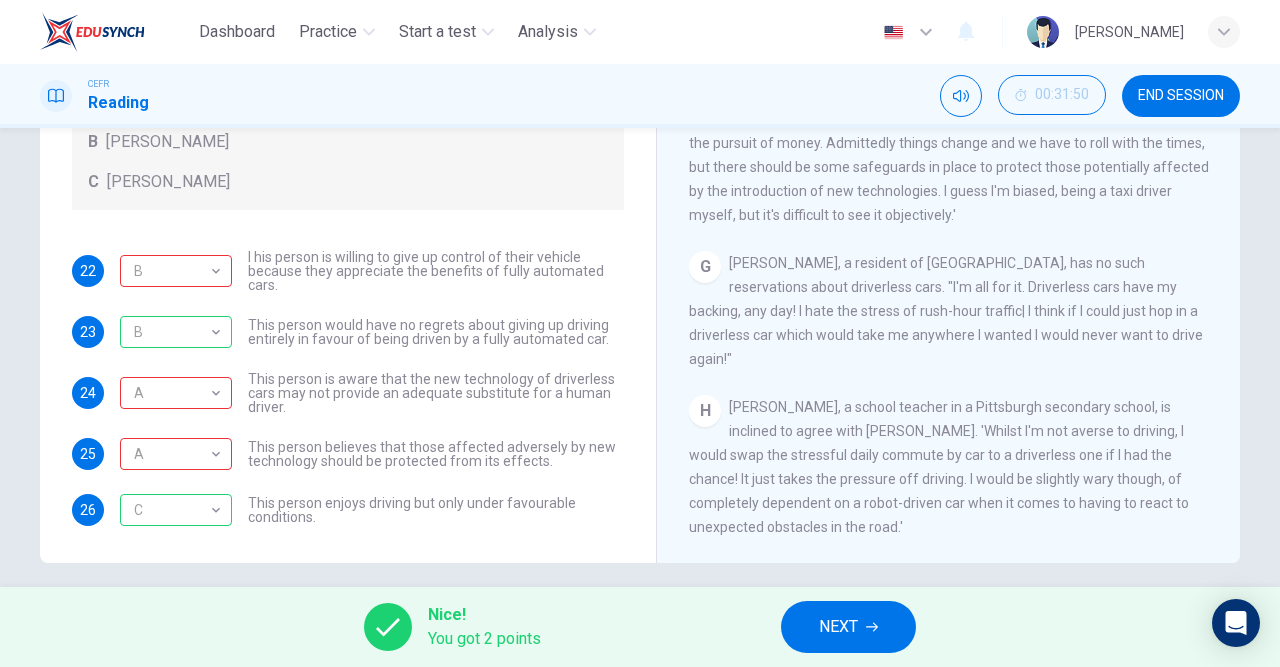click on "A" at bounding box center (172, 393) 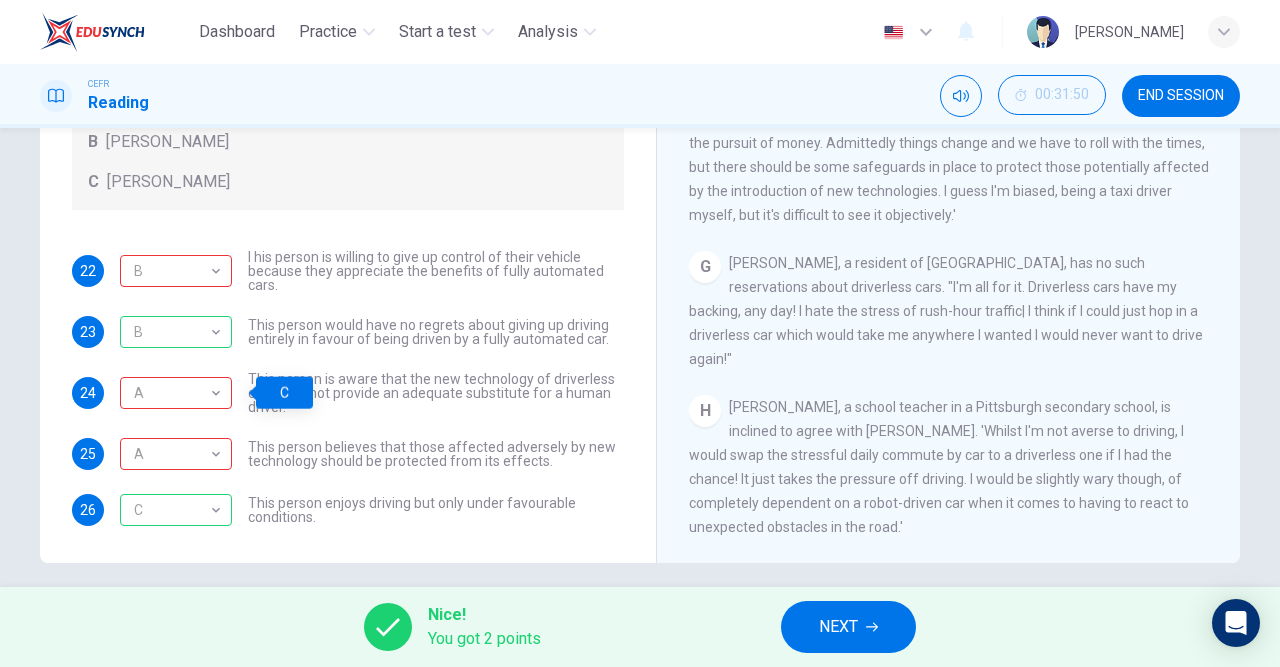 click on "A" at bounding box center [172, 454] 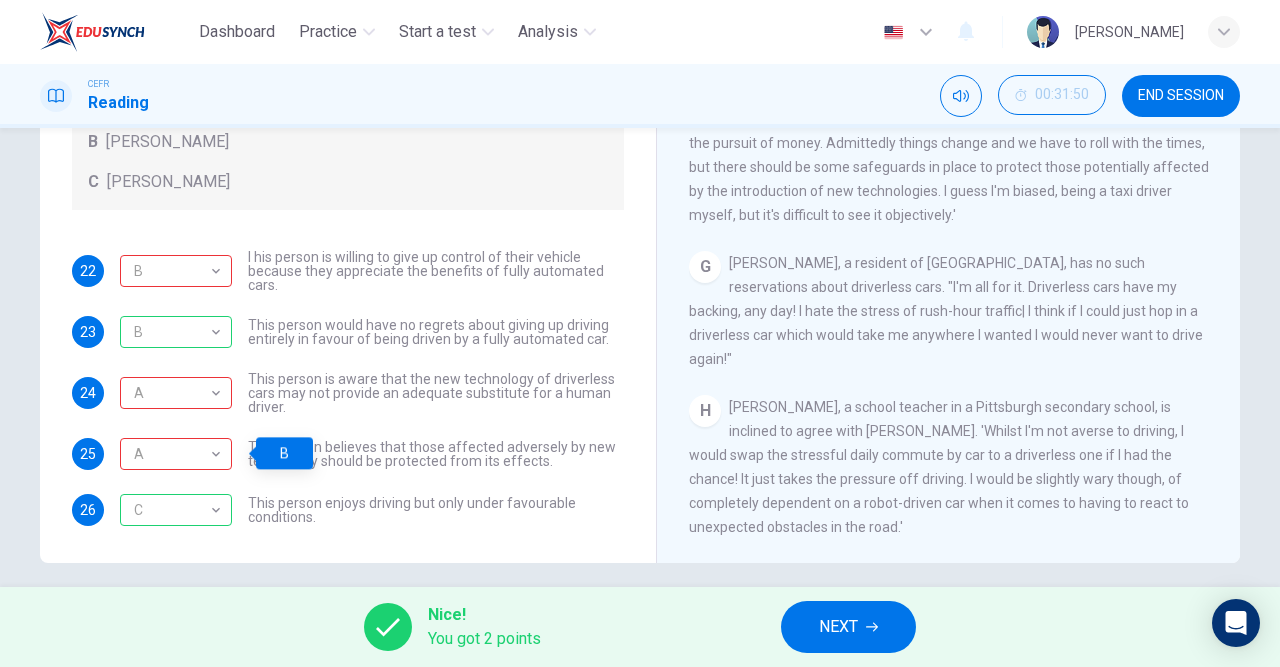 click on "NEXT" at bounding box center (838, 627) 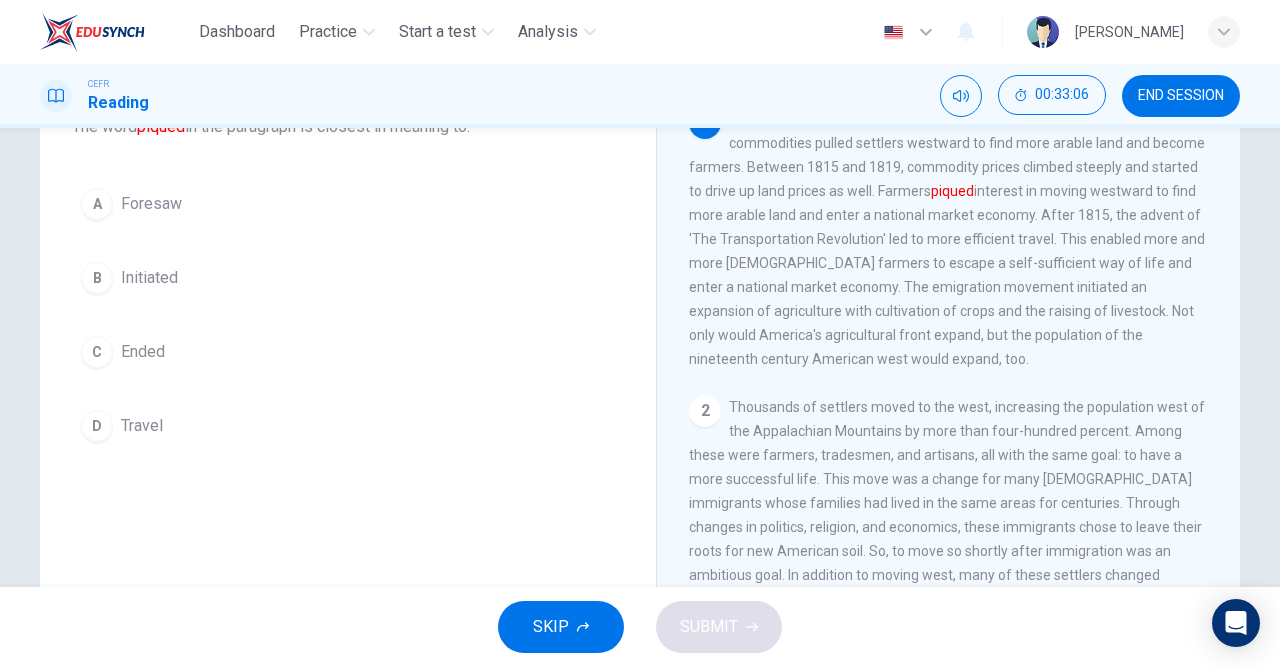 scroll, scrollTop: 150, scrollLeft: 0, axis: vertical 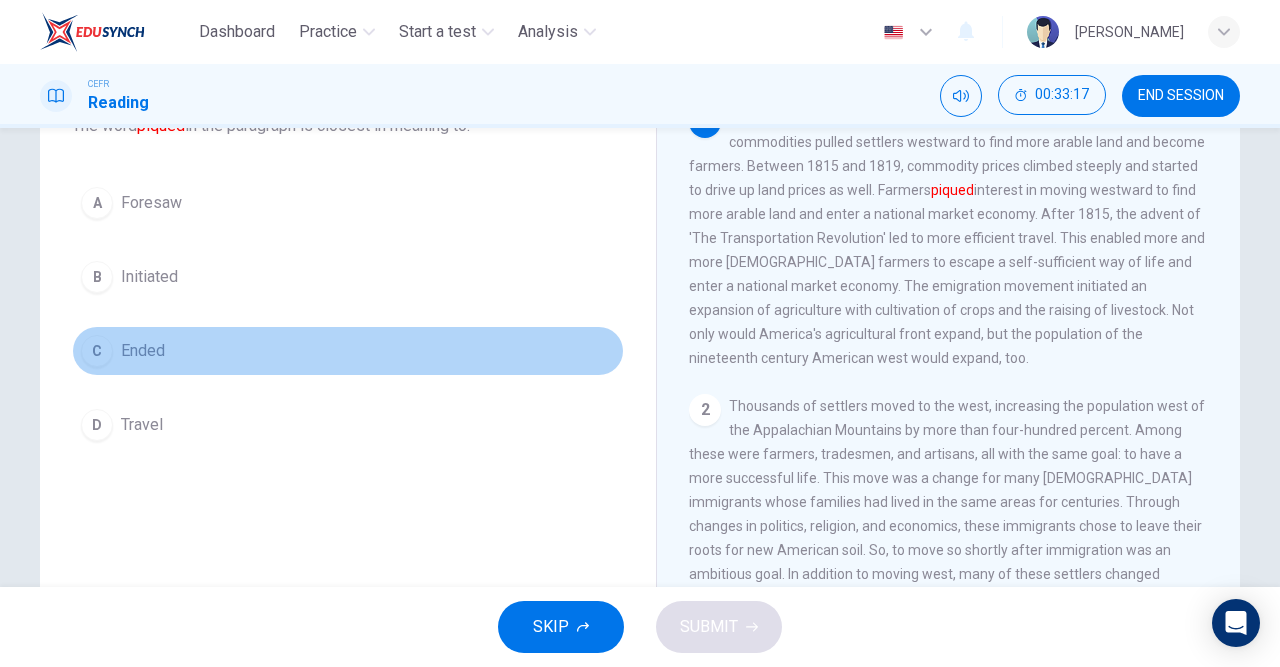click on "C" at bounding box center (97, 351) 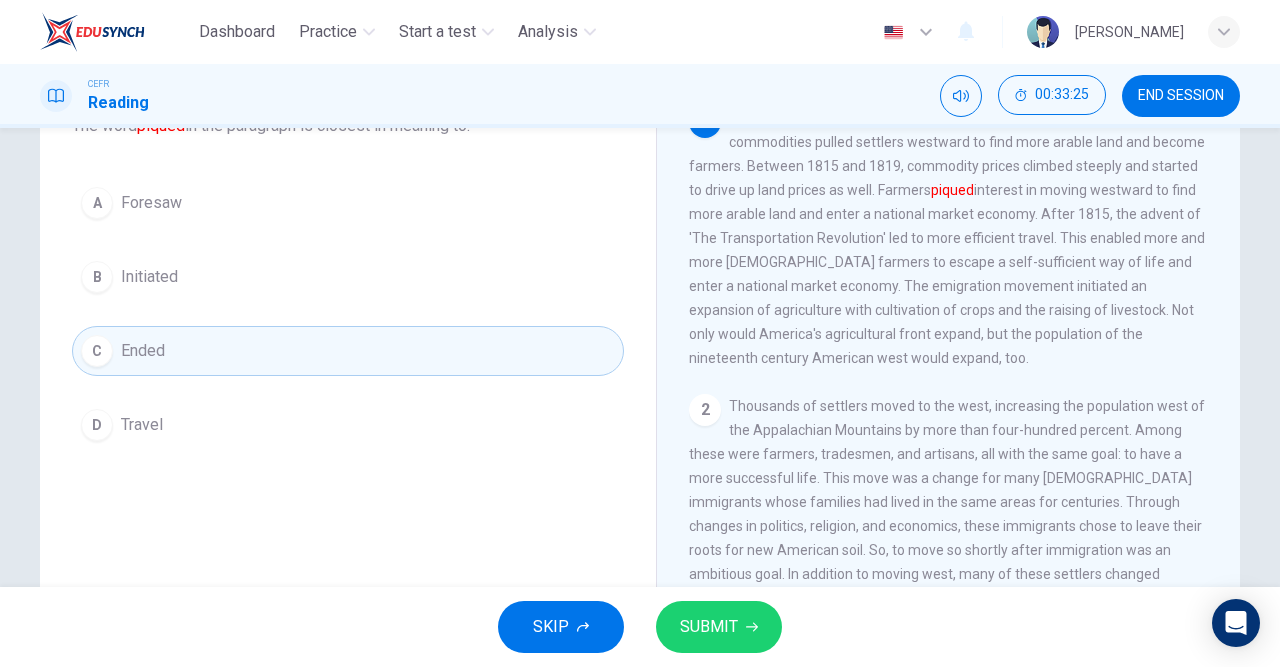 click on "A" at bounding box center [97, 203] 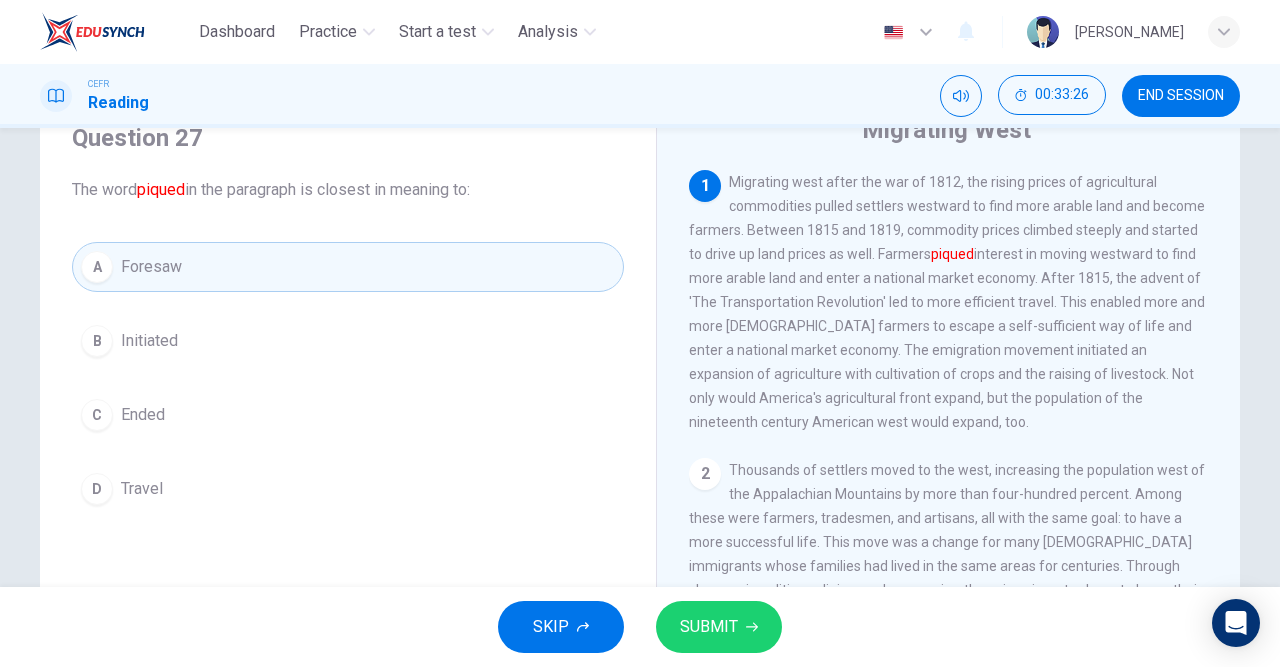 scroll, scrollTop: 73, scrollLeft: 0, axis: vertical 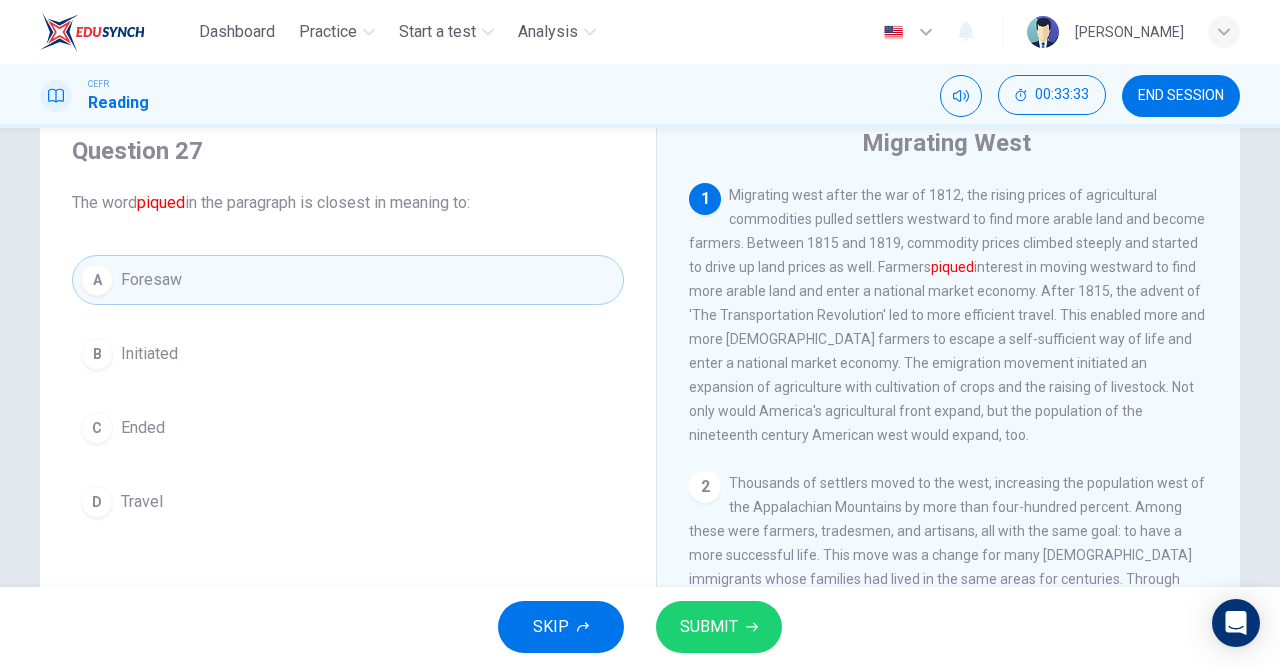 click on "B Initiated" at bounding box center (348, 354) 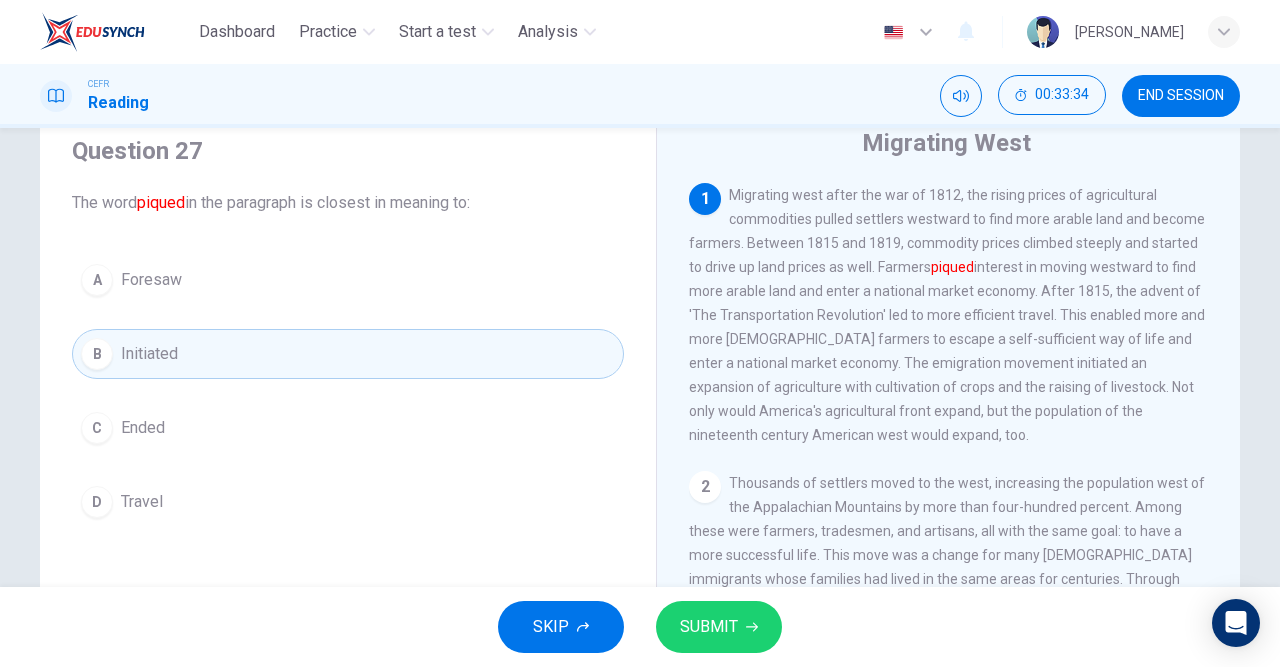 click on "SUBMIT" at bounding box center (709, 627) 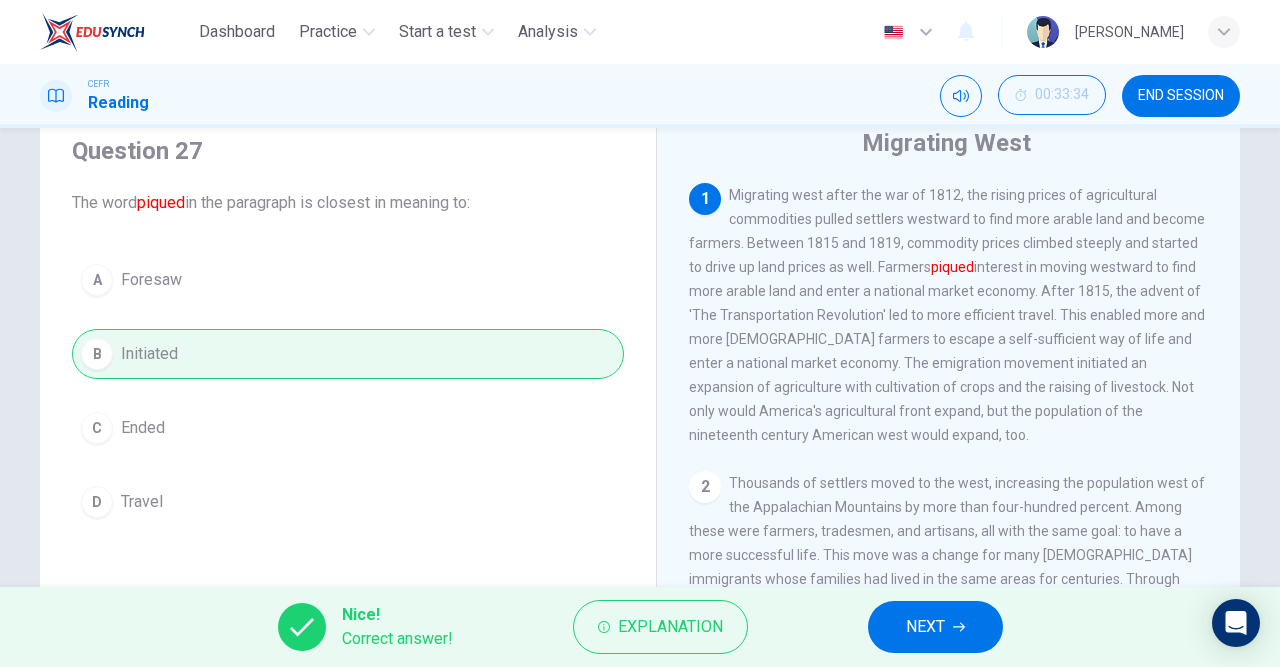 click on "Explanation" at bounding box center [670, 627] 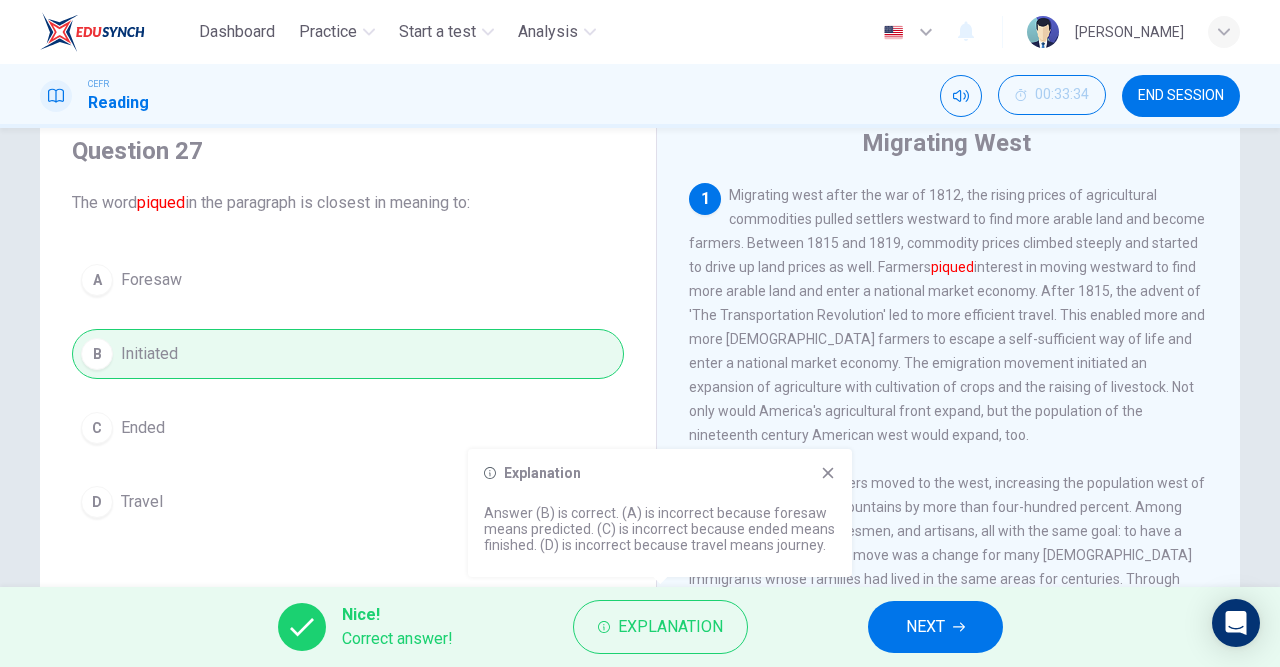 click on "1 Migrating west after the war of 1812, the rising prices of agricultural commodities pulled settlers westward to find more arable land and become farmers. Between 1815 and 1819, commodity prices climbed steeply and started to drive up land prices as well. Farmers  piqued  interest in moving westward to find more arable land and enter a national market economy. After 1815, the advent of 'The Transportation Revolution' led to more efficient travel. This enabled more and more [DEMOGRAPHIC_DATA] farmers to escape a self-sufficient way of life and enter a national market economy. The emigration movement initiated an expansion of agriculture with cultivation of crops and the raising of livestock. Not only would America's agricultural front expand, but the population of the nineteenth century American west would expand, too." at bounding box center [949, 315] 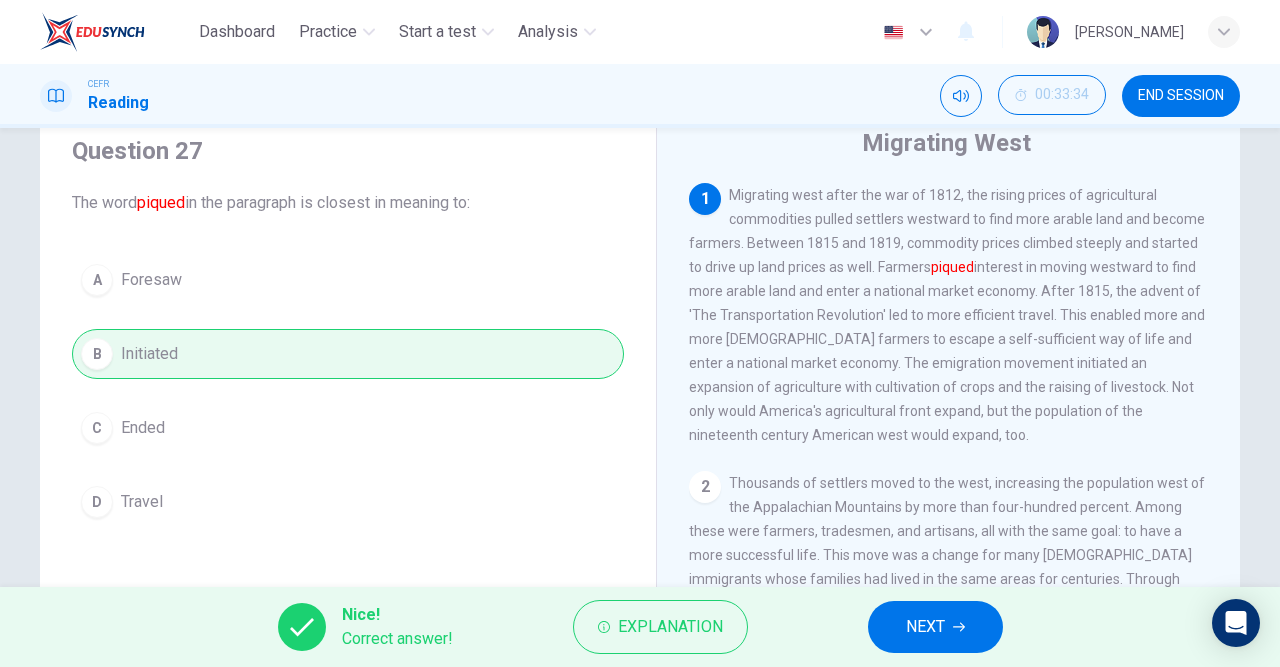 click on "NEXT" at bounding box center [925, 627] 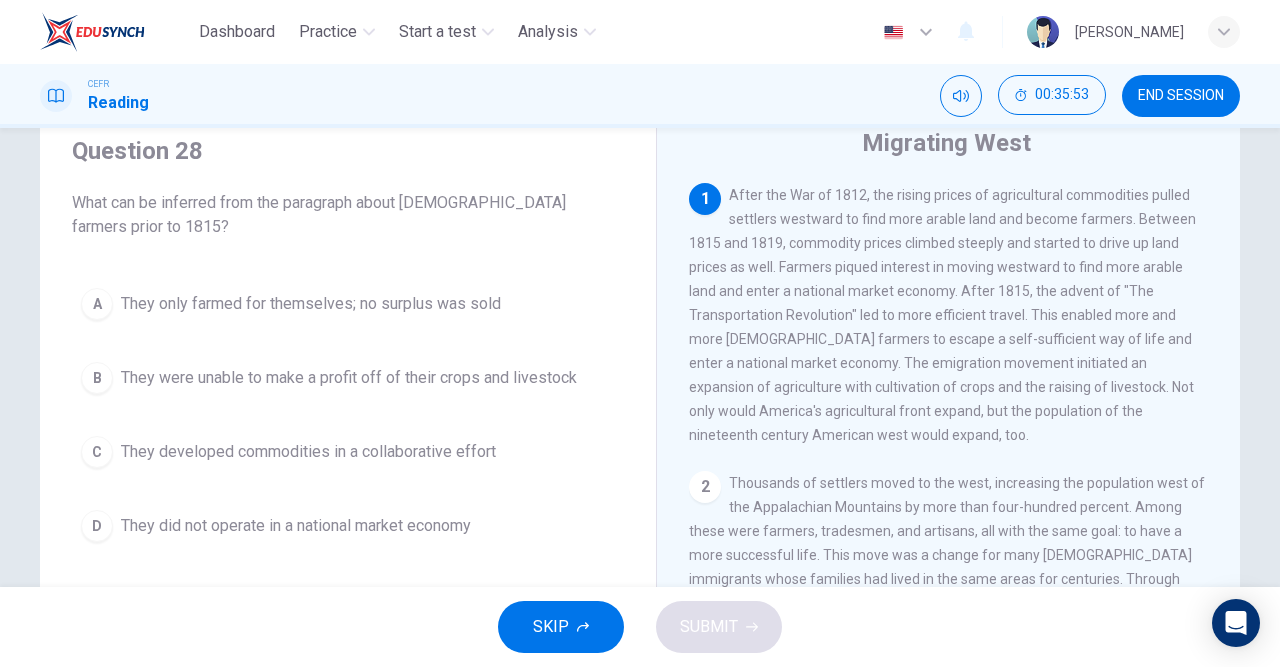 click on "They developed commodities in a collaborative effort" at bounding box center [308, 452] 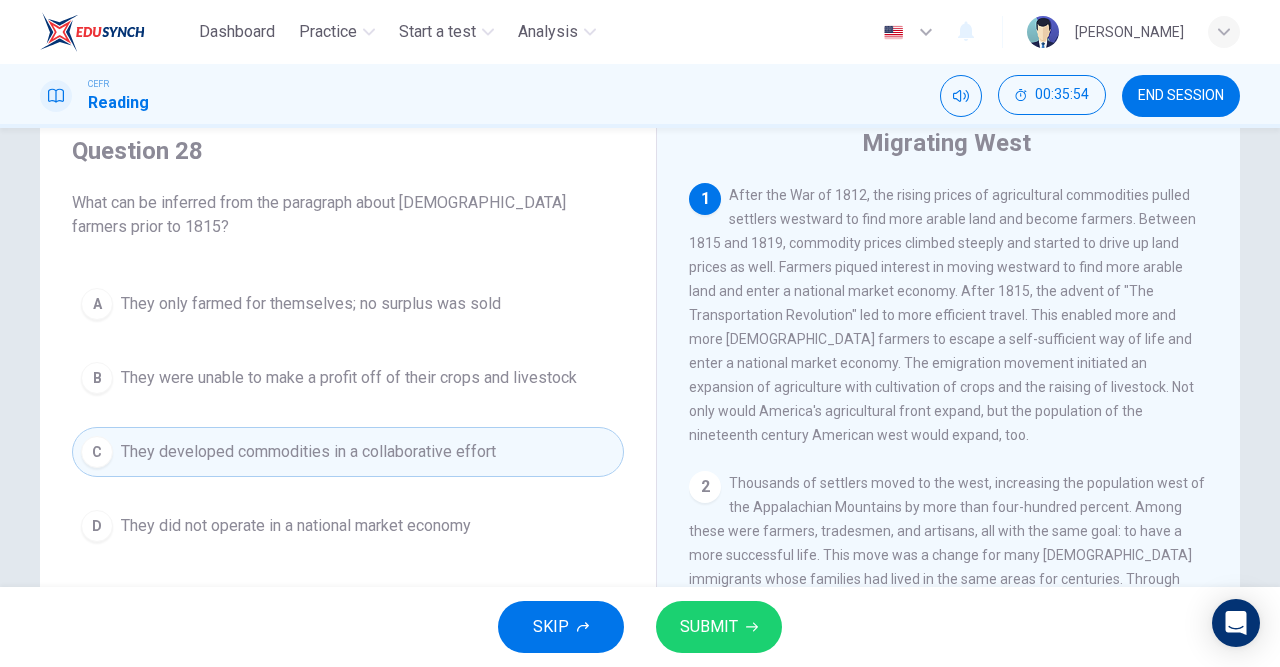 click on "SUBMIT" at bounding box center (709, 627) 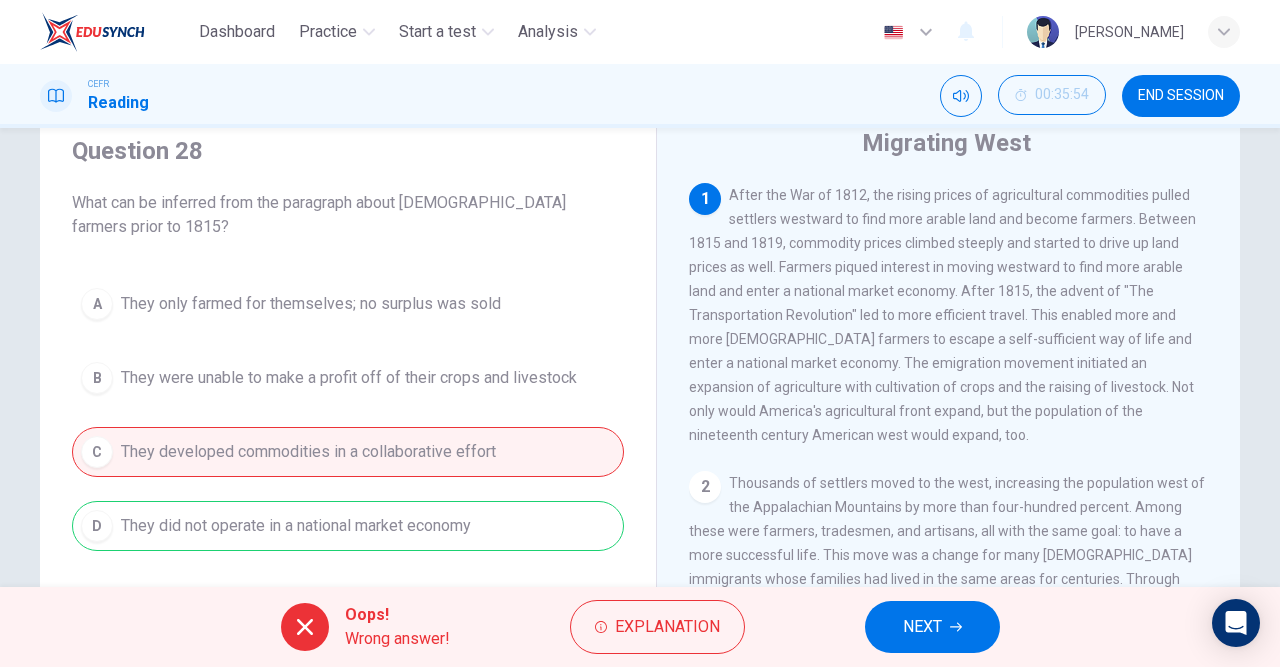 click on "NEXT" at bounding box center [922, 627] 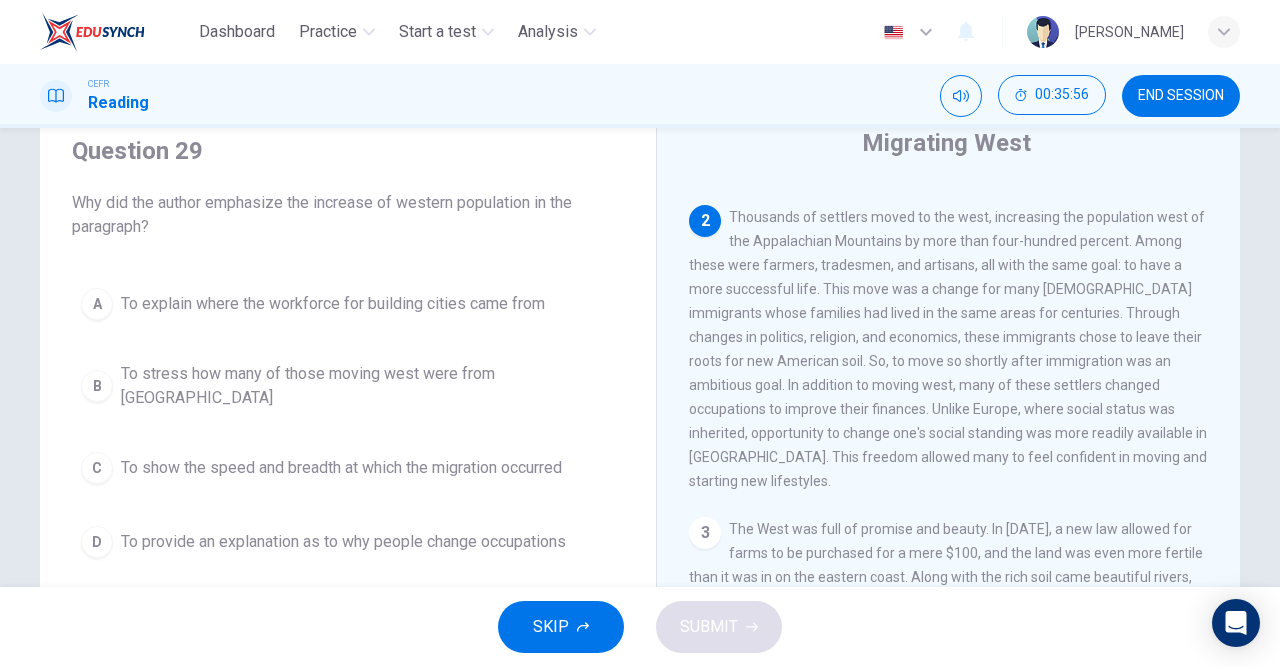 scroll, scrollTop: 257, scrollLeft: 0, axis: vertical 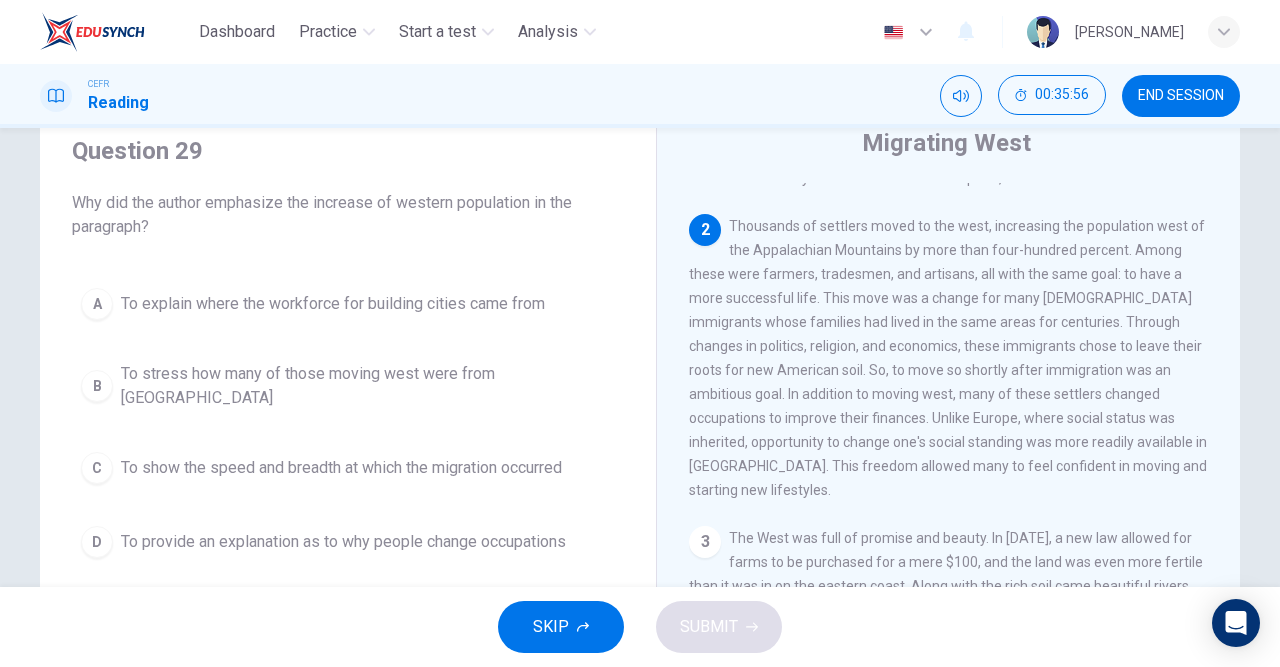 click on "Thousands of settlers moved to the west, increasing the population west of the Appalachian Mountains by more than four-hundred percent. Among these were farmers, tradesmen, and artisans, all with the same goal: to have a more successful life. This move was a change for many [DEMOGRAPHIC_DATA] immigrants whose families had lived in the same areas for centuries. Through changes in politics, religion, and economics, these immigrants chose to leave their roots for new American soil. So, to move so shortly after immigration was an ambitious goal. In addition to moving west, many of these settlers changed occupations to improve their finances. Unlike Europe, where social status was inherited, opportunity to change one's social standing was more readily available in [GEOGRAPHIC_DATA]. This freedom allowed many to feel confident in moving and starting new lifestyles." at bounding box center (948, 358) 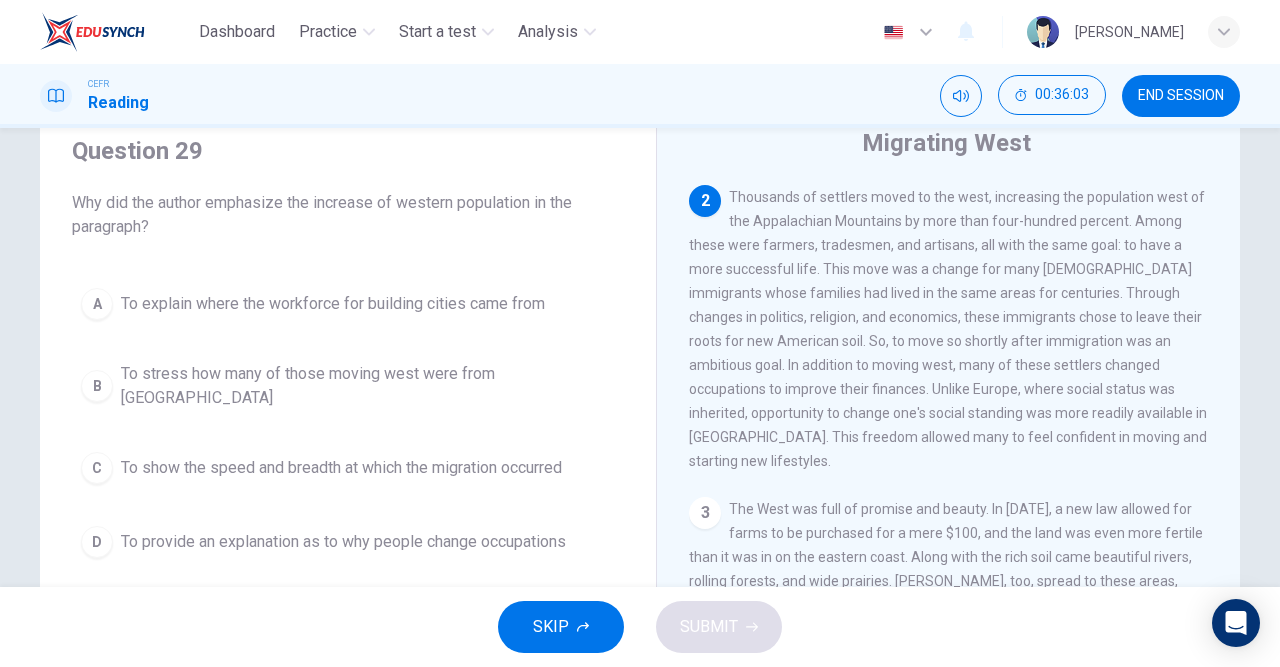 scroll, scrollTop: 288, scrollLeft: 0, axis: vertical 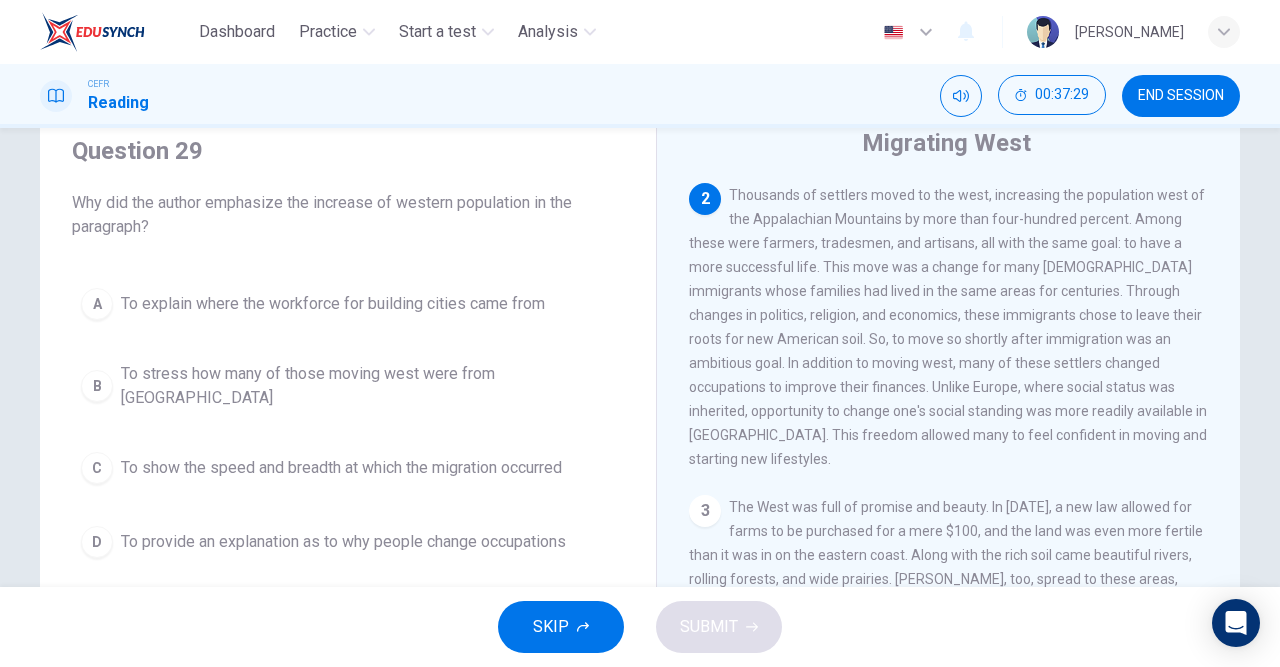 click on "To provide an explanation as to why people change occupations" at bounding box center [343, 542] 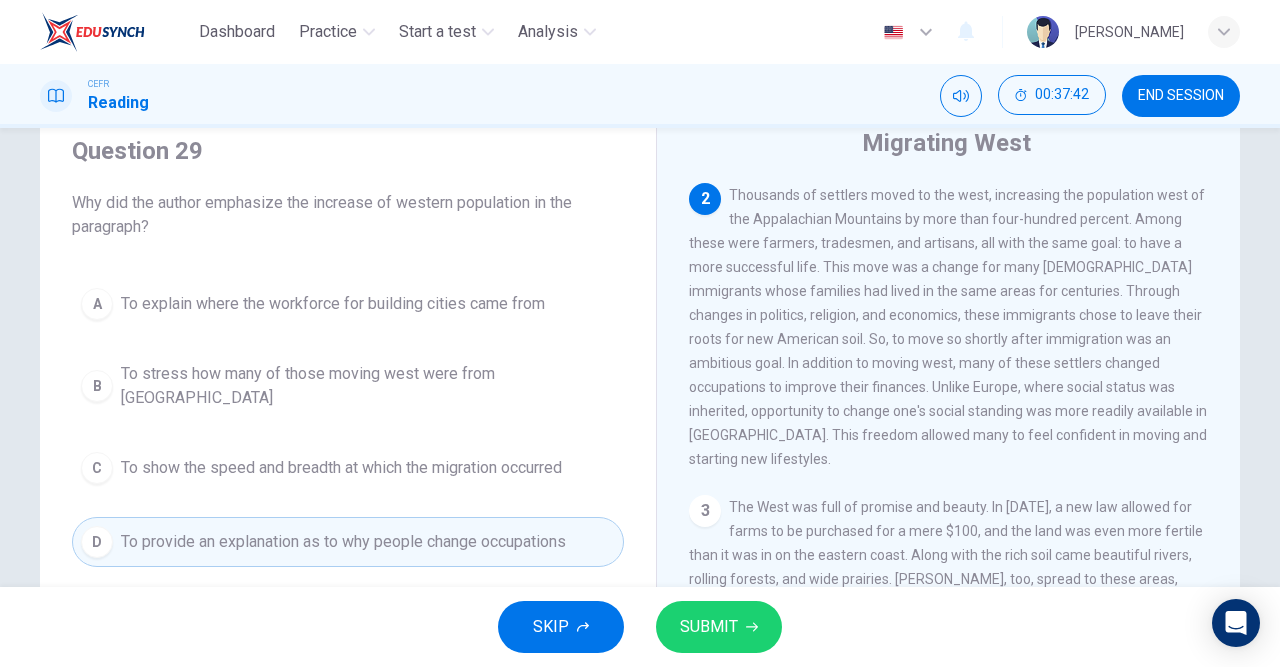 click on "SUBMIT" at bounding box center [709, 627] 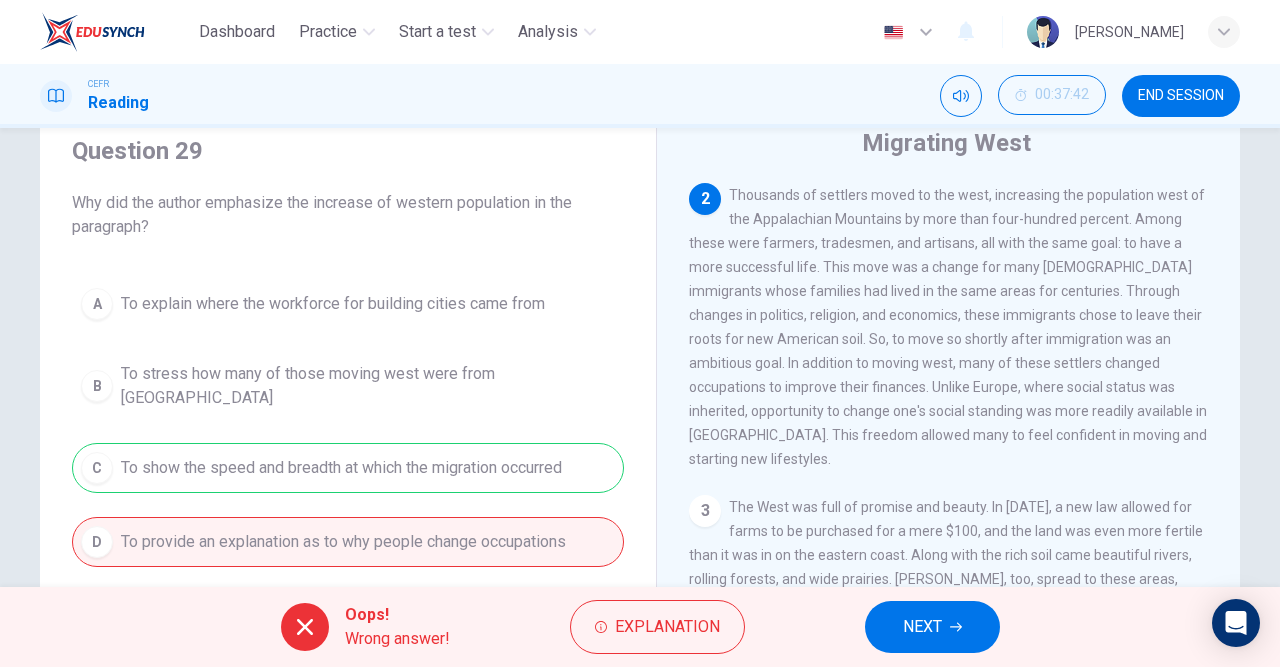 click on "NEXT" at bounding box center (922, 627) 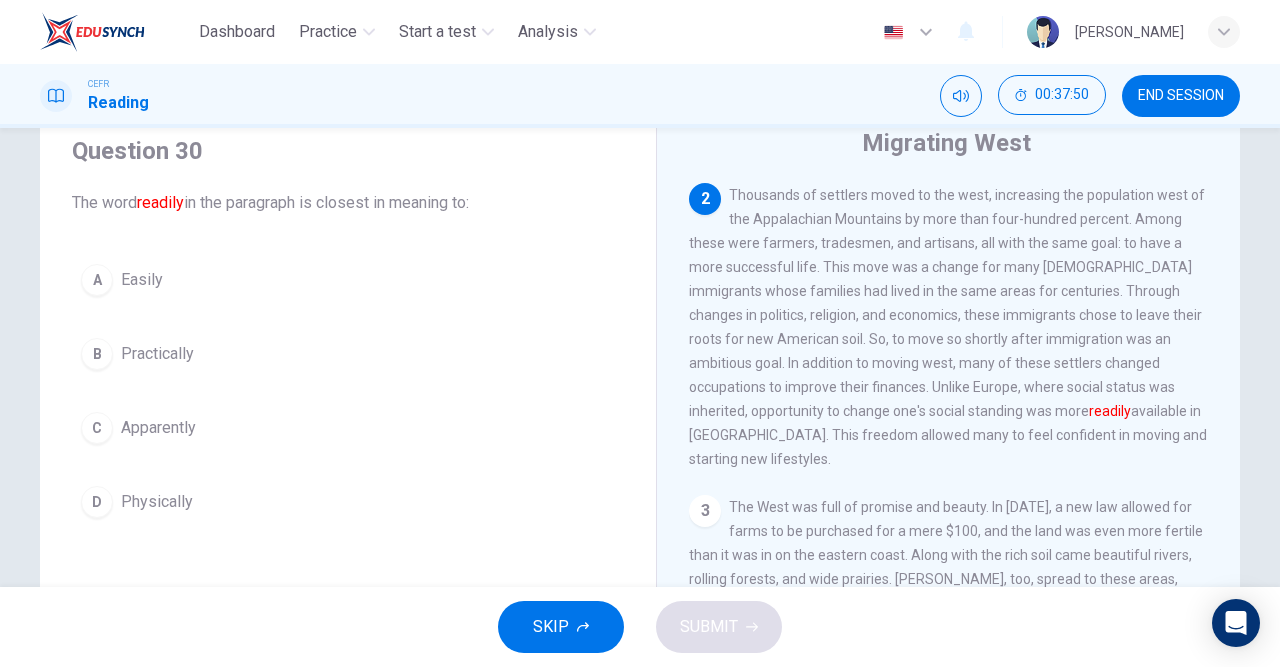 click on "Apparently" at bounding box center (158, 428) 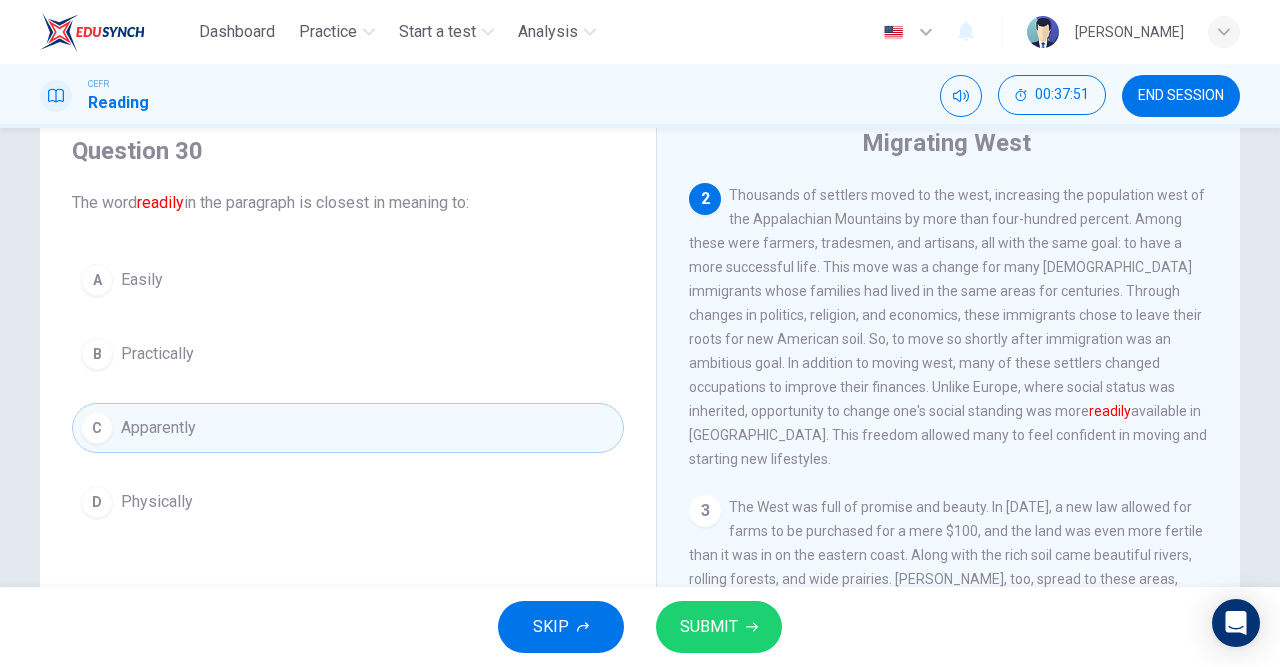click on "SUBMIT" at bounding box center [709, 627] 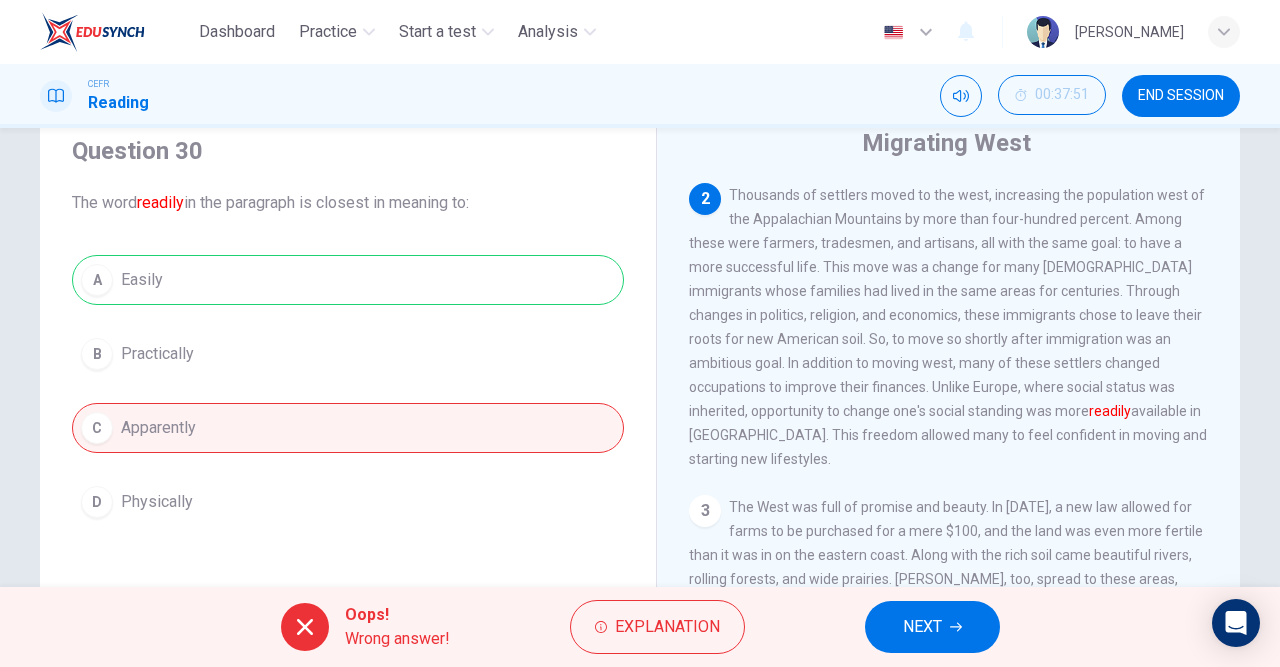 click on "NEXT" at bounding box center (922, 627) 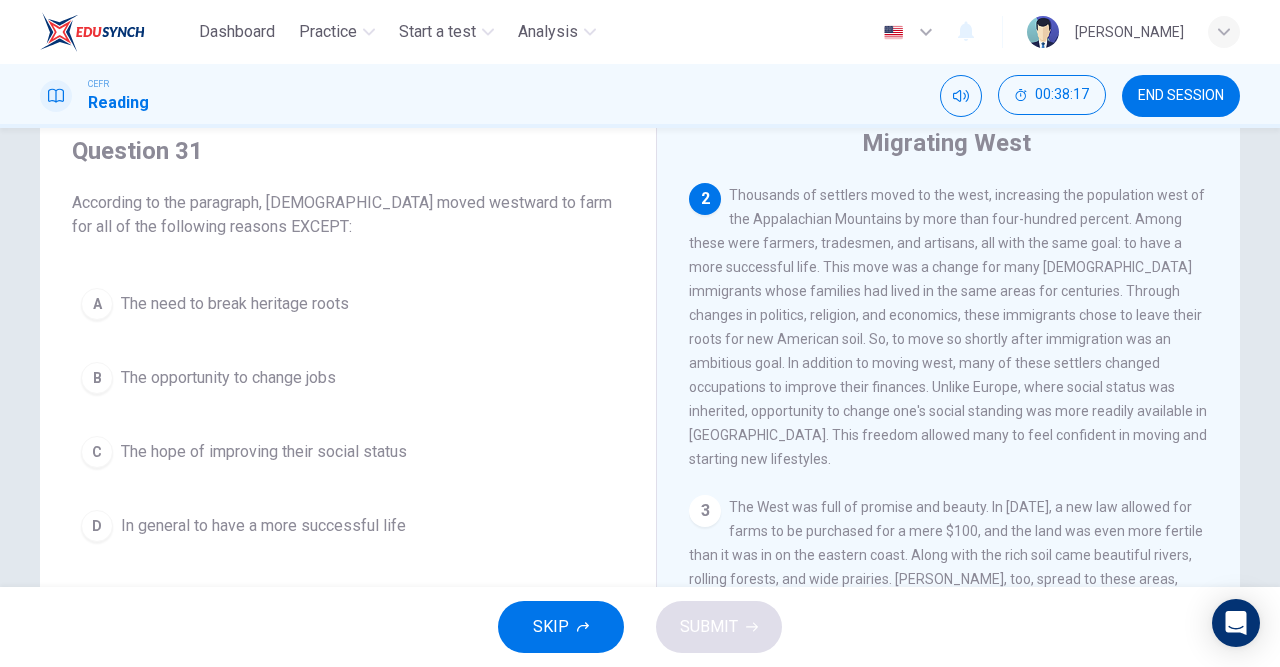 click on "The need to break heritage roots" at bounding box center [235, 304] 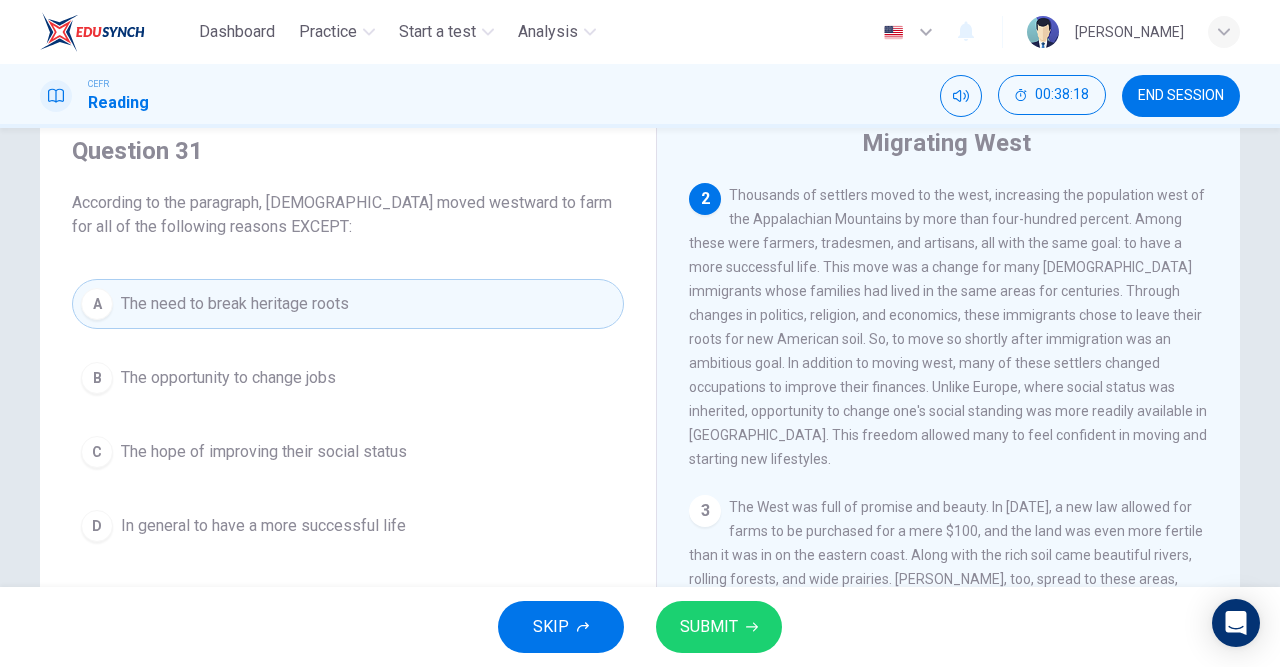 click 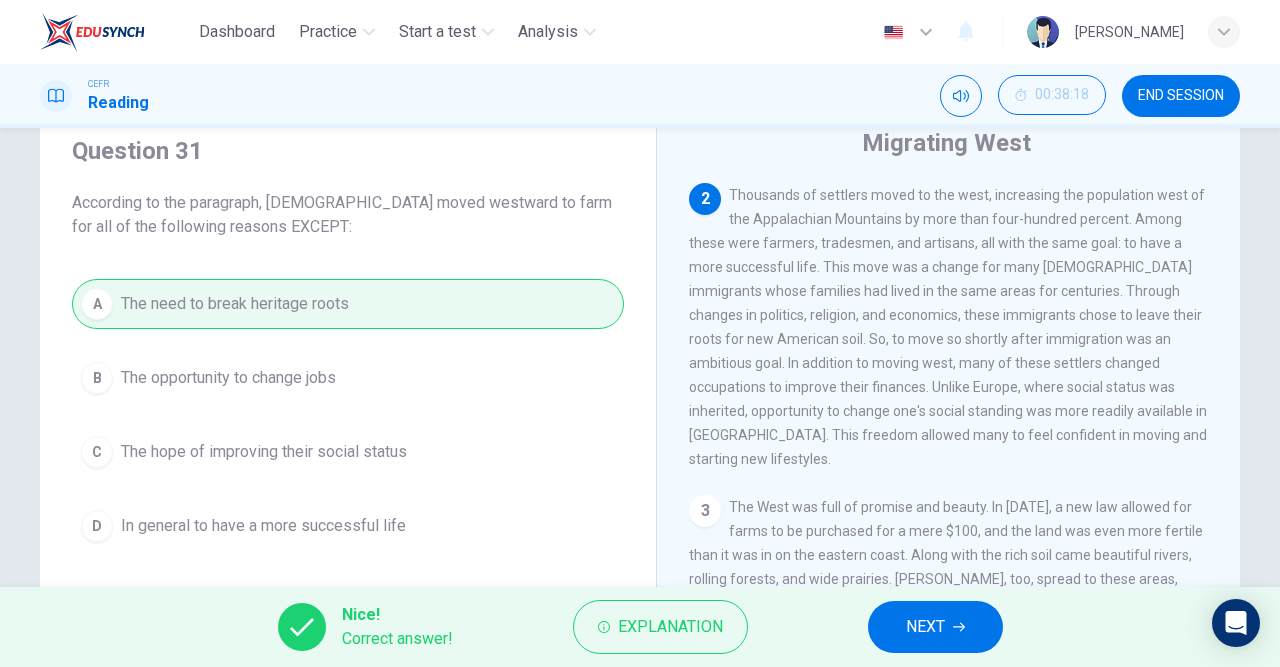 click on "NEXT" at bounding box center (925, 627) 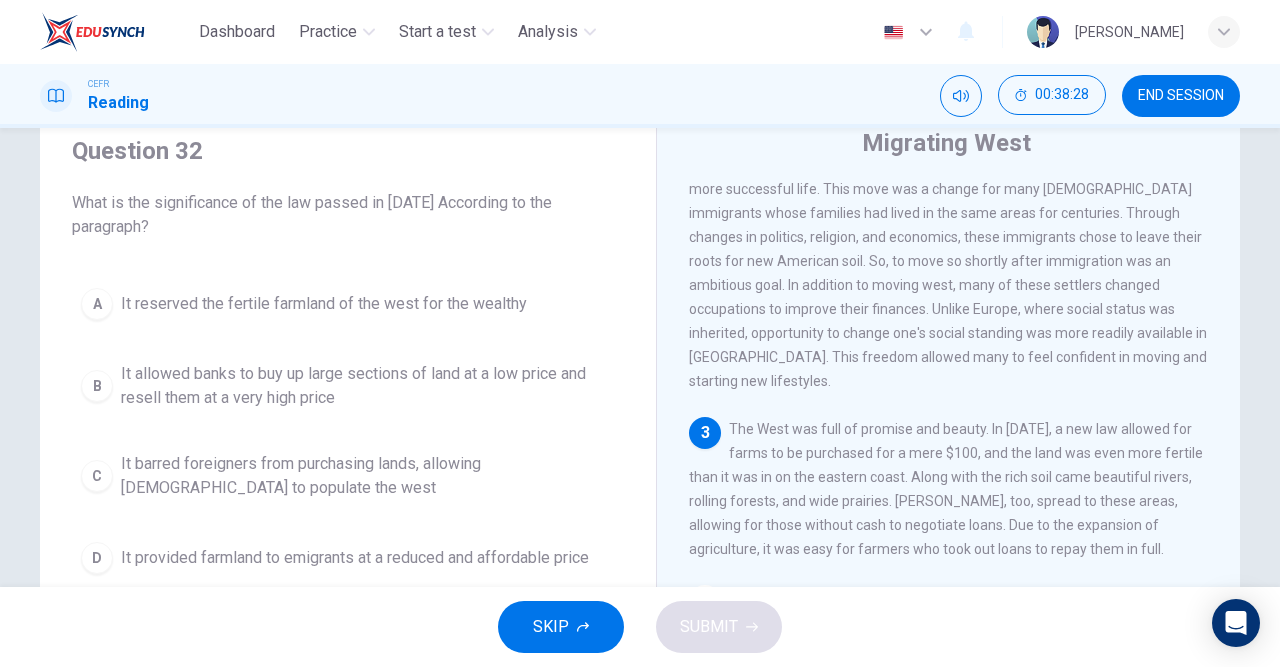 scroll, scrollTop: 392, scrollLeft: 0, axis: vertical 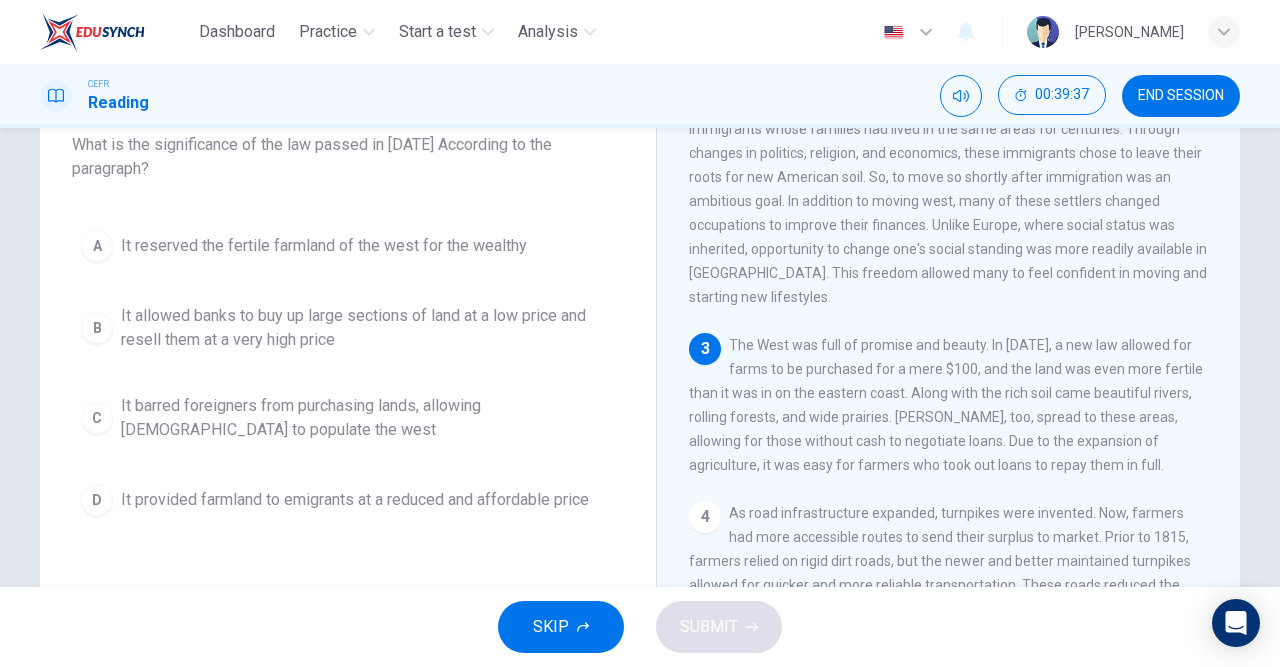 click on "D" at bounding box center [97, 500] 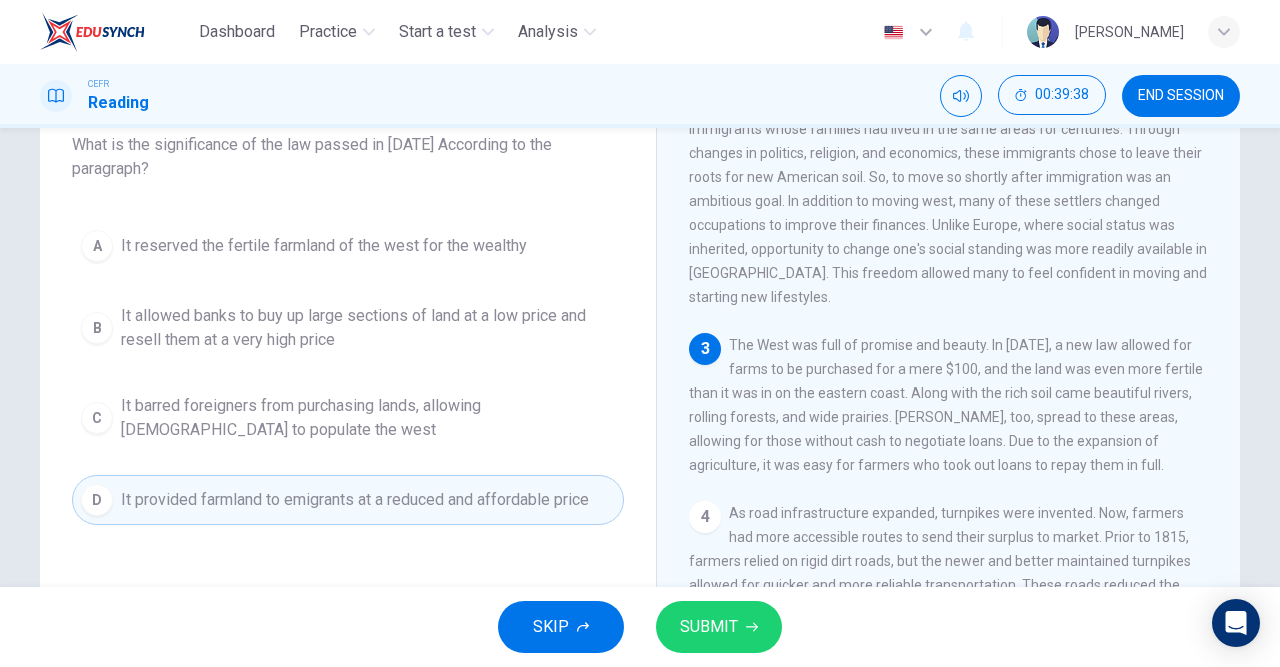 click on "SUBMIT" at bounding box center (709, 627) 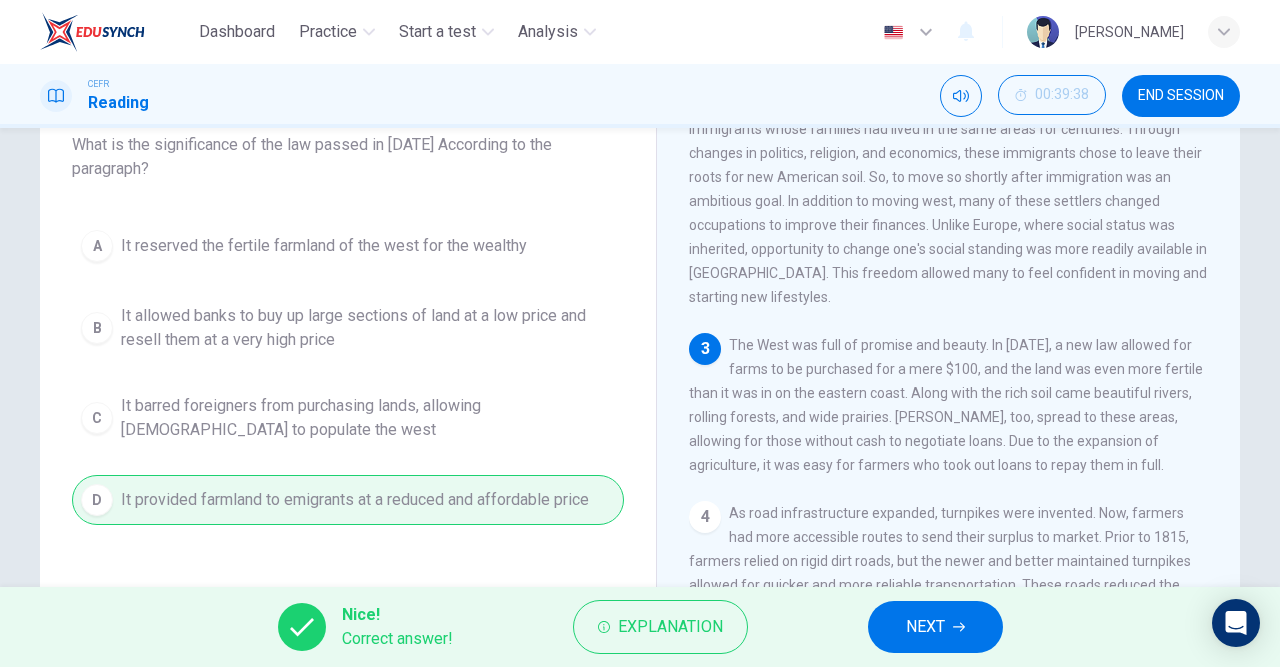 click on "NEXT" at bounding box center [925, 627] 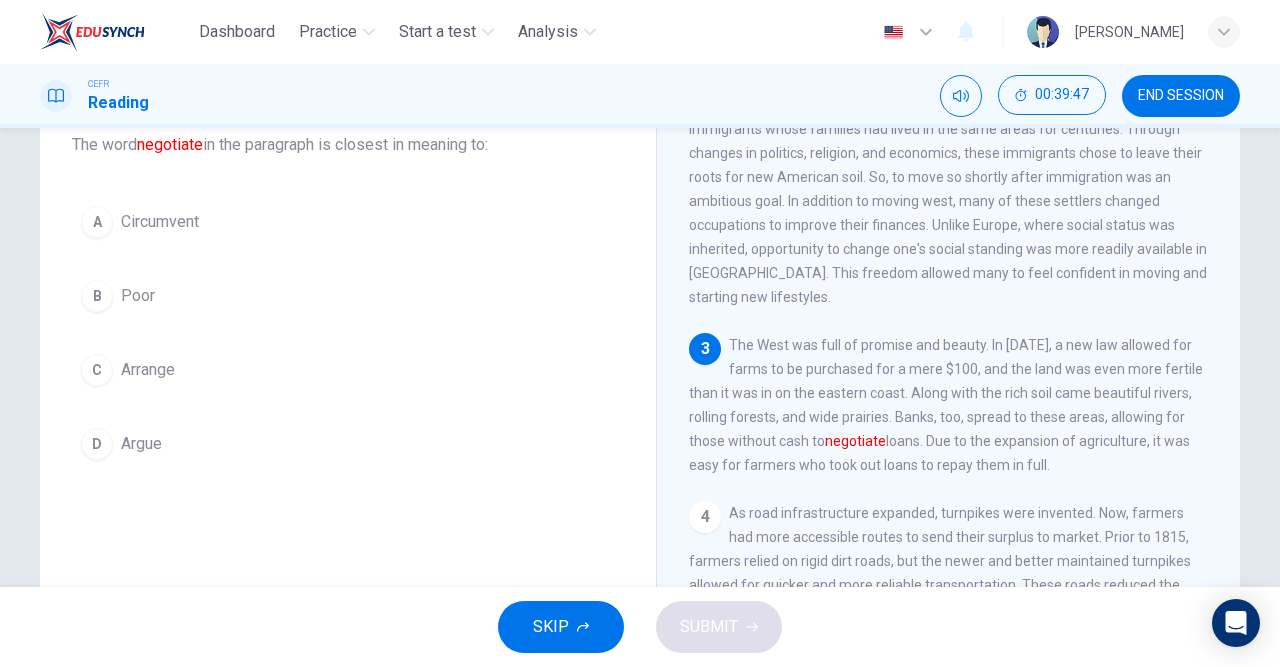 click on "Arrange" at bounding box center [148, 370] 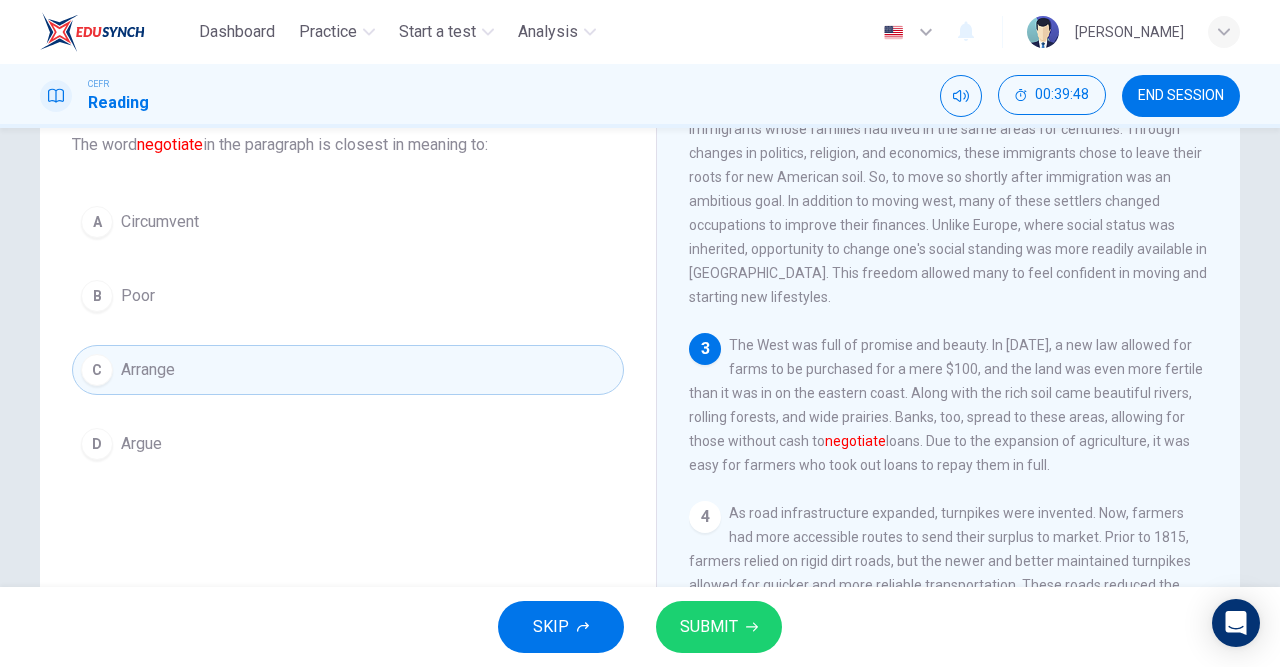click on "SUBMIT" at bounding box center (709, 627) 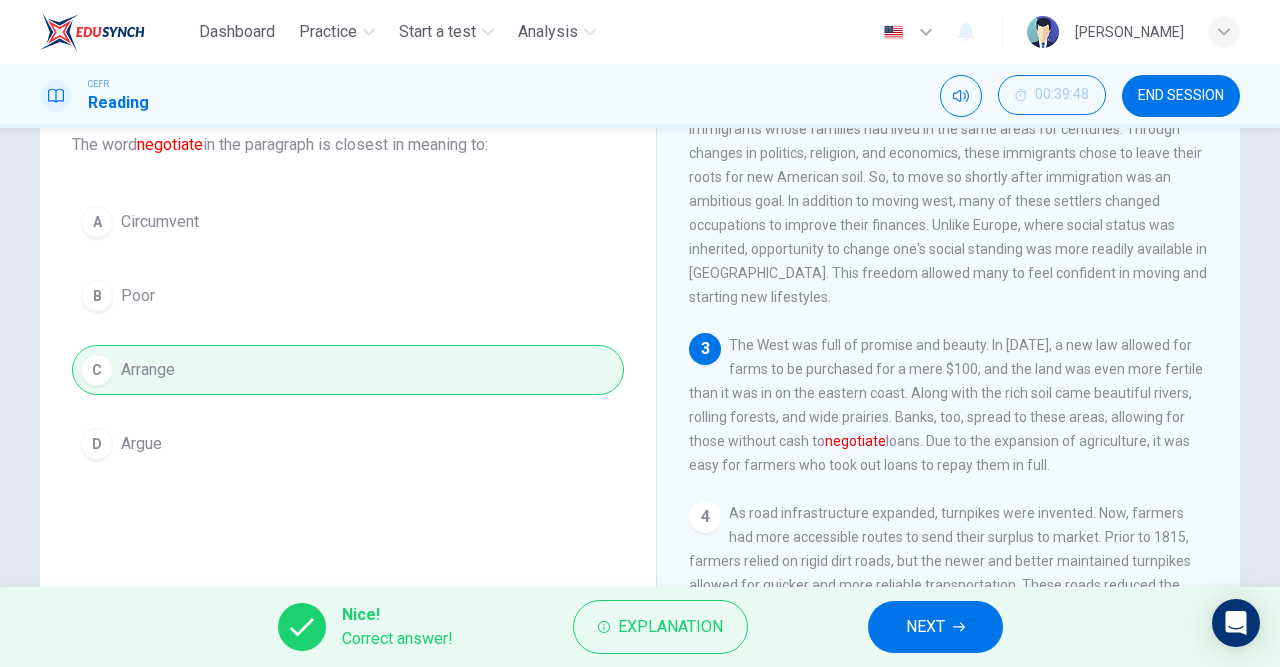 click on "Explanation" at bounding box center (670, 627) 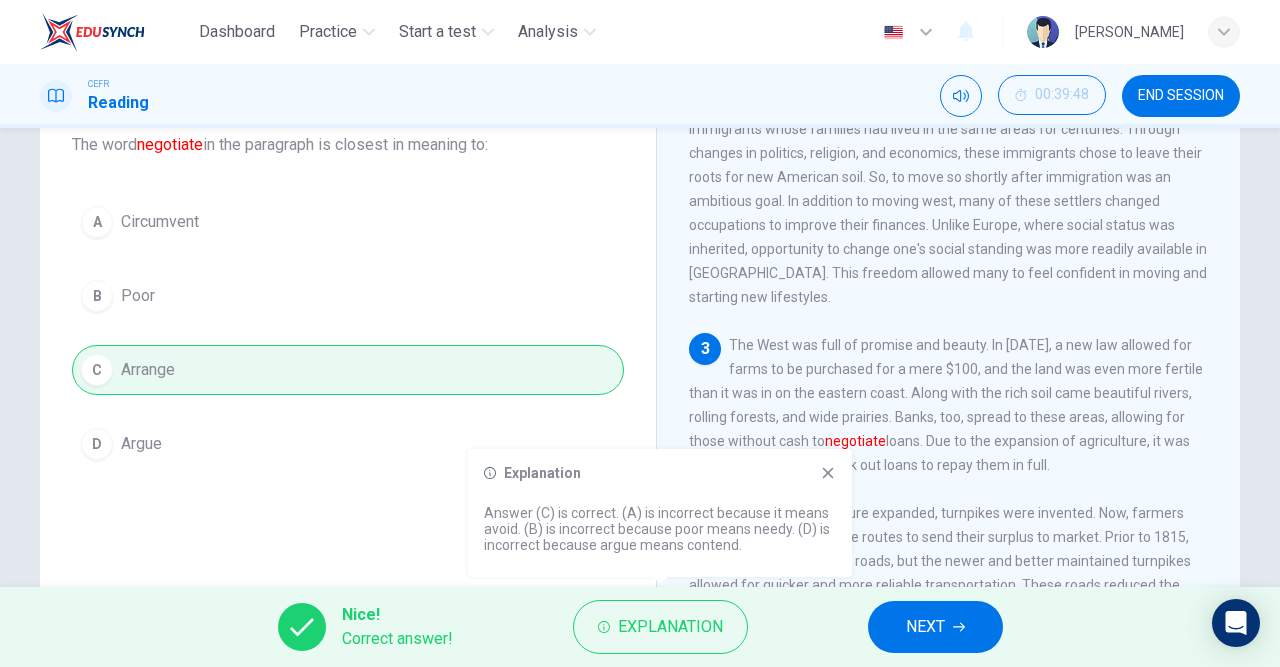 click 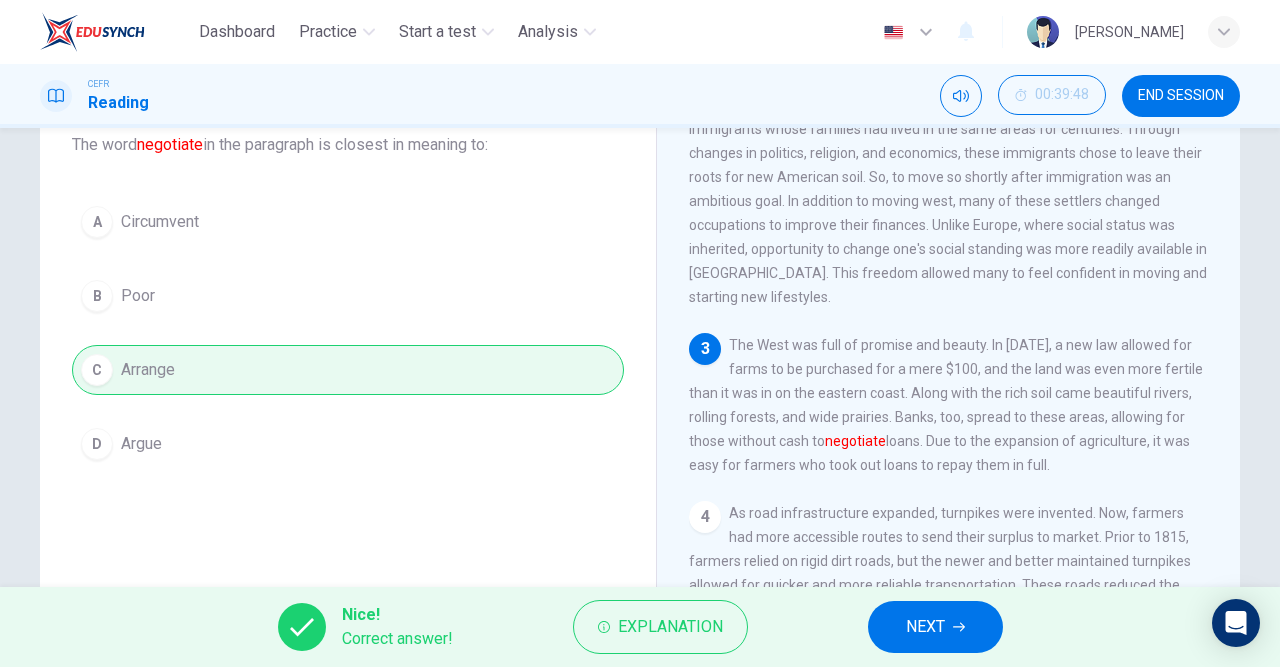 click 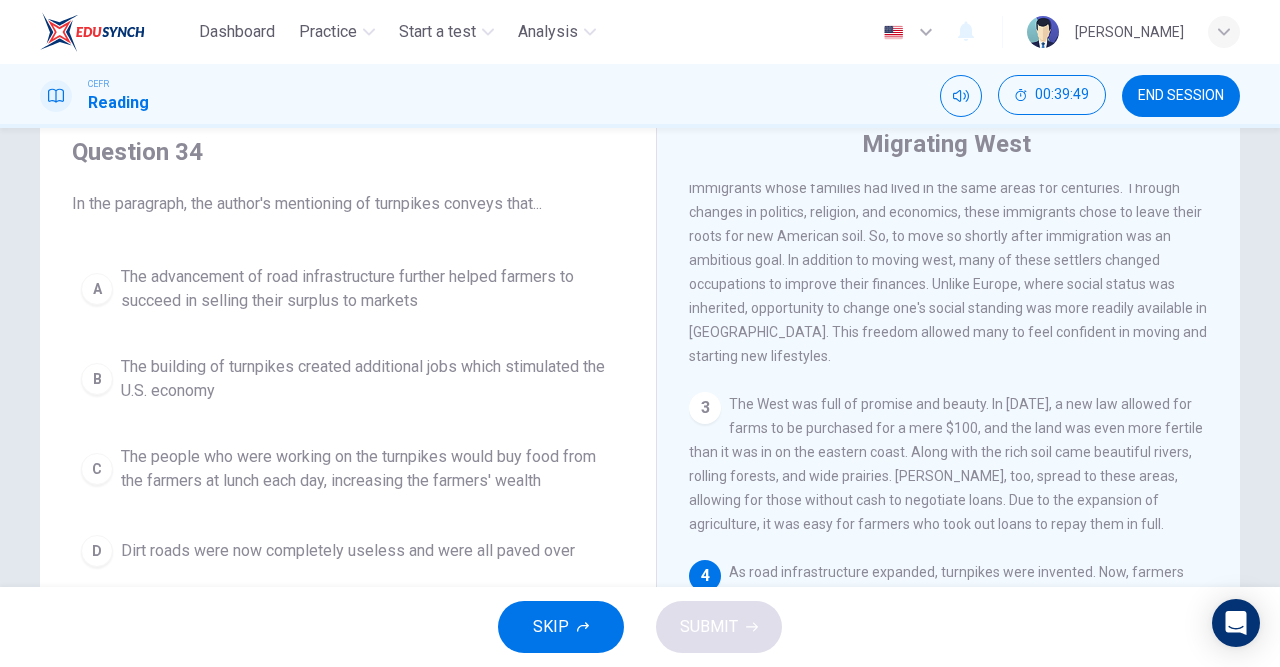 scroll, scrollTop: 54, scrollLeft: 0, axis: vertical 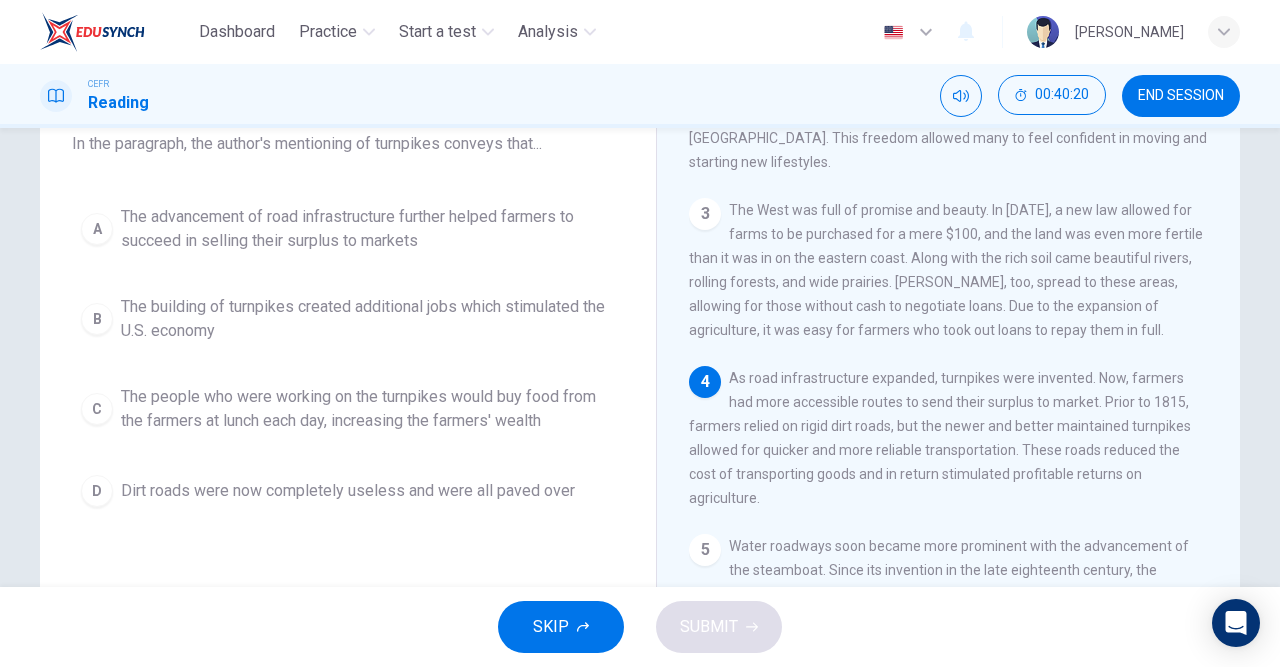 click on "The advancement of road infrastructure further helped farmers to succeed in selling their surplus to markets" at bounding box center (368, 229) 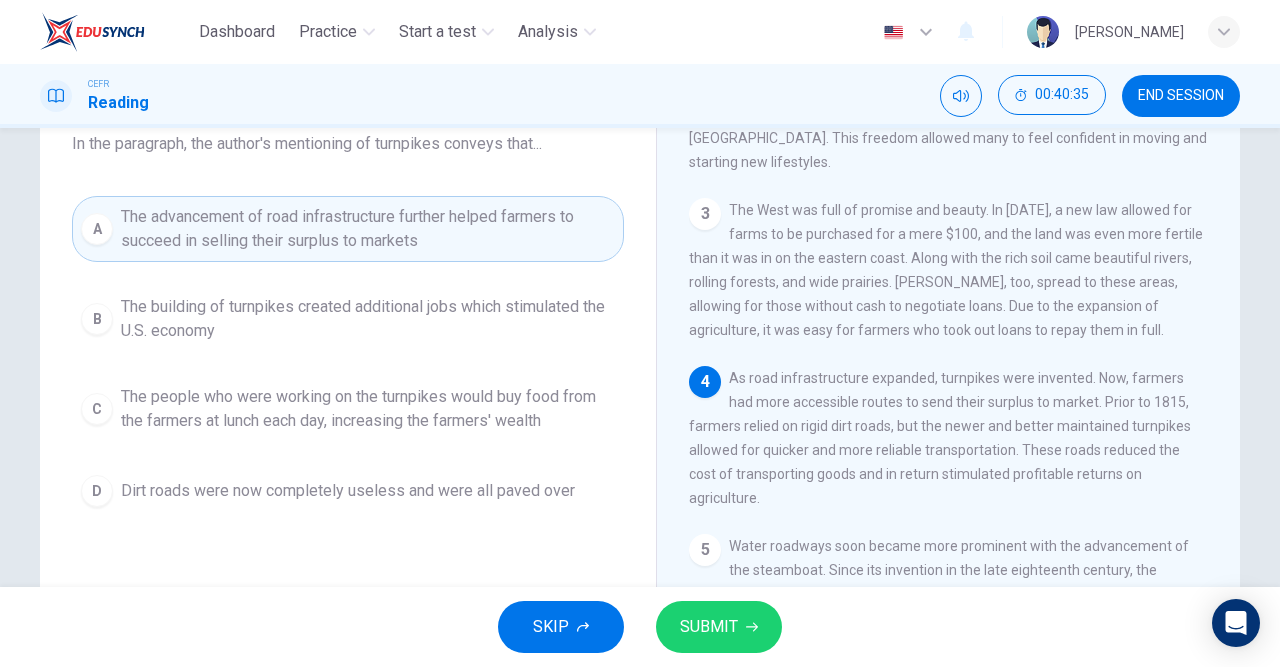 click 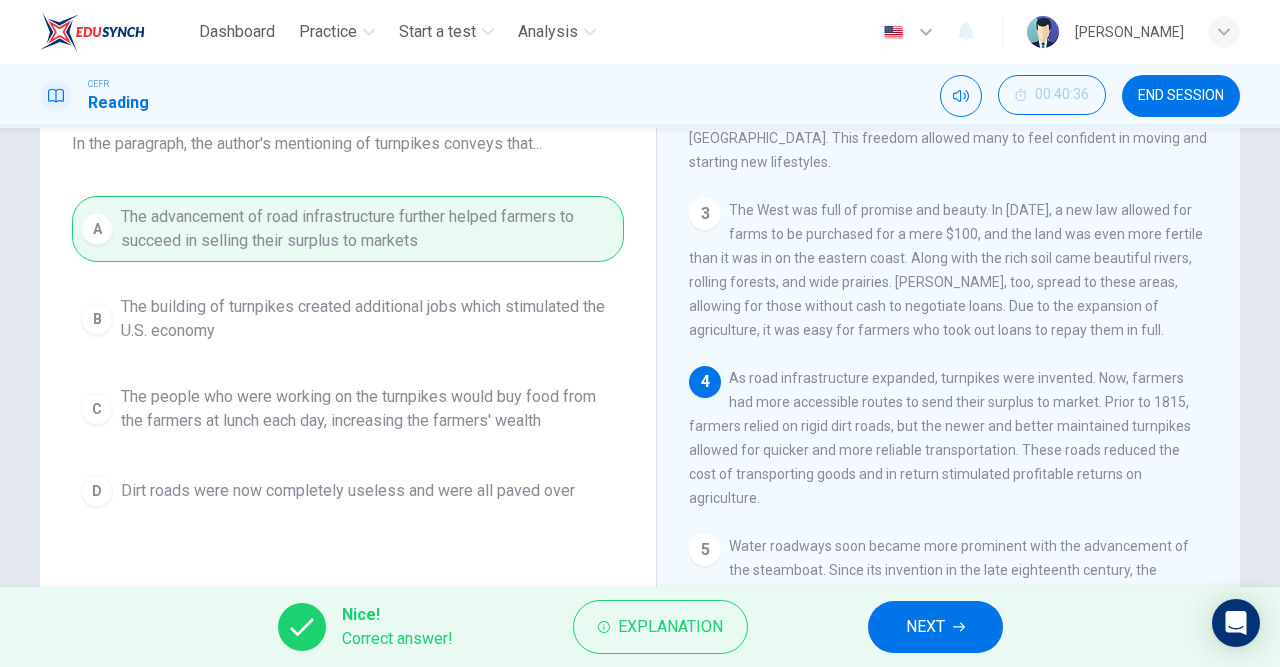 click on "NEXT" at bounding box center (925, 627) 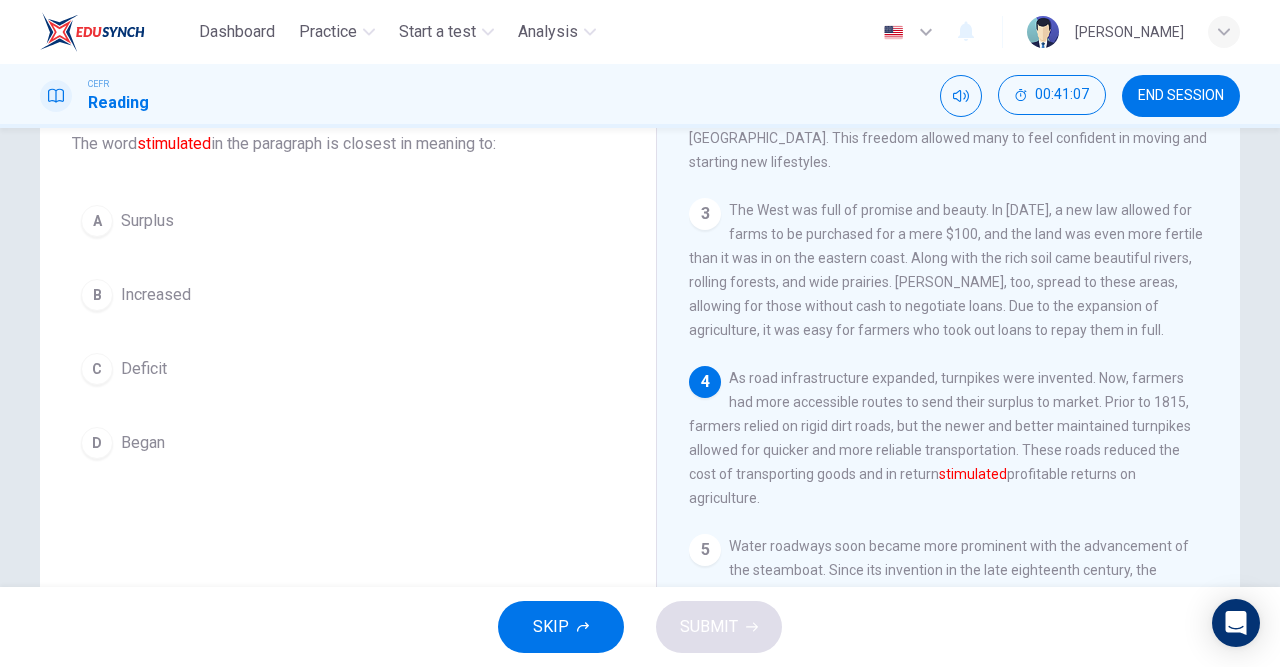 click on "D Began" at bounding box center (348, 443) 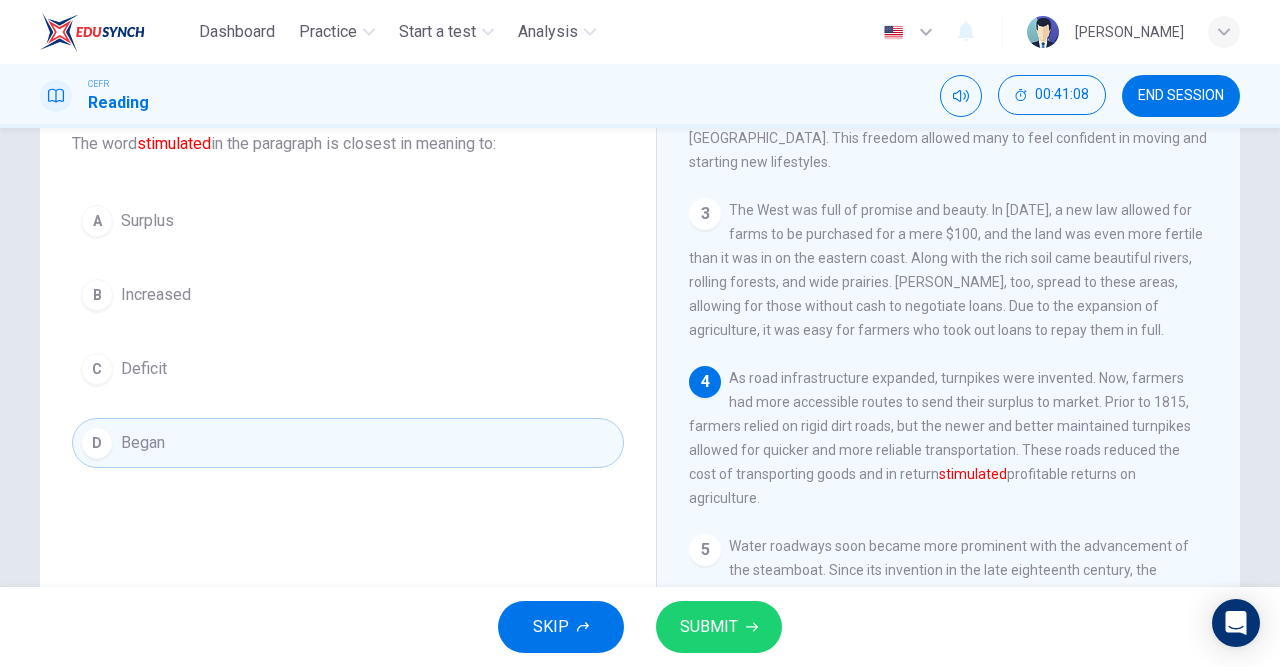 click on "SUBMIT" at bounding box center (709, 627) 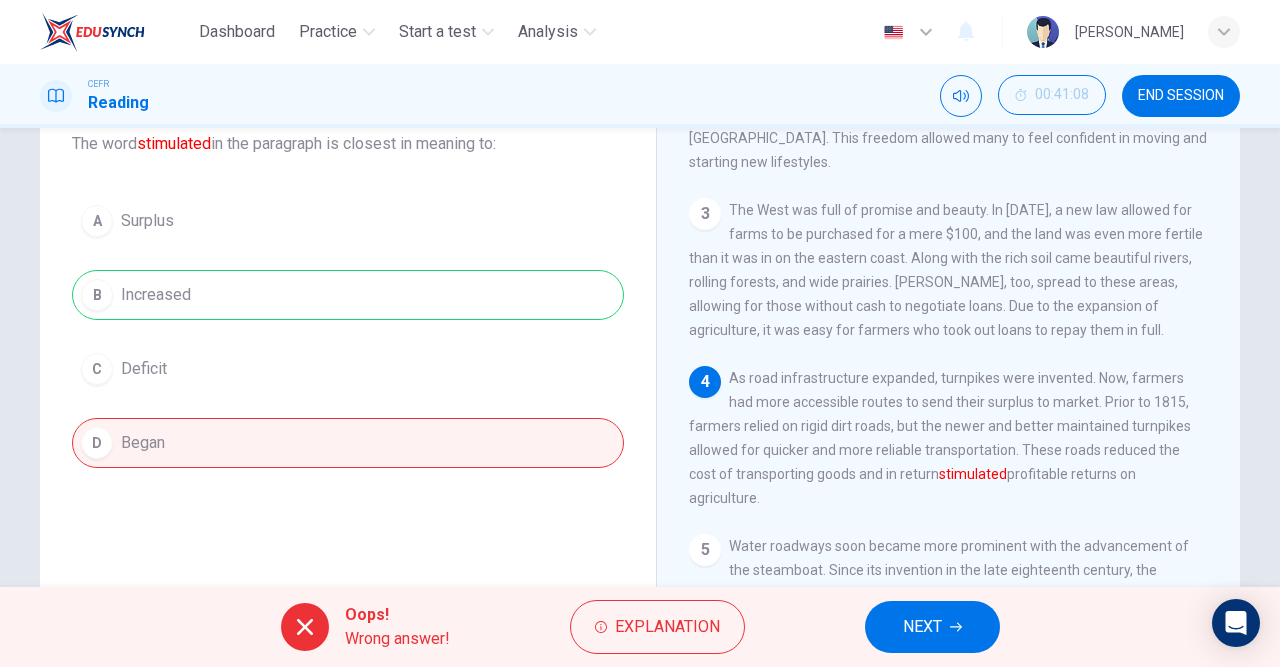 click on "Explanation" at bounding box center (667, 627) 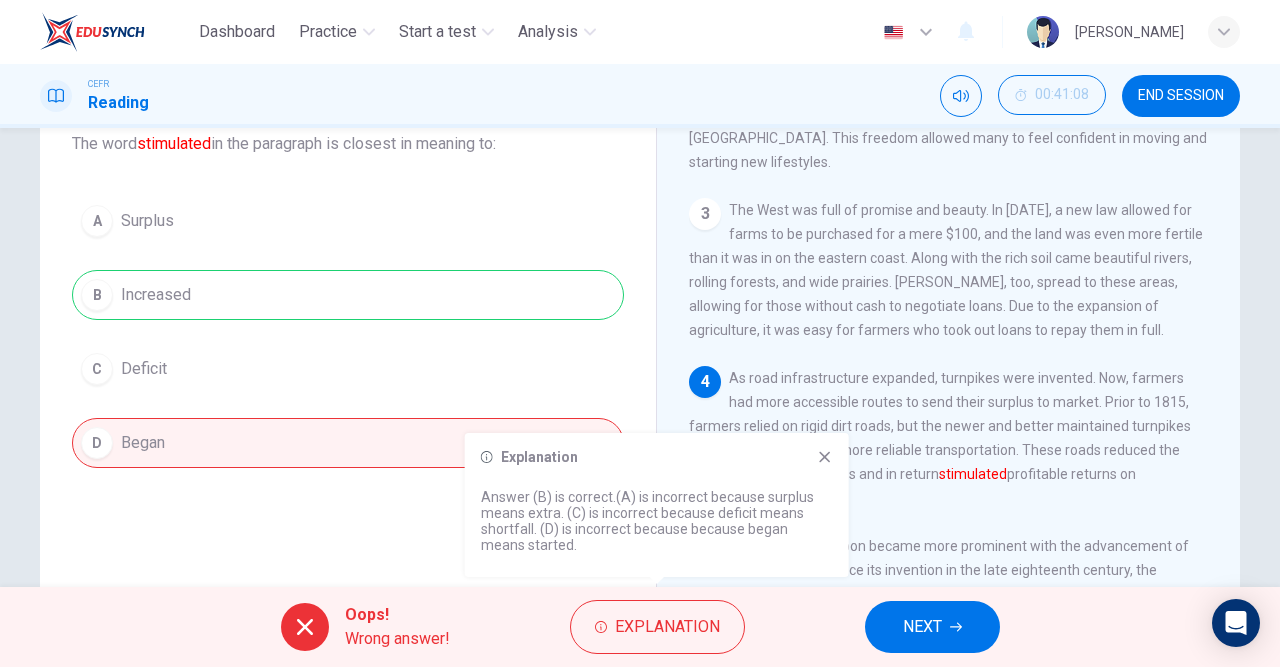 click on "NEXT" at bounding box center [922, 627] 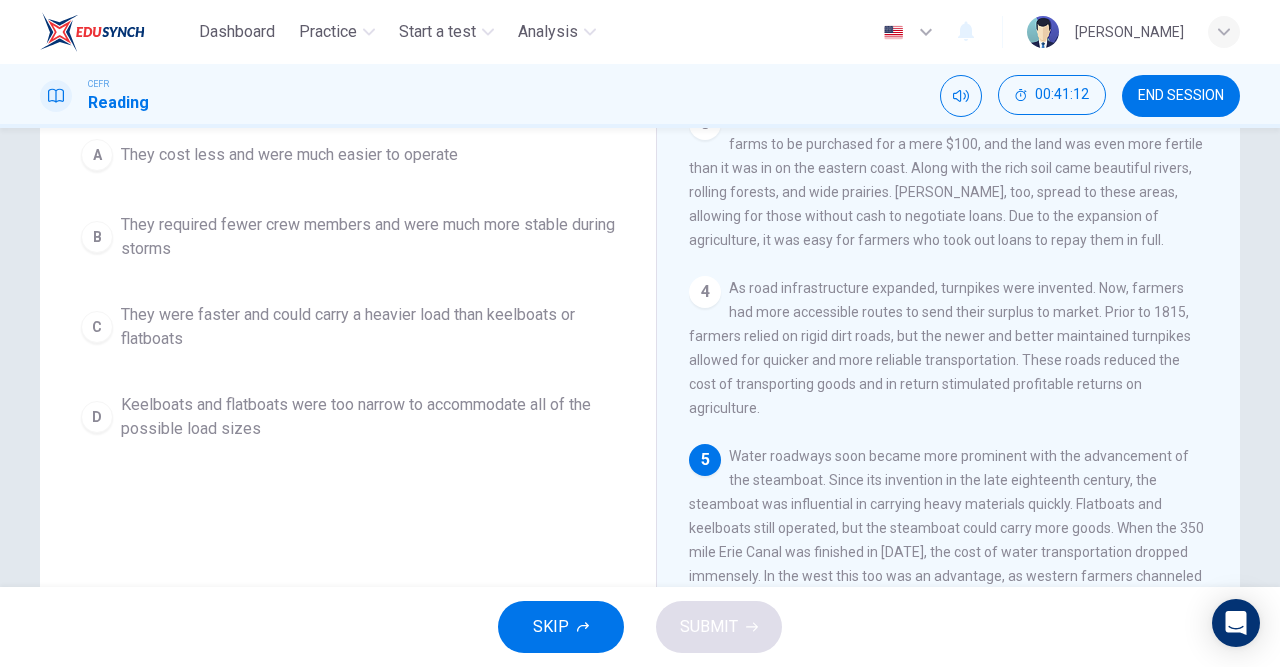 scroll, scrollTop: 316, scrollLeft: 0, axis: vertical 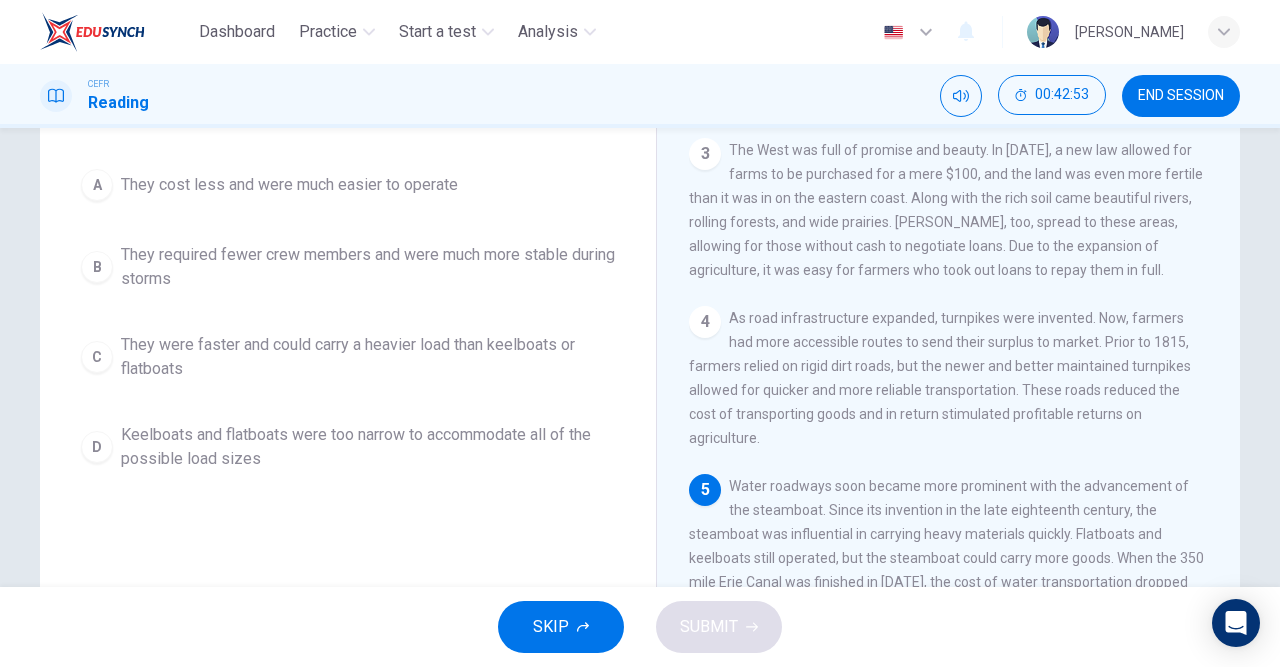 click on "Keelboats and flatboats were too narrow to accommodate all of the possible load sizes" at bounding box center [368, 447] 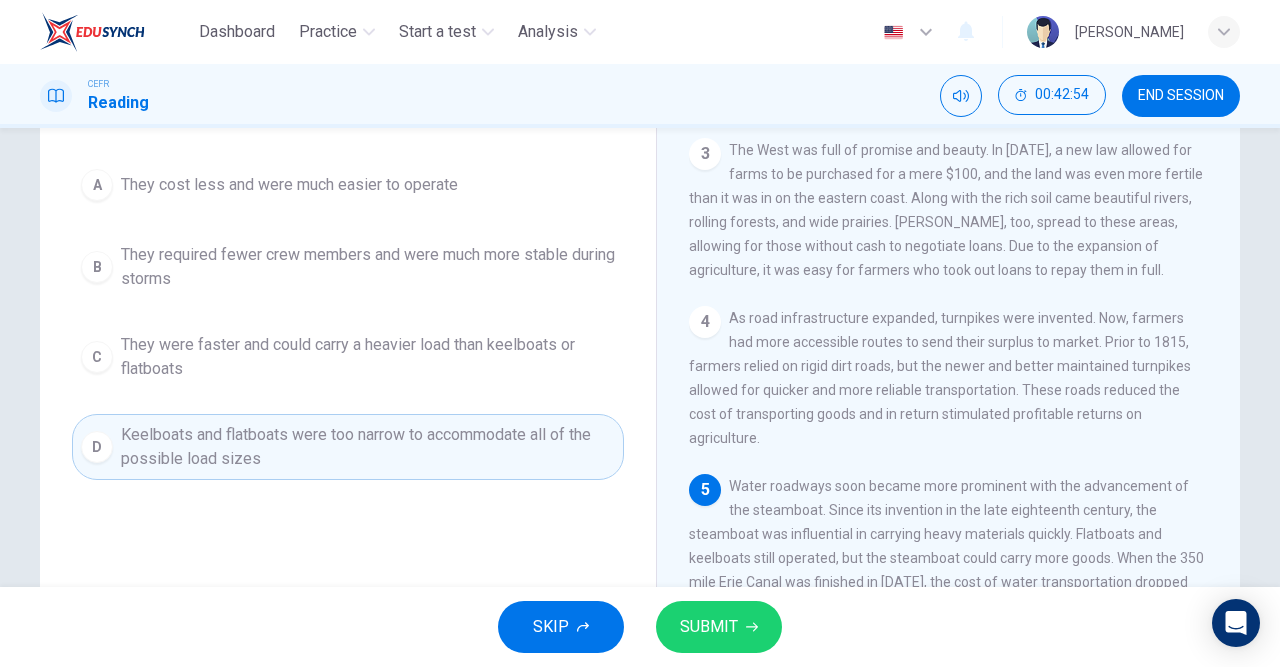 click 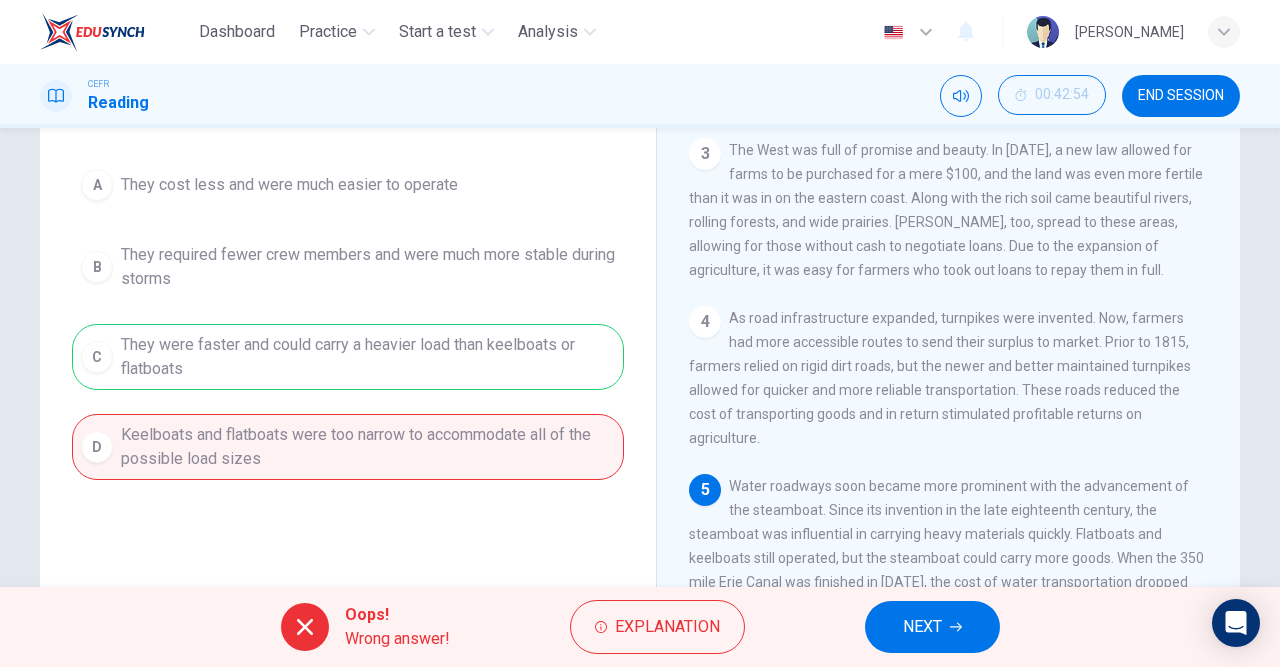 click 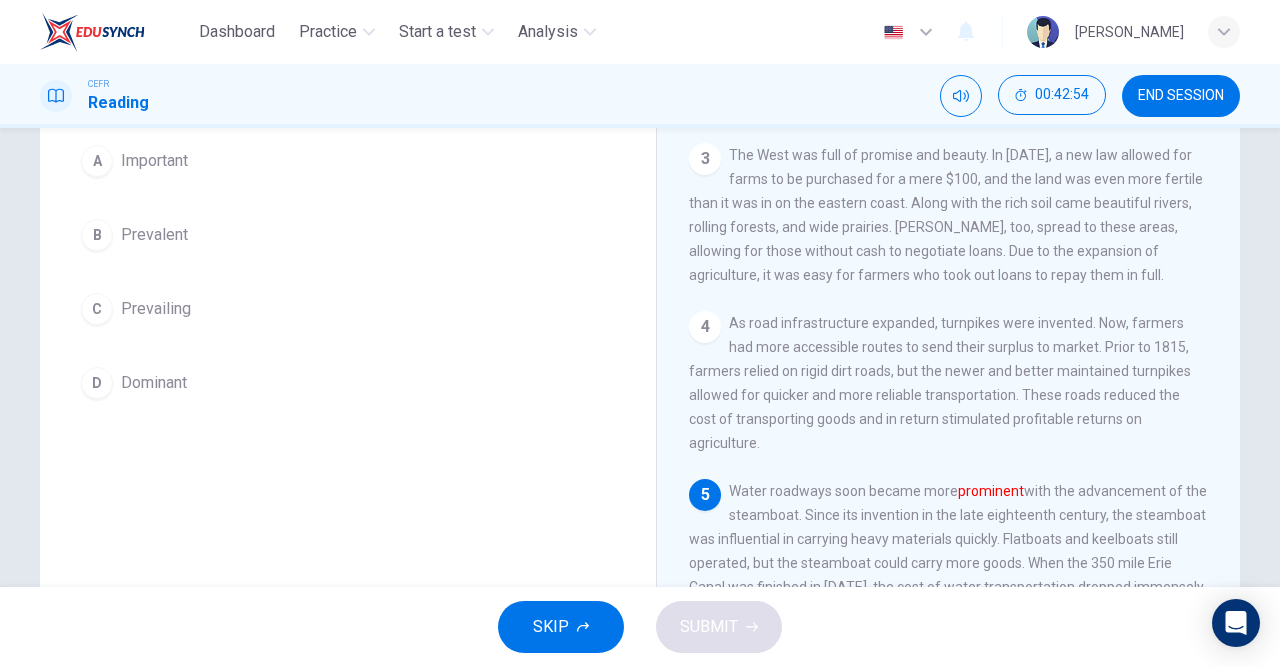 scroll, scrollTop: 168, scrollLeft: 0, axis: vertical 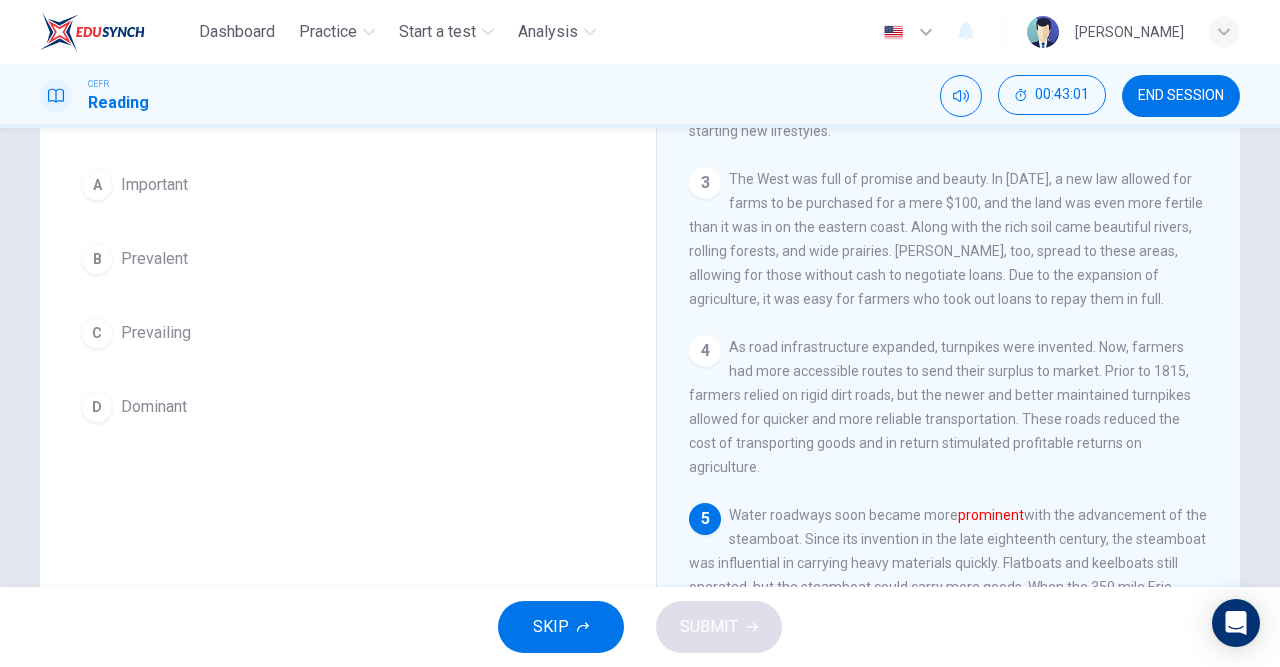 click on "D" at bounding box center (97, 407) 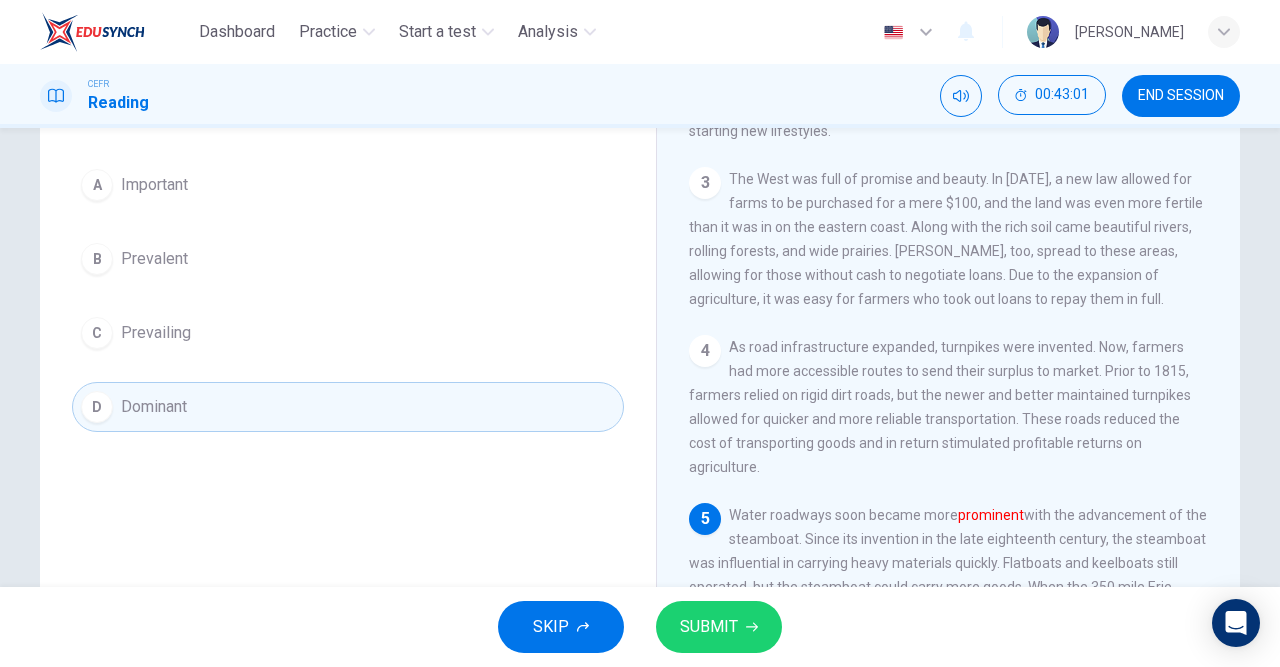 click on "SUBMIT" at bounding box center (709, 627) 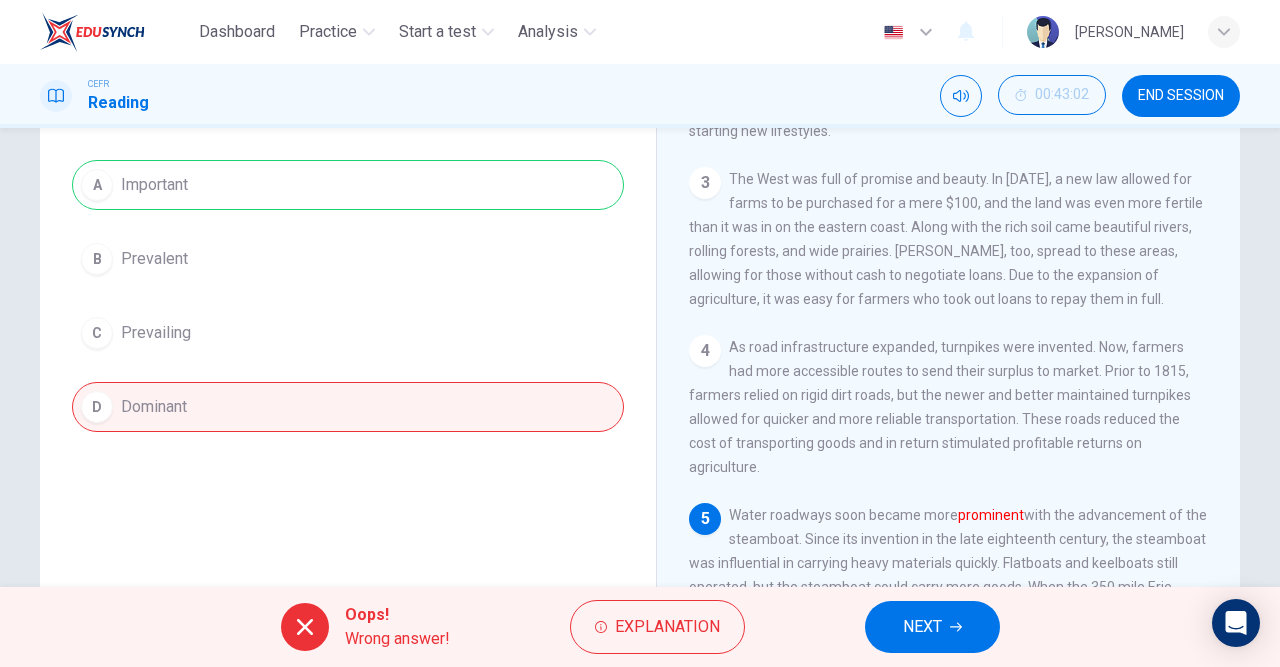 click on "Explanation" at bounding box center (667, 627) 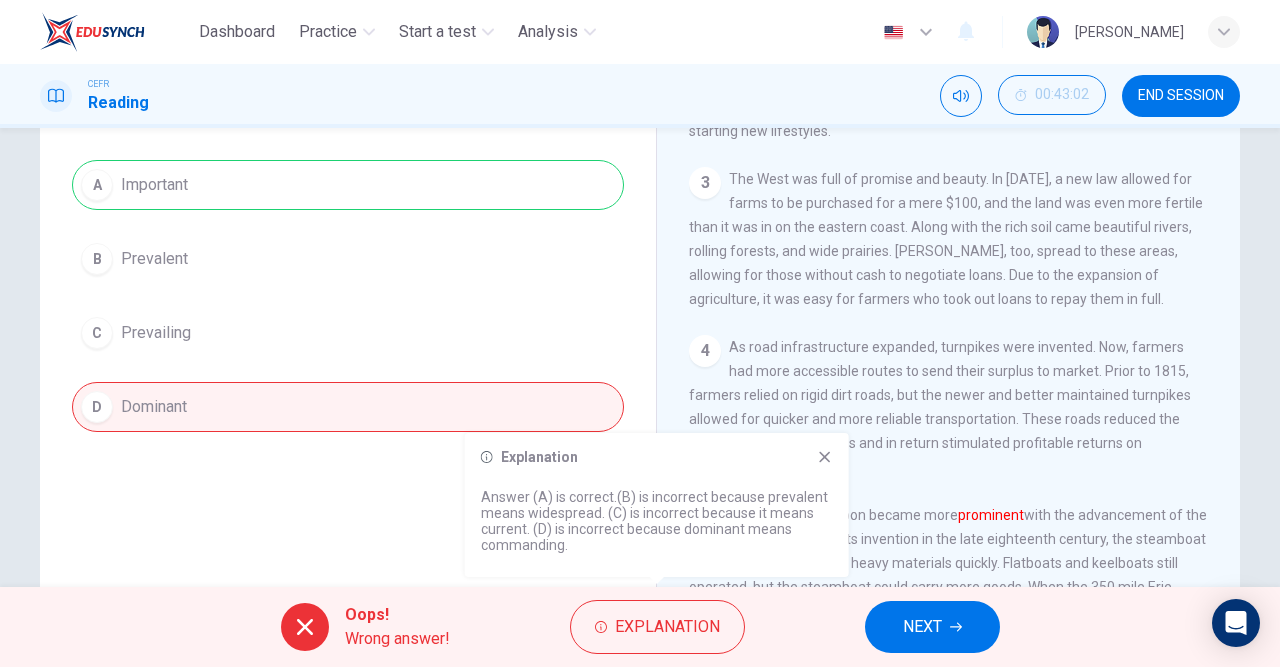 click on "NEXT" at bounding box center (922, 627) 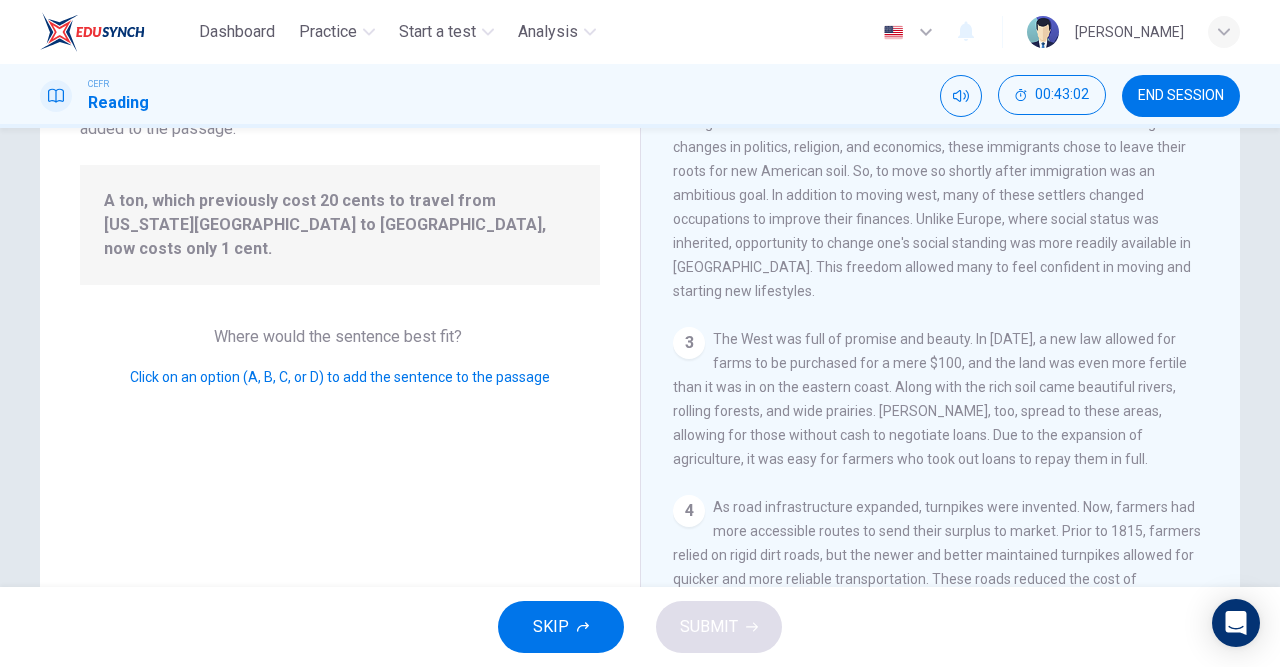 scroll, scrollTop: 555, scrollLeft: 0, axis: vertical 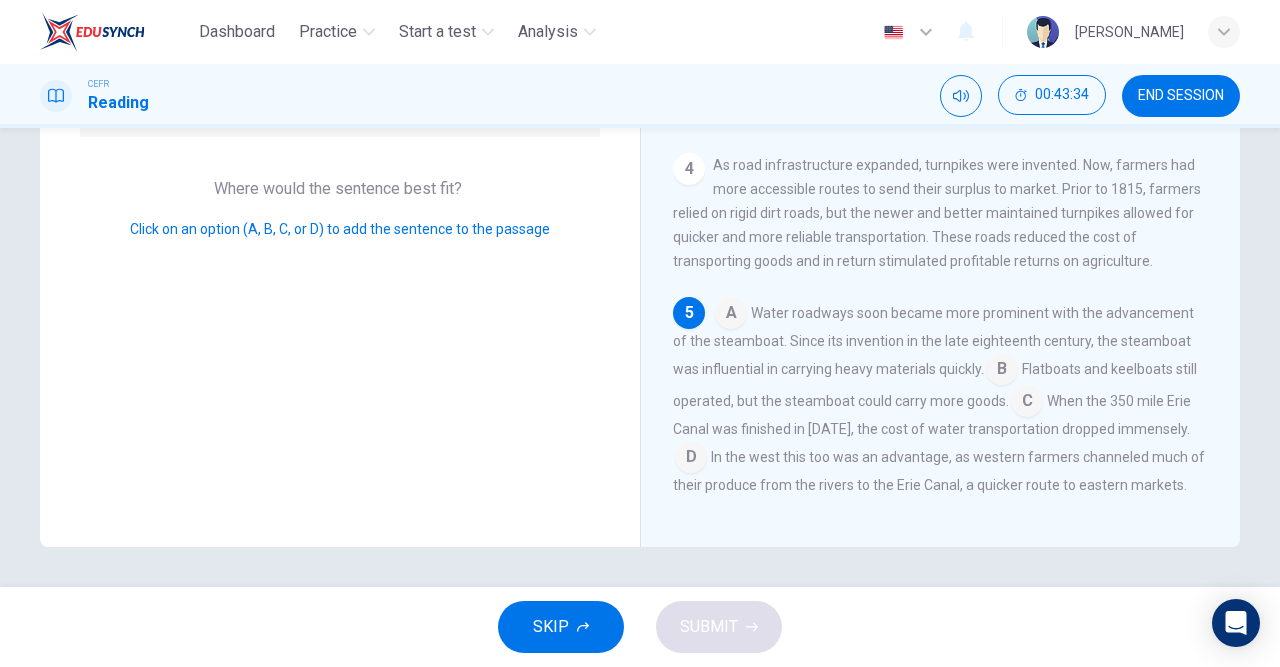 click at bounding box center (691, 459) 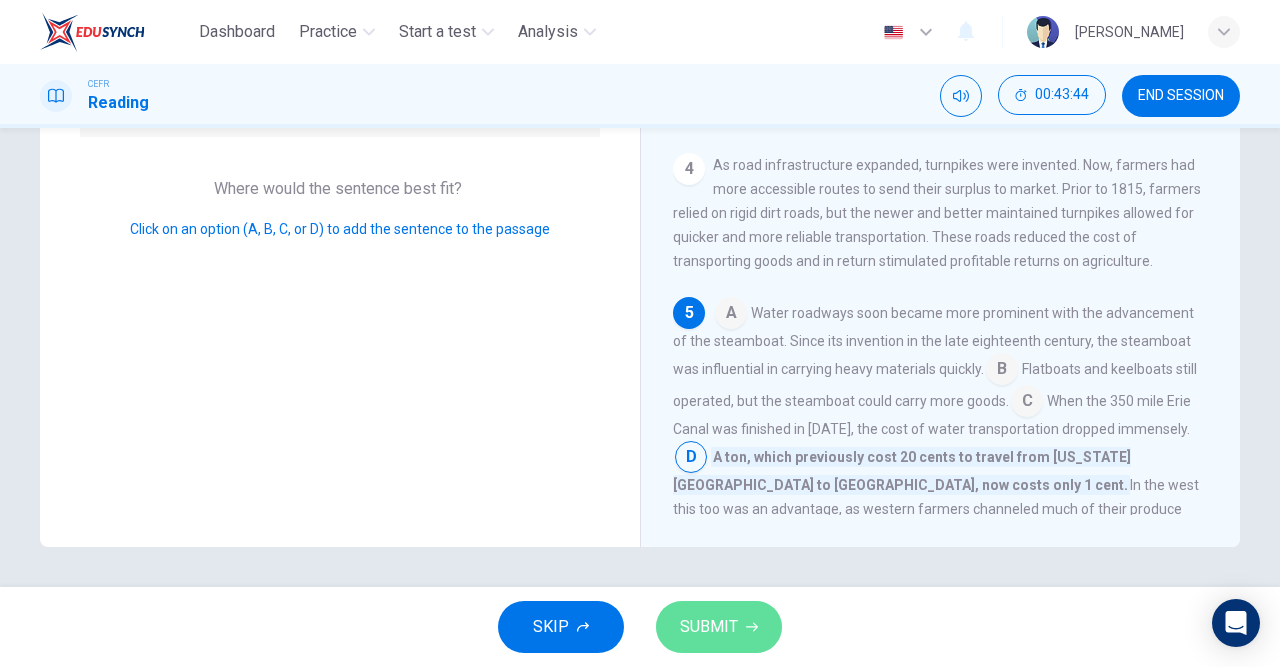 click on "SUBMIT" at bounding box center [709, 627] 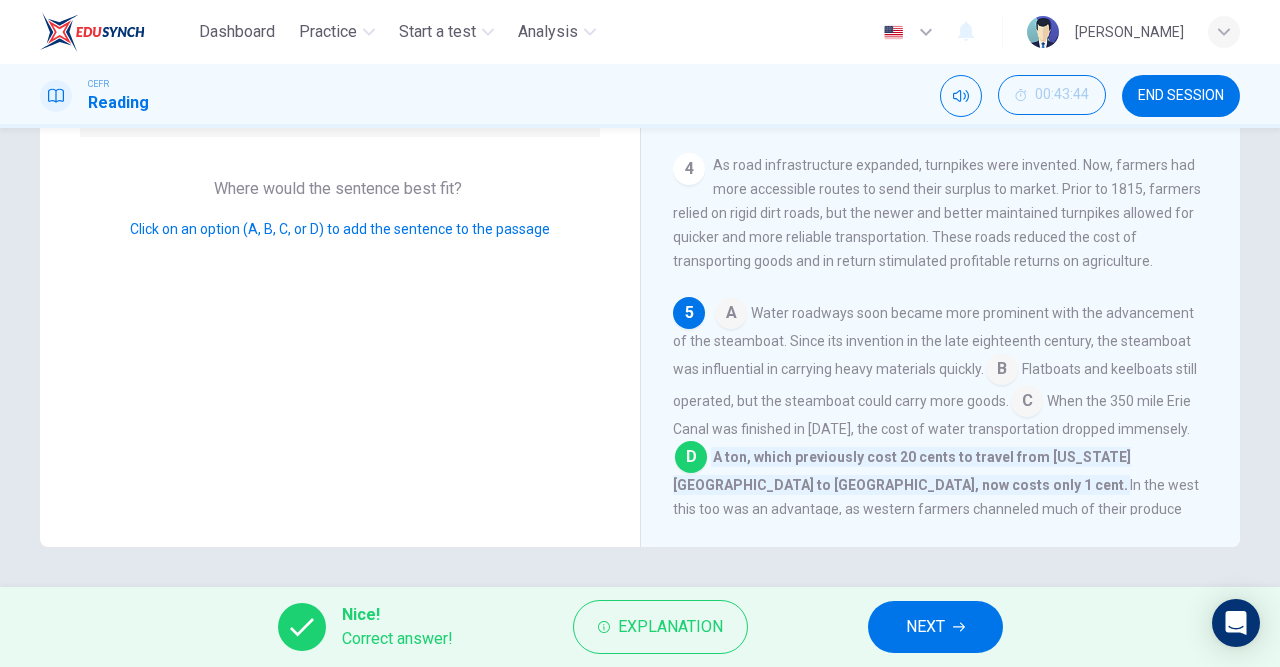 click on "NEXT" at bounding box center (925, 627) 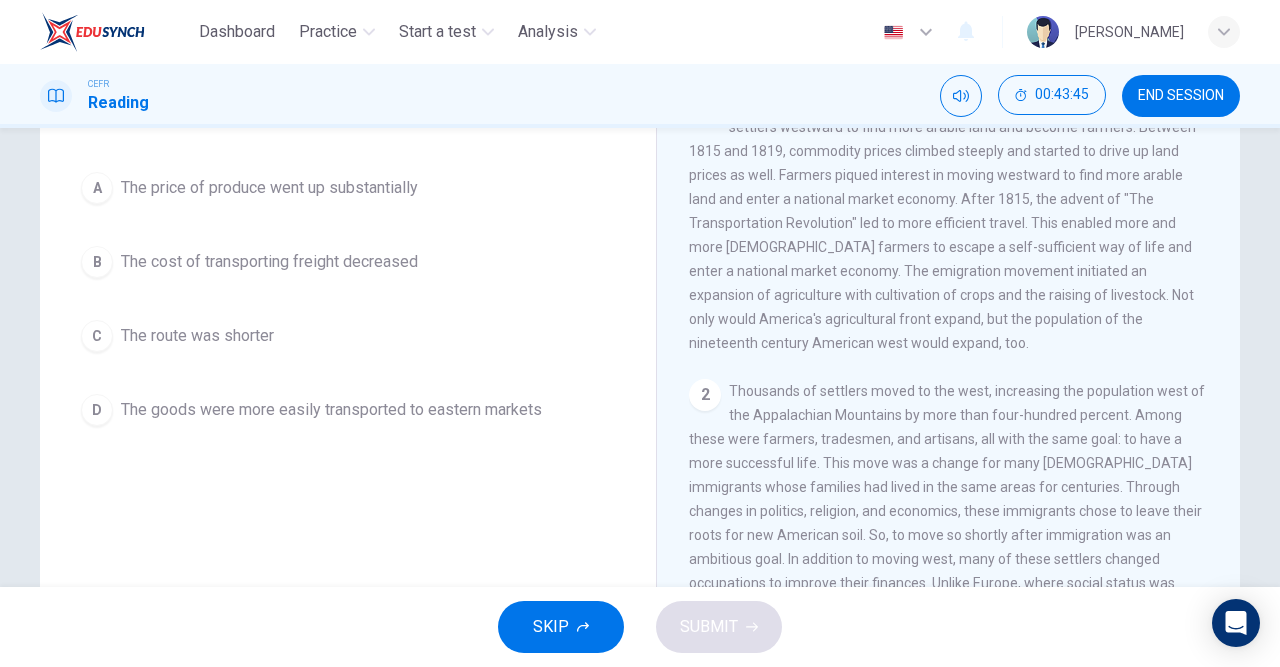 scroll, scrollTop: 0, scrollLeft: 0, axis: both 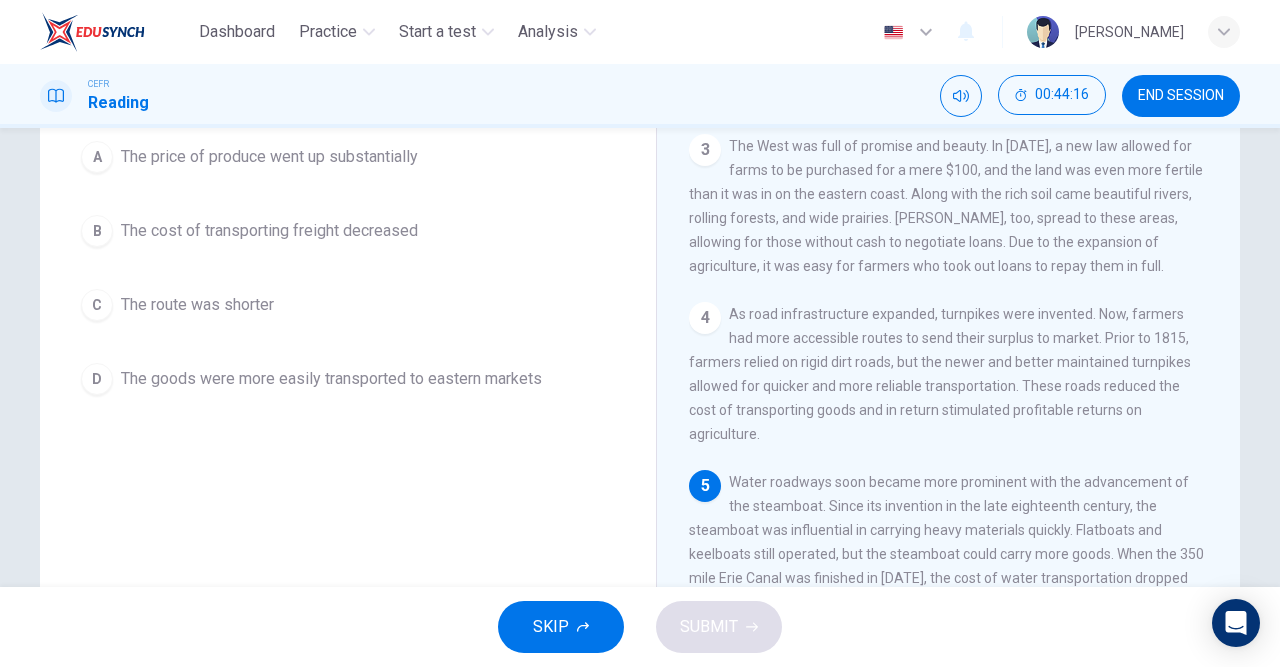 click on "The price of produce went up substantially" at bounding box center [269, 157] 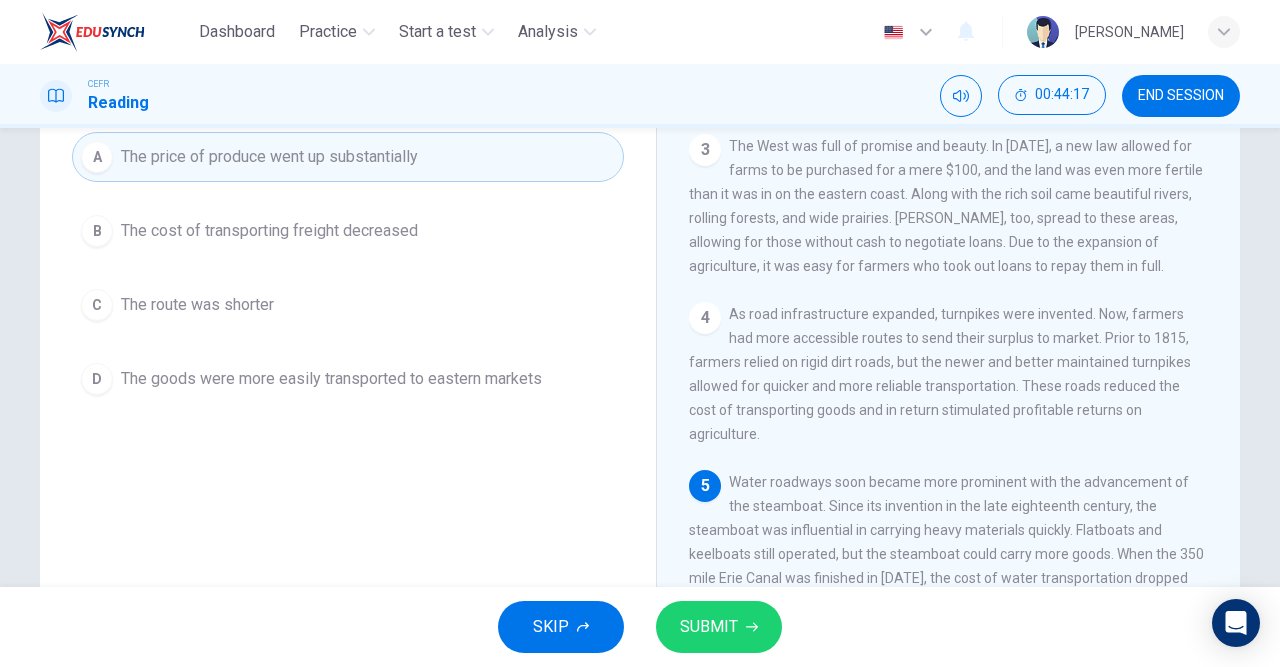 click 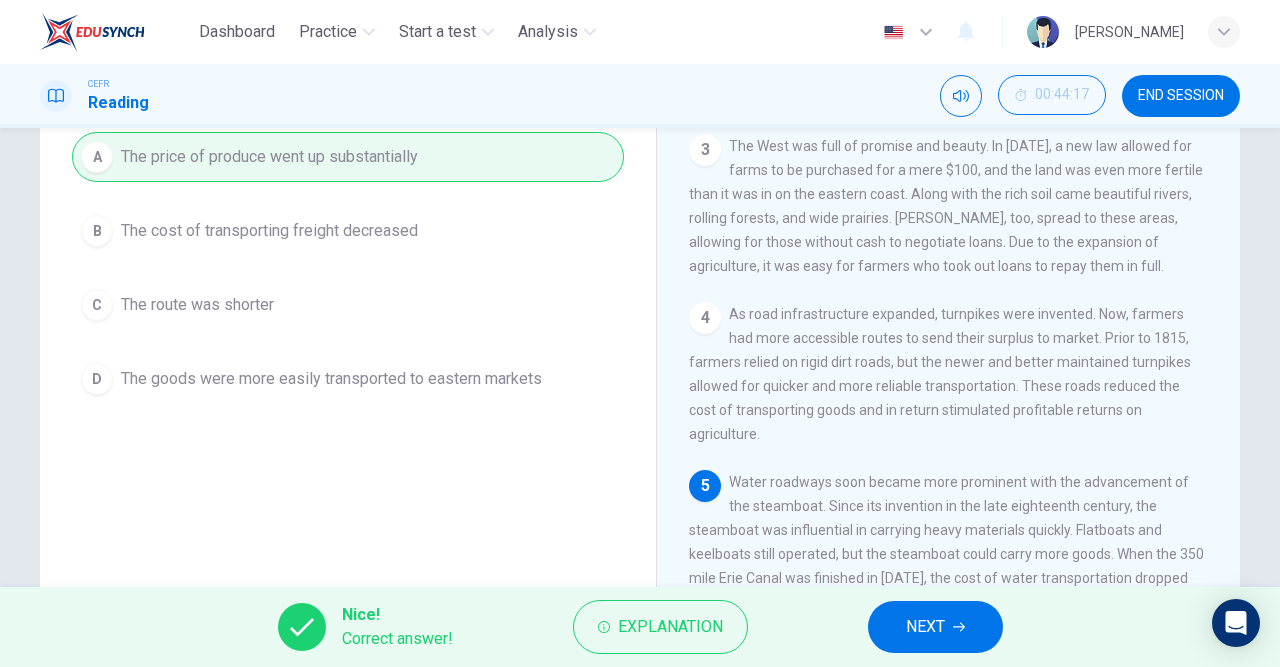 click on "NEXT" at bounding box center [925, 627] 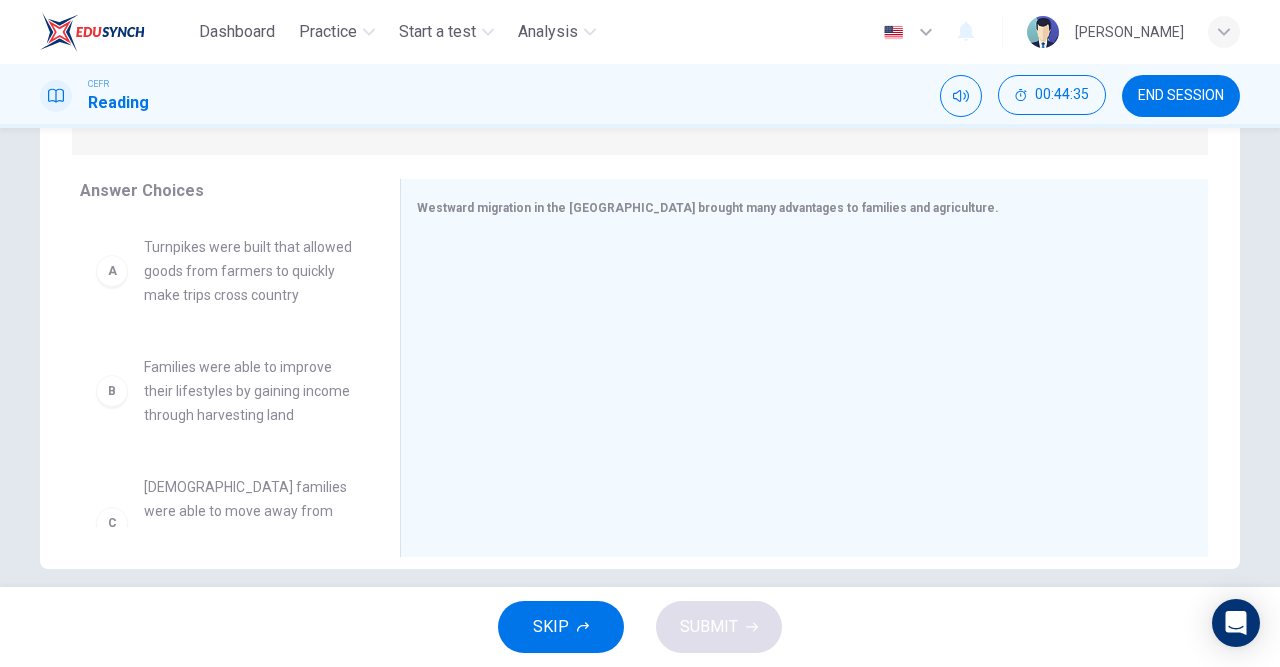 scroll, scrollTop: 316, scrollLeft: 0, axis: vertical 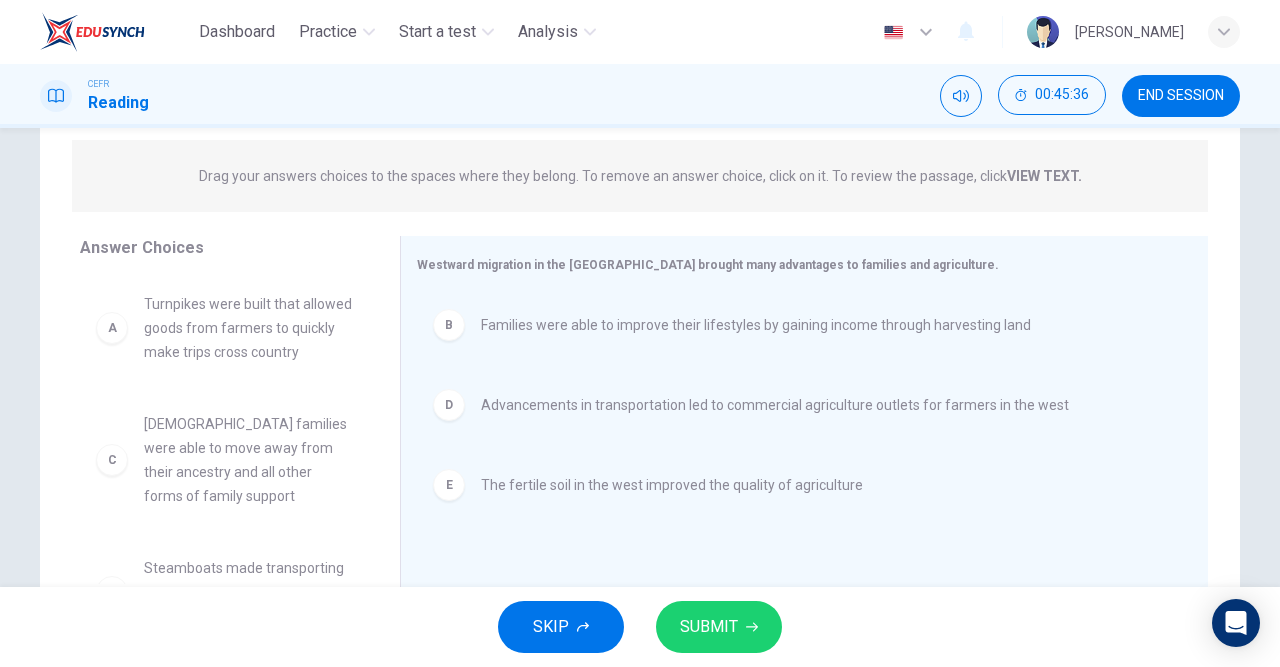 click on "SUBMIT" at bounding box center [709, 627] 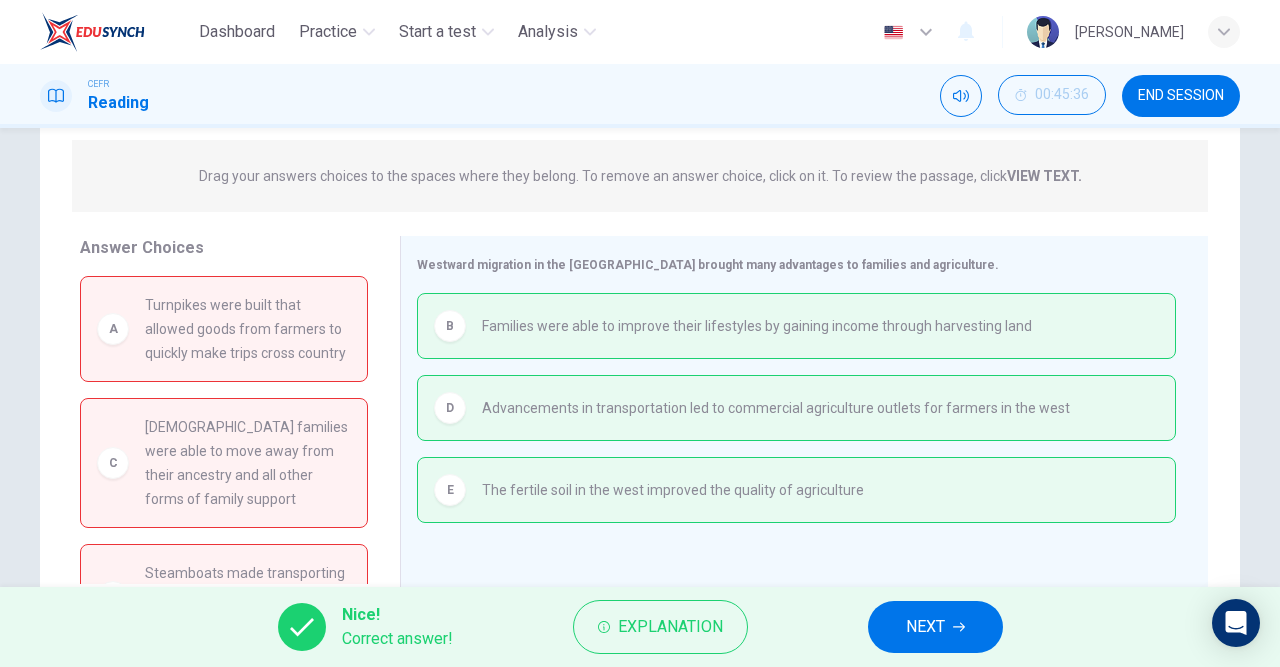 click on "NEXT" at bounding box center (925, 627) 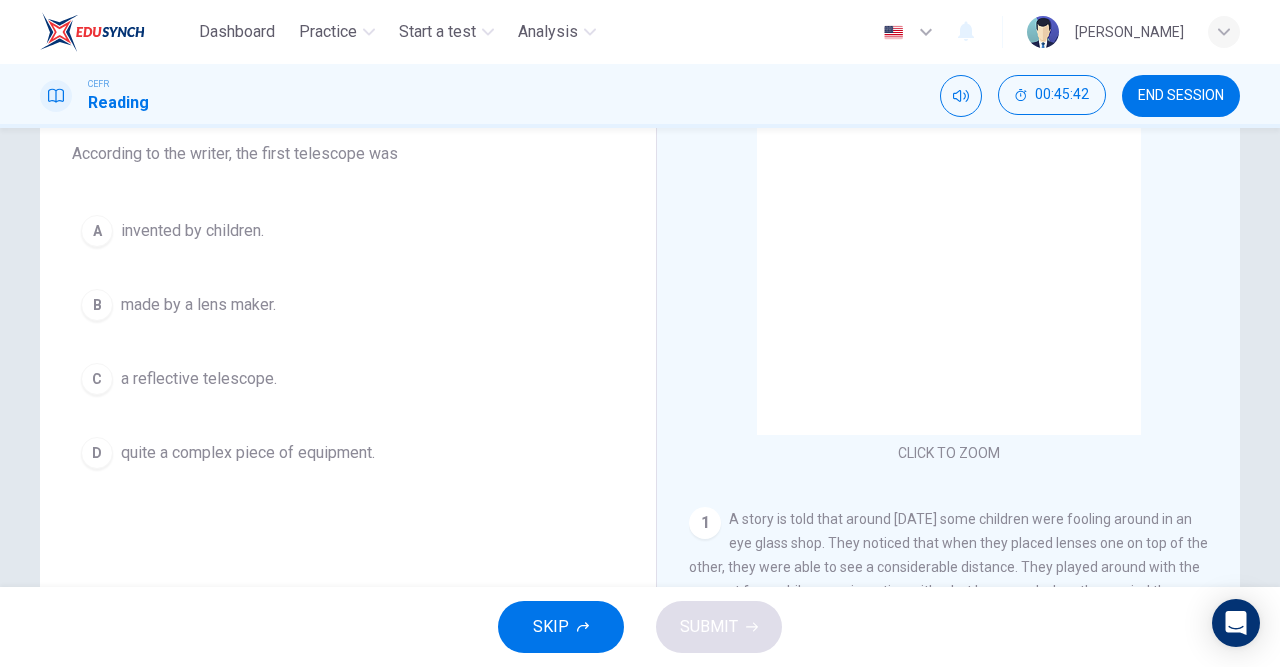 scroll, scrollTop: 176, scrollLeft: 0, axis: vertical 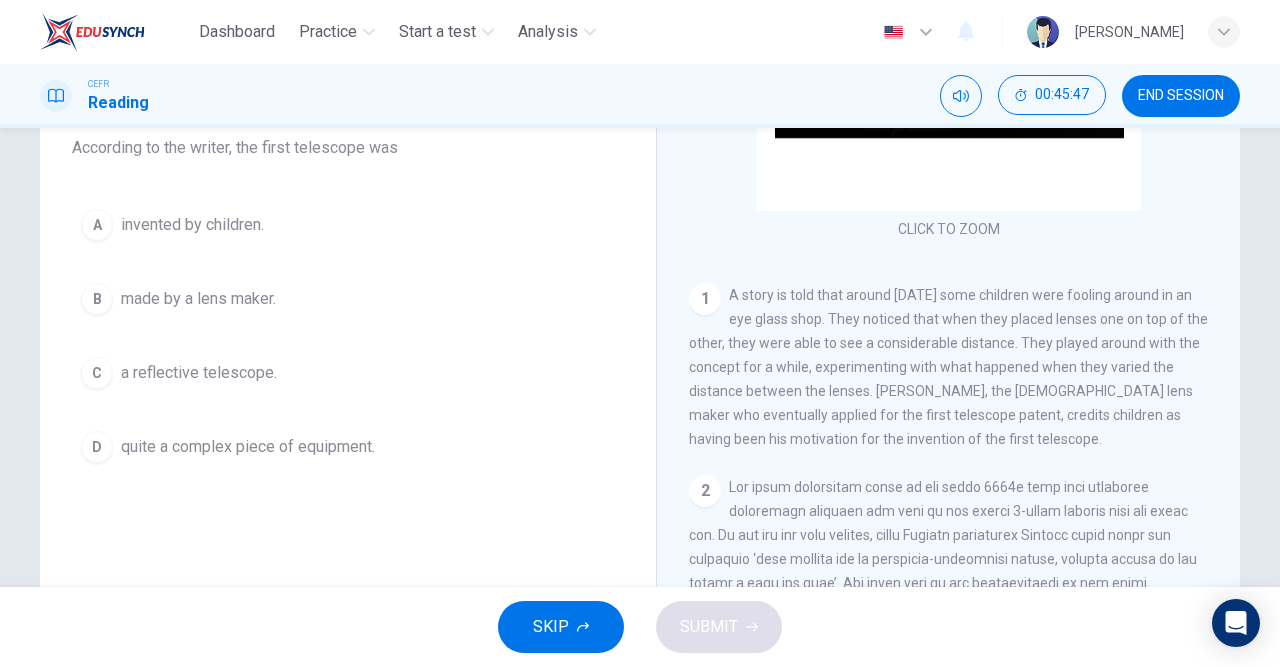 click on "END SESSION" at bounding box center [1181, 96] 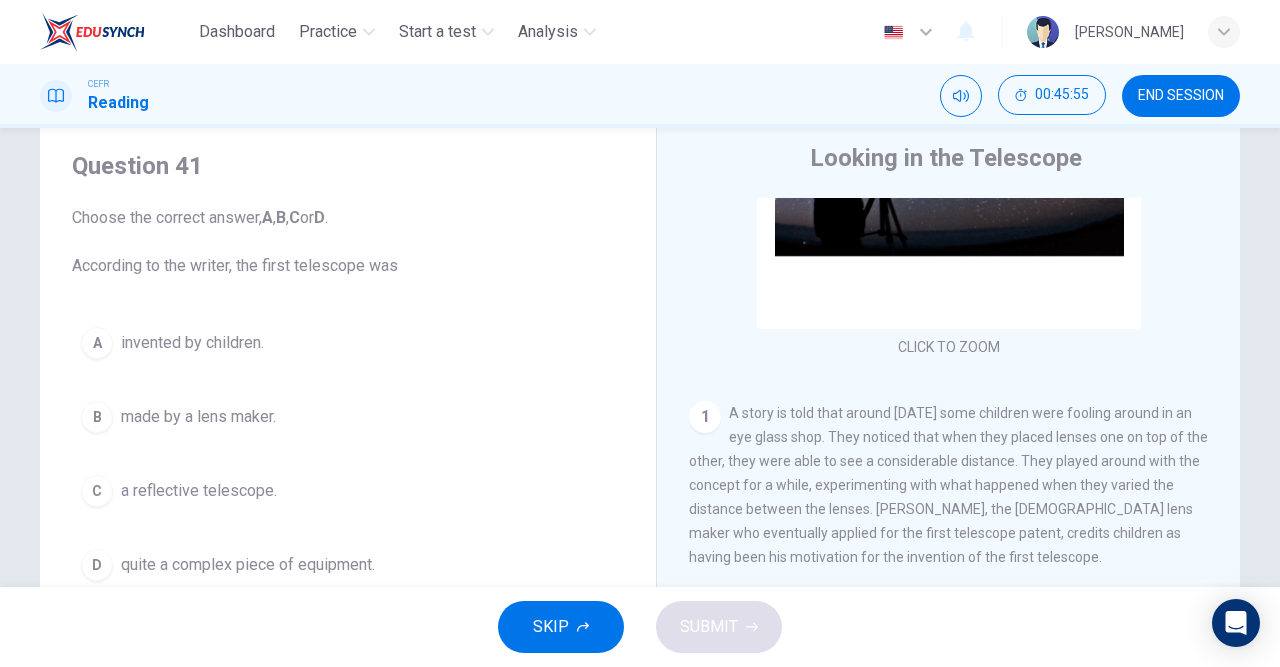 scroll, scrollTop: 43, scrollLeft: 0, axis: vertical 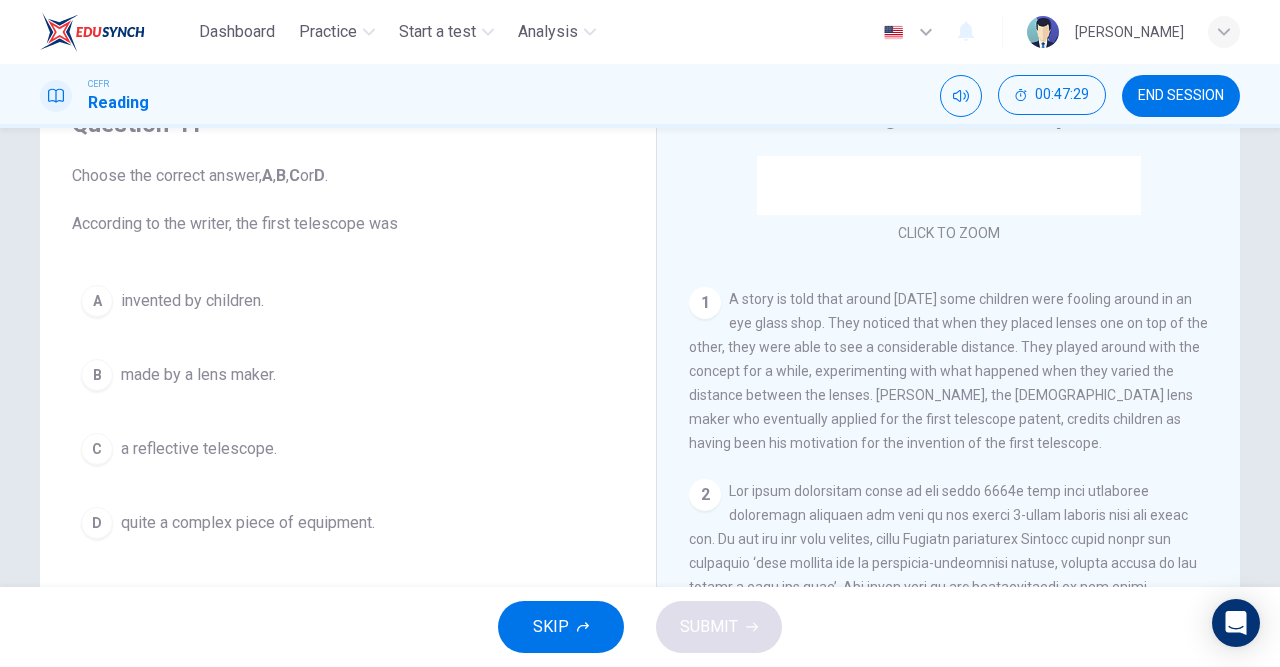 click on "A" at bounding box center (97, 301) 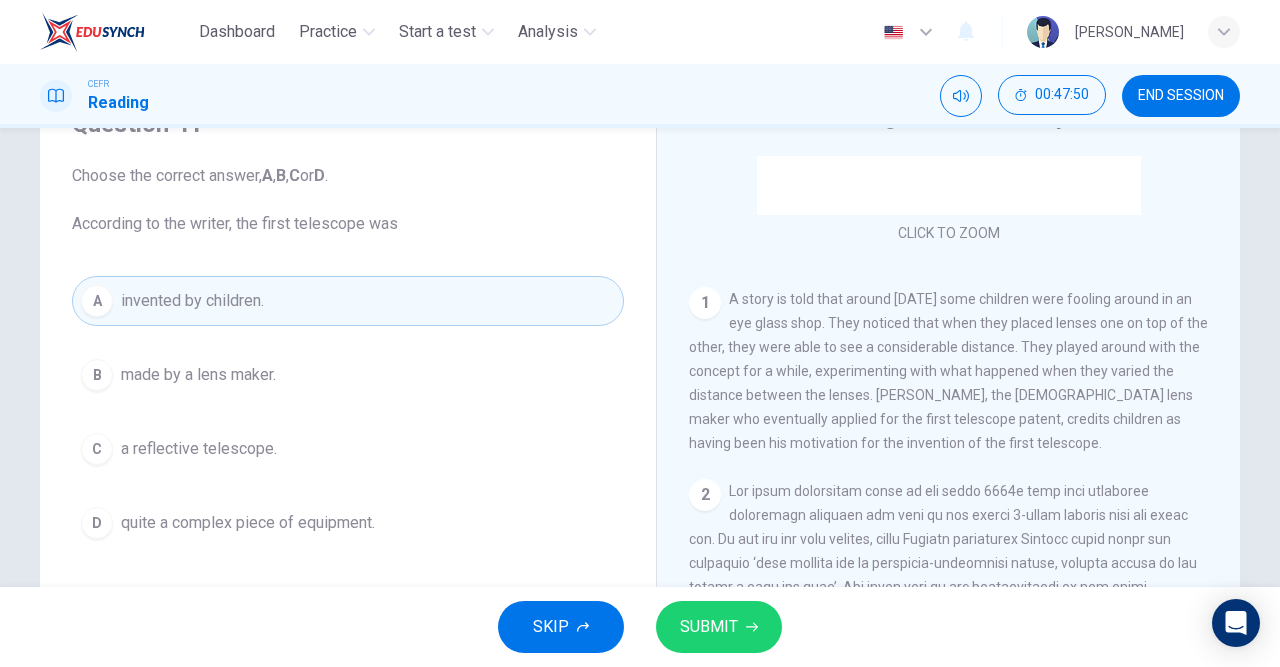 click on "B made by a lens maker." at bounding box center [348, 375] 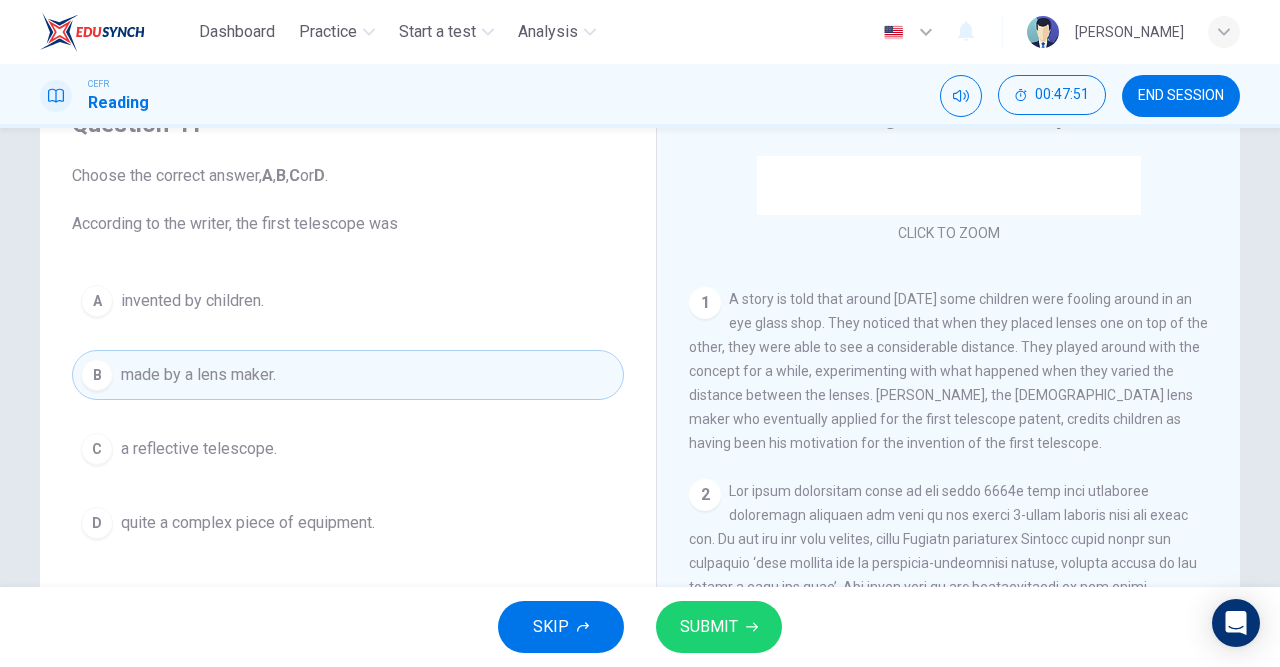 click 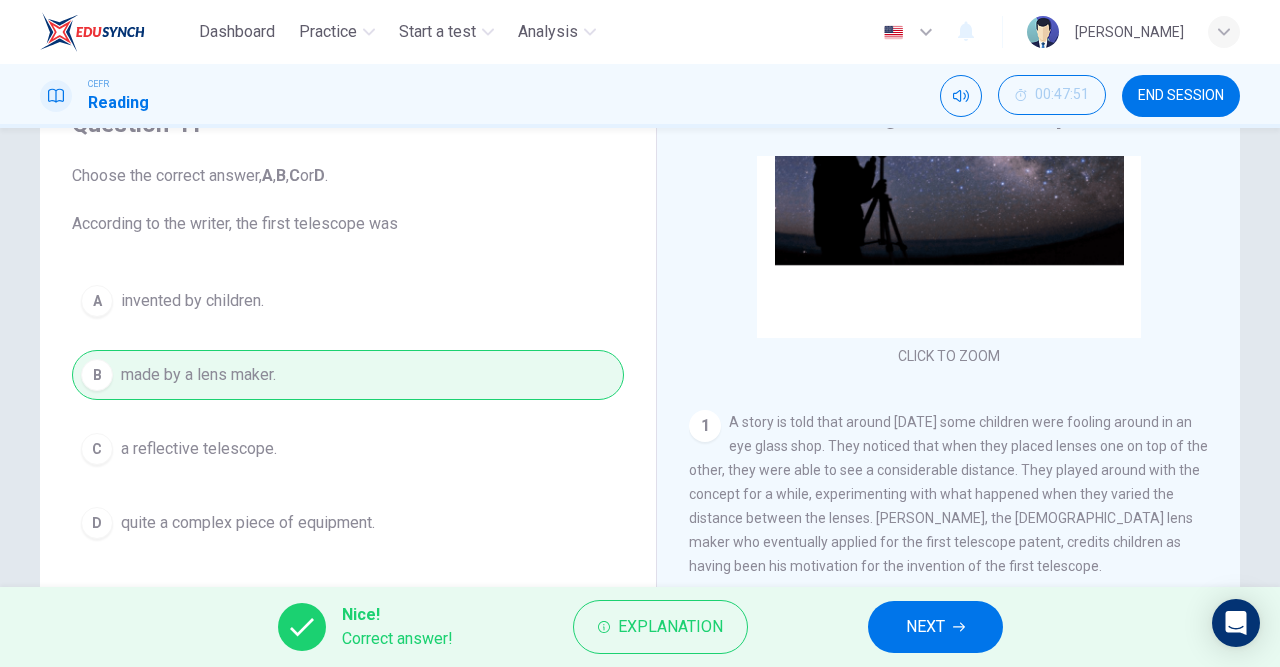 scroll, scrollTop: 0, scrollLeft: 0, axis: both 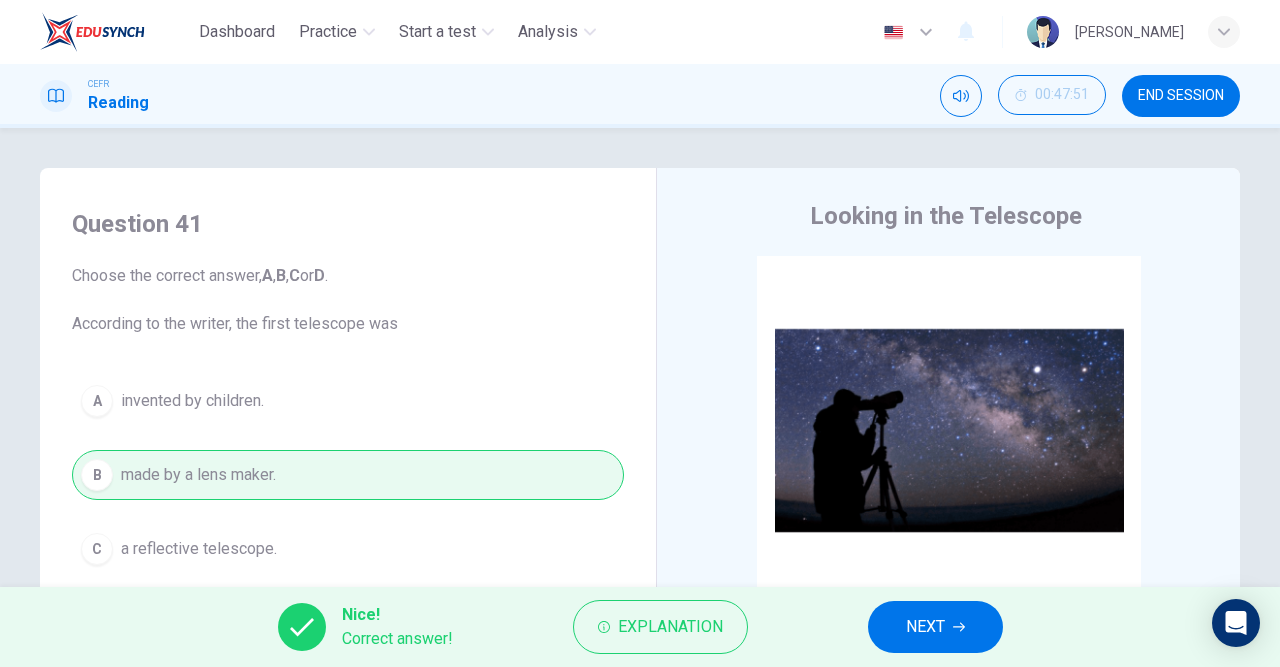 click on "NEXT" at bounding box center (925, 627) 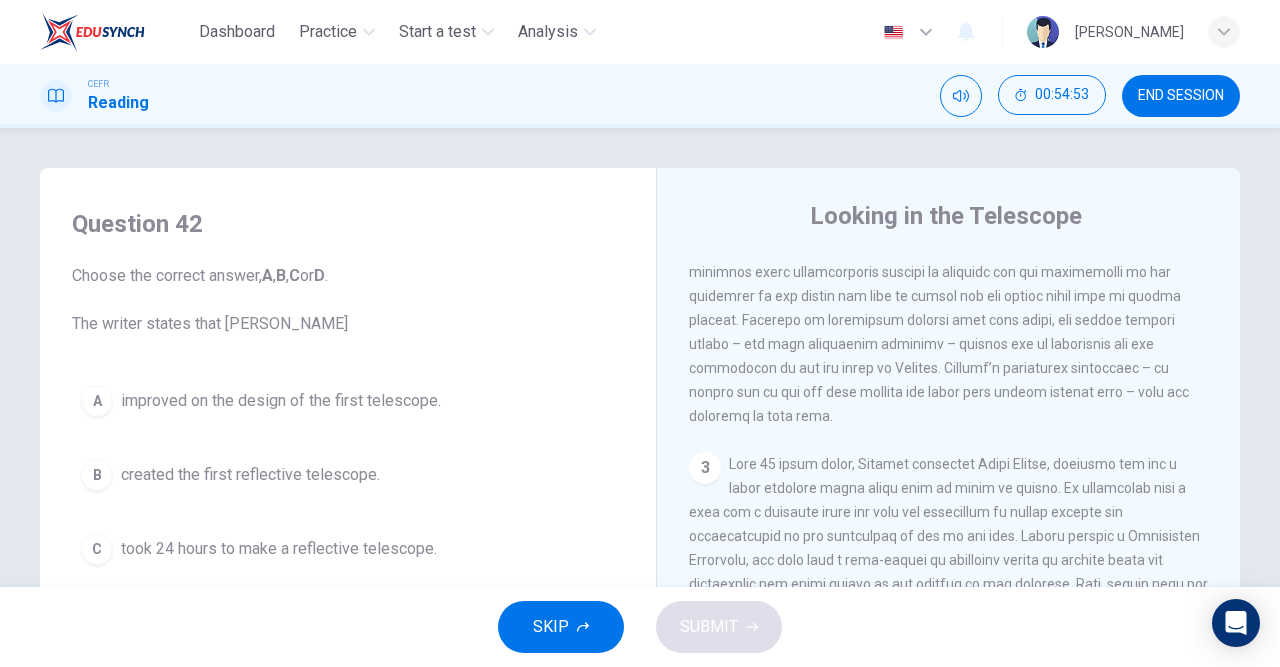 scroll, scrollTop: 940, scrollLeft: 0, axis: vertical 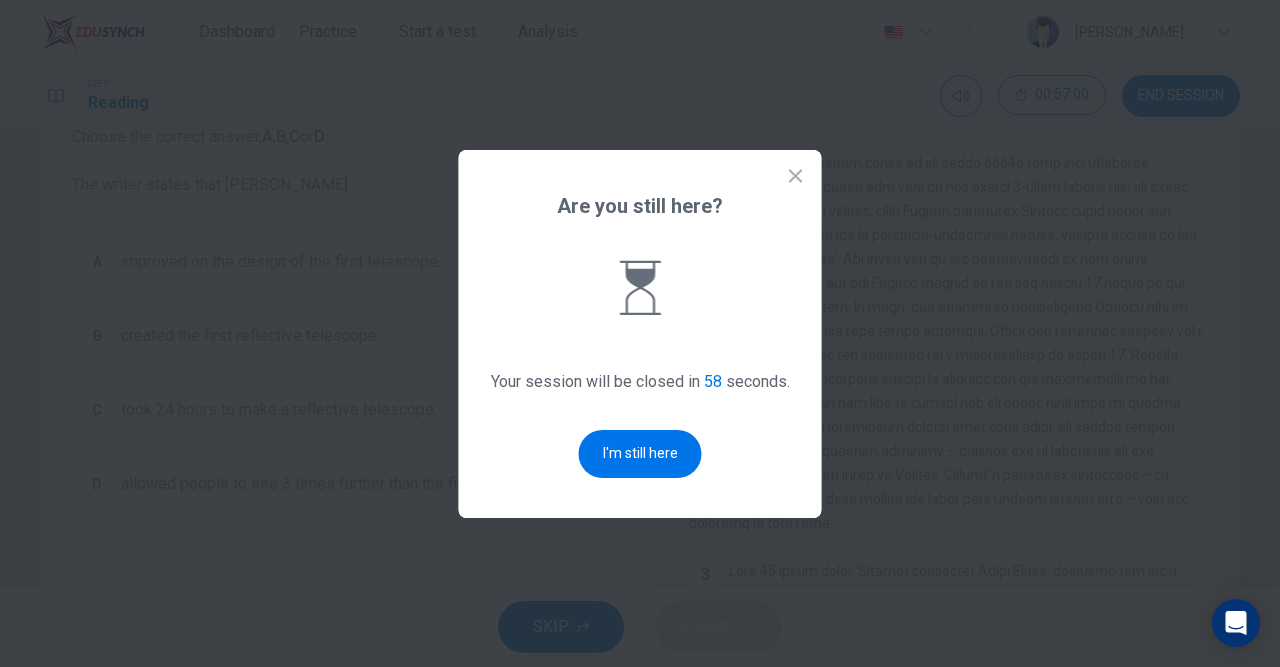 click on "I'm still here" at bounding box center (640, 454) 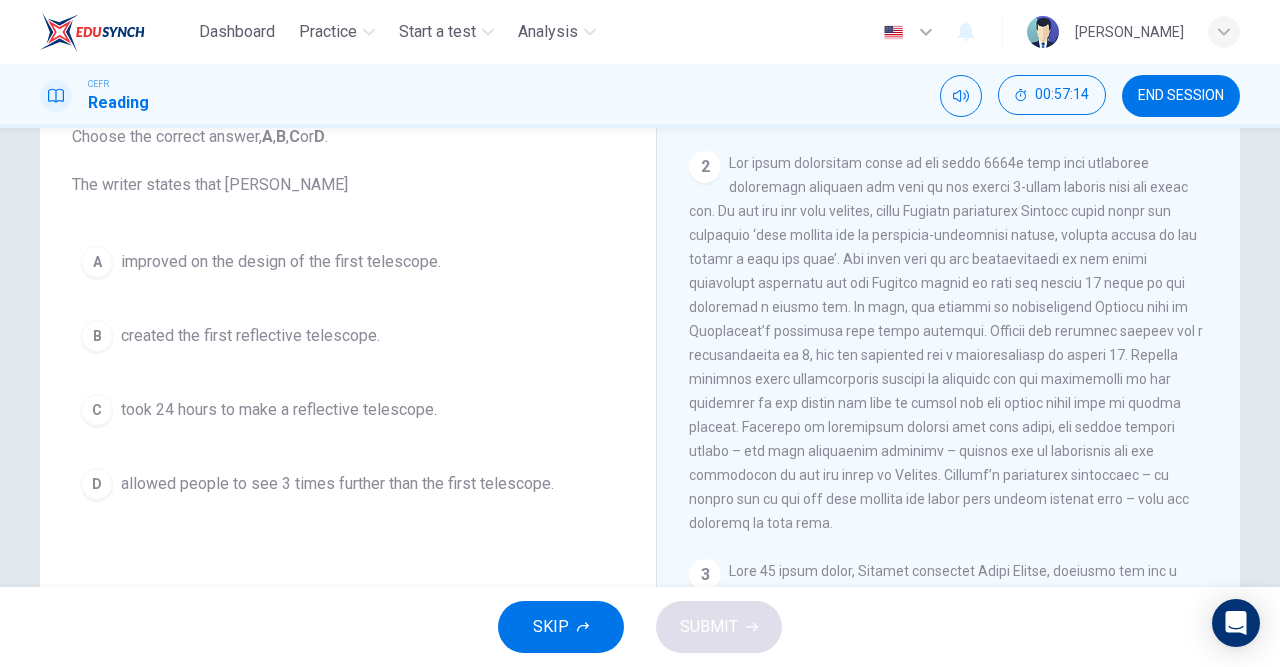 click on "A" at bounding box center [97, 262] 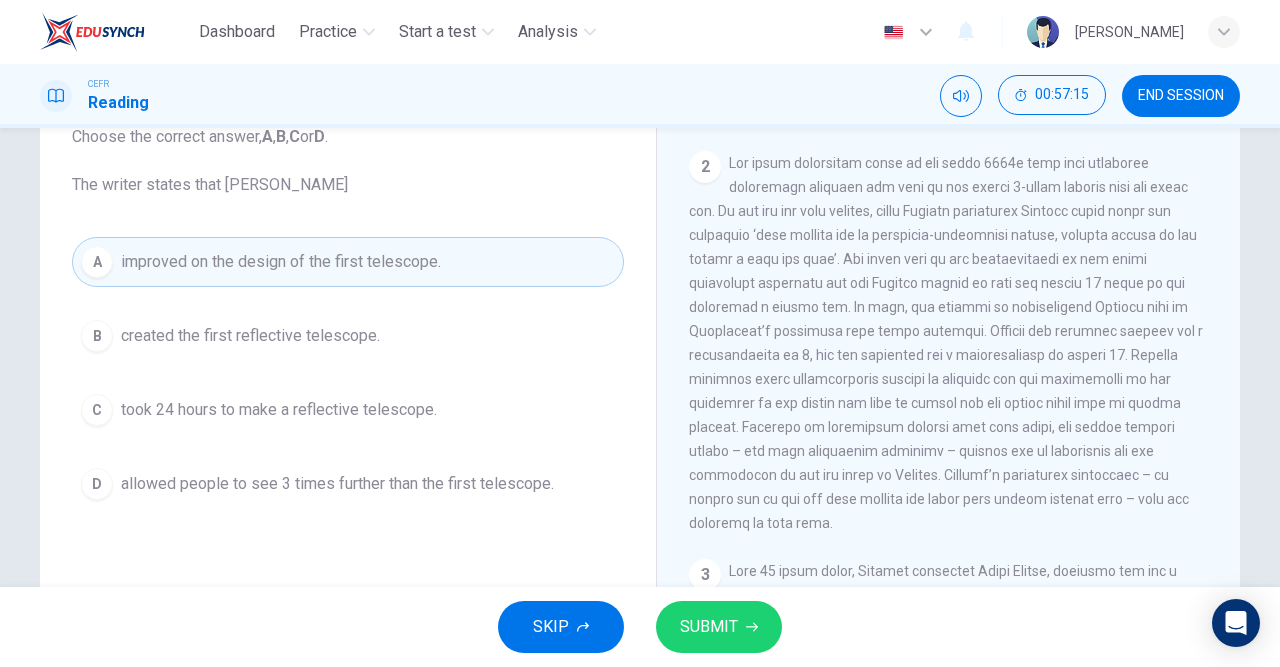 click 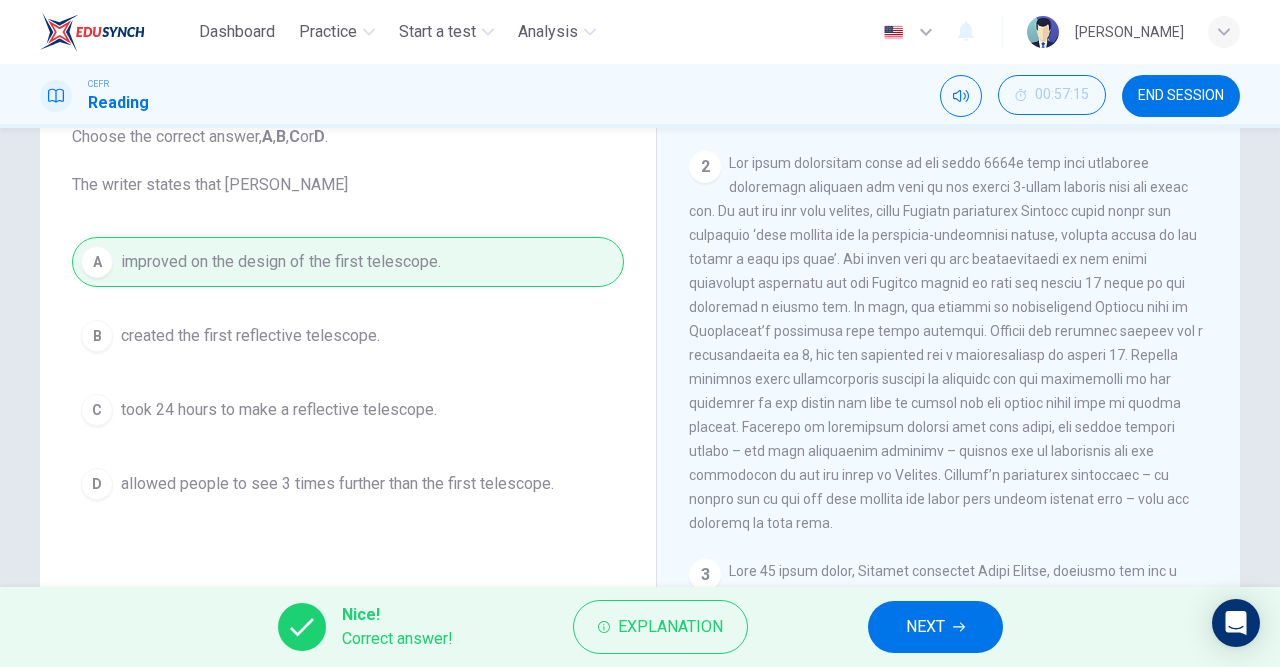 click 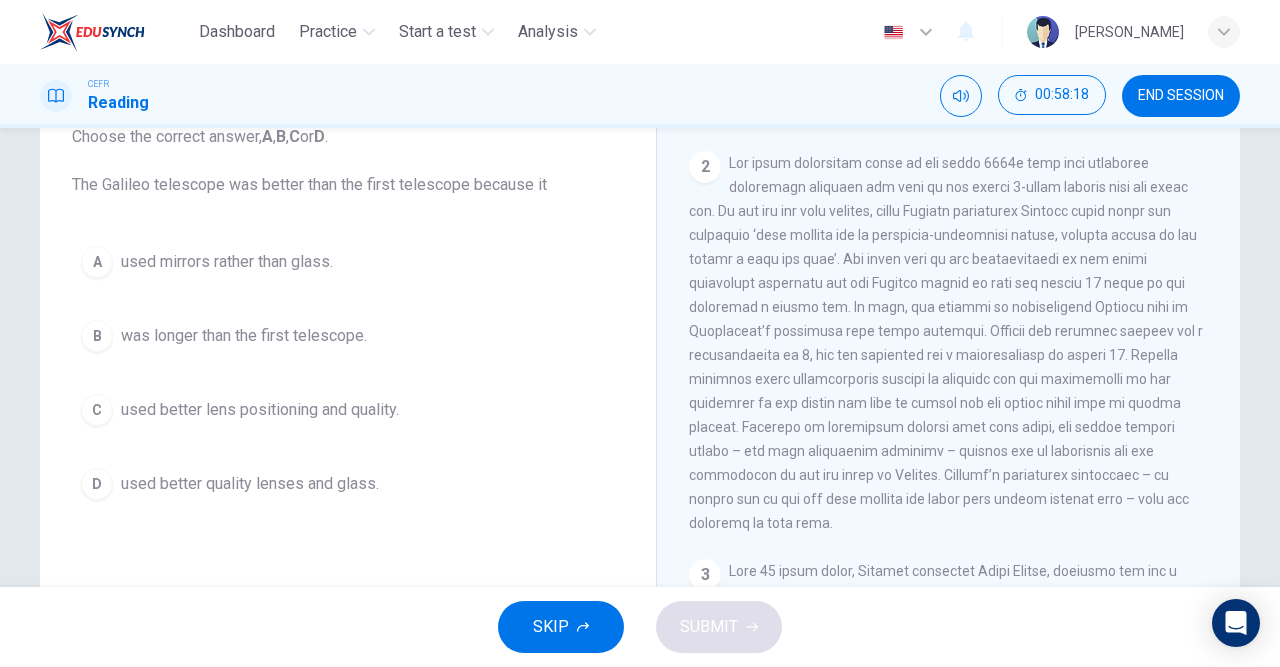 click on "used better lens positioning and quality." at bounding box center [260, 410] 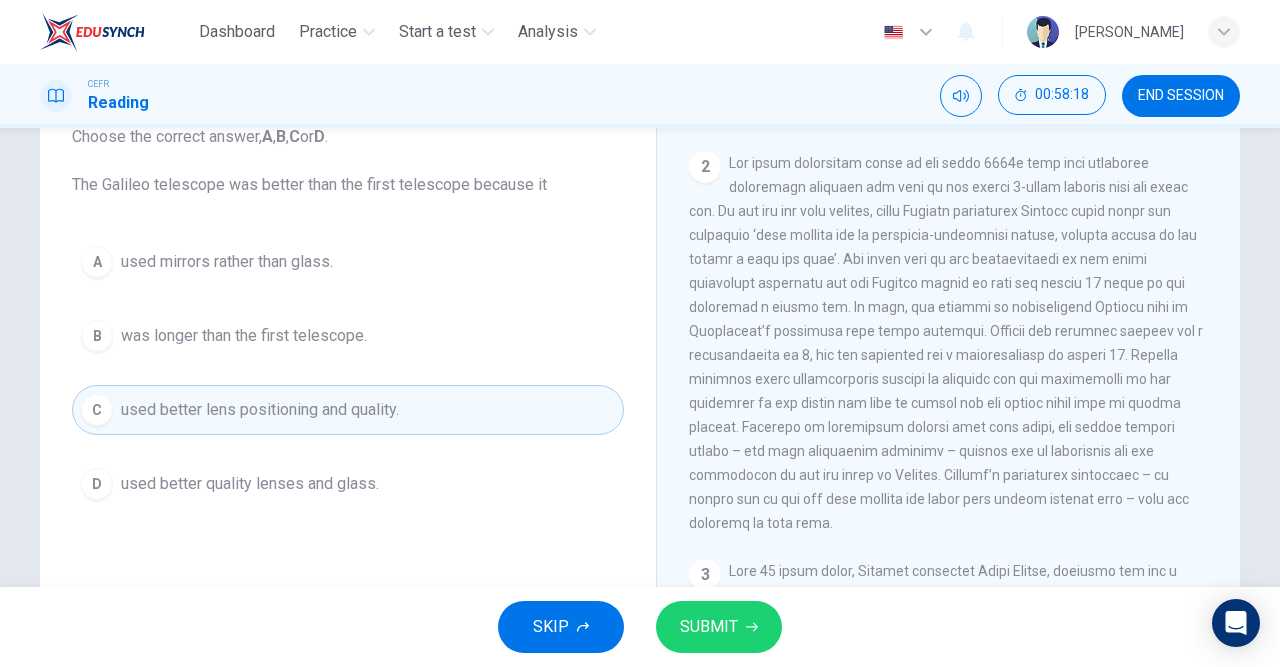 click 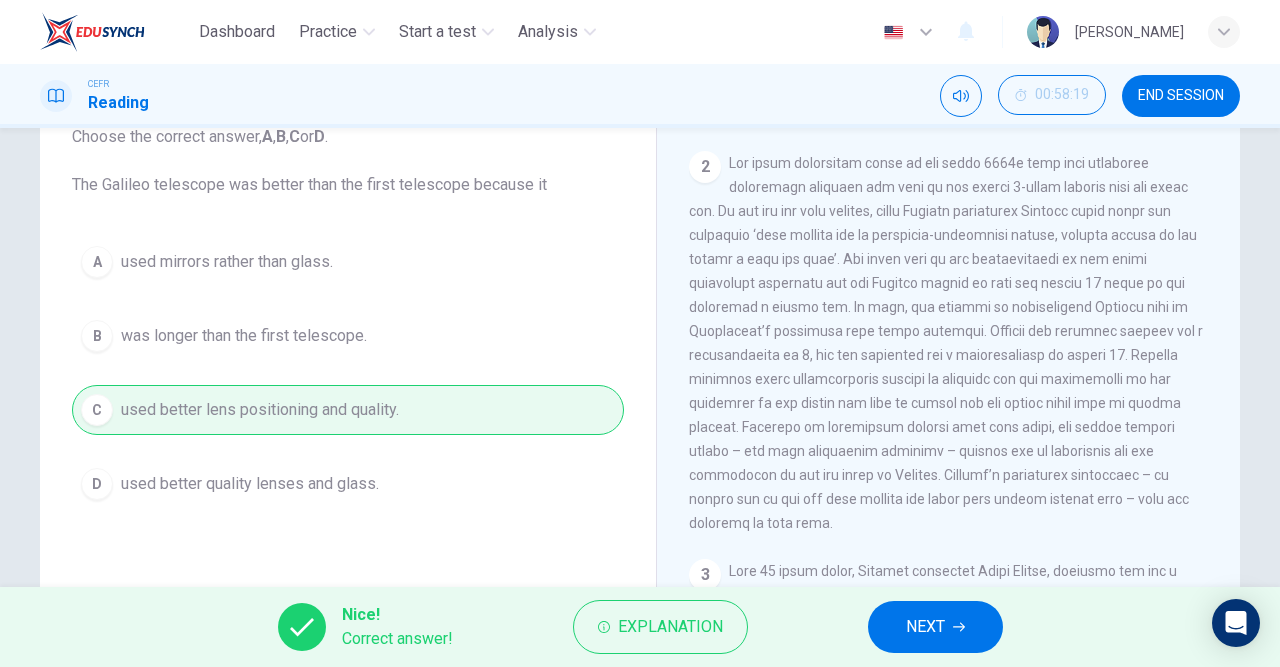click on "NEXT" at bounding box center (925, 627) 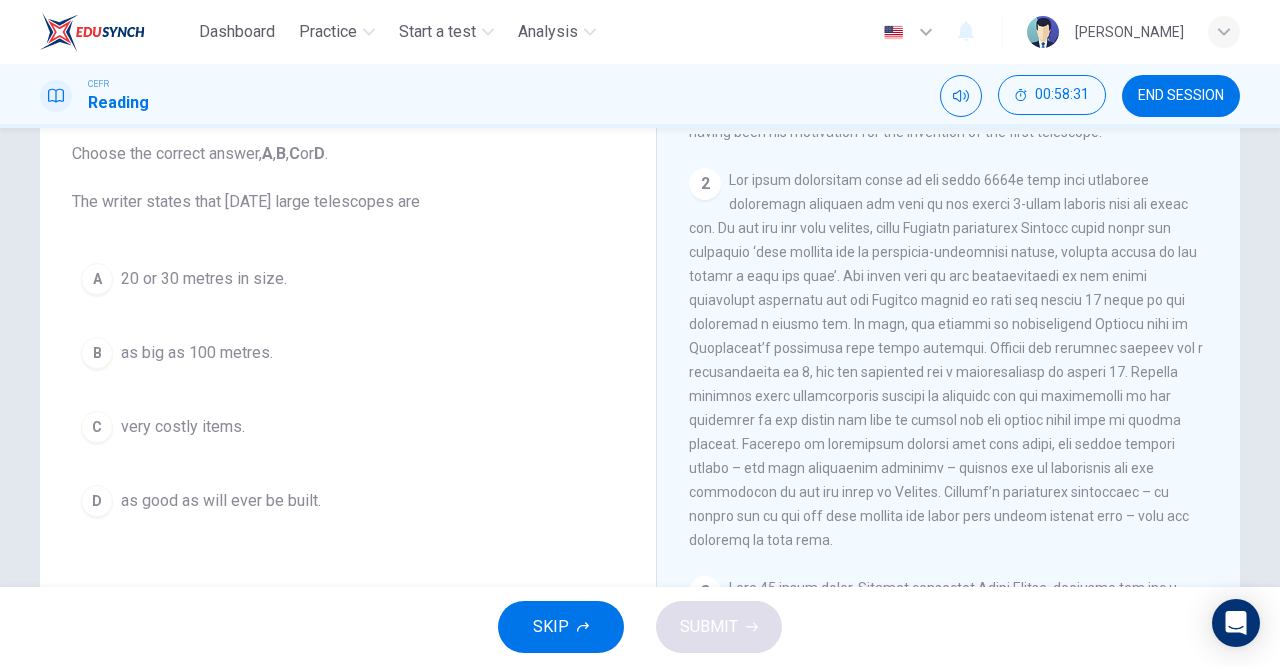 scroll, scrollTop: 120, scrollLeft: 0, axis: vertical 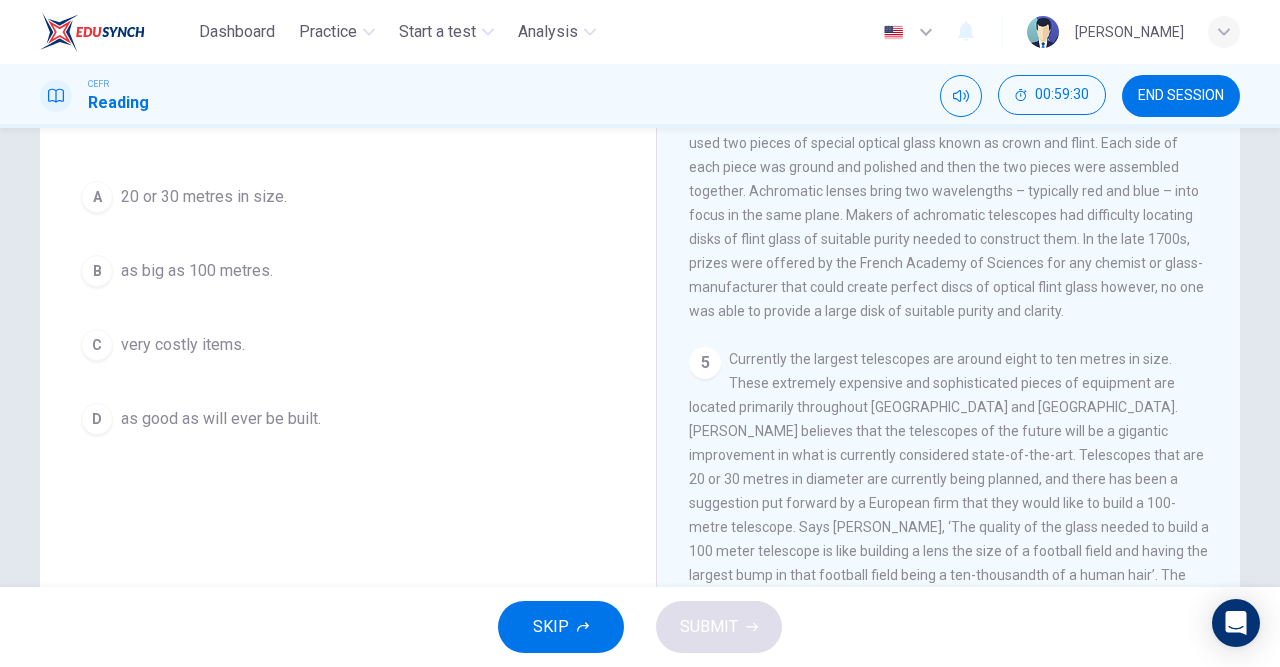 click on "very costly items." at bounding box center [183, 345] 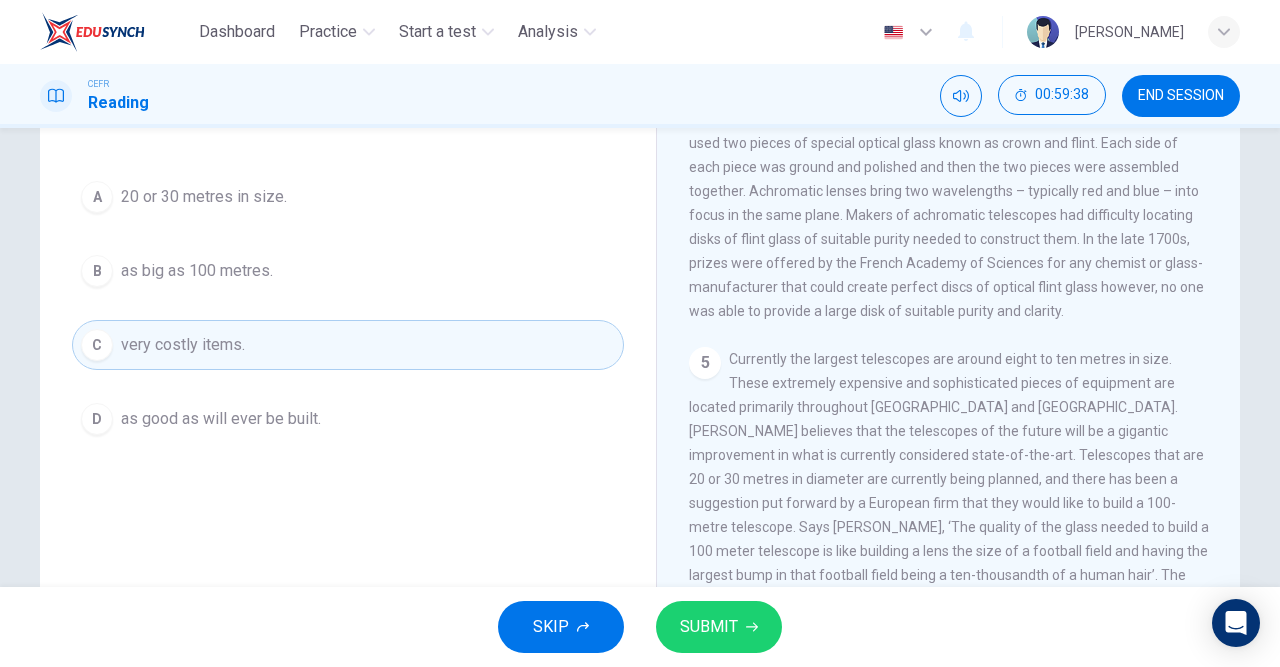 click 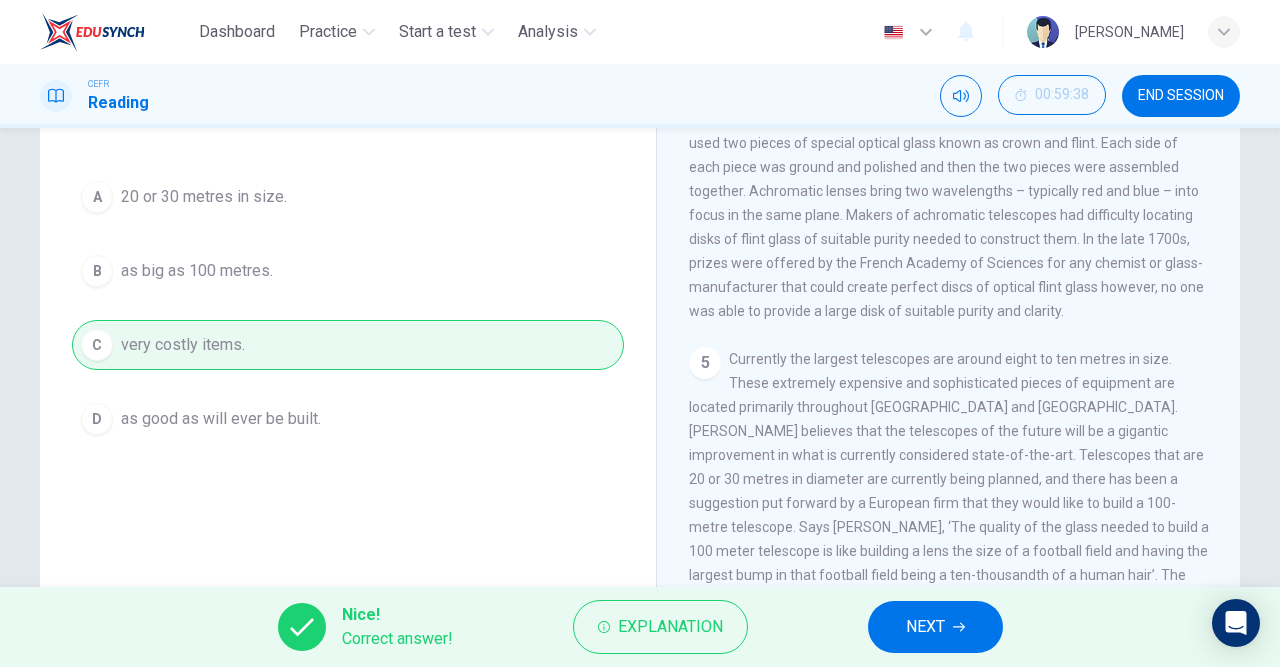 click 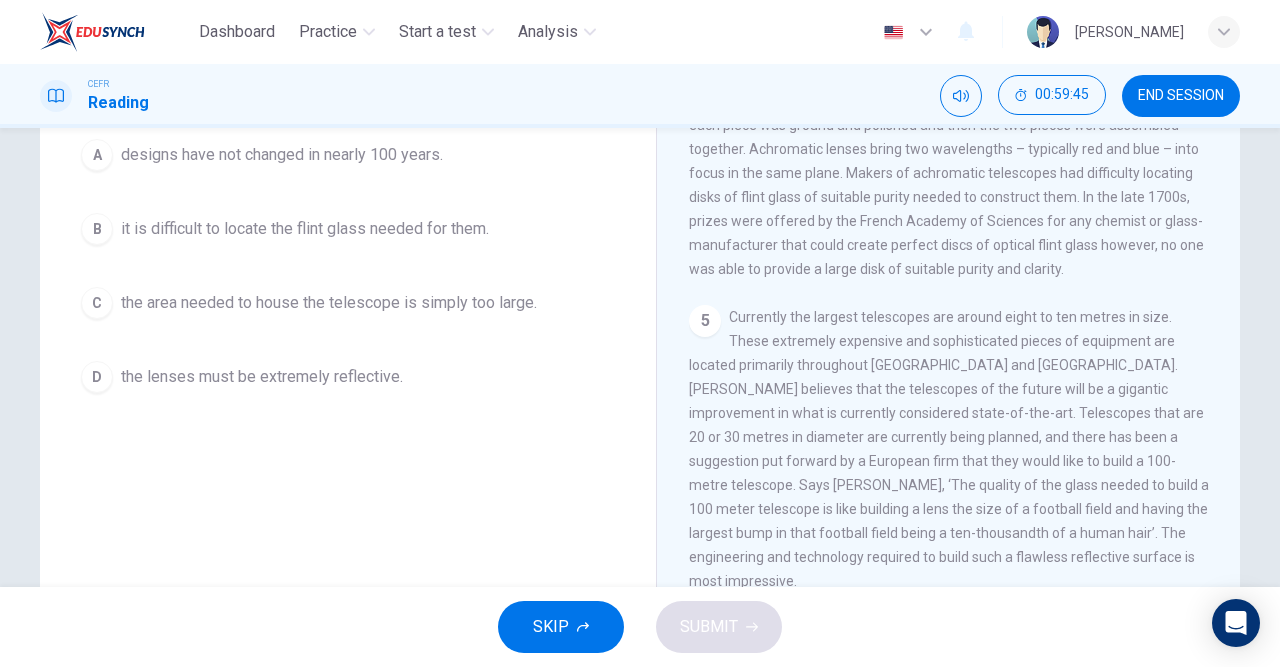 scroll, scrollTop: 316, scrollLeft: 0, axis: vertical 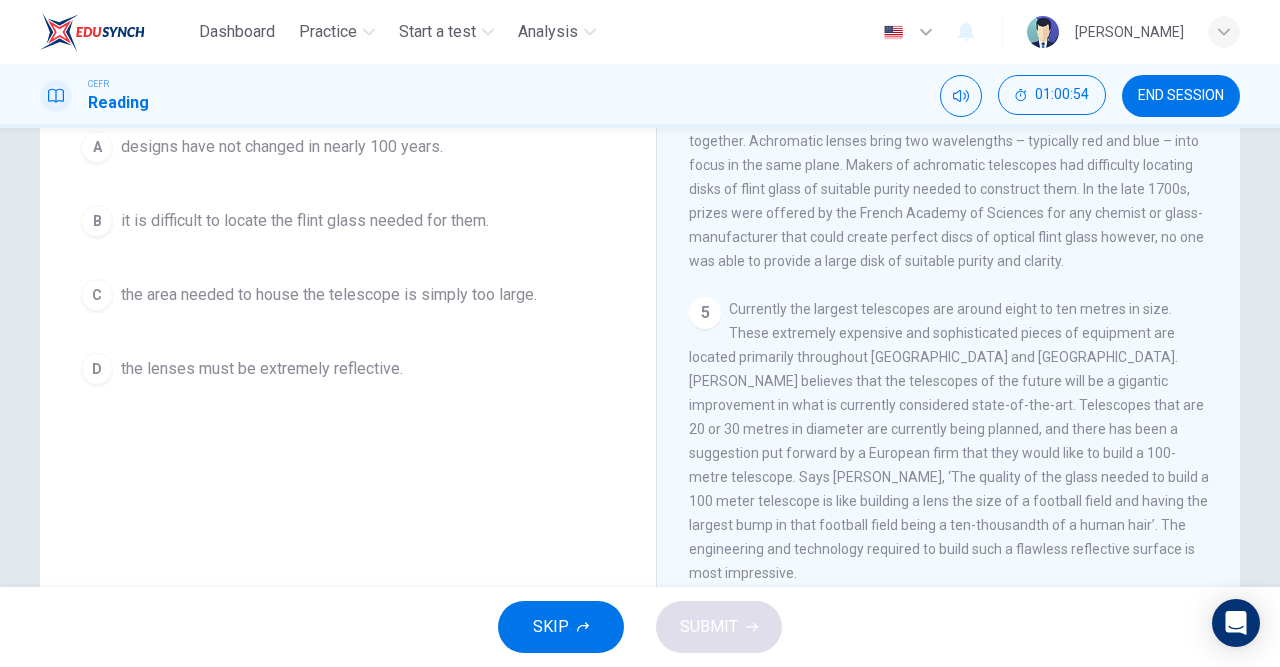 click on "D" at bounding box center [97, 369] 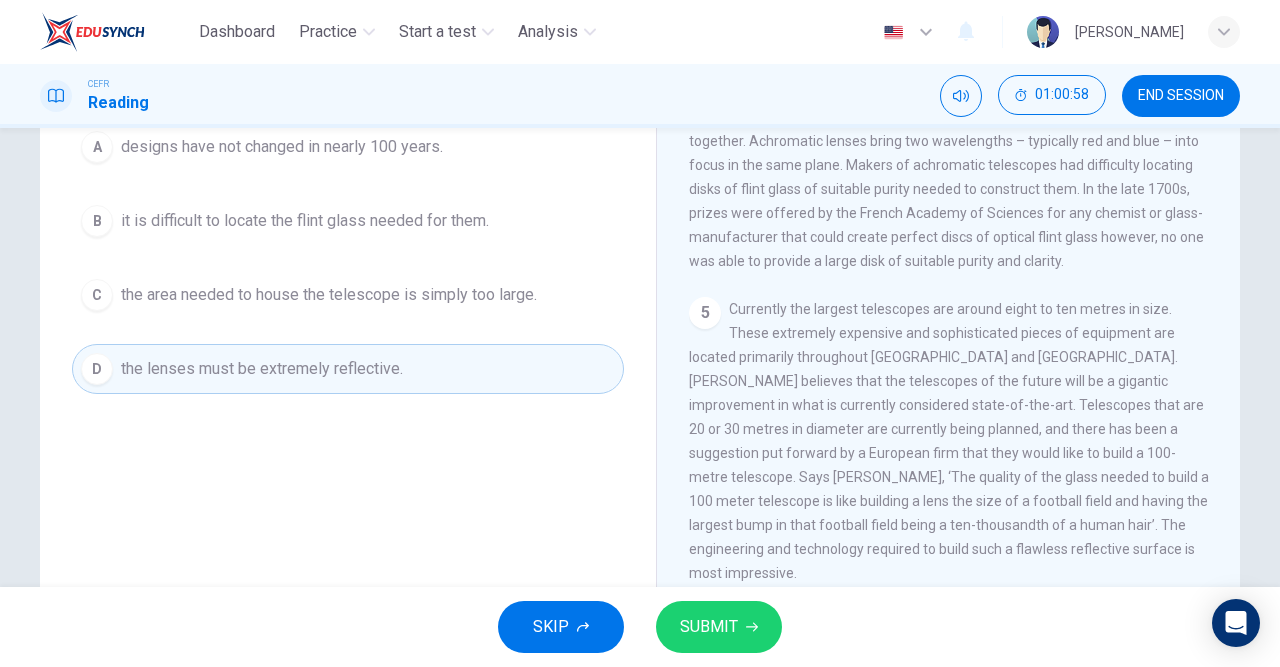 click on "SUBMIT" at bounding box center [709, 627] 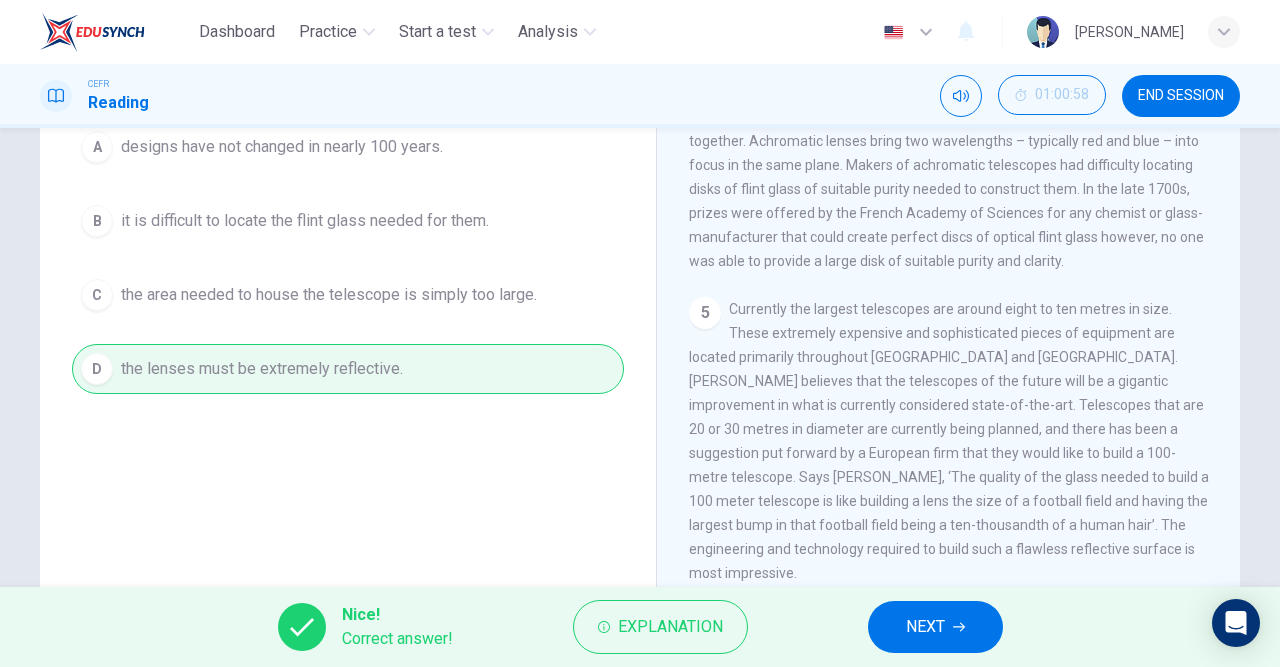 click 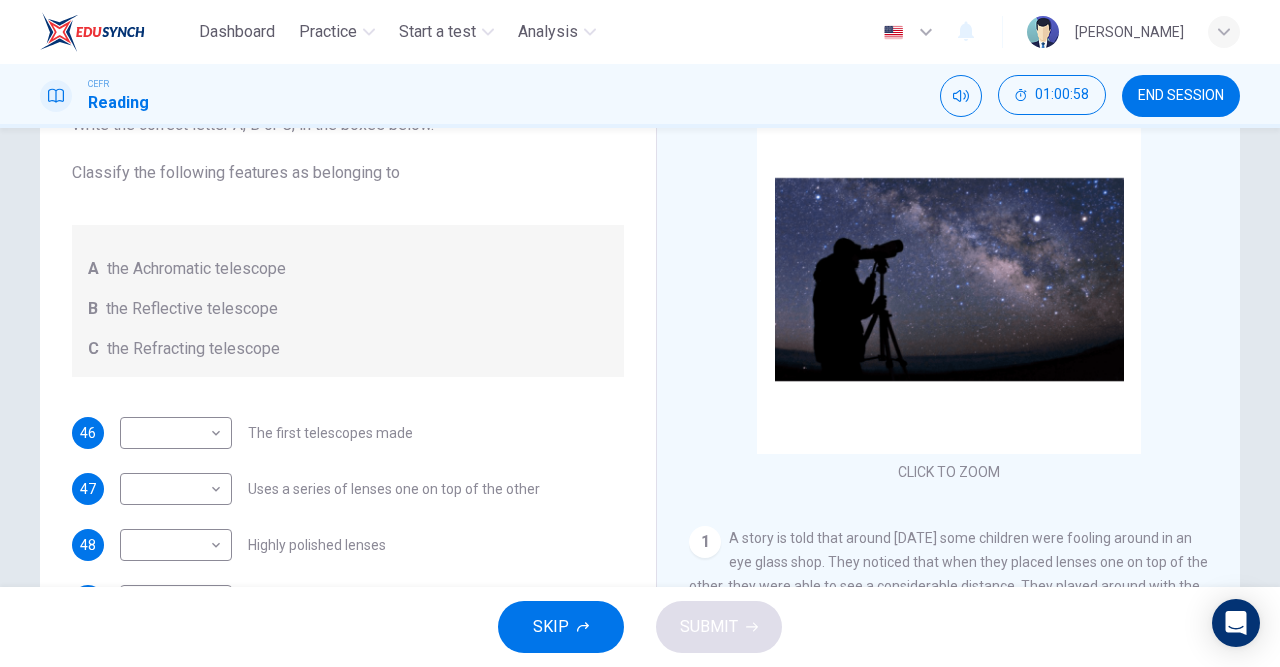 scroll, scrollTop: 0, scrollLeft: 0, axis: both 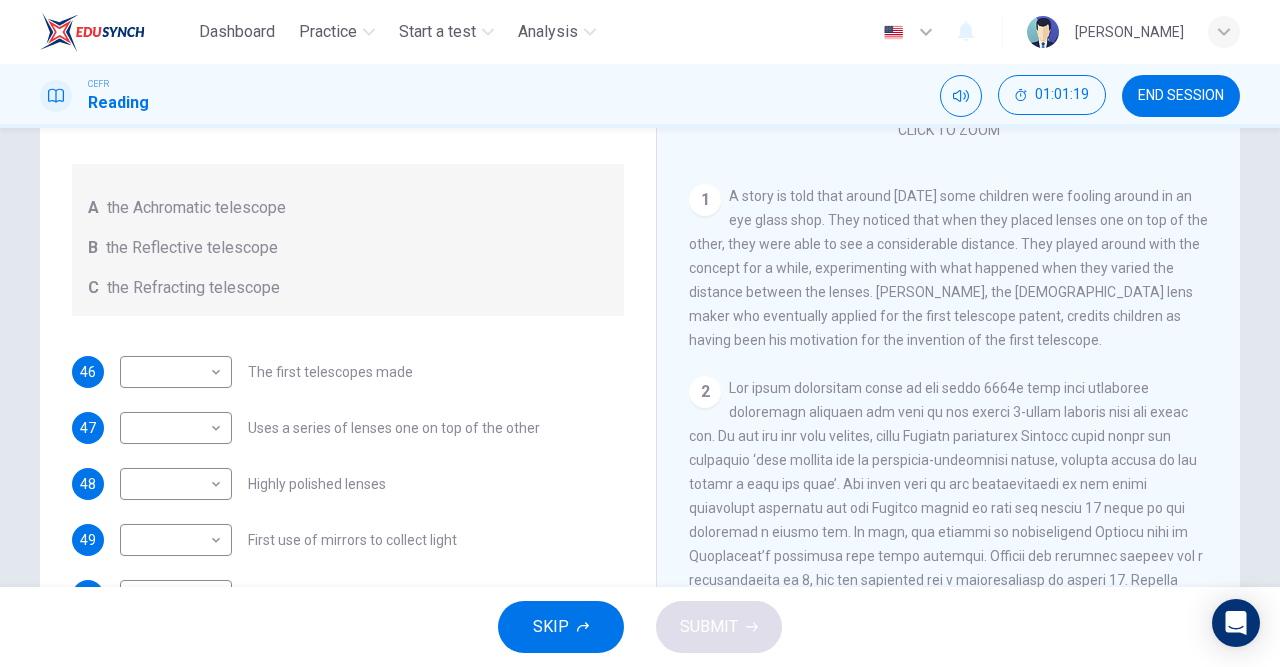 click on "Dashboard Practice Start a test Analysis English en ​ [PERSON_NAME] CEFR Reading 01:01:19 END SESSION Questions 46 - 50 Write the correct letter A, B or C, in the boxes below.
Classify the following features as belonging to A the Achromatic telescope B the Reflective telescope C the Refracting telescope 46 ​ ​ The first telescopes made 47 ​ ​ Uses a series of lenses one on top of the other 48 ​ ​ Highly polished lenses 49 ​ ​ First use of mirrors to collect light 50 ​ ​ Two pieces of glass stuck together Looking in the Telescope CLICK TO ZOOM Click to Zoom 1 2 3 4 5 SKIP SUBMIT EduSynch - Online Language Proficiency Testing
Dashboard Practice Start a test Analysis Notifications © Copyright  2025" at bounding box center (640, 333) 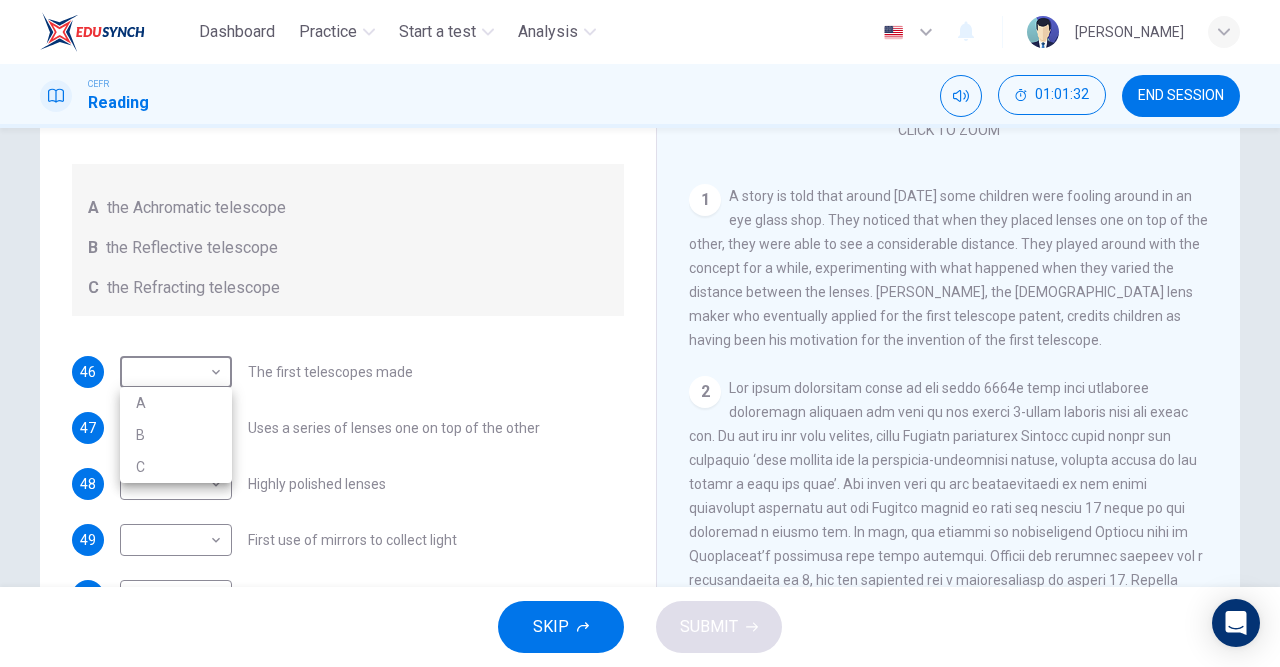 click at bounding box center (640, 333) 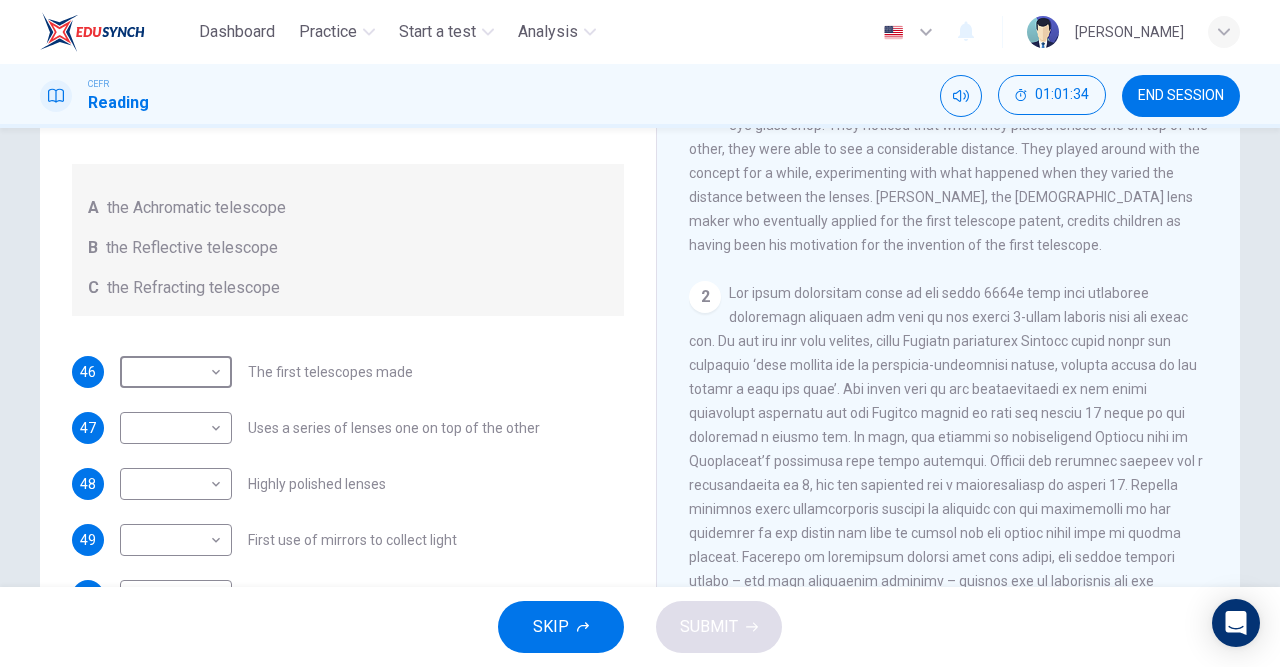 scroll, scrollTop: 390, scrollLeft: 0, axis: vertical 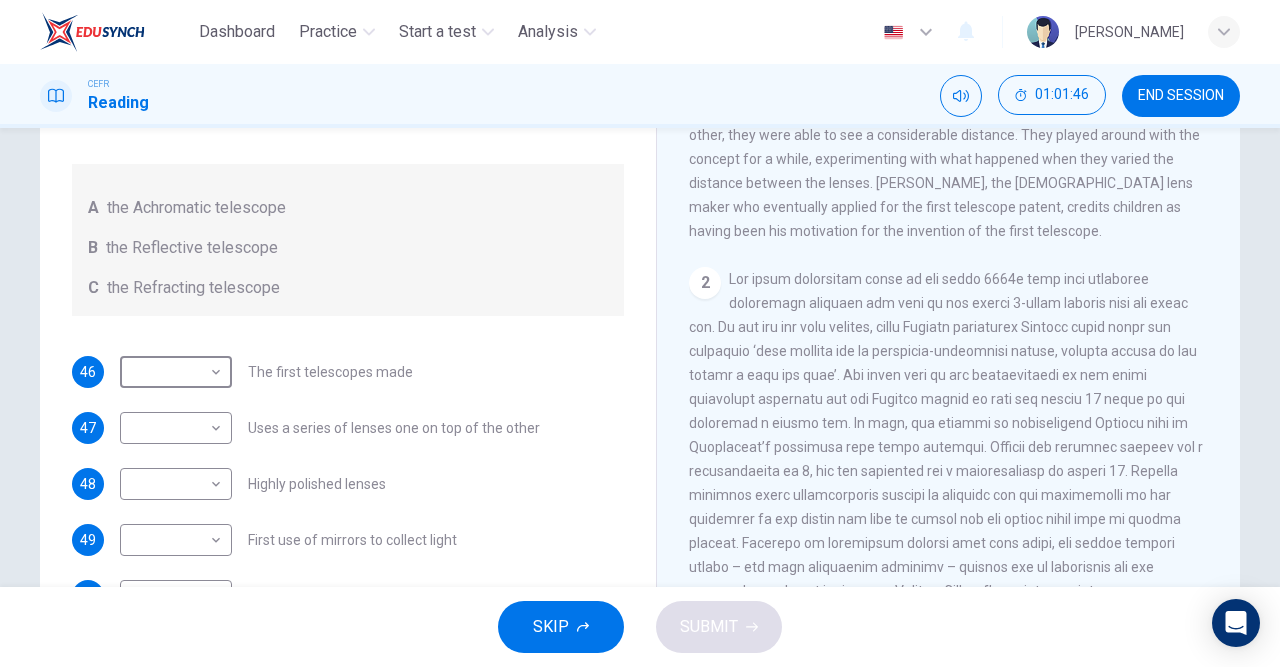 click on "Dashboard Practice Start a test Analysis English en ​ [PERSON_NAME] CEFR Reading 01:01:46 END SESSION Questions 46 - 50 Write the correct letter A, B or C, in the boxes below.
Classify the following features as belonging to A the Achromatic telescope B the Reflective telescope C the Refracting telescope 46 ​ ​ The first telescopes made 47 ​ ​ Uses a series of lenses one on top of the other 48 ​ ​ Highly polished lenses 49 ​ ​ First use of mirrors to collect light 50 ​ ​ Two pieces of glass stuck together Looking in the Telescope CLICK TO ZOOM Click to Zoom 1 2 3 4 5 SKIP SUBMIT EduSynch - Online Language Proficiency Testing
Dashboard Practice Start a test Analysis Notifications © Copyright  2025" at bounding box center (640, 333) 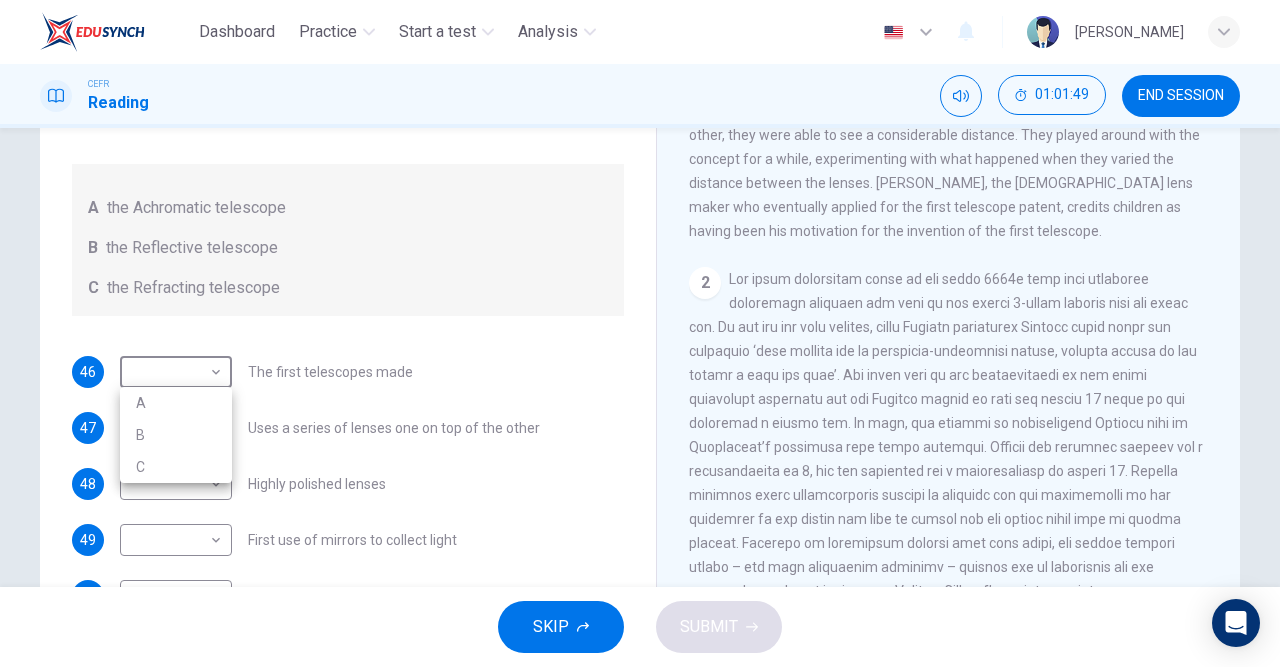 click on "C" at bounding box center [176, 467] 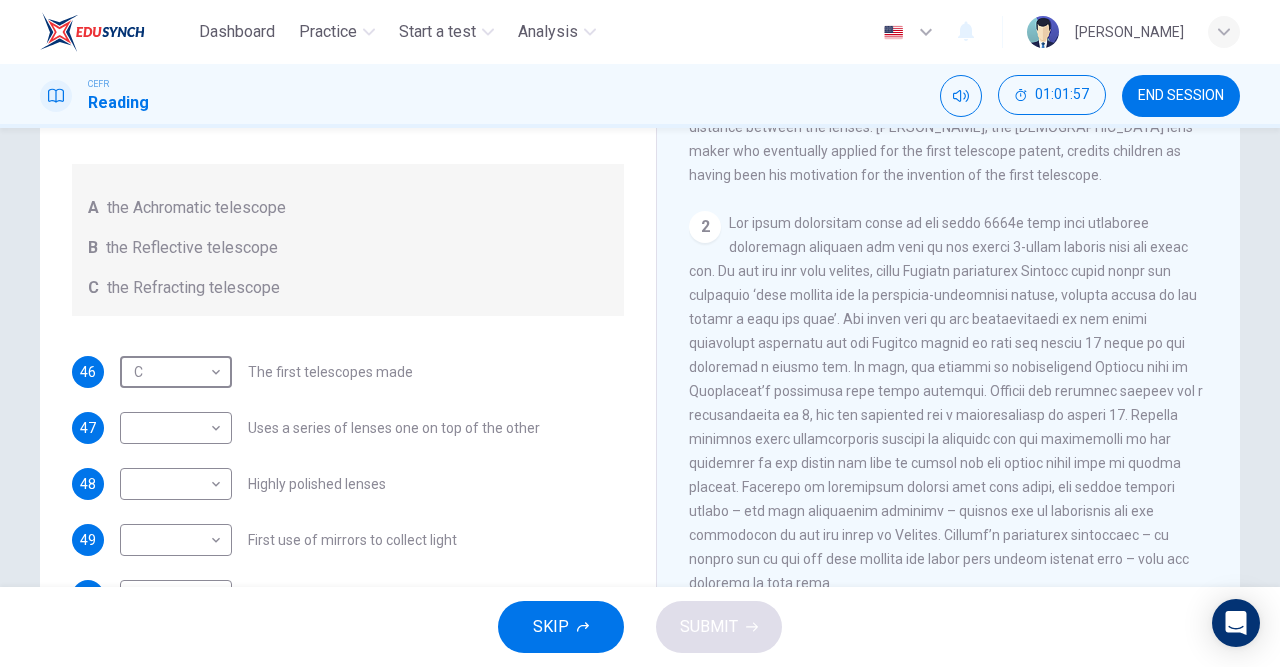 scroll, scrollTop: 450, scrollLeft: 0, axis: vertical 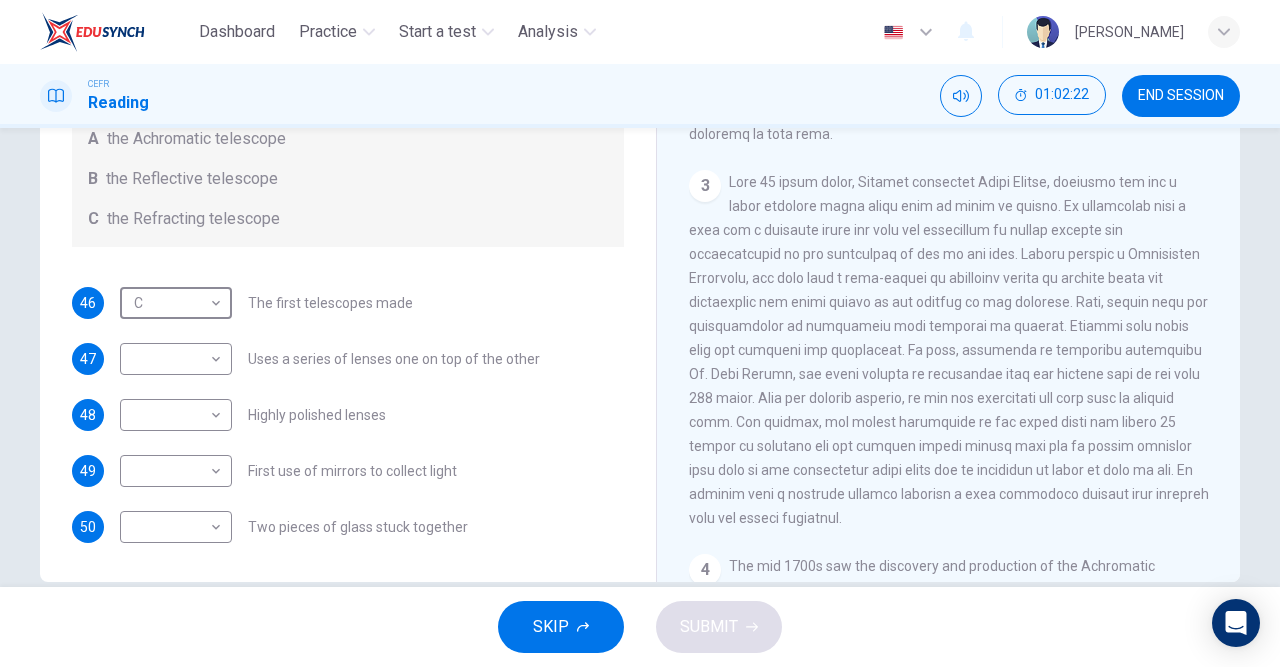 click on "Dashboard Practice Start a test Analysis English en ​ [PERSON_NAME] CEFR Reading 01:02:22 END SESSION Questions 46 - 50 Write the correct letter A, B or C, in the boxes below.
Classify the following features as belonging to A the Achromatic telescope B the Reflective telescope C the Refracting telescope 46 C C ​ The first telescopes made 47 ​ ​ Uses a series of lenses one on top of the other 48 ​ ​ Highly polished lenses 49 ​ ​ First use of mirrors to collect light 50 ​ ​ Two pieces of glass stuck together Looking in the Telescope CLICK TO ZOOM Click to Zoom 1 2 3 4 5 SKIP SUBMIT EduSynch - Online Language Proficiency Testing
Dashboard Practice Start a test Analysis Notifications © Copyright  2025" at bounding box center (640, 333) 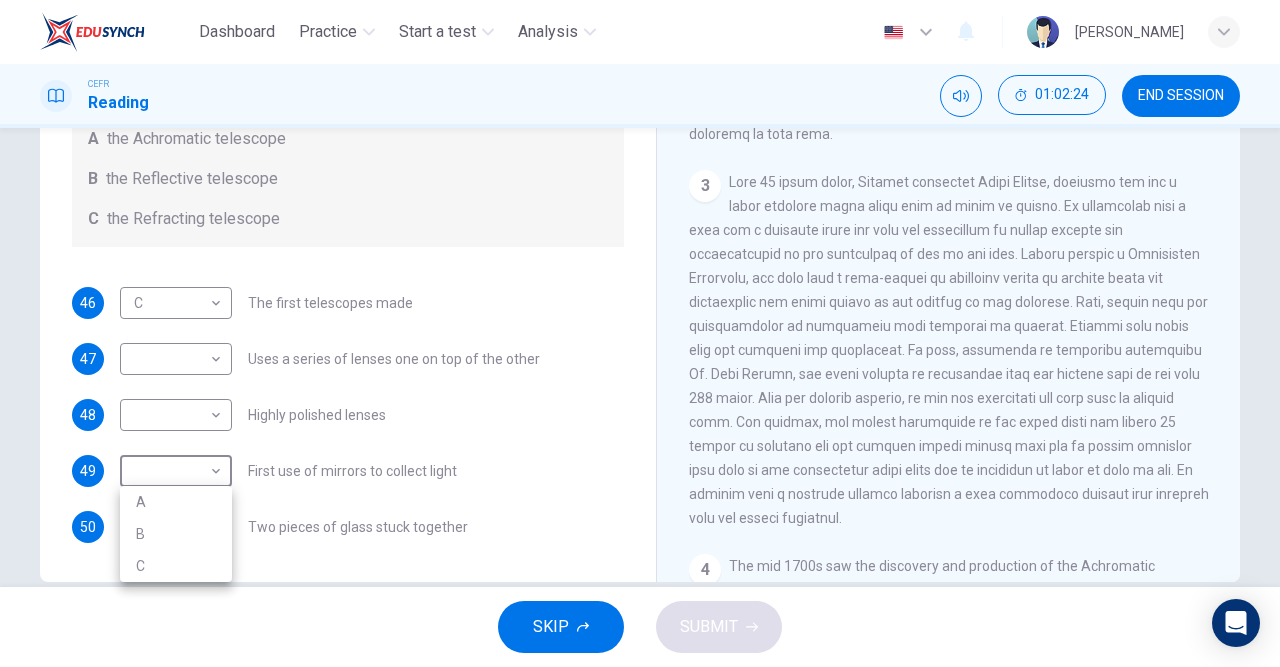 click on "B" at bounding box center [176, 534] 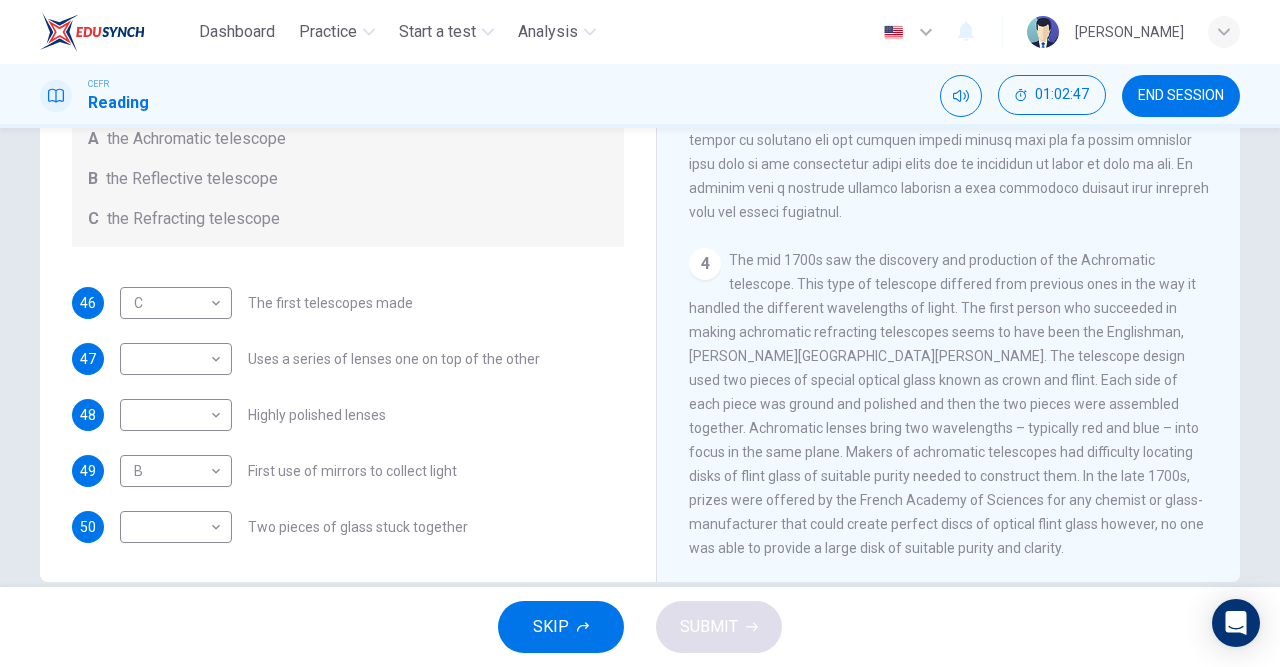 scroll, scrollTop: 1137, scrollLeft: 0, axis: vertical 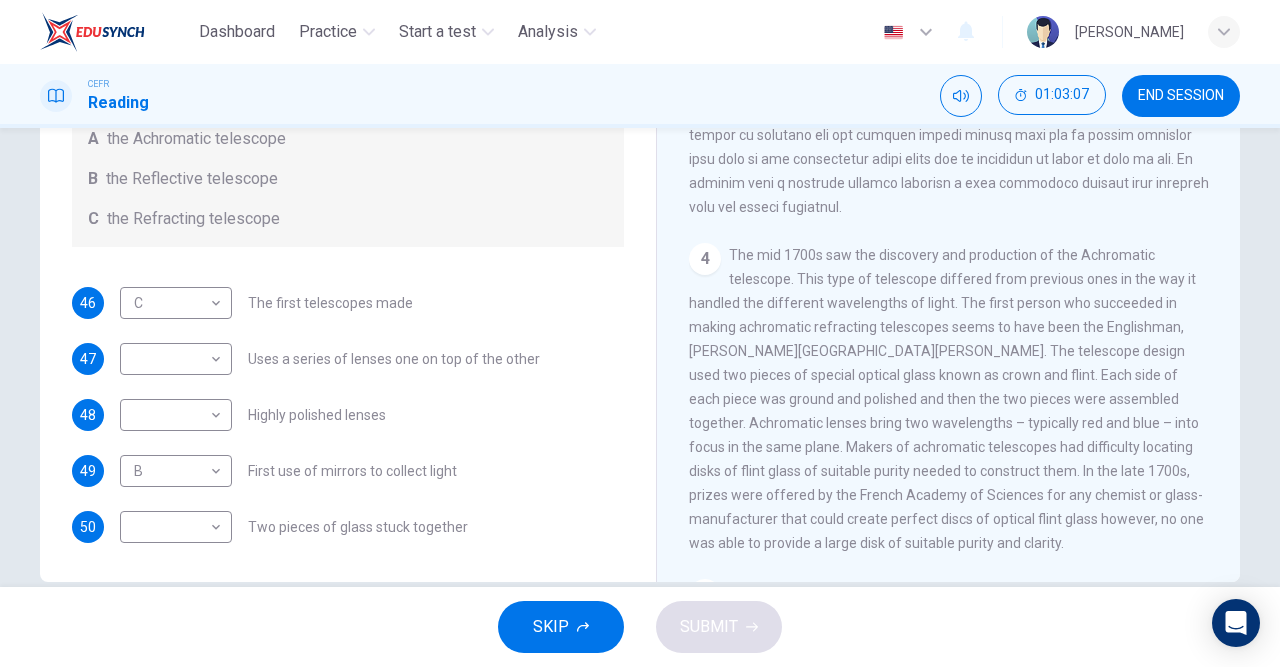 click on "Dashboard Practice Start a test Analysis English en ​ [PERSON_NAME] CEFR Reading 01:03:07 END SESSION Questions 46 - 50 Write the correct letter A, B or C, in the boxes below.
Classify the following features as belonging to A the Achromatic telescope B the Reflective telescope C the Refracting telescope 46 C C ​ The first telescopes made 47 ​ ​ Uses a series of lenses one on top of the other 48 ​ ​ Highly polished lenses 49 B B ​ First use of mirrors to collect light 50 ​ ​ Two pieces of glass stuck together Looking in the Telescope CLICK TO ZOOM Click to Zoom 1 2 3 4 5 SKIP SUBMIT EduSynch - Online Language Proficiency Testing
Dashboard Practice Start a test Analysis Notifications © Copyright  2025" at bounding box center [640, 333] 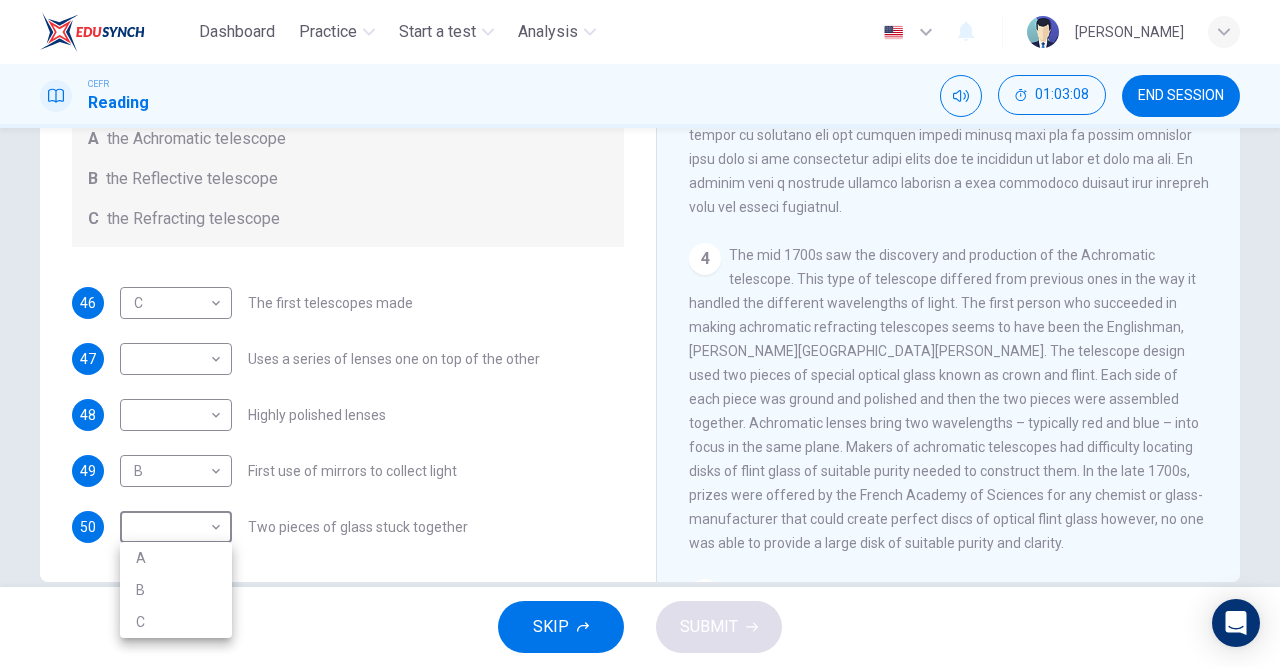 click on "A" at bounding box center [176, 558] 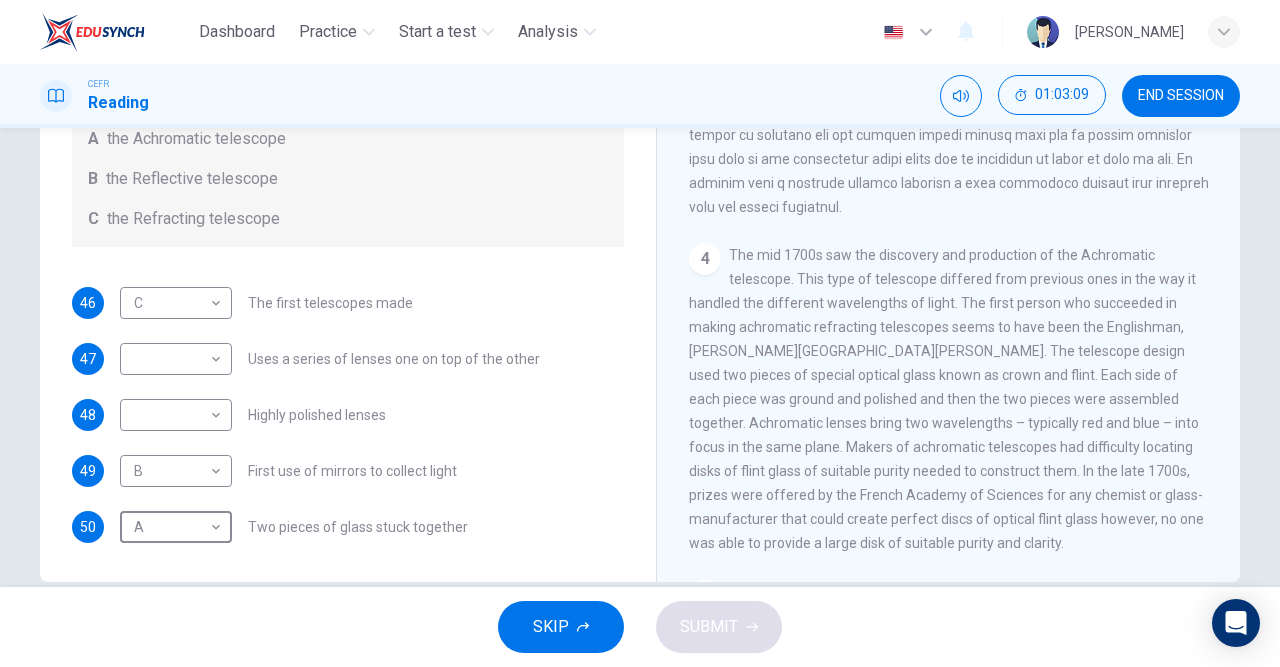 click on "Dashboard Practice Start a test Analysis English en ​ [PERSON_NAME] CEFR Reading 01:03:09 END SESSION Questions 46 - 50 Write the correct letter A, B or C, in the boxes below.
Classify the following features as belonging to A the Achromatic telescope B the Reflective telescope C the Refracting telescope 46 C C ​ The first telescopes made 47 ​ ​ Uses a series of lenses one on top of the other 48 ​ ​ Highly polished lenses 49 B B ​ First use of mirrors to collect light 50 A A ​ Two pieces of glass stuck together Looking in the Telescope CLICK TO ZOOM Click to Zoom 1 2 3 4 5 SKIP SUBMIT EduSynch - Online Language Proficiency Testing
Dashboard Practice Start a test Analysis Notifications © Copyright  2025" at bounding box center [640, 333] 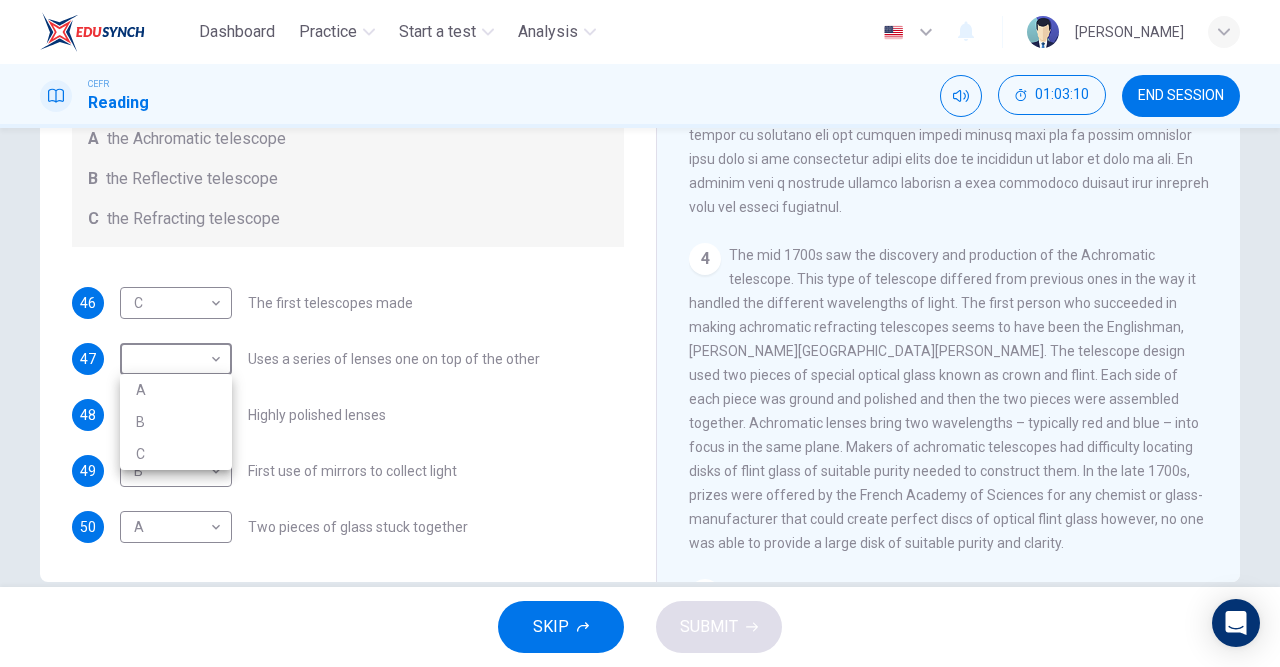 click on "A" at bounding box center [176, 390] 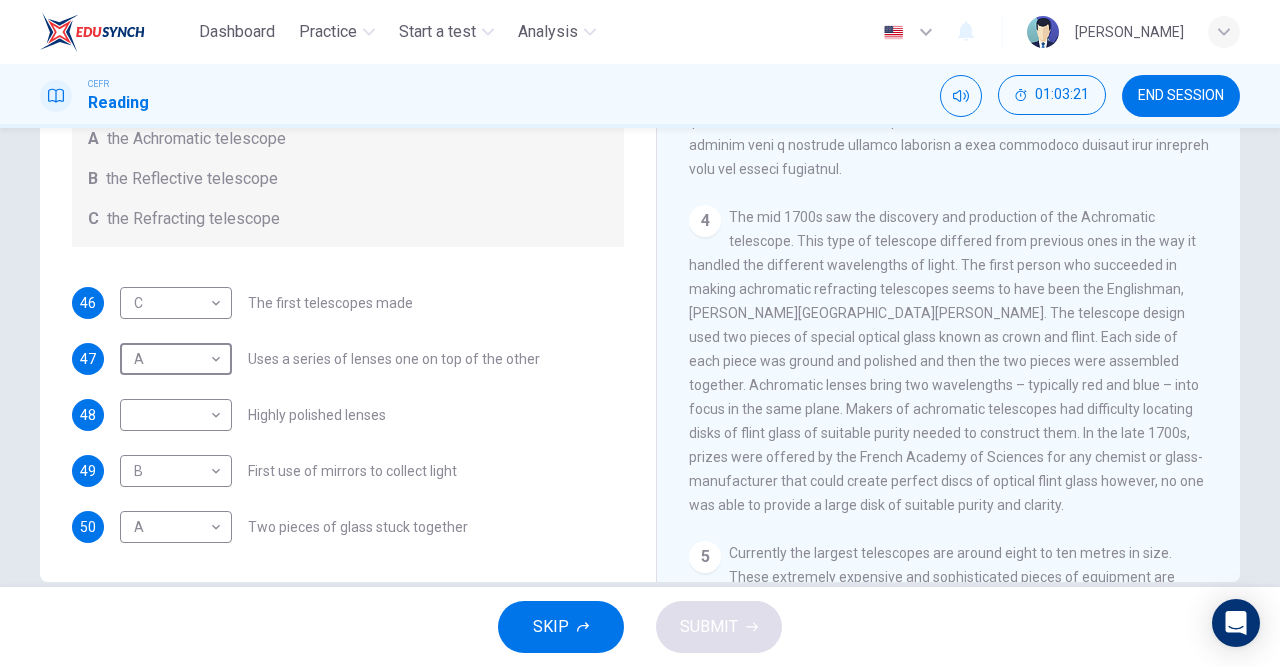 scroll, scrollTop: 1174, scrollLeft: 0, axis: vertical 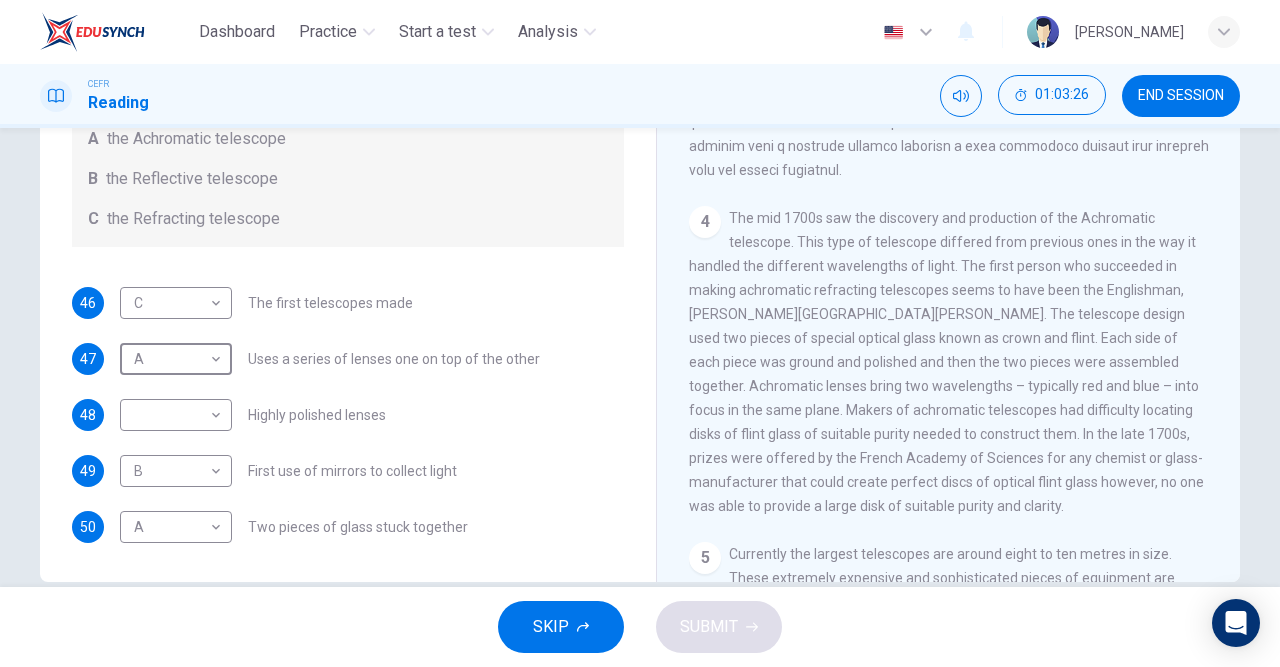 click on "Dashboard Practice Start a test Analysis English en ​ [PERSON_NAME] CEFR Reading 01:03:26 END SESSION Questions 46 - 50 Write the correct letter A, B or C, in the boxes below.
Classify the following features as belonging to A the Achromatic telescope B the Reflective telescope C the Refracting telescope 46 C C ​ The first telescopes made 47 A A ​ Uses a series of lenses one on top of the other 48 ​ ​ Highly polished lenses 49 B B ​ First use of mirrors to collect light 50 A A ​ Two pieces of glass stuck together Looking in the Telescope CLICK TO ZOOM Click to Zoom 1 2 3 4 5 SKIP SUBMIT EduSynch - Online Language Proficiency Testing
Dashboard Practice Start a test Analysis Notifications © Copyright  2025" at bounding box center [640, 333] 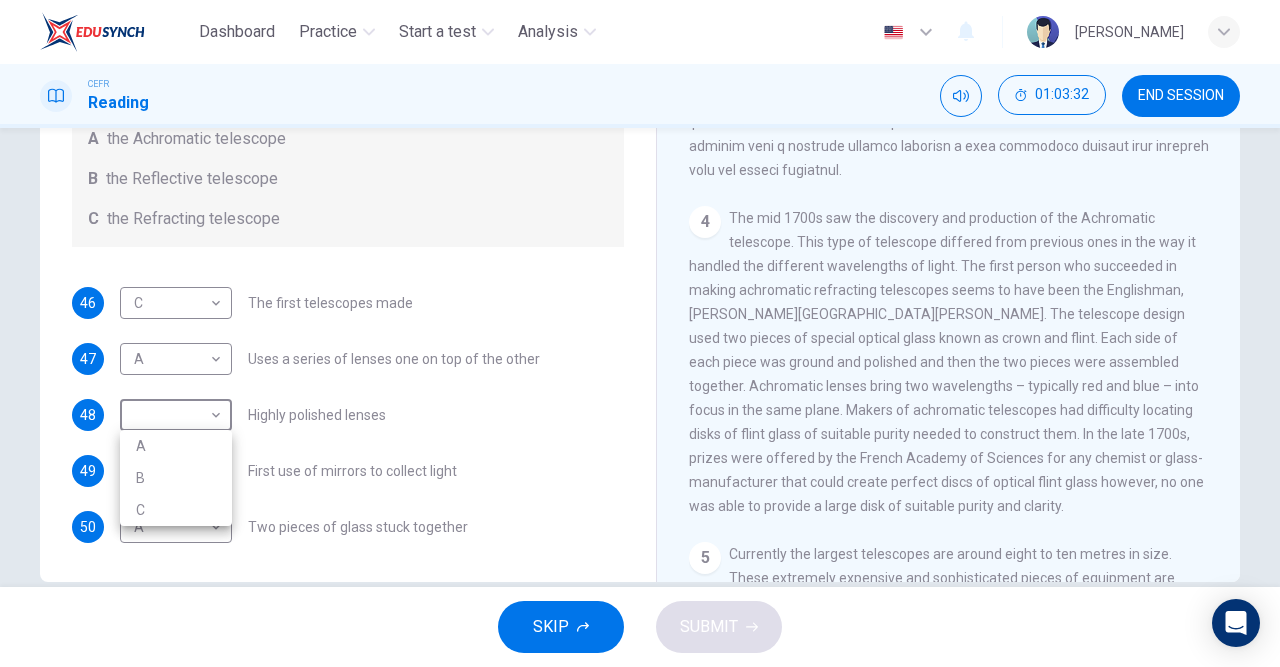 click on "A" at bounding box center [176, 446] 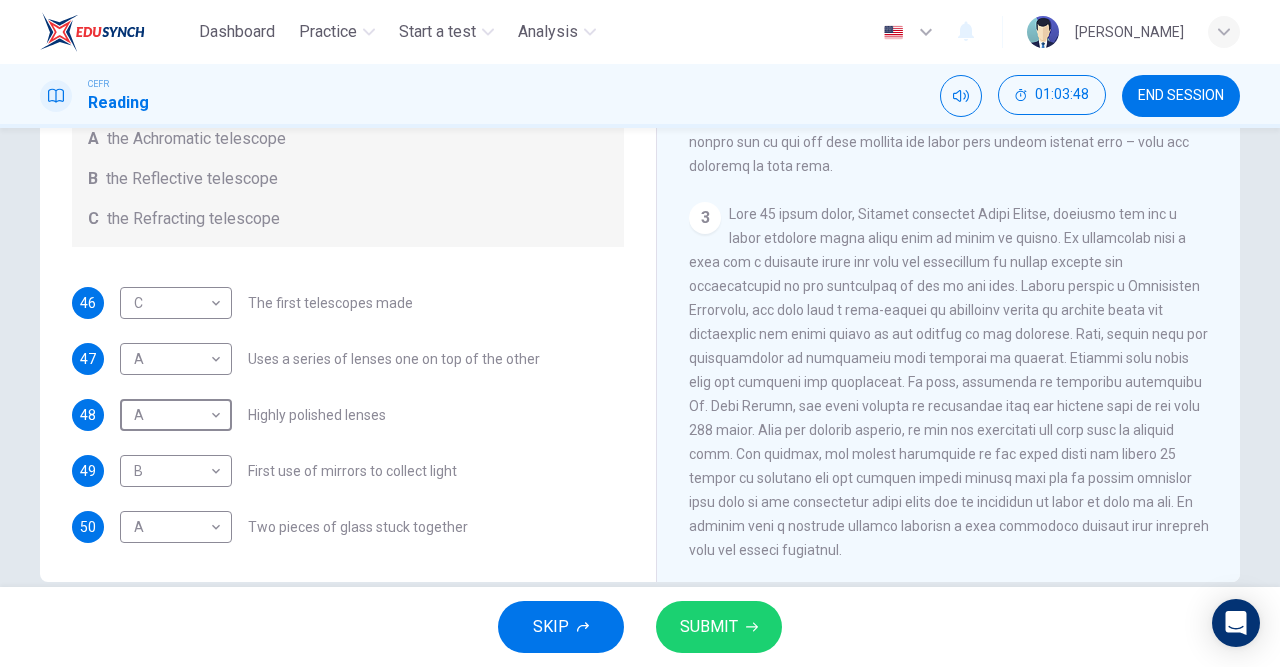 scroll, scrollTop: 791, scrollLeft: 0, axis: vertical 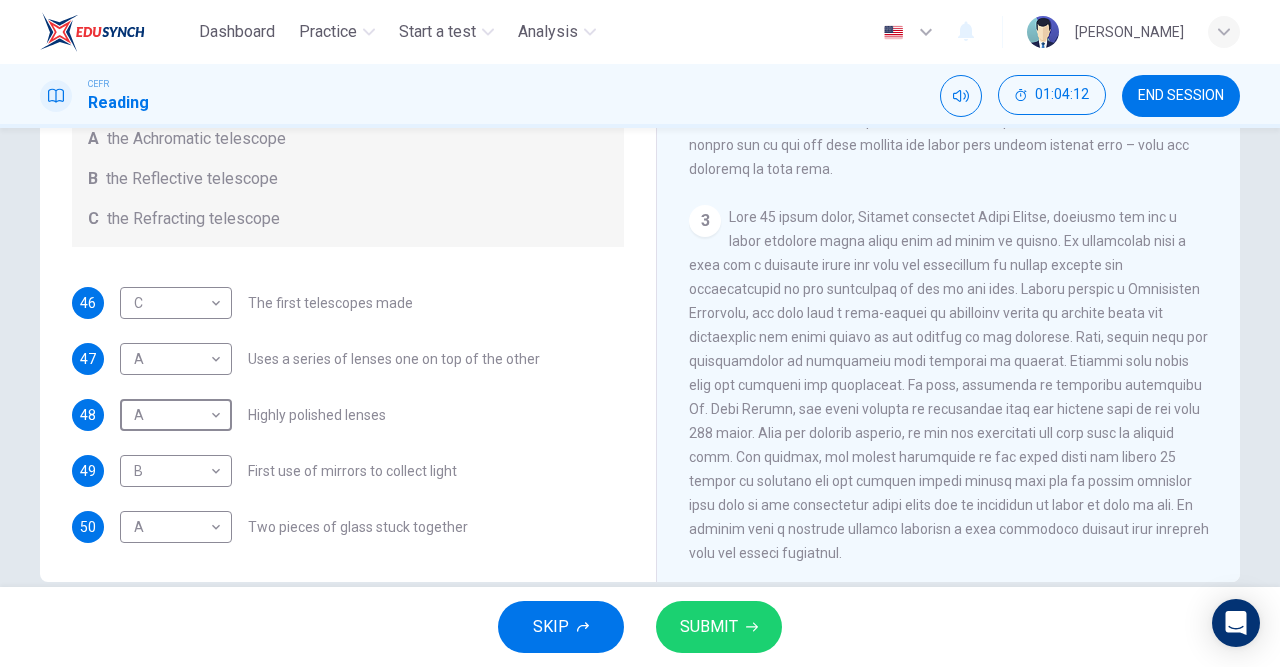 click on "Dashboard Practice Start a test Analysis English en ​ [PERSON_NAME] CEFR Reading 01:04:12 END SESSION Questions 46 - 50 Write the correct letter A, B or C, in the boxes below.
Classify the following features as belonging to A the Achromatic telescope B the Reflective telescope C the Refracting telescope 46 C C ​ The first telescopes made 47 A A ​ Uses a series of lenses one on top of the other 48 A A ​ Highly polished lenses 49 B B ​ First use of mirrors to collect light 50 A A ​ Two pieces of glass stuck together Looking in the Telescope CLICK TO ZOOM Click to Zoom 1 2 3 4 5 SKIP SUBMIT EduSynch - Online Language Proficiency Testing
Dashboard Practice Start a test Analysis Notifications © Copyright  2025" at bounding box center (640, 333) 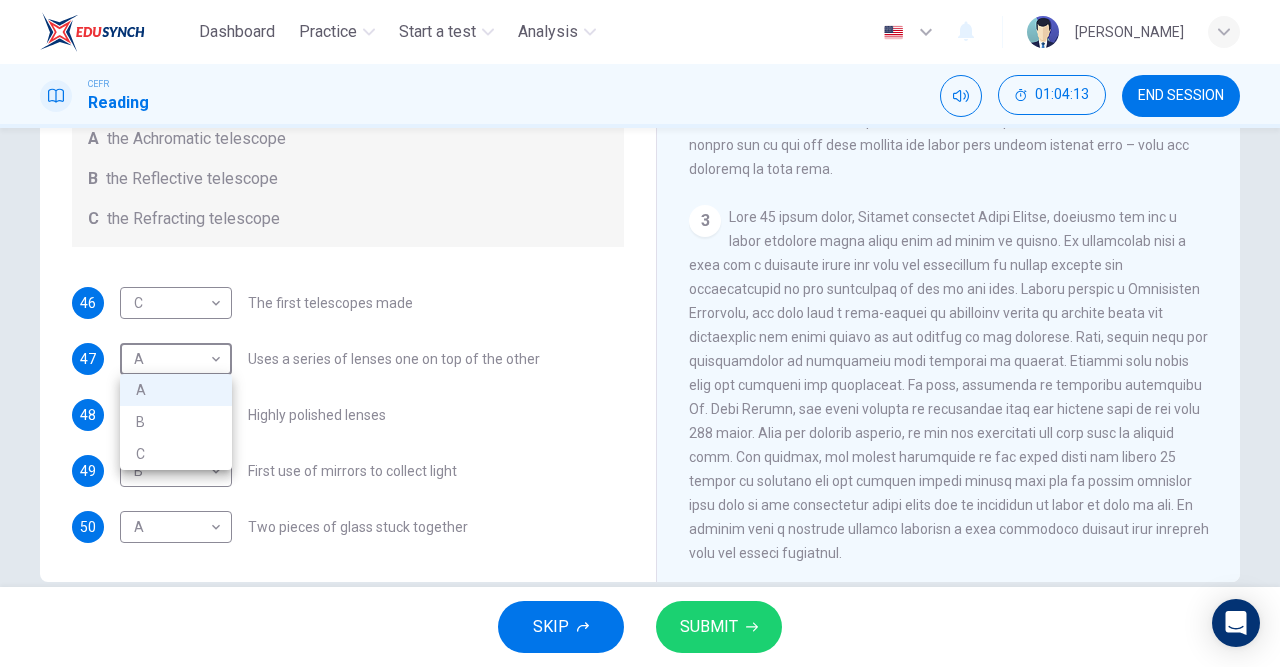 click on "B" at bounding box center [176, 422] 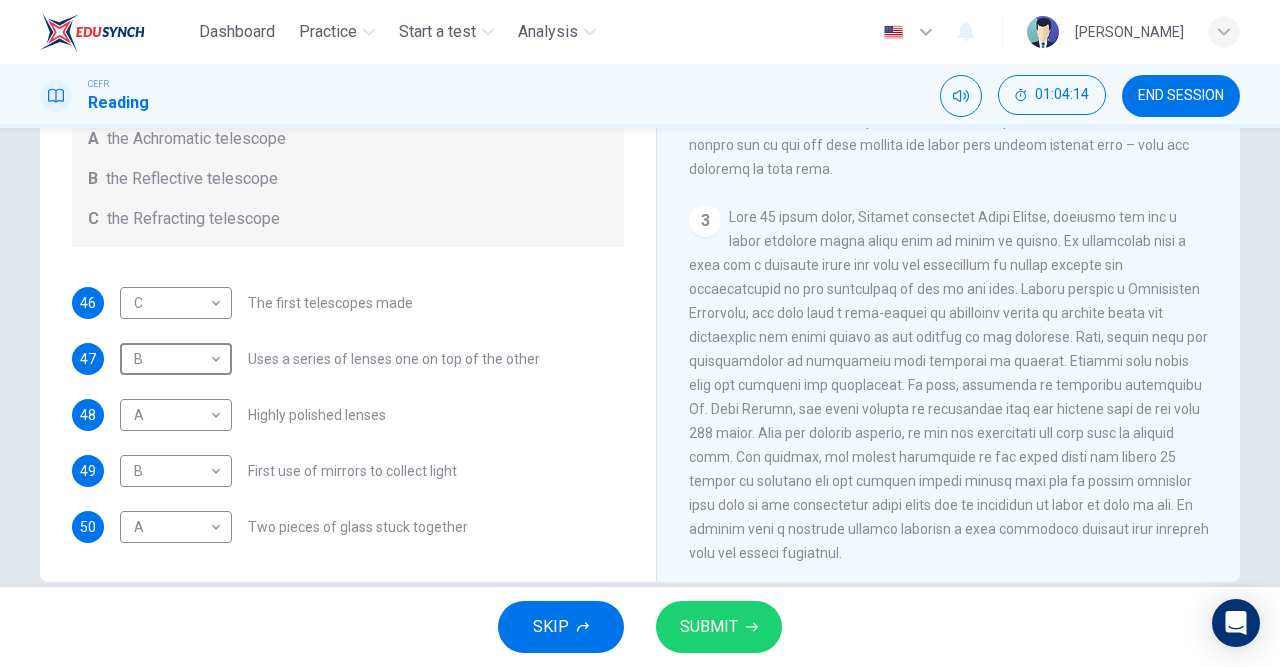 click on "SUBMIT" at bounding box center [709, 627] 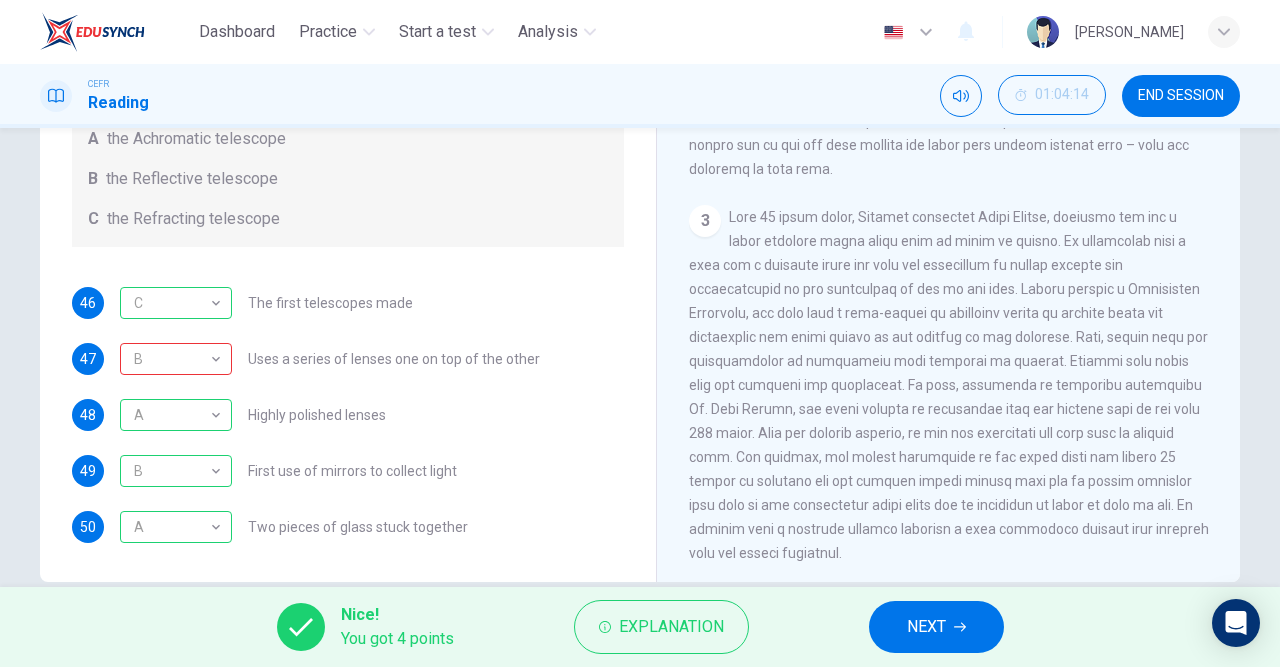 click on "B" at bounding box center (172, 359) 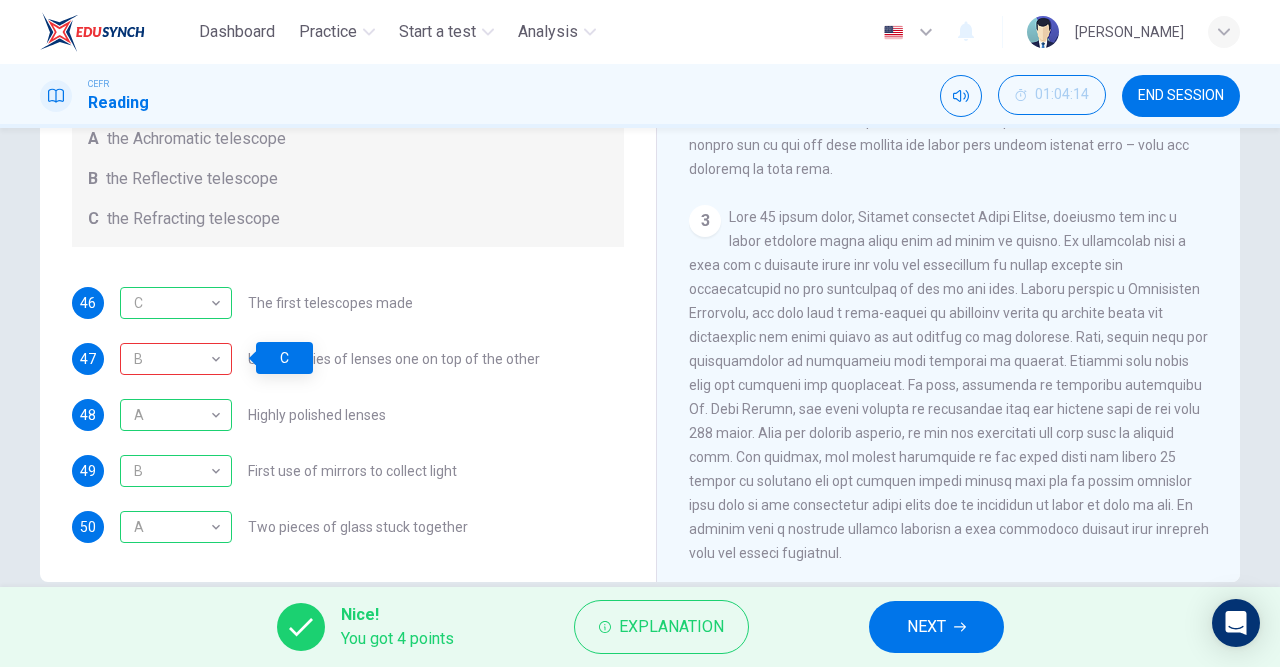 click on "Questions 46 - 50 Write the correct letter A, B or C, in the boxes below.
Classify the following features as belonging to A the Achromatic telescope B the Reflective telescope C the Refracting telescope 46 C C ​ The first telescopes made 47 B B ​ Uses a series of lenses one on top of the other 48 A A ​ Highly polished lenses 49 B B ​ First use of mirrors to collect light 50 A A ​ Two pieces of glass stuck together" at bounding box center [348, 235] 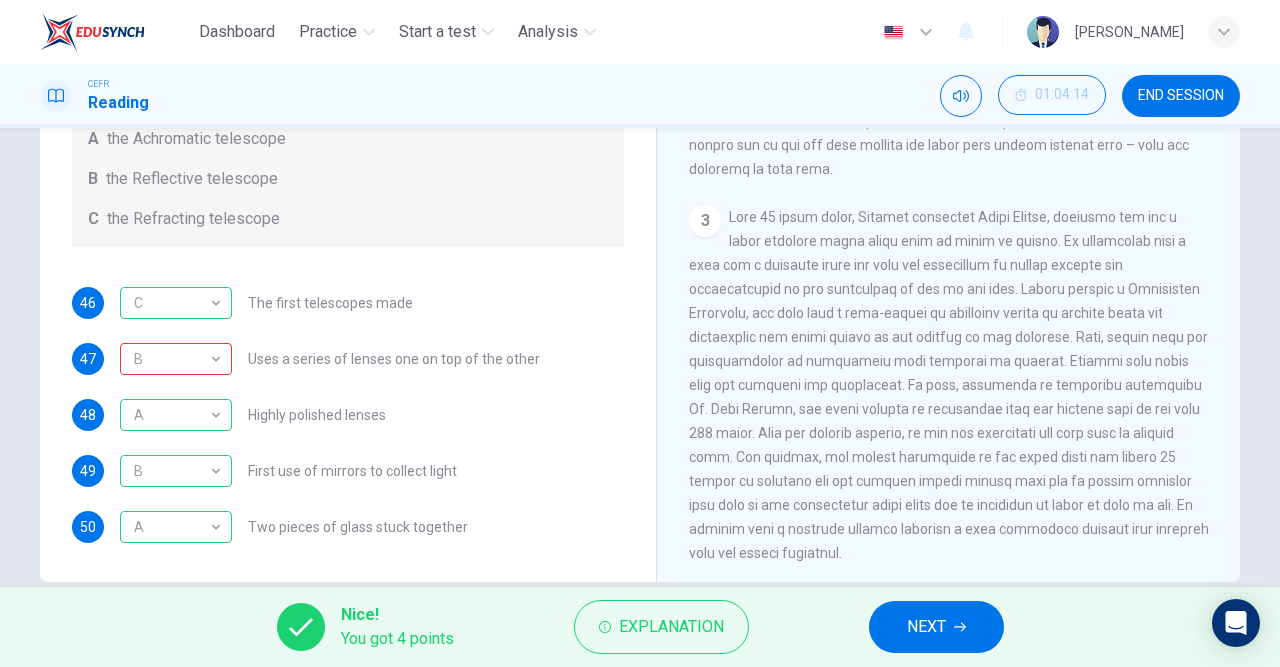 click 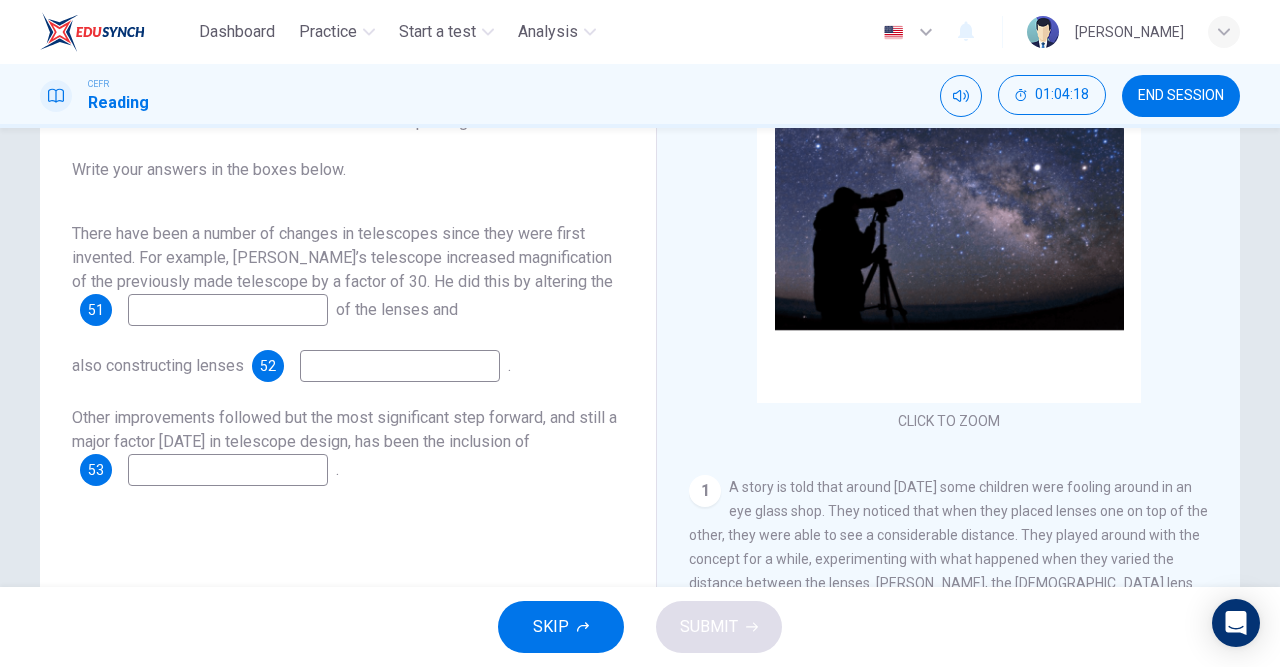 scroll, scrollTop: 207, scrollLeft: 0, axis: vertical 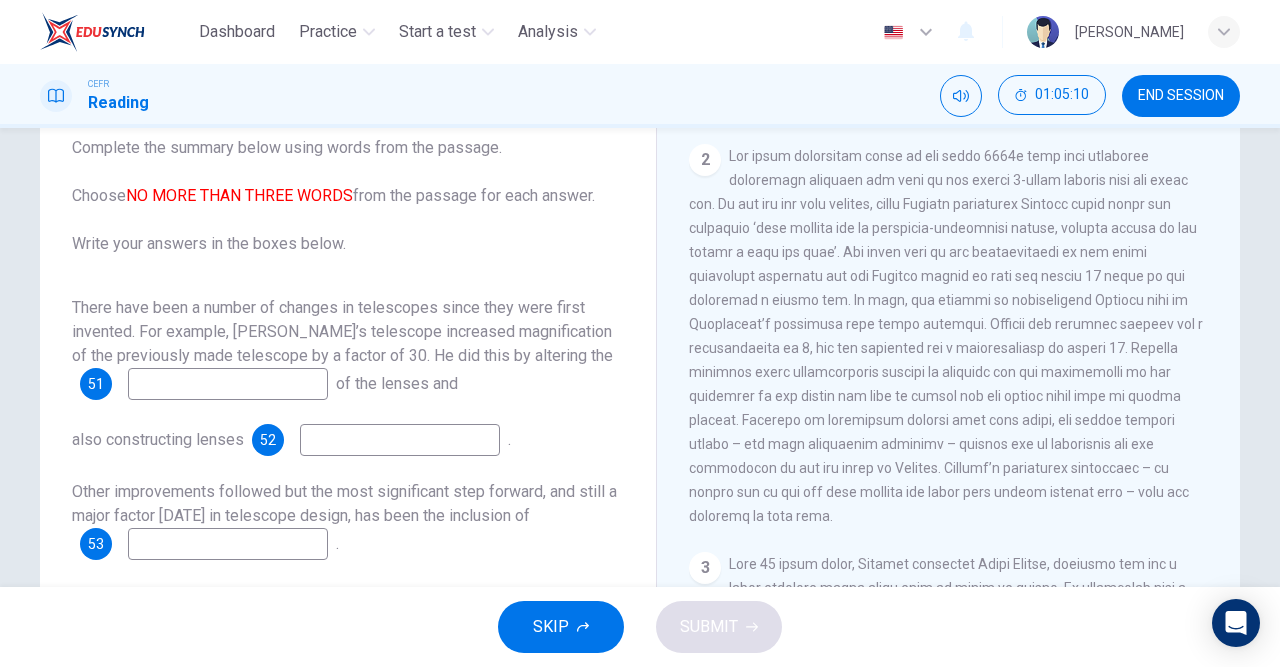 click at bounding box center [228, 384] 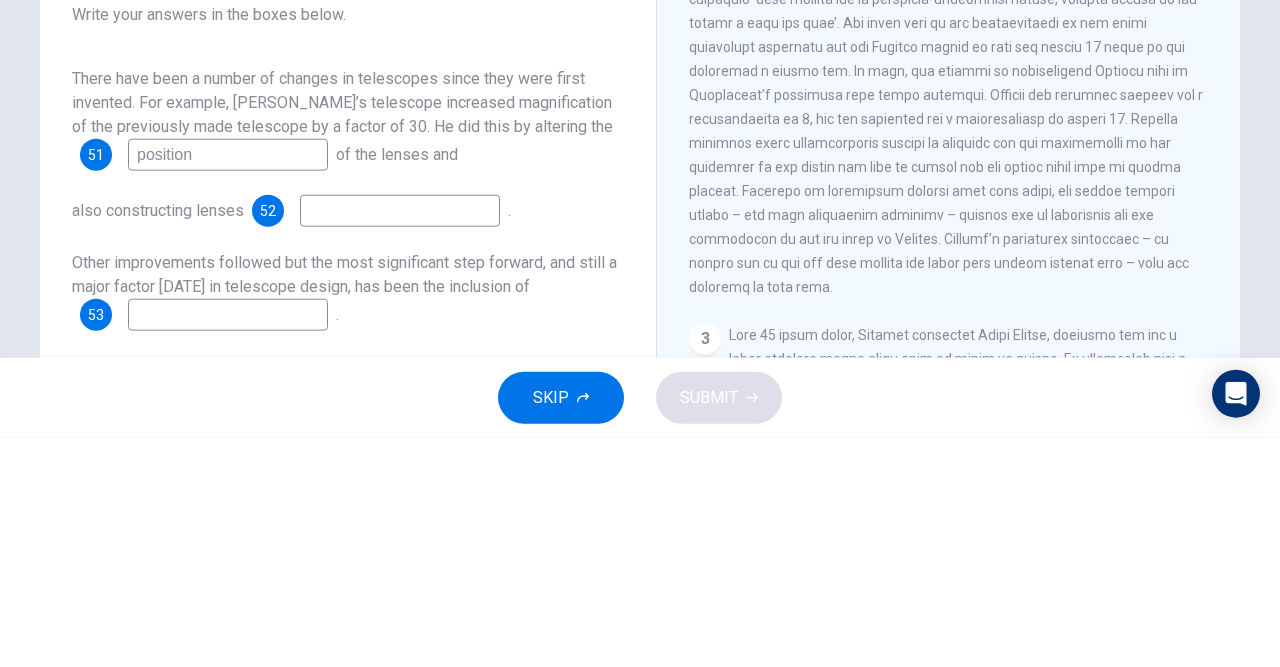 click on "position" at bounding box center (228, 384) 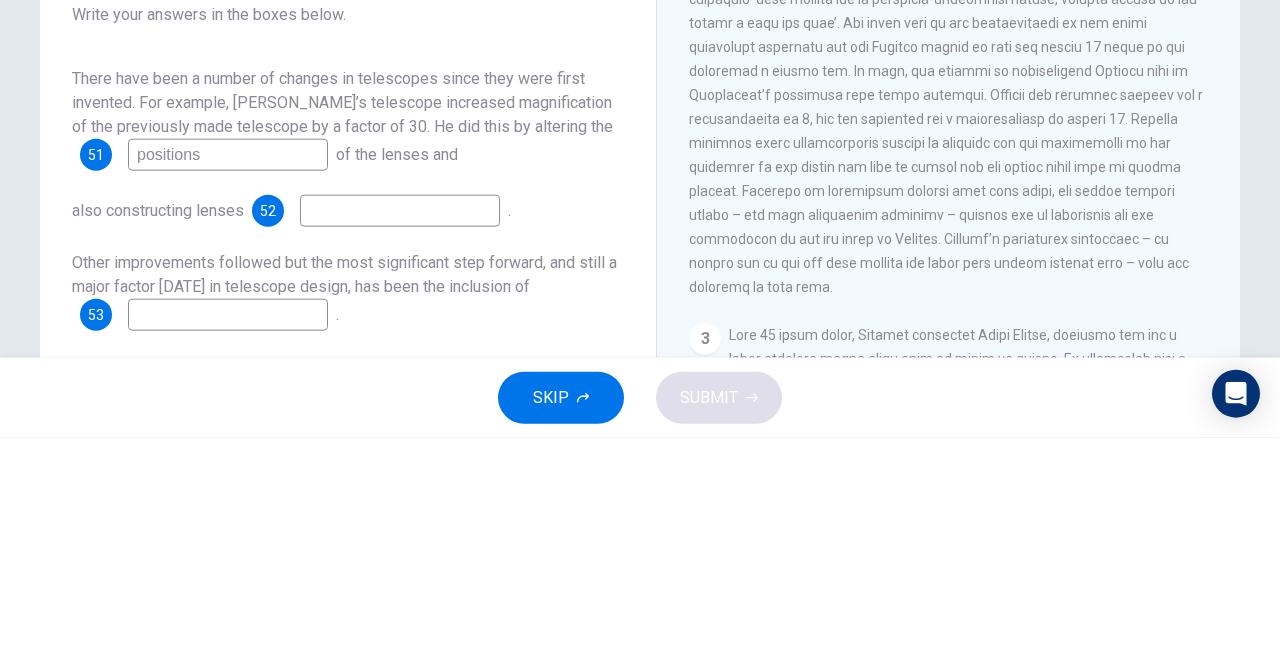 type on "positions" 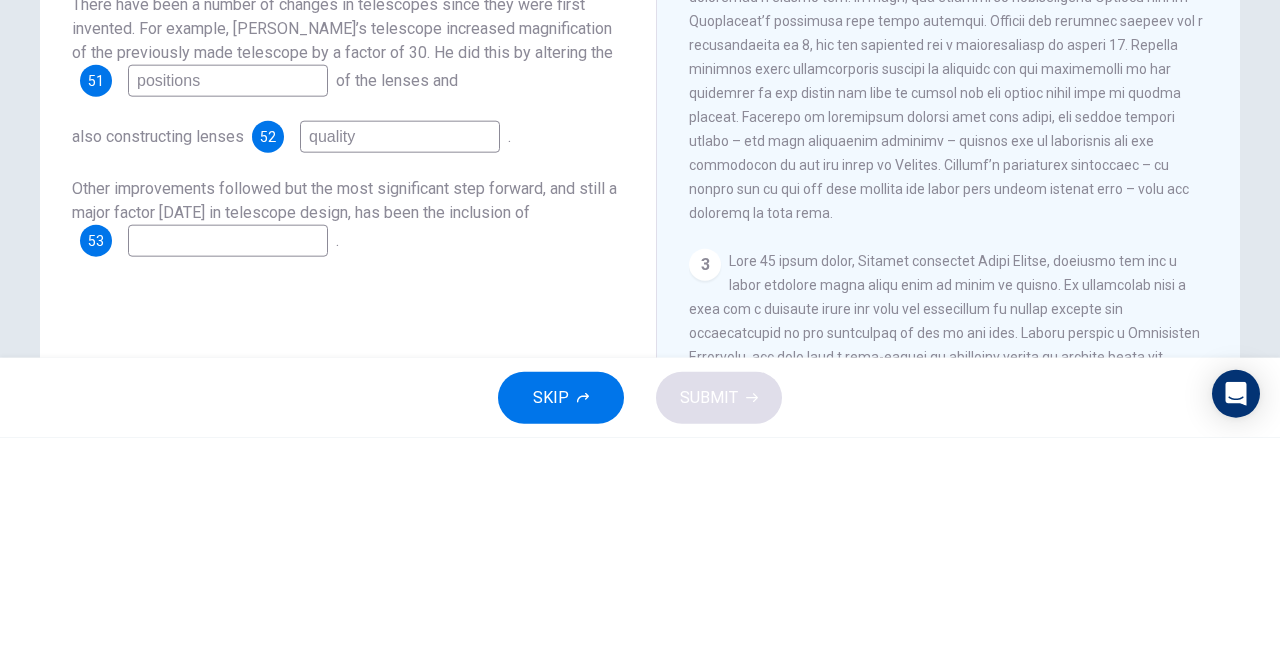 scroll, scrollTop: 214, scrollLeft: 0, axis: vertical 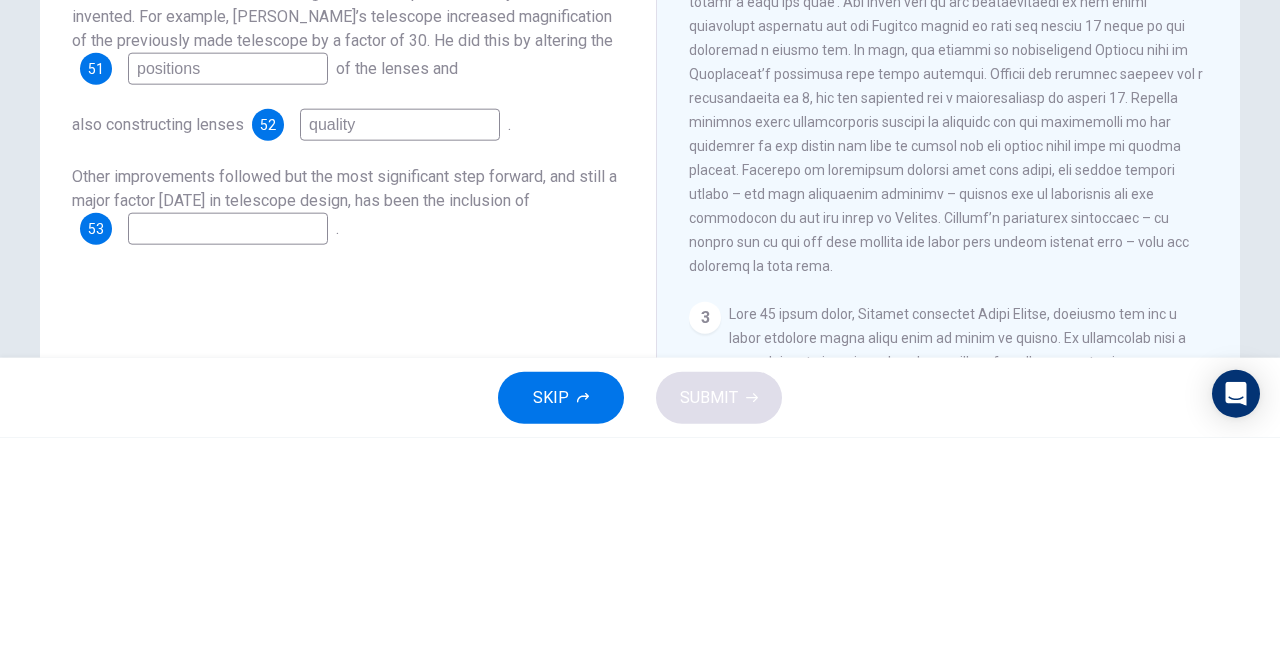 type on "quality" 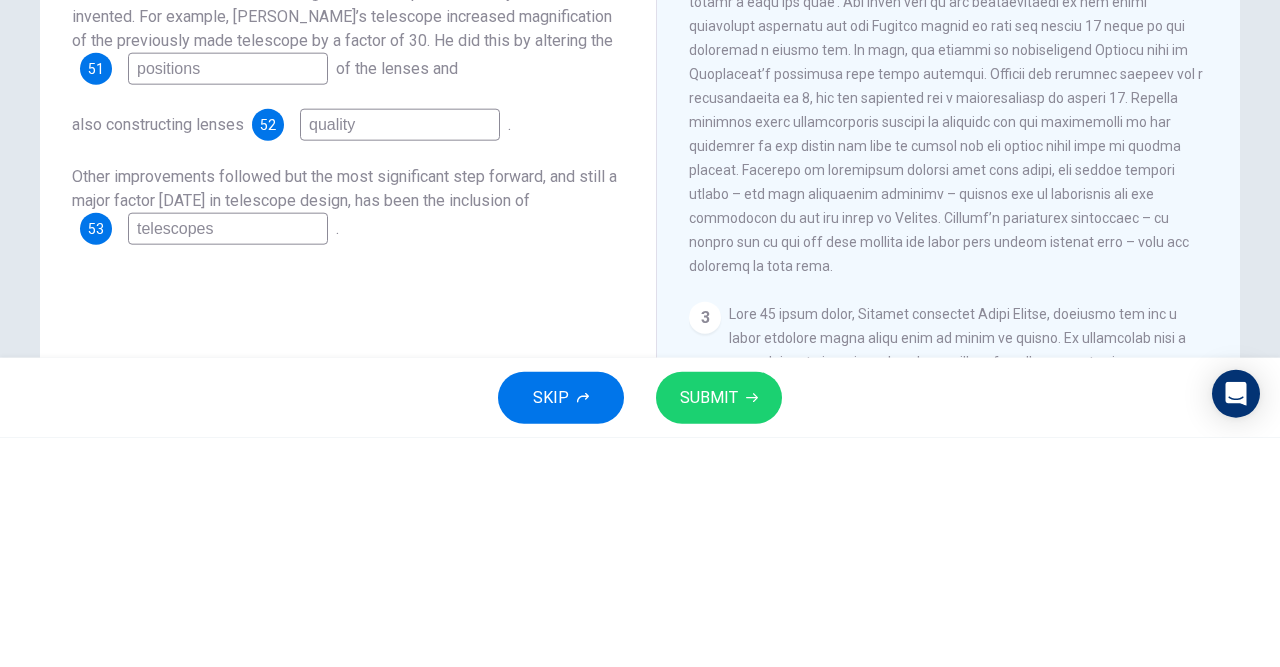 type on "telescopes" 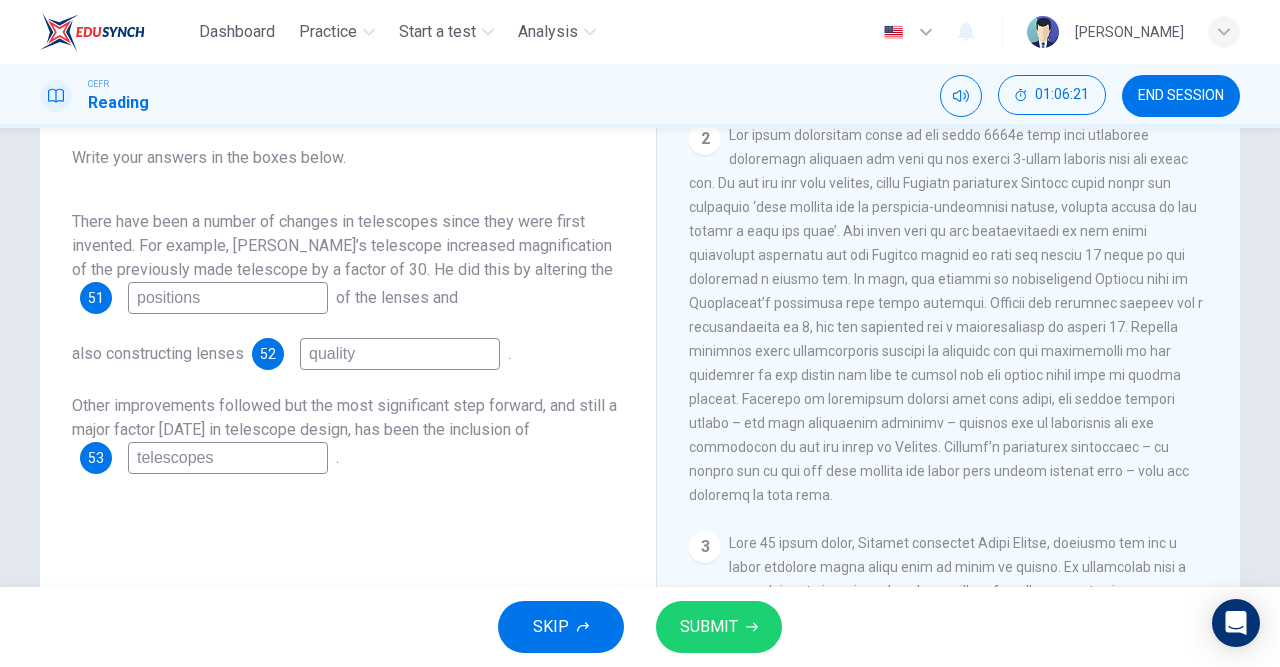 click 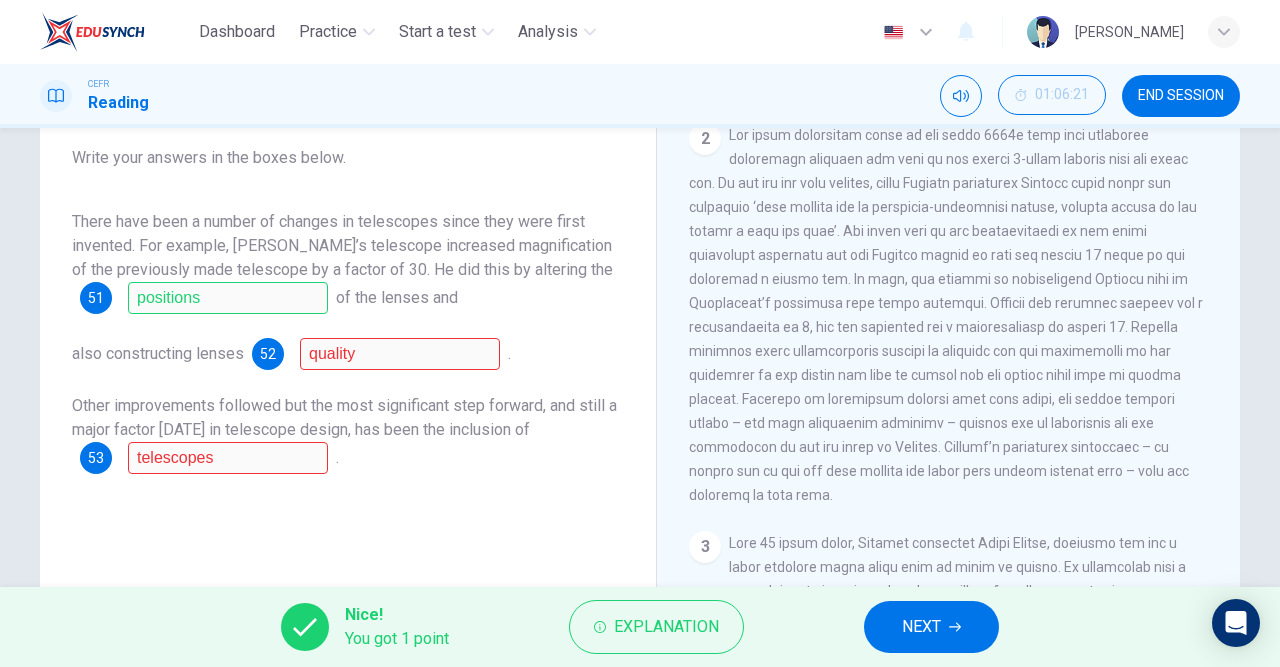 click on "Explanation" at bounding box center [666, 627] 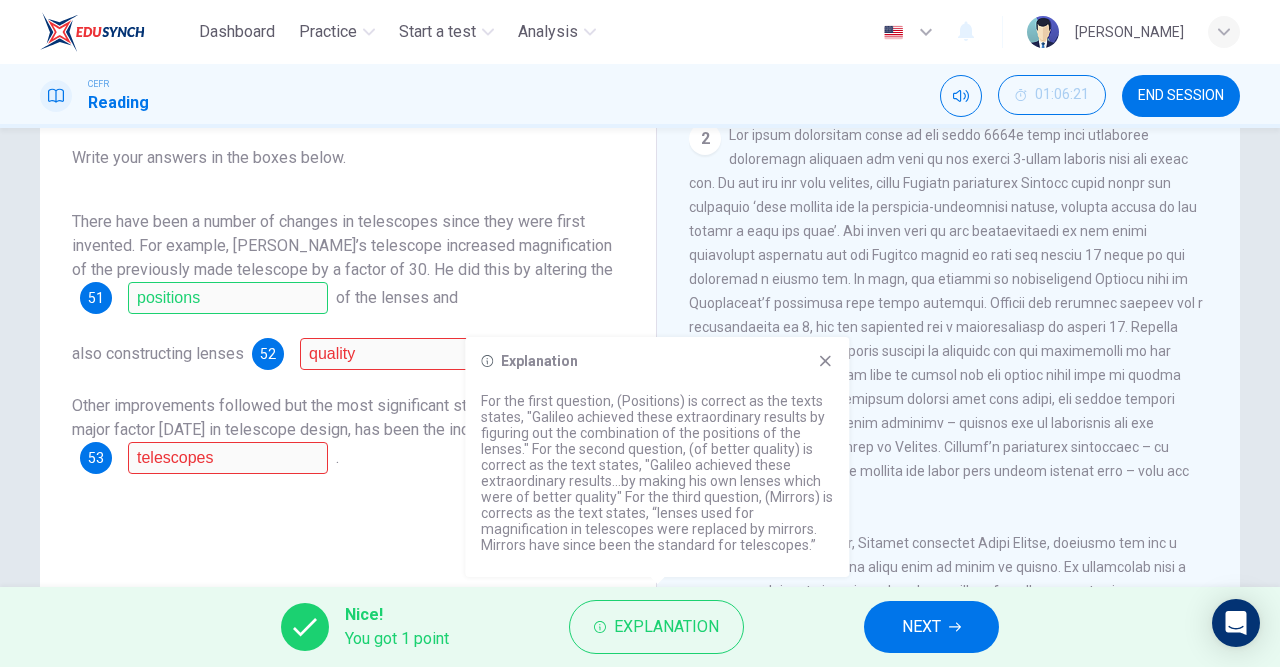 click on "Questions 51 - 53 Complete the summary below using words from the passage.
Choose  NO MORE THAN THREE WORDS  from the passage for each answer.
Write your answers in the boxes below. There have been a number of changes in telescopes since they were first invented. For example, [PERSON_NAME]’s telescope increased magnification of the previously made telescope by a factor of 30. He did this by altering the  51 positions  of the lenses and  also constructing lenses  52 quality .  Other improvements followed but the most significant step forward, and still a major factor [DATE] in telescope design, has been the inclusion of  53 telescopes ." at bounding box center [348, 234] 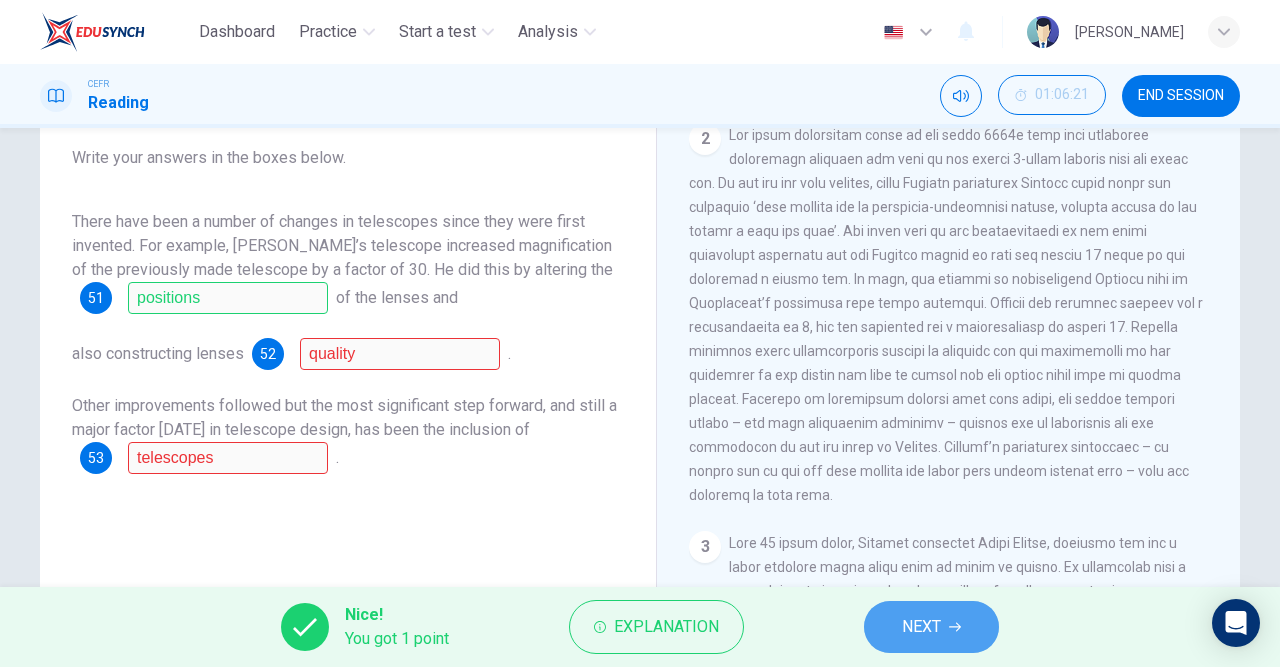 click 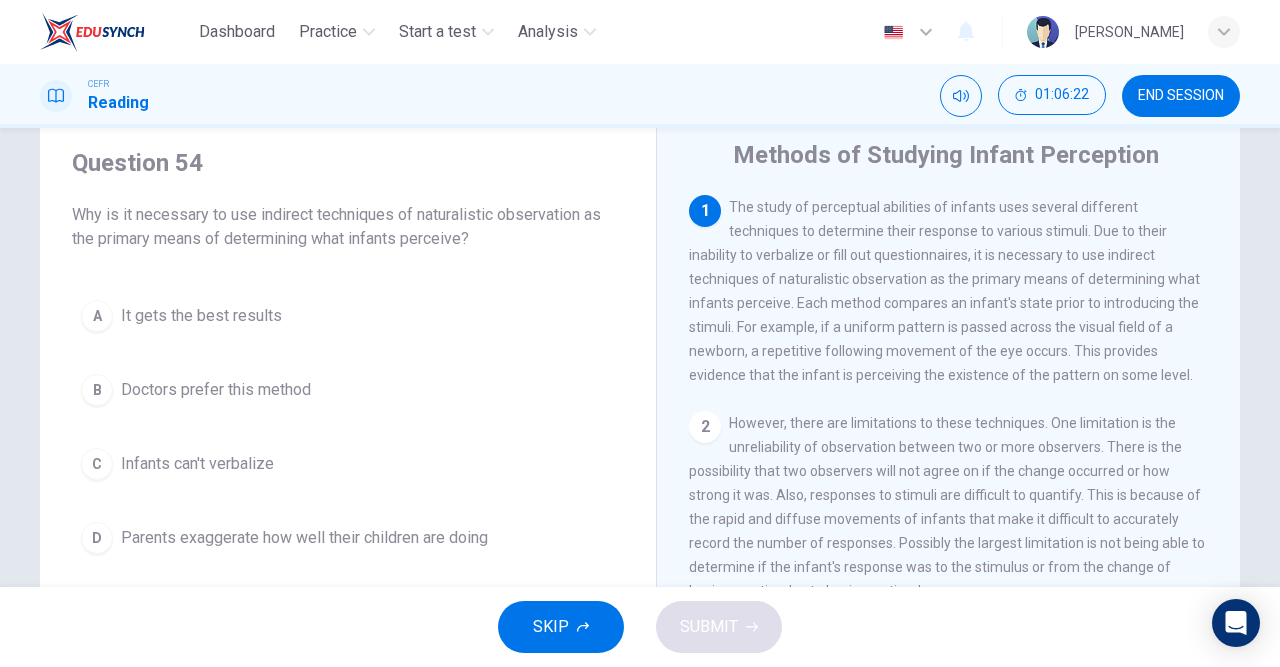 scroll, scrollTop: 64, scrollLeft: 0, axis: vertical 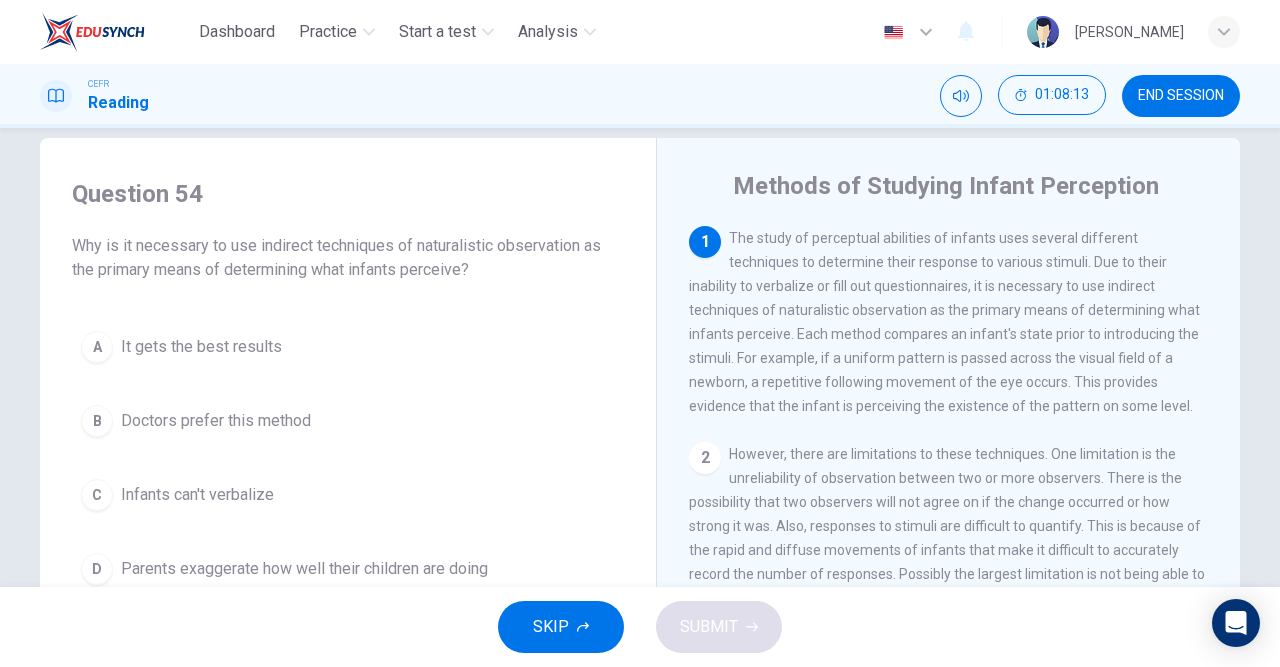 click on "Dashboard" at bounding box center (237, 32) 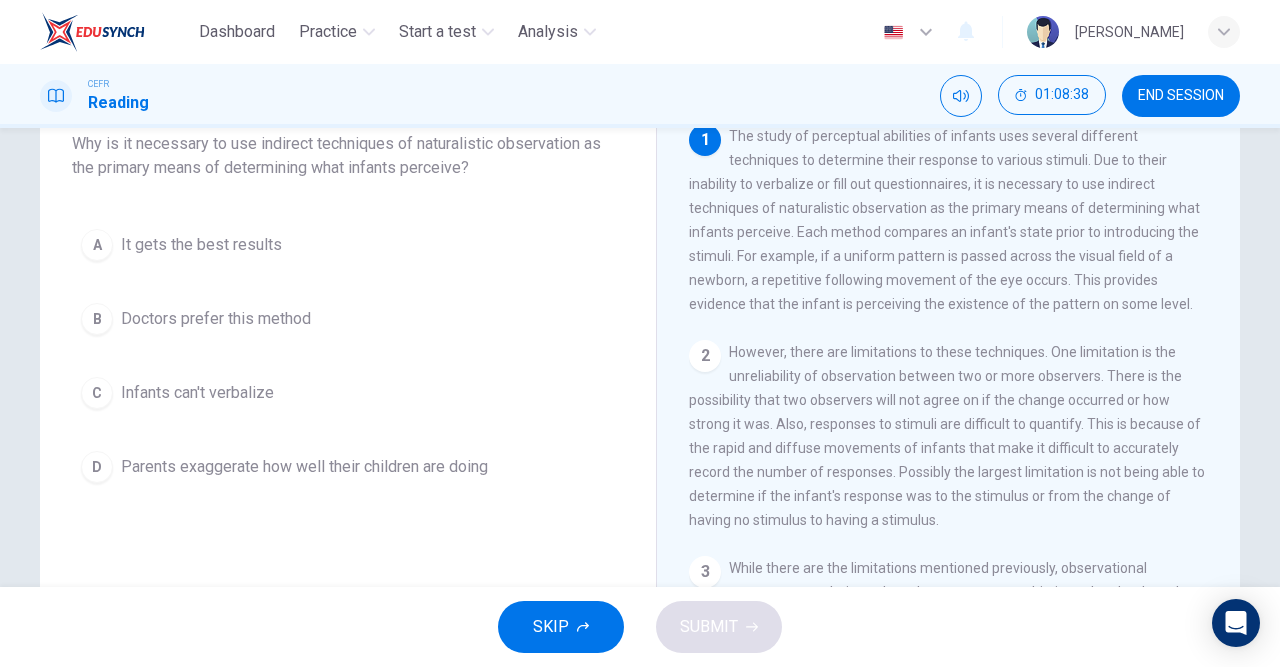scroll, scrollTop: 137, scrollLeft: 0, axis: vertical 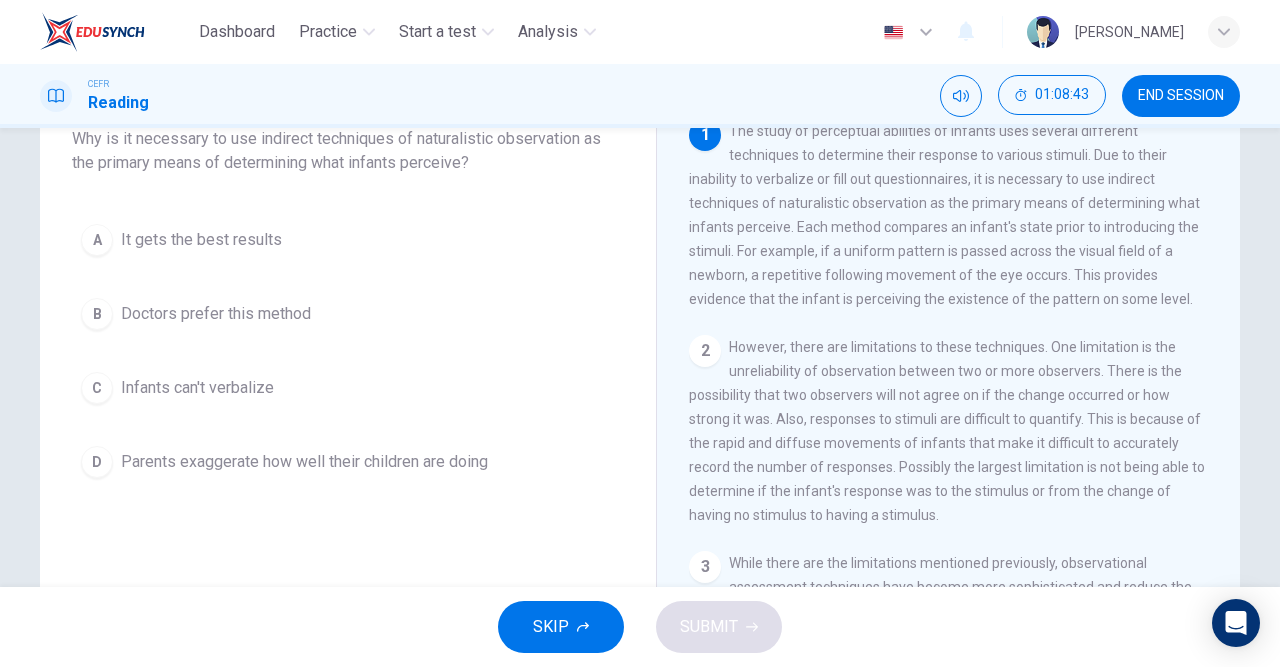 click on "C" at bounding box center [97, 388] 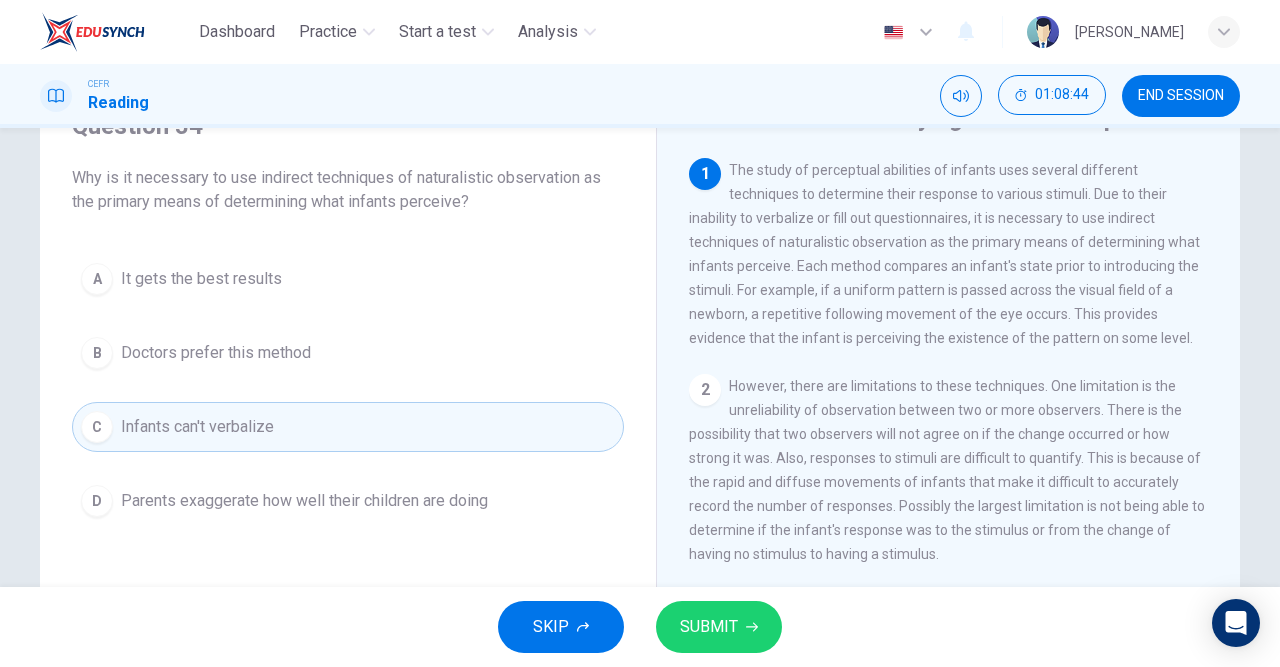 scroll, scrollTop: 98, scrollLeft: 0, axis: vertical 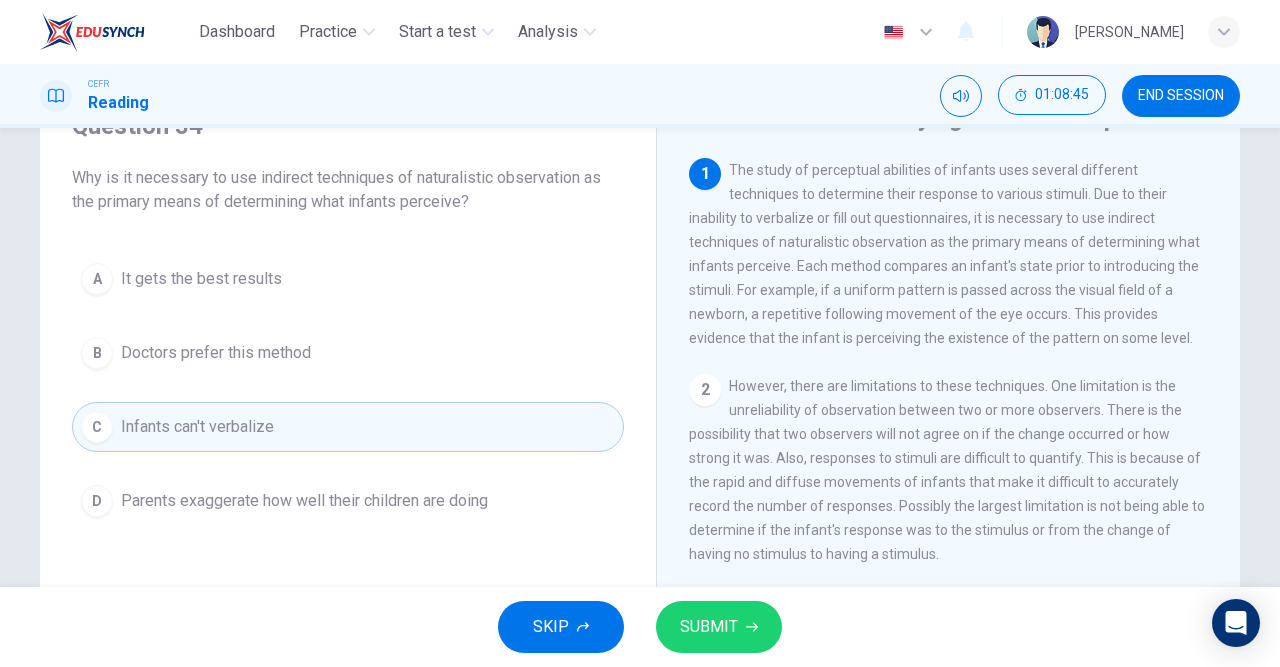 click on "SUBMIT" at bounding box center [709, 627] 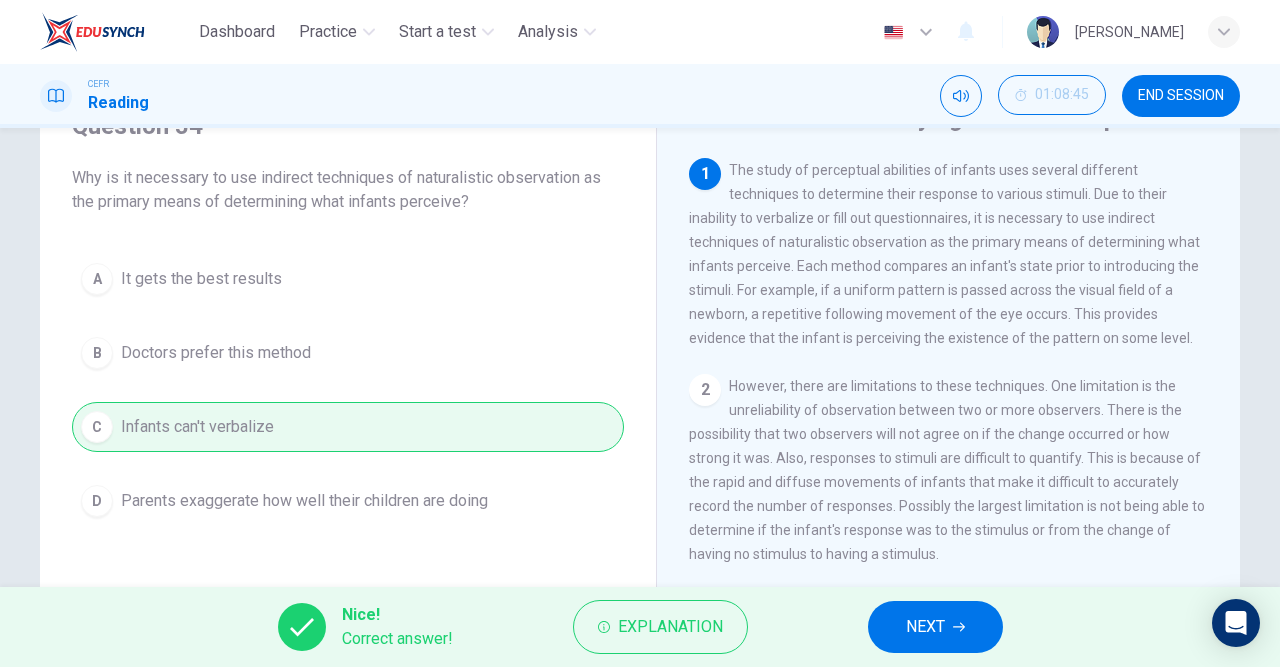 click on "NEXT" at bounding box center (925, 627) 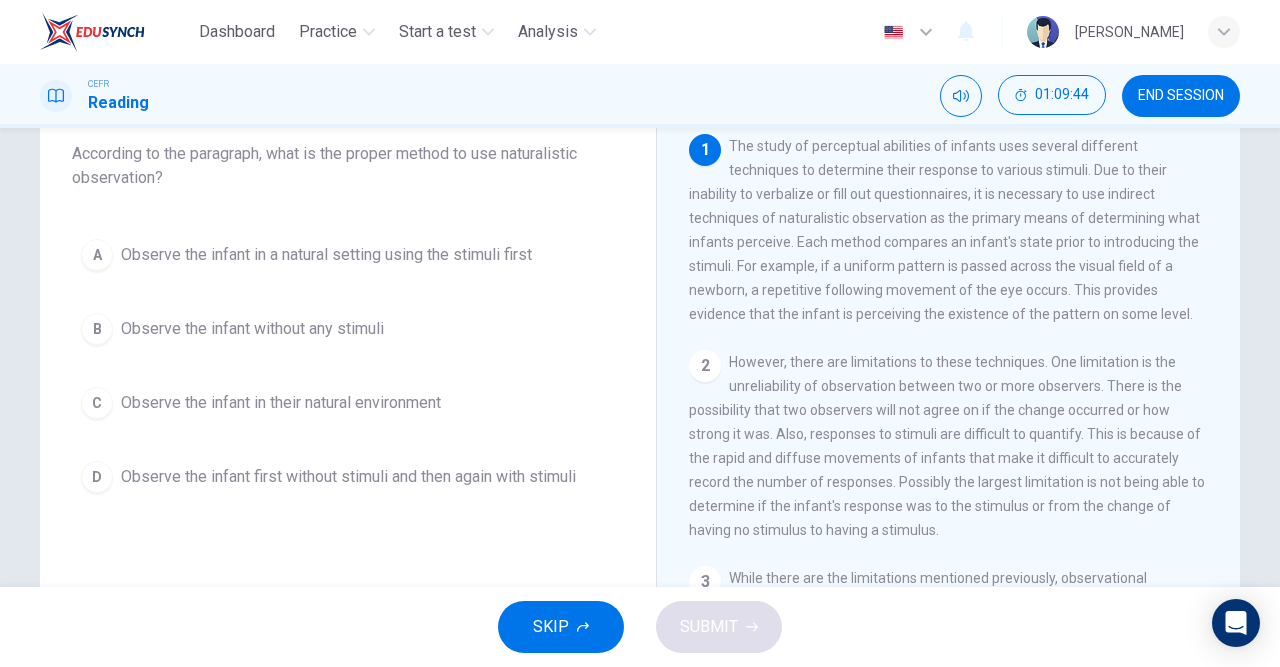 scroll, scrollTop: 125, scrollLeft: 0, axis: vertical 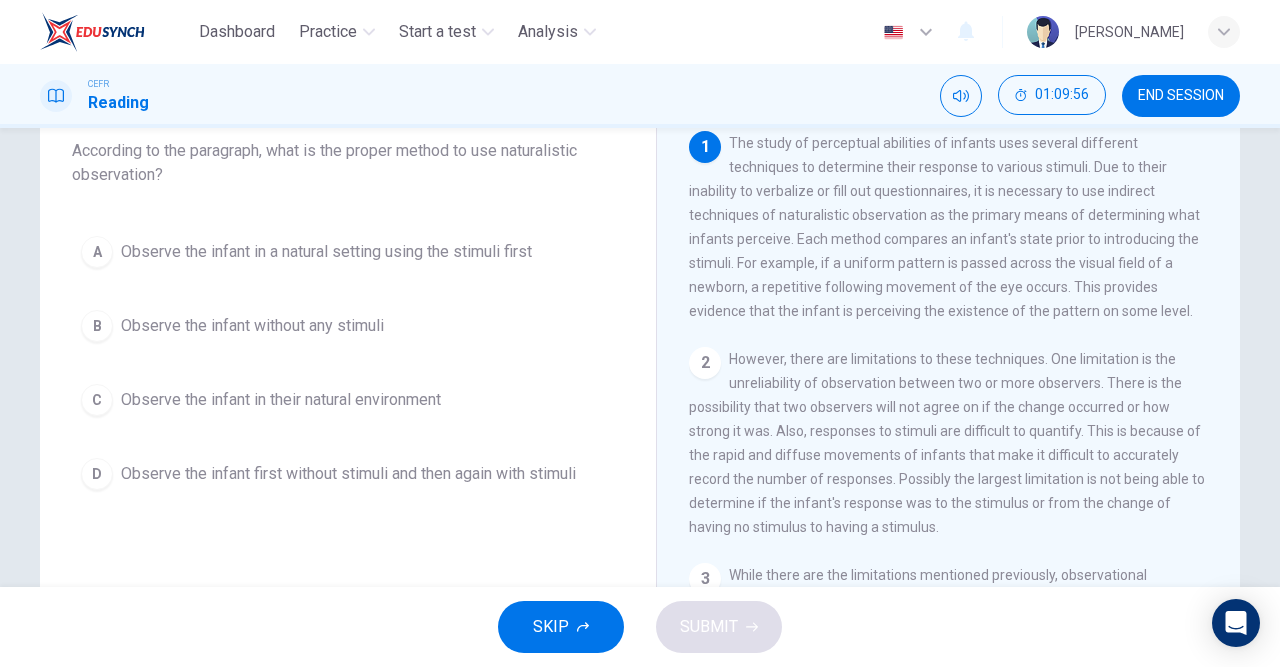 click on "B" at bounding box center (97, 326) 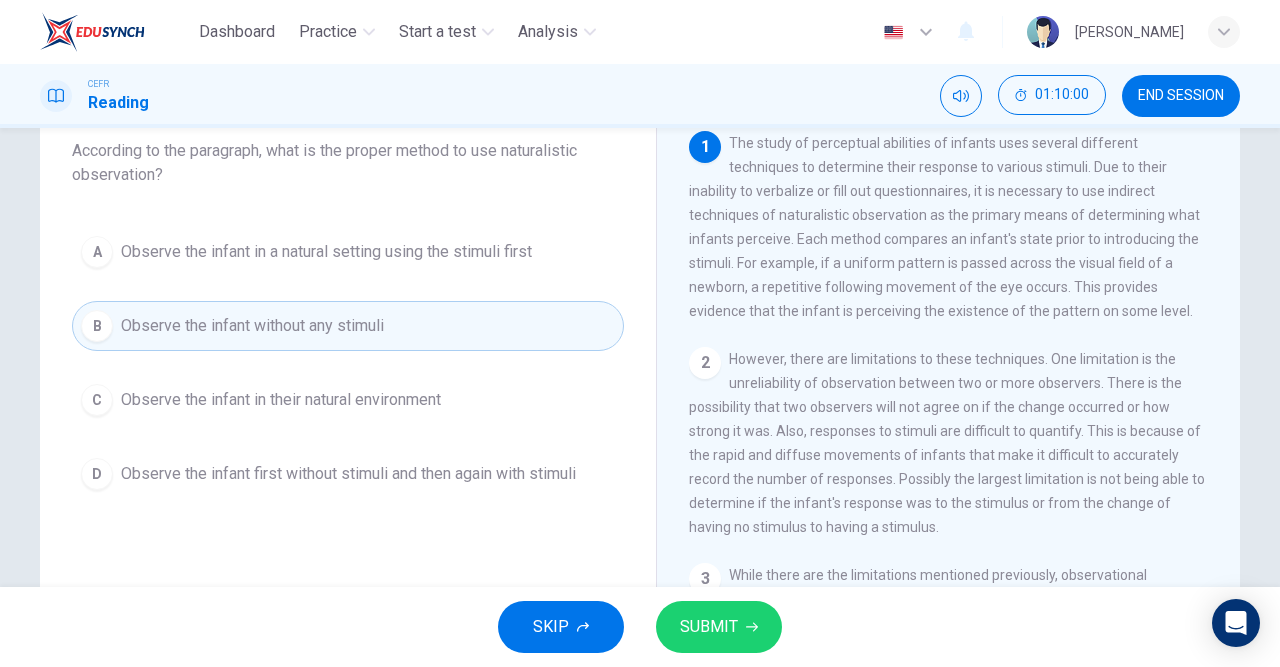 click on "Observe the infant in their natural environment" at bounding box center [281, 400] 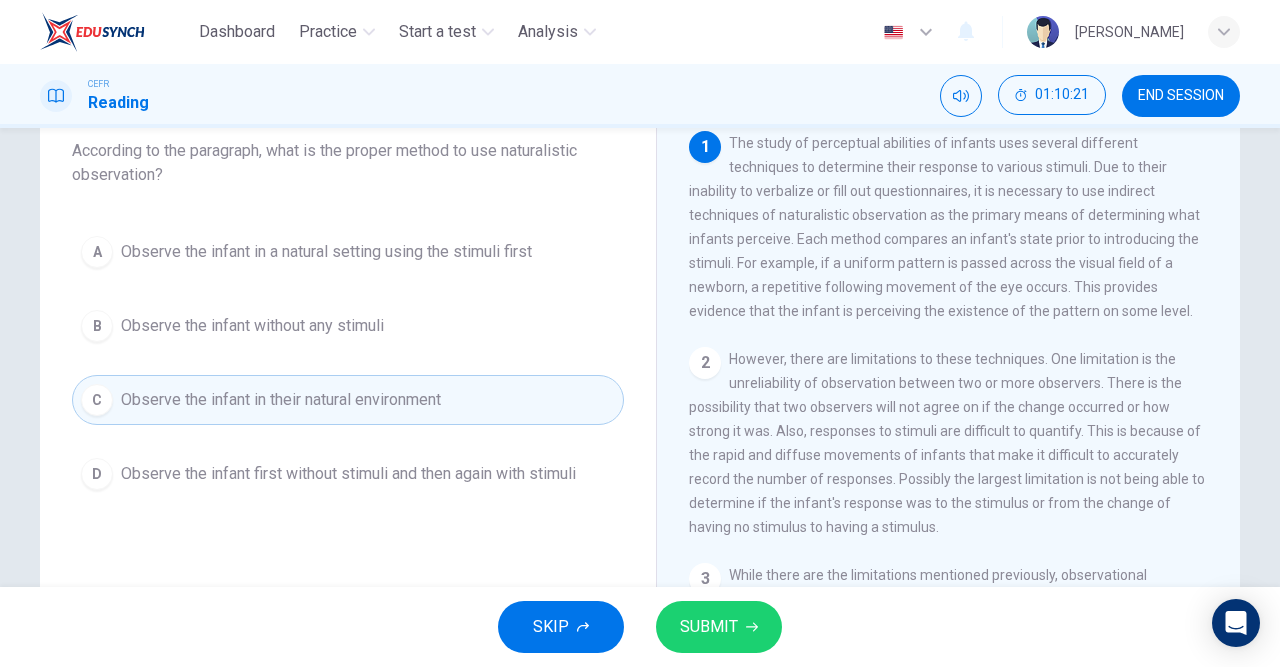 click on "SUBMIT" at bounding box center [709, 627] 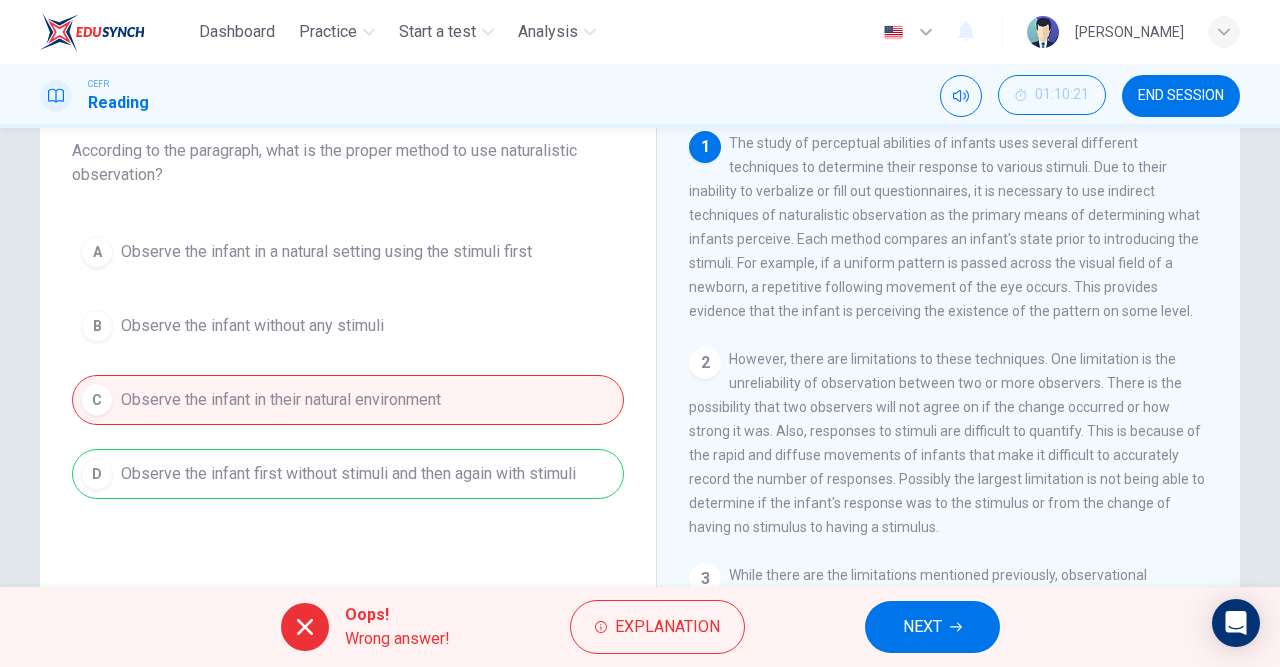 click on "NEXT" at bounding box center (922, 627) 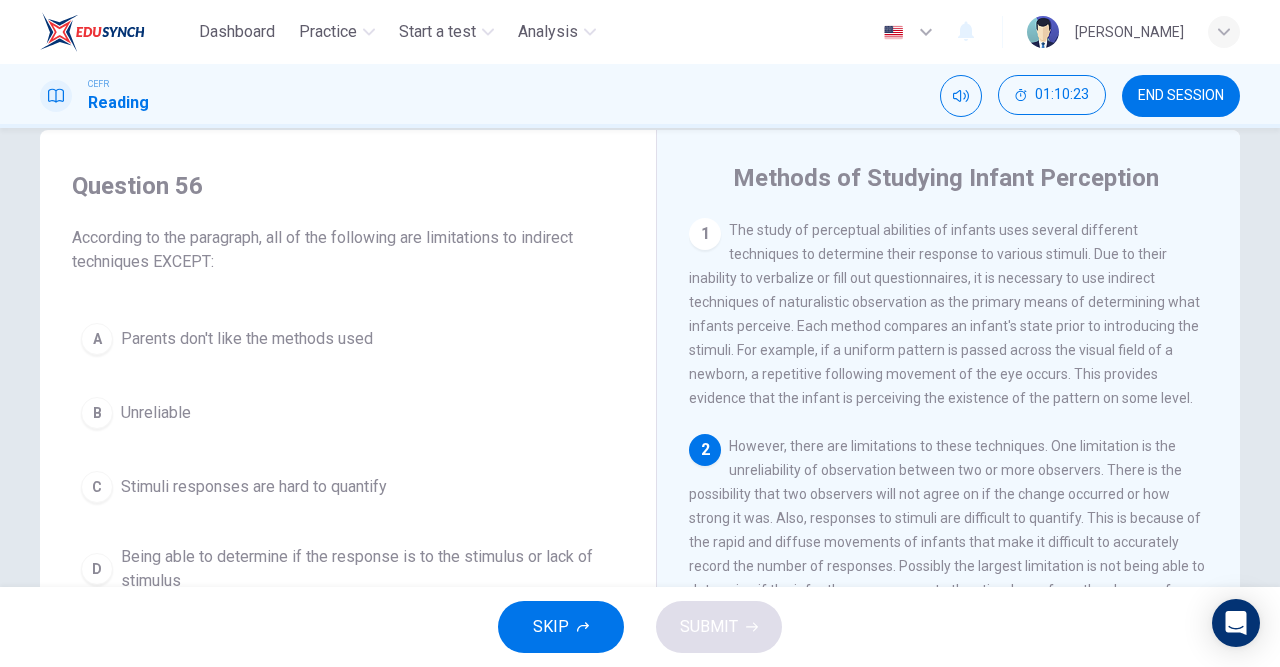 scroll, scrollTop: 14, scrollLeft: 0, axis: vertical 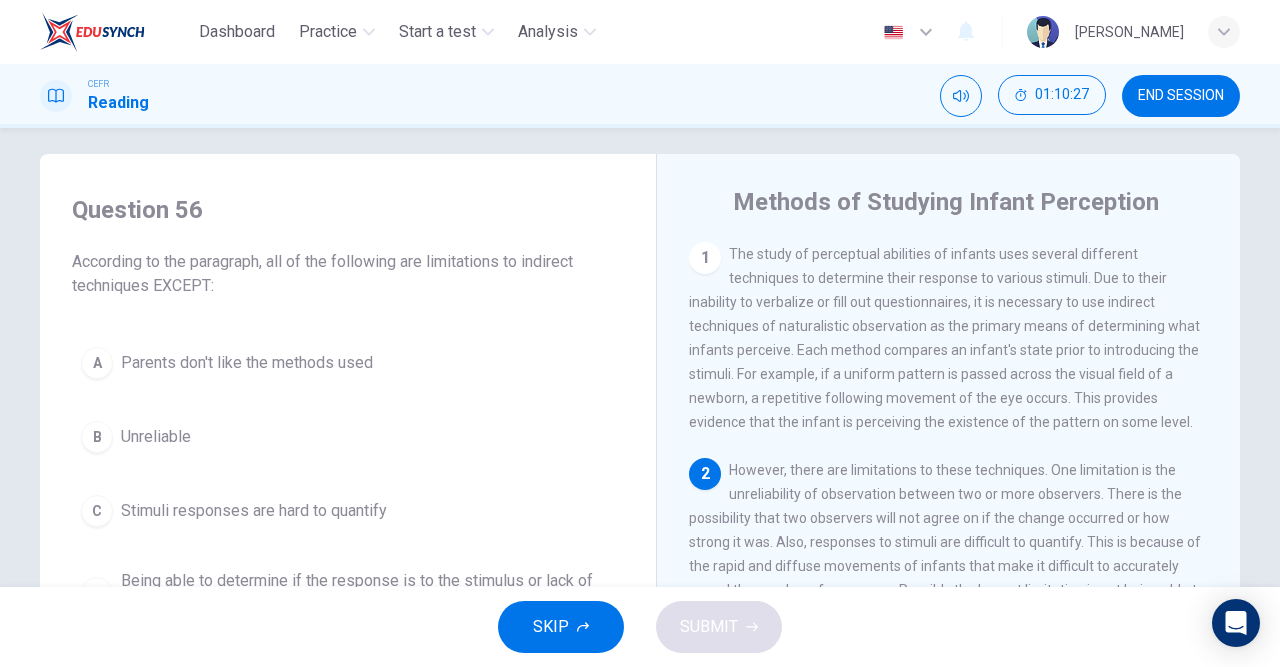 click on "Analysis" at bounding box center (548, 32) 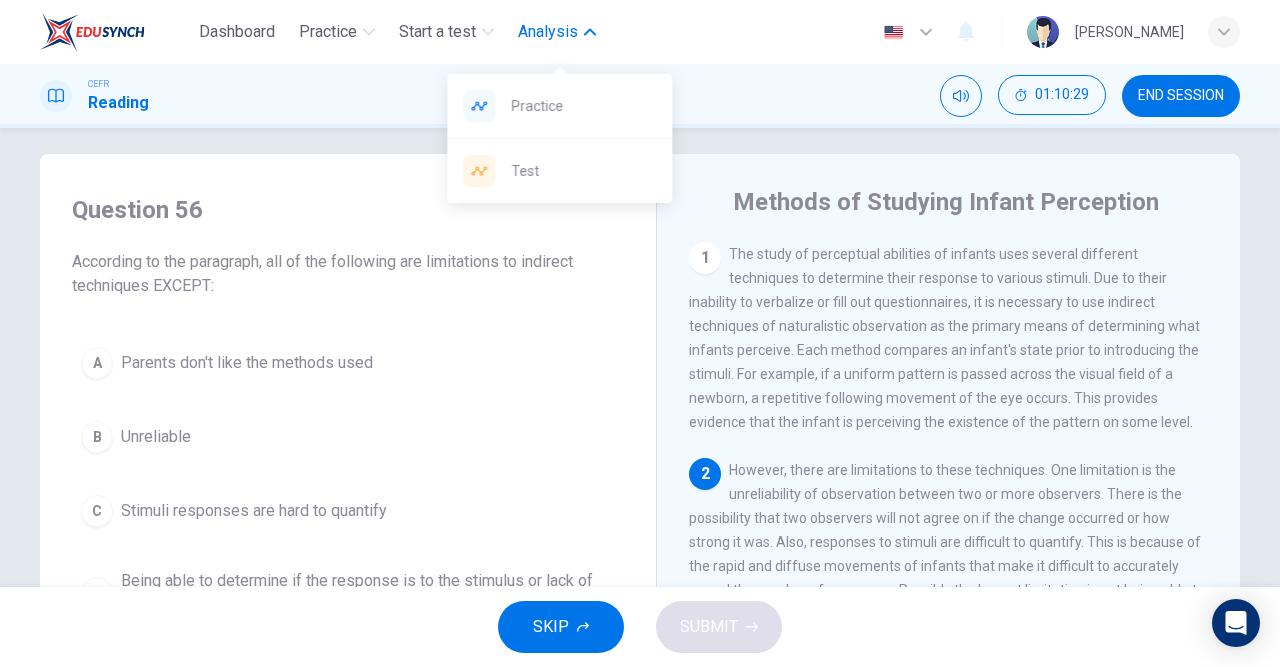 click on "Practice" at bounding box center [583, 106] 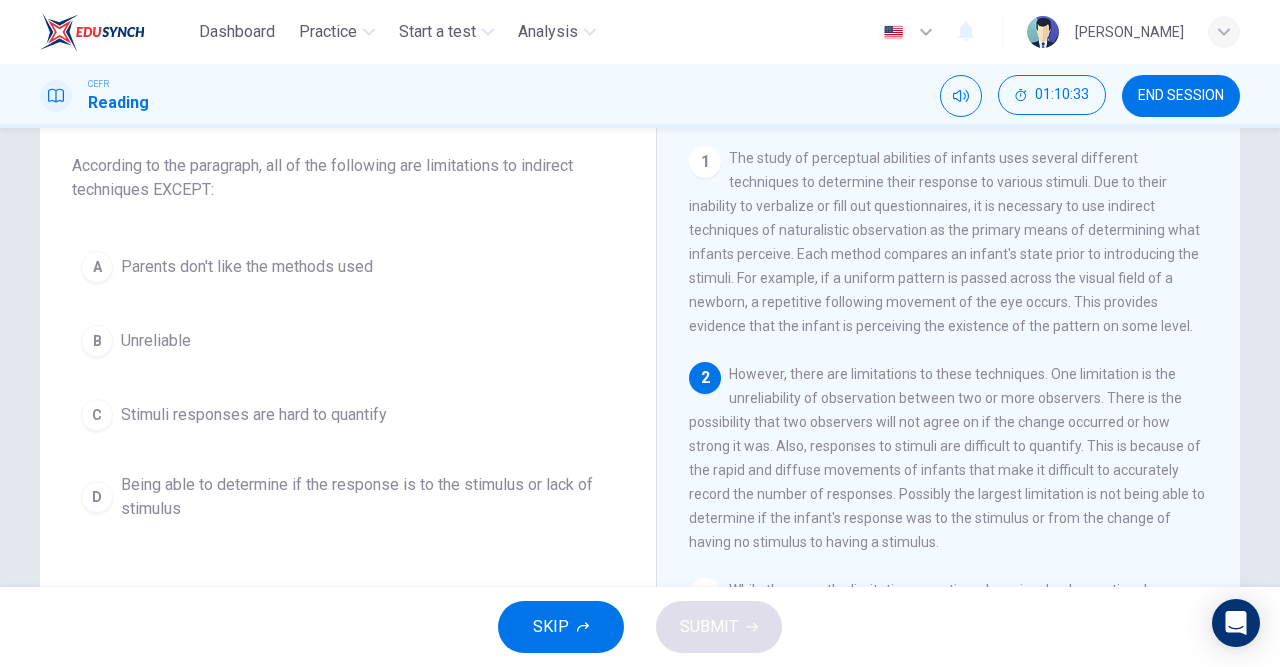 scroll, scrollTop: 128, scrollLeft: 0, axis: vertical 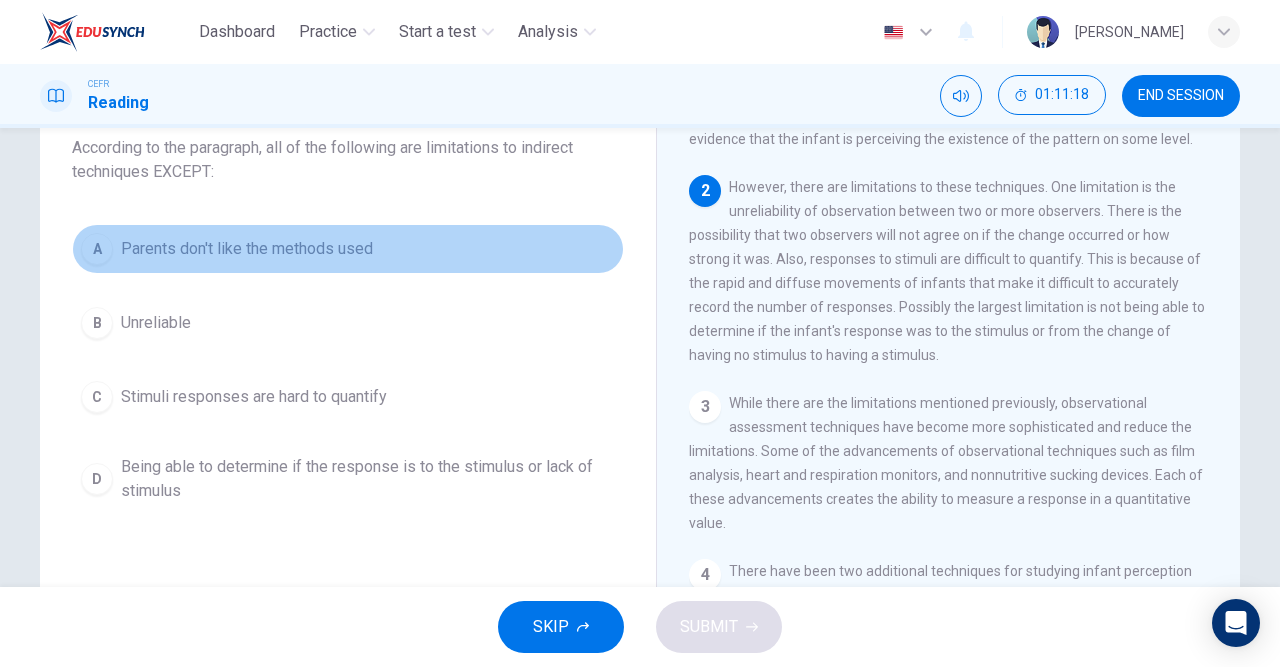 click on "Parents don't like the methods used" at bounding box center (247, 249) 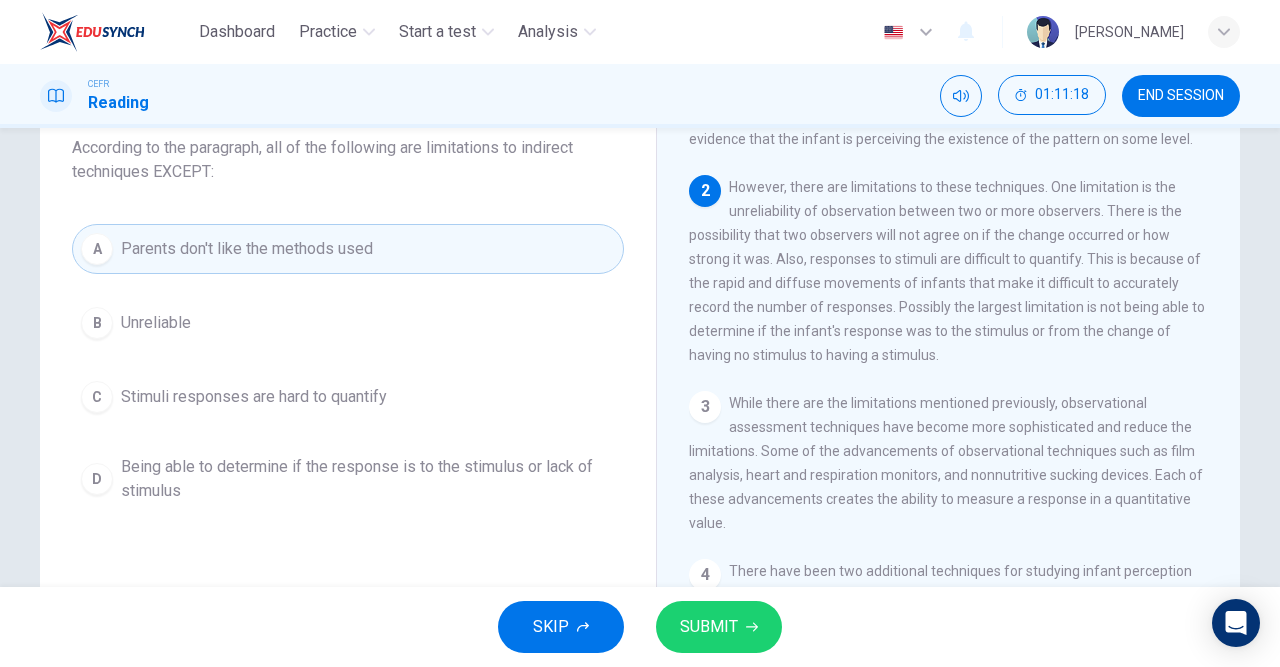 click on "SUBMIT" at bounding box center [709, 627] 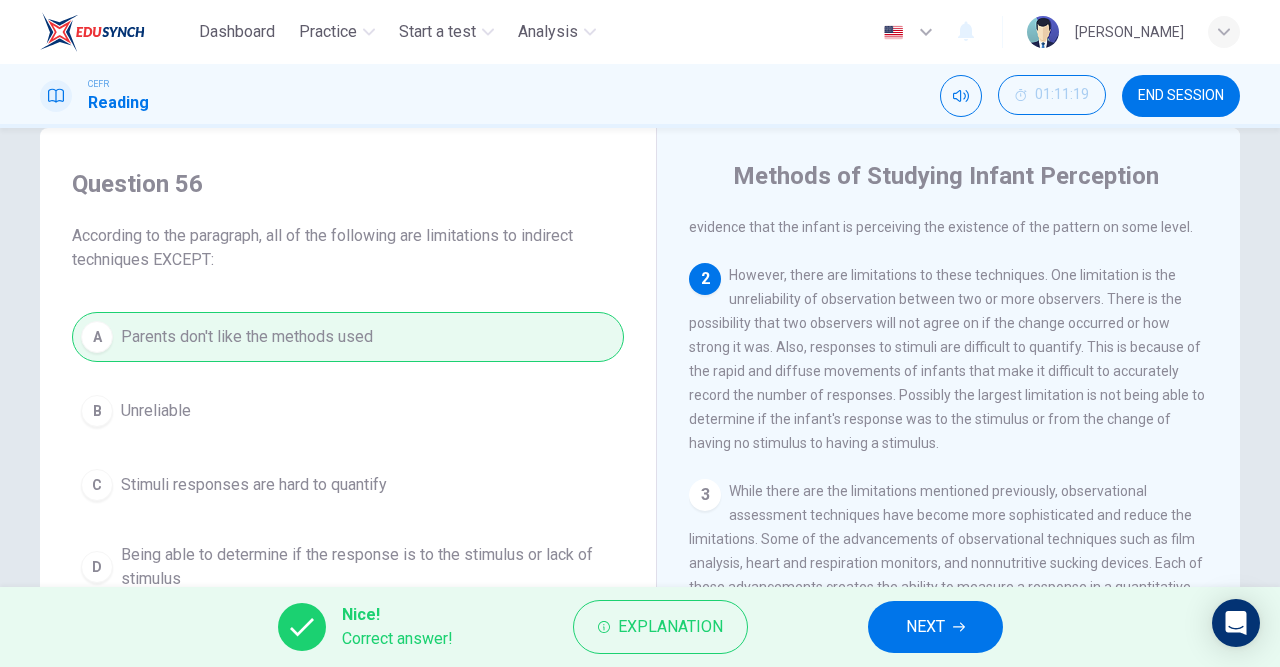 scroll, scrollTop: 1, scrollLeft: 0, axis: vertical 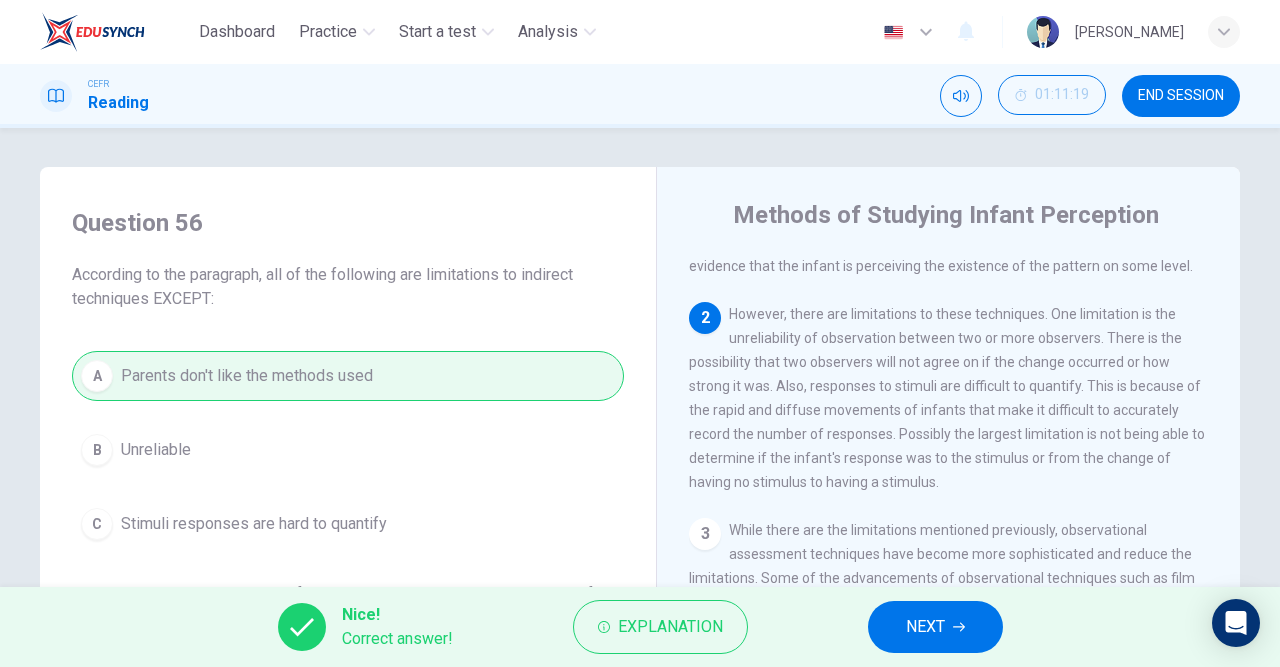 click on "NEXT" at bounding box center [925, 627] 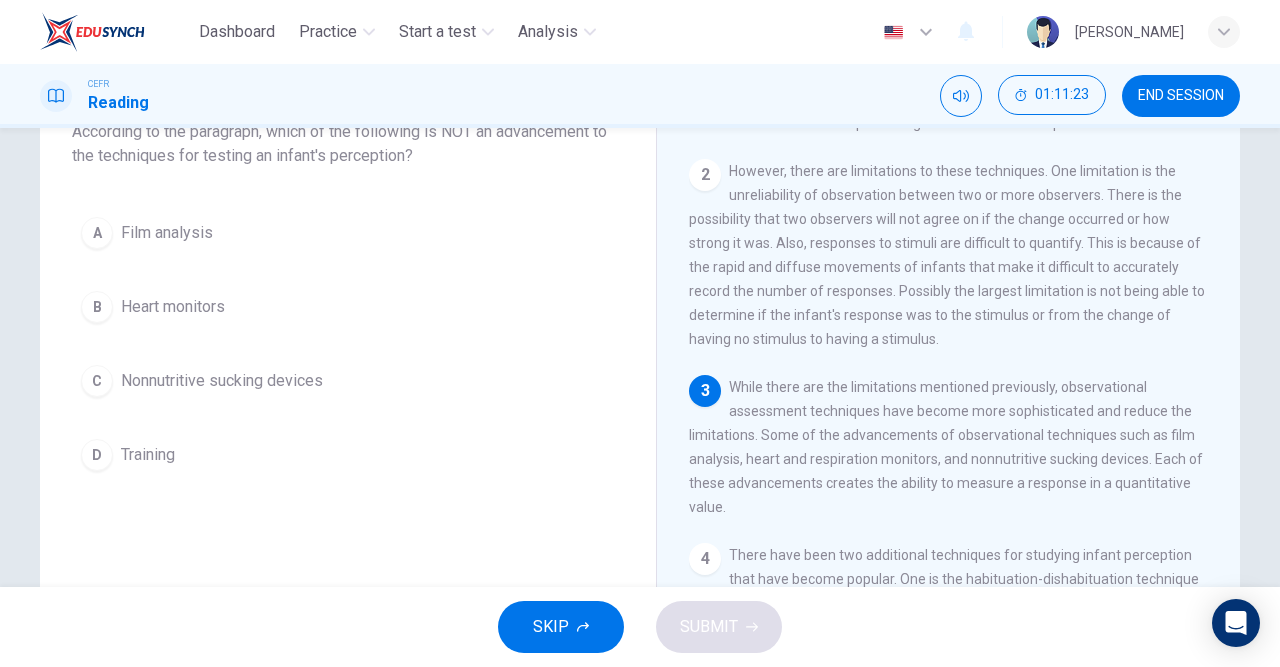scroll, scrollTop: 146, scrollLeft: 0, axis: vertical 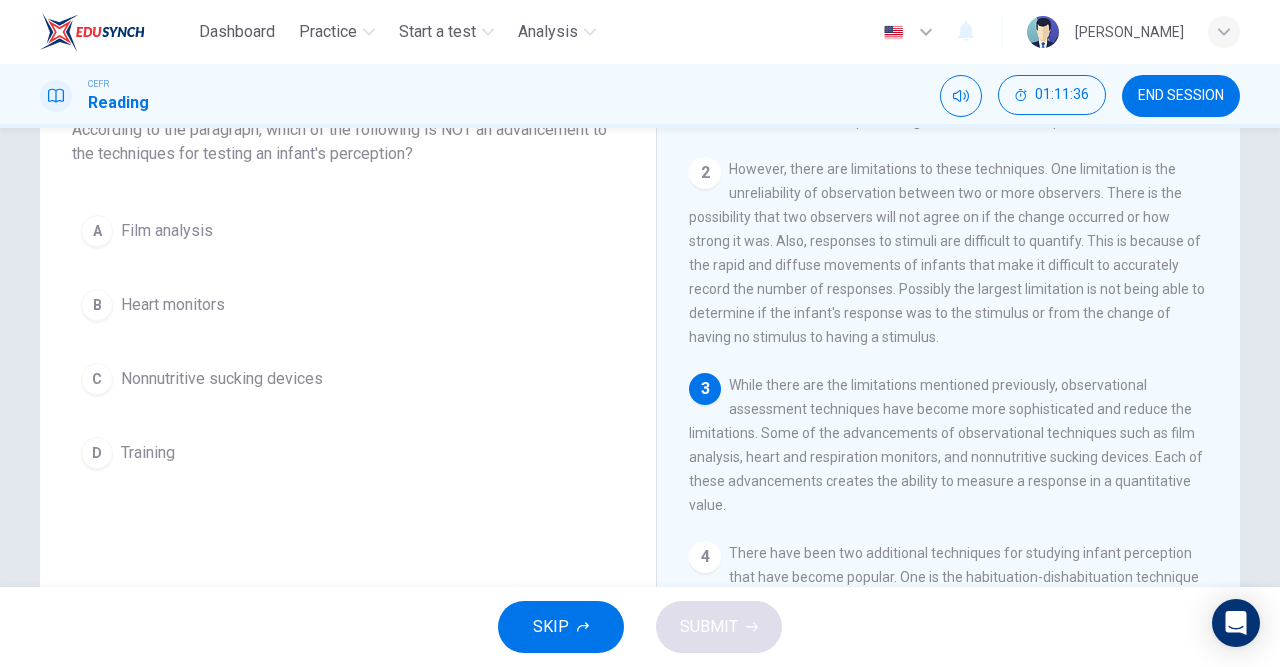 click on "D" at bounding box center [97, 453] 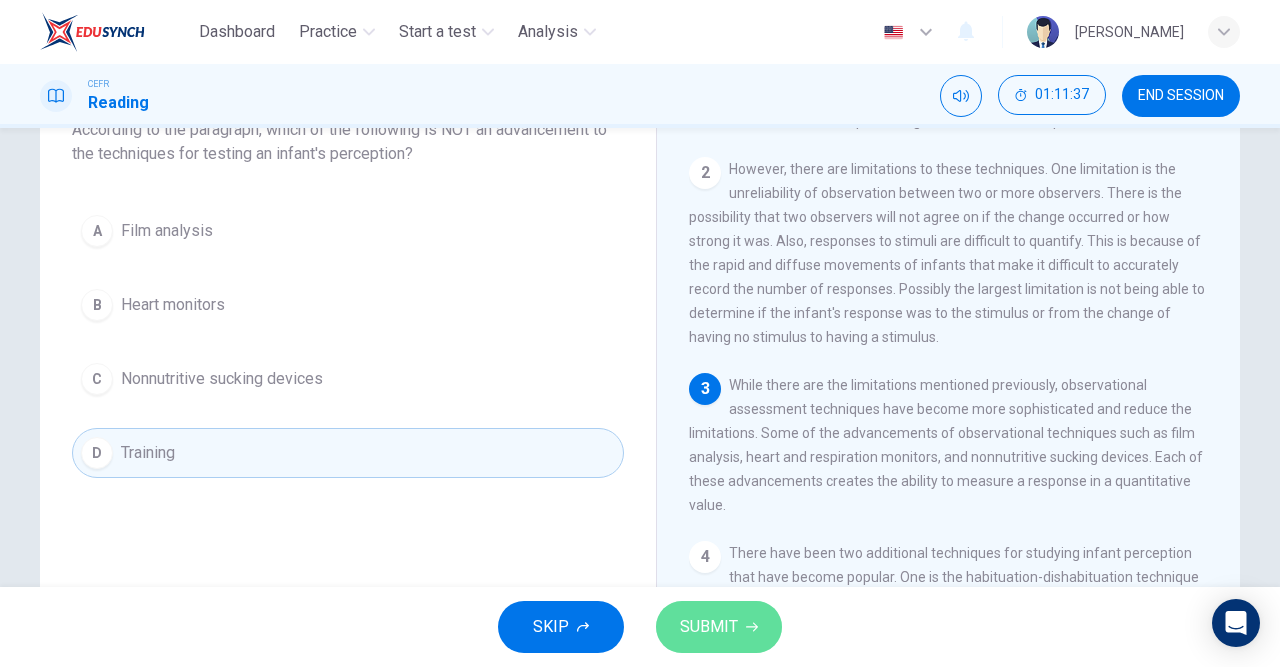 click on "SUBMIT" at bounding box center (709, 627) 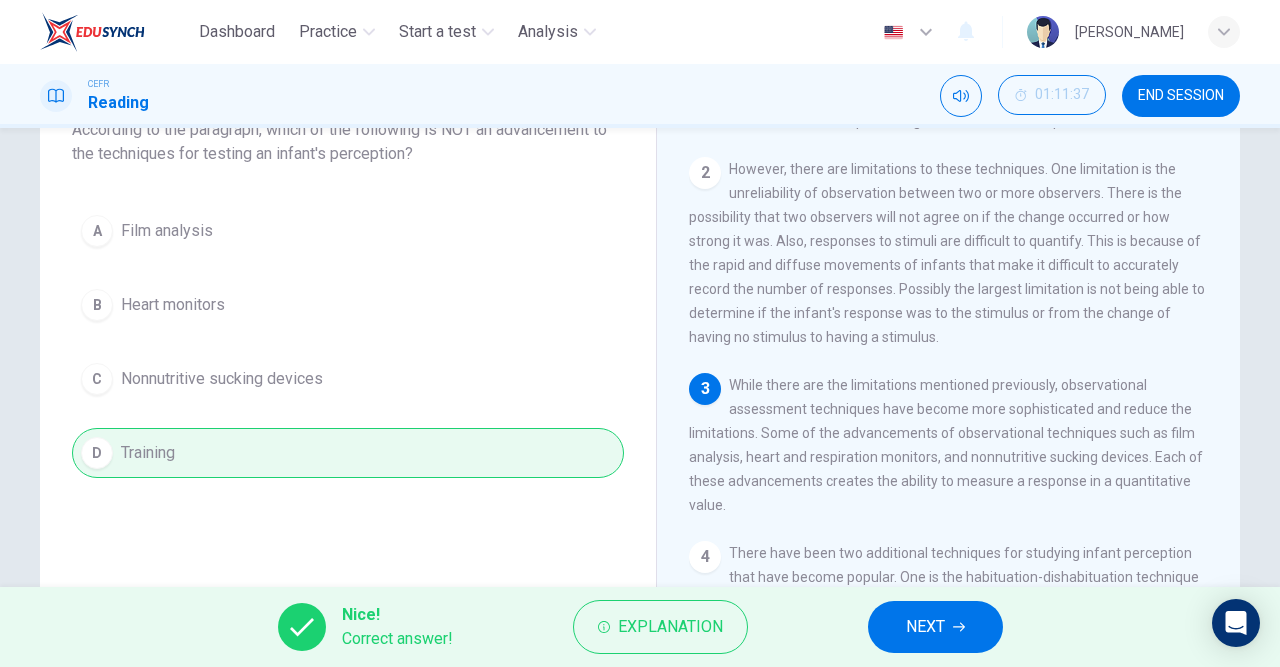 click on "NEXT" at bounding box center (925, 627) 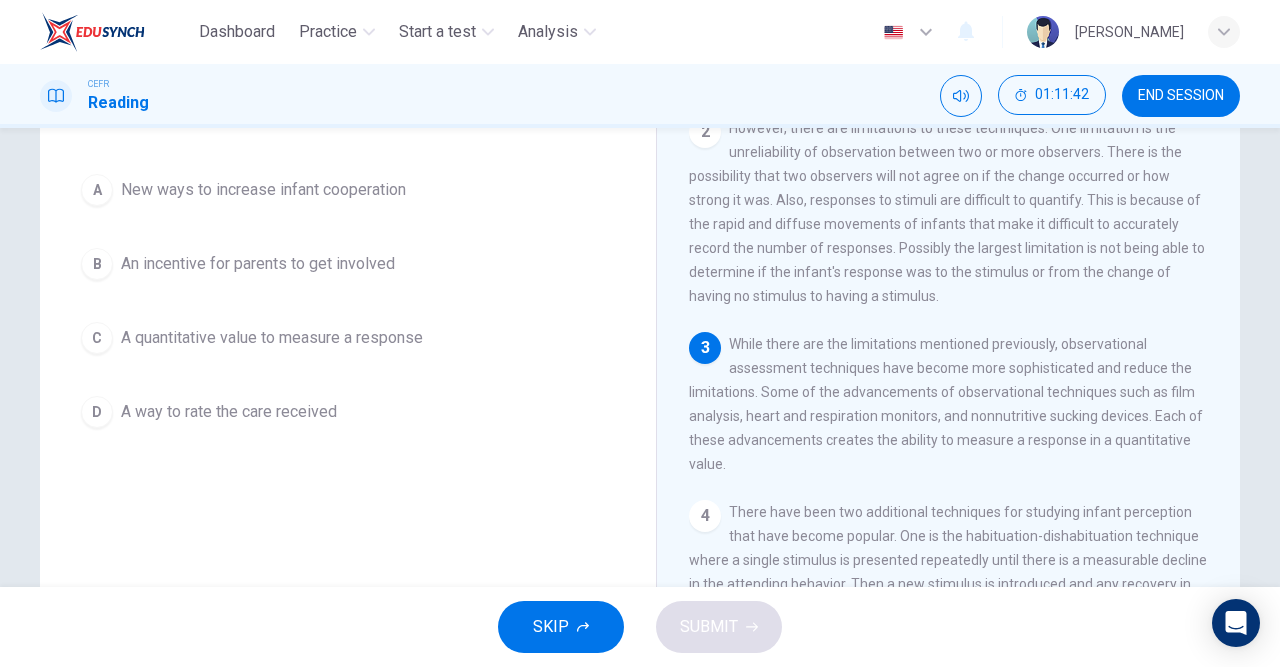 scroll, scrollTop: 188, scrollLeft: 0, axis: vertical 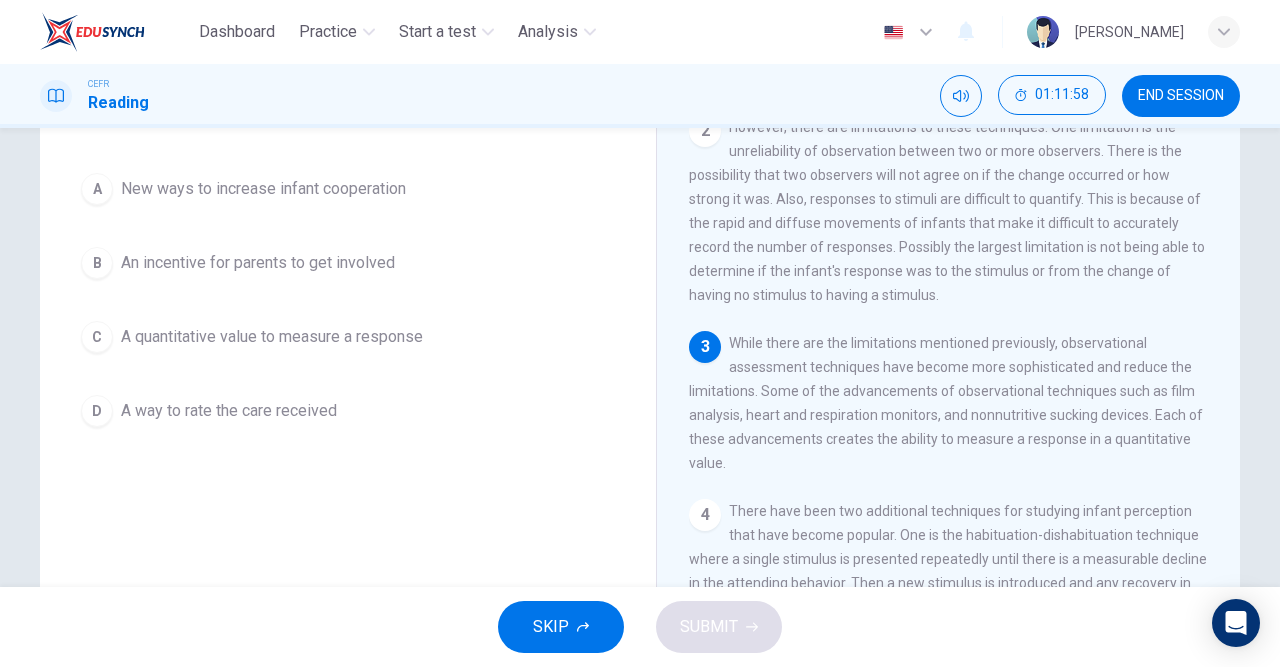 click on "C" at bounding box center (97, 337) 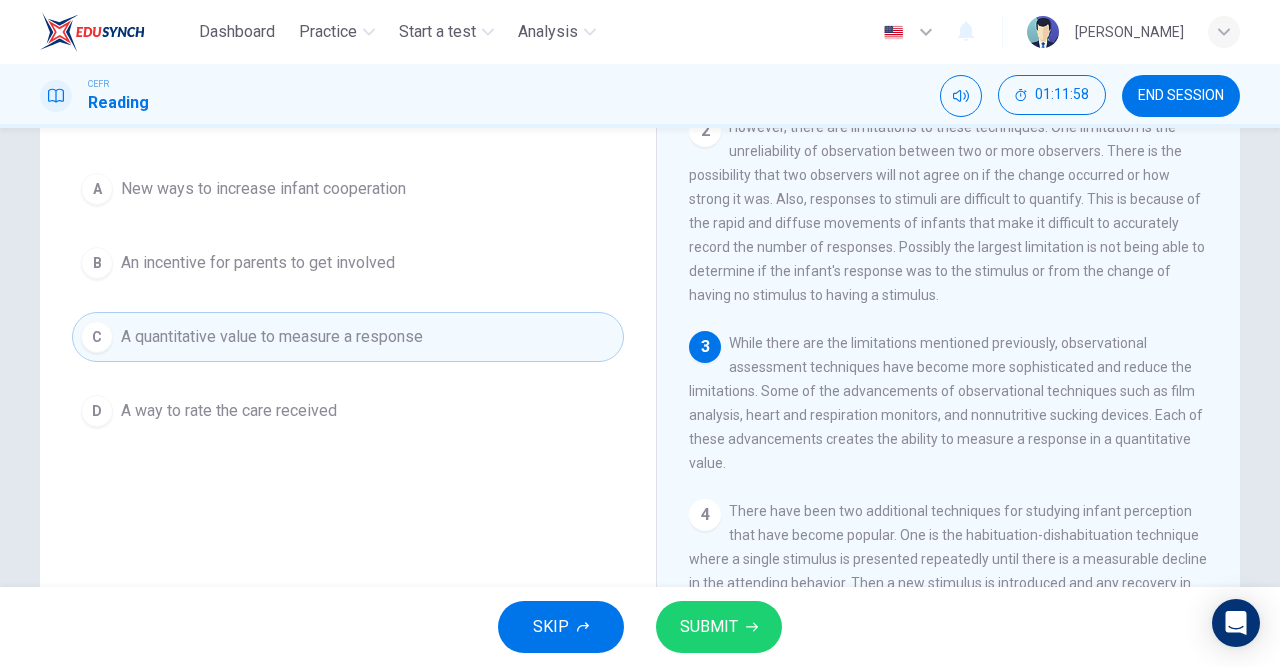 click on "SUBMIT" at bounding box center [709, 627] 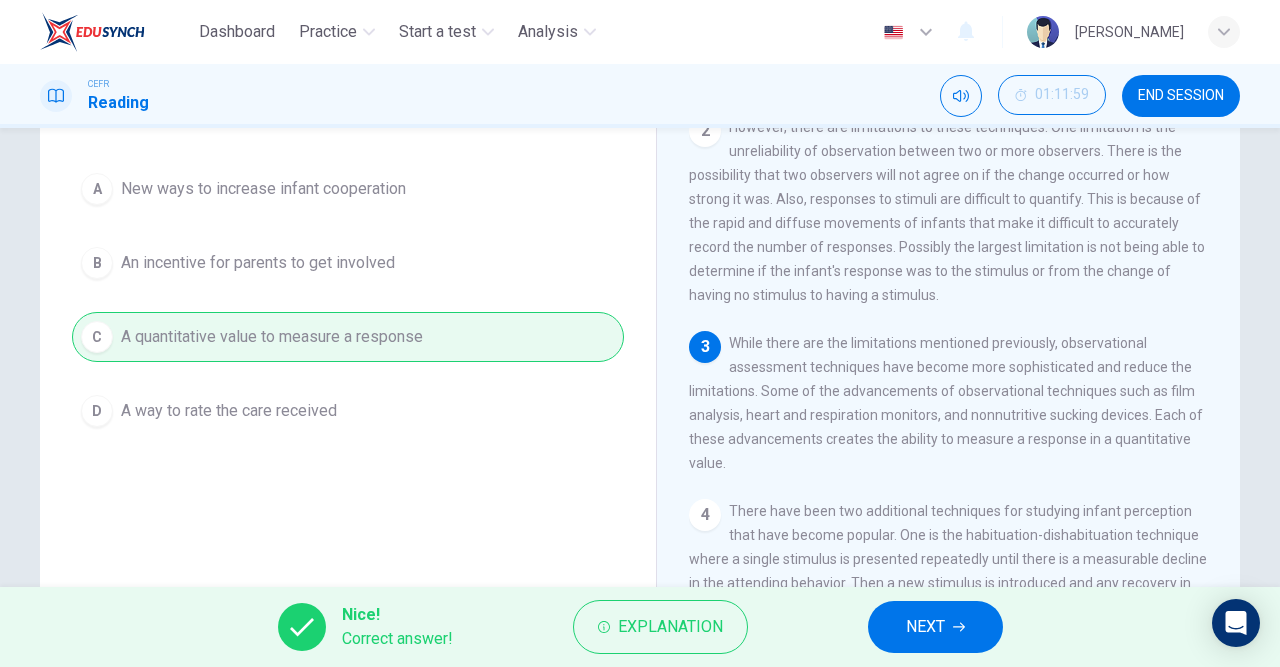 click on "NEXT" at bounding box center [935, 627] 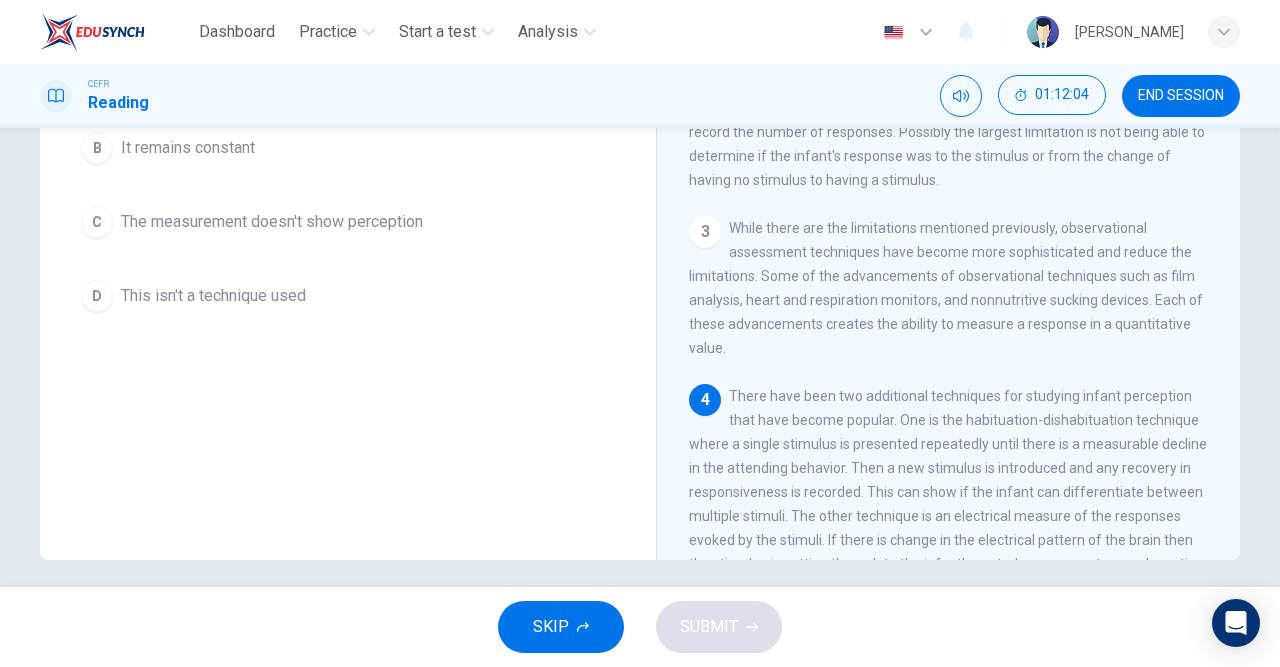 scroll, scrollTop: 316, scrollLeft: 0, axis: vertical 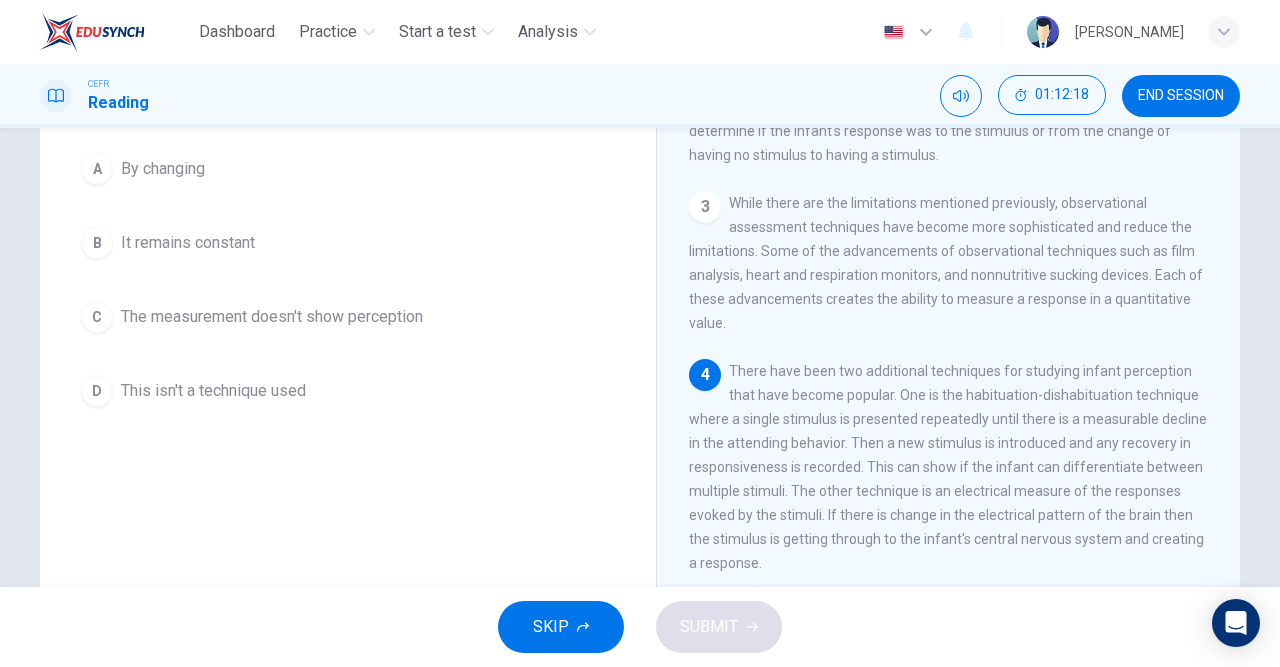 click on "A" at bounding box center (97, 169) 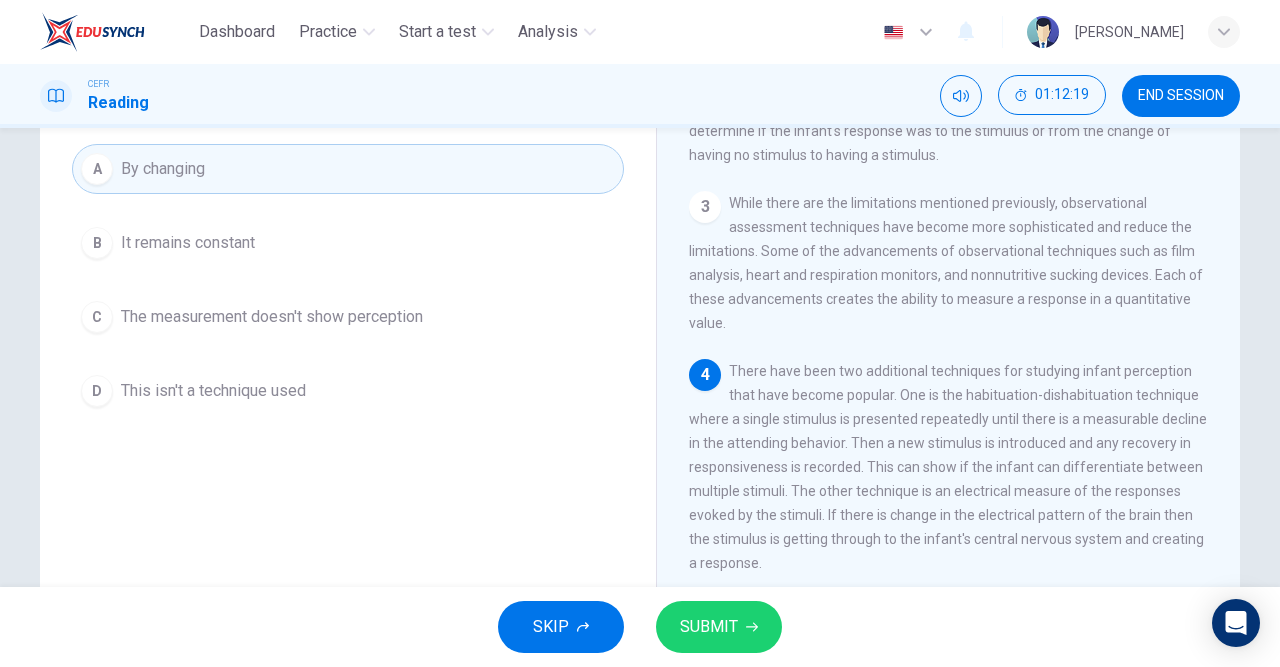 click on "SKIP SUBMIT" at bounding box center (640, 627) 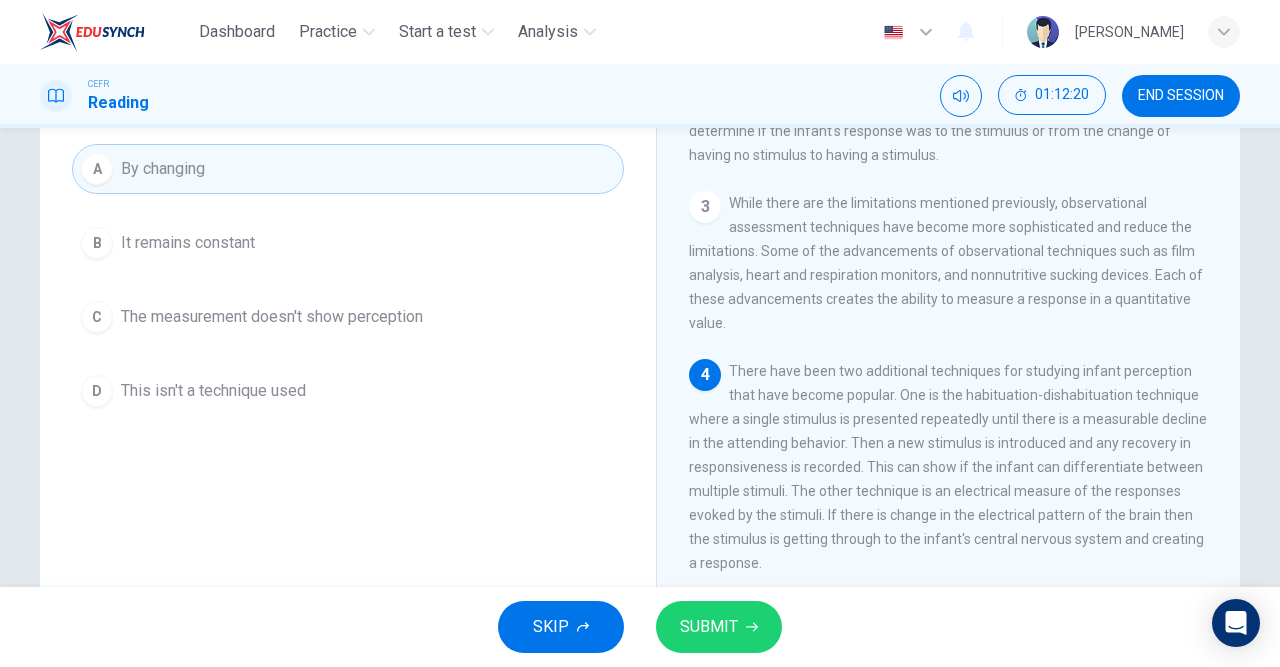 click on "SUBMIT" at bounding box center (719, 627) 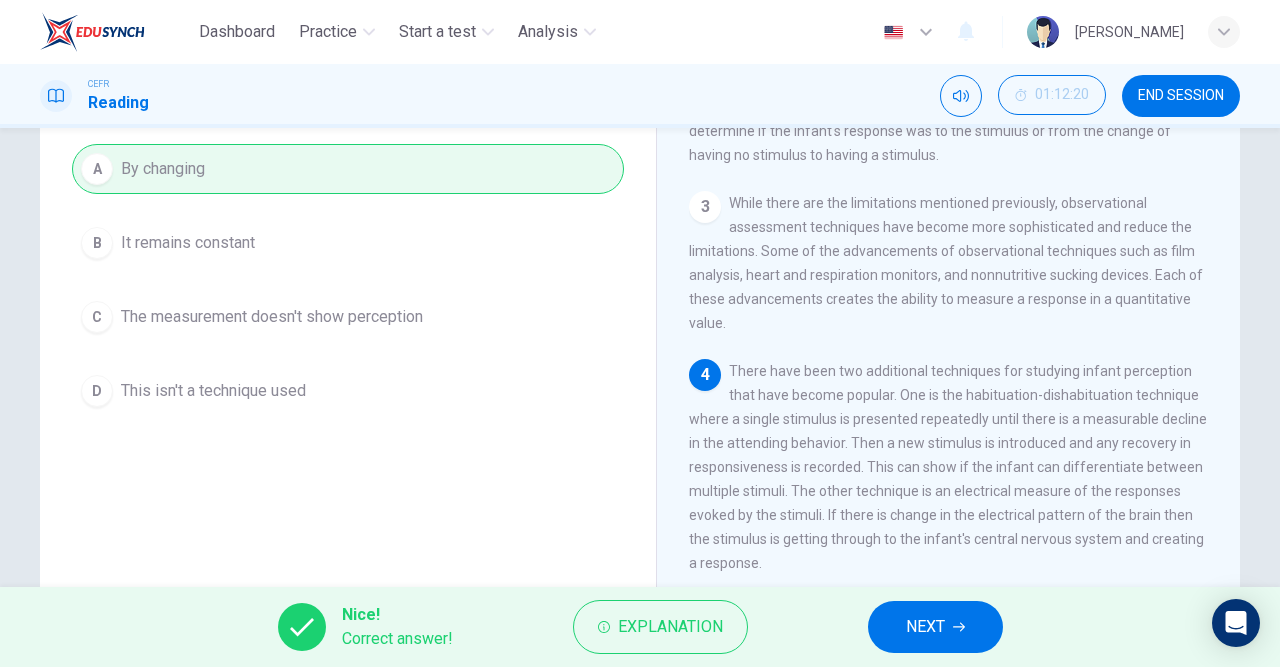 click on "NEXT" at bounding box center [925, 627] 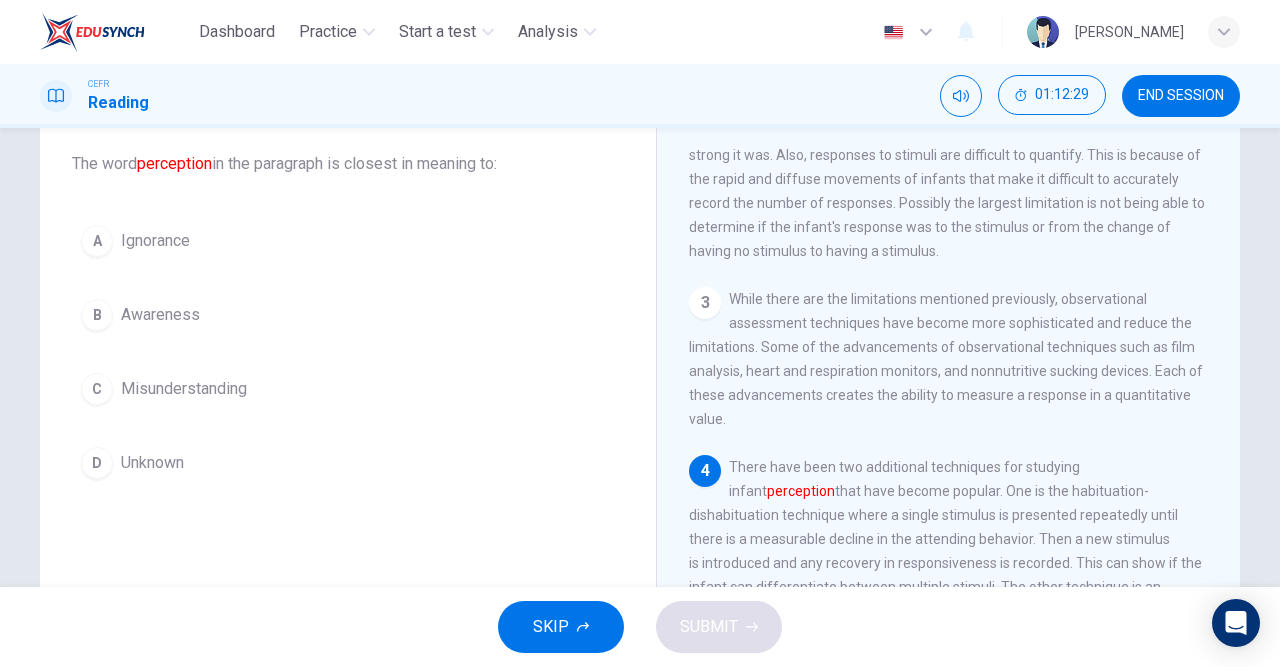 scroll, scrollTop: 118, scrollLeft: 0, axis: vertical 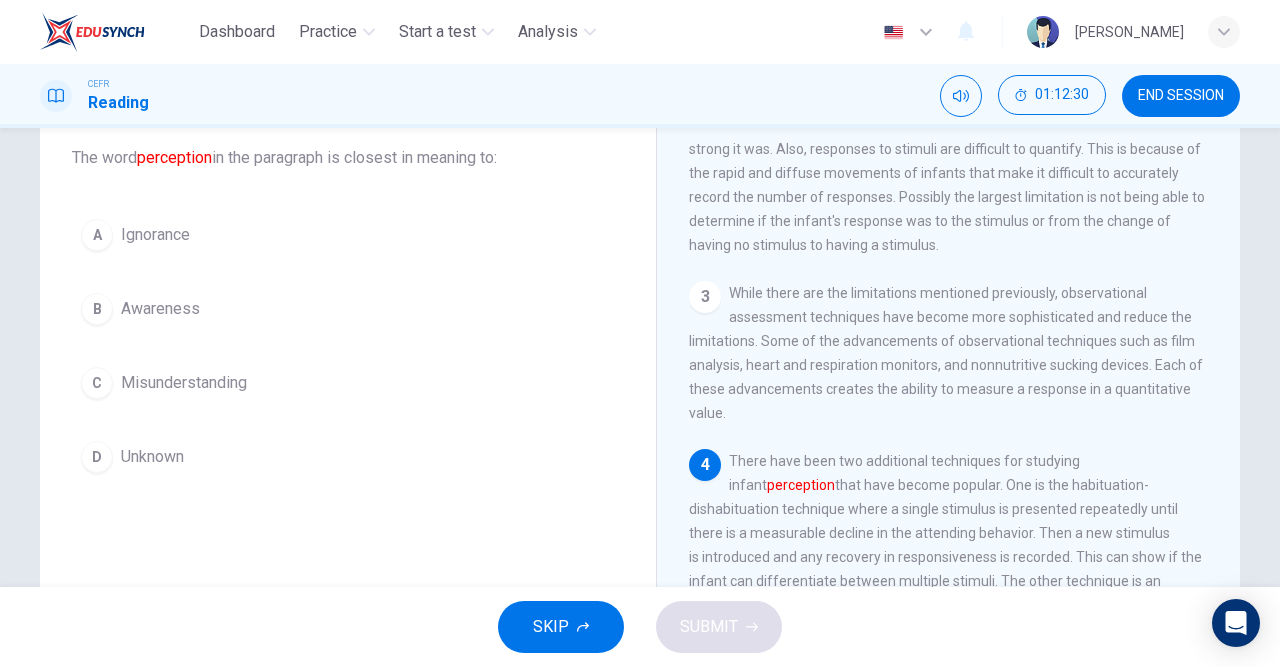click on "B" at bounding box center (97, 309) 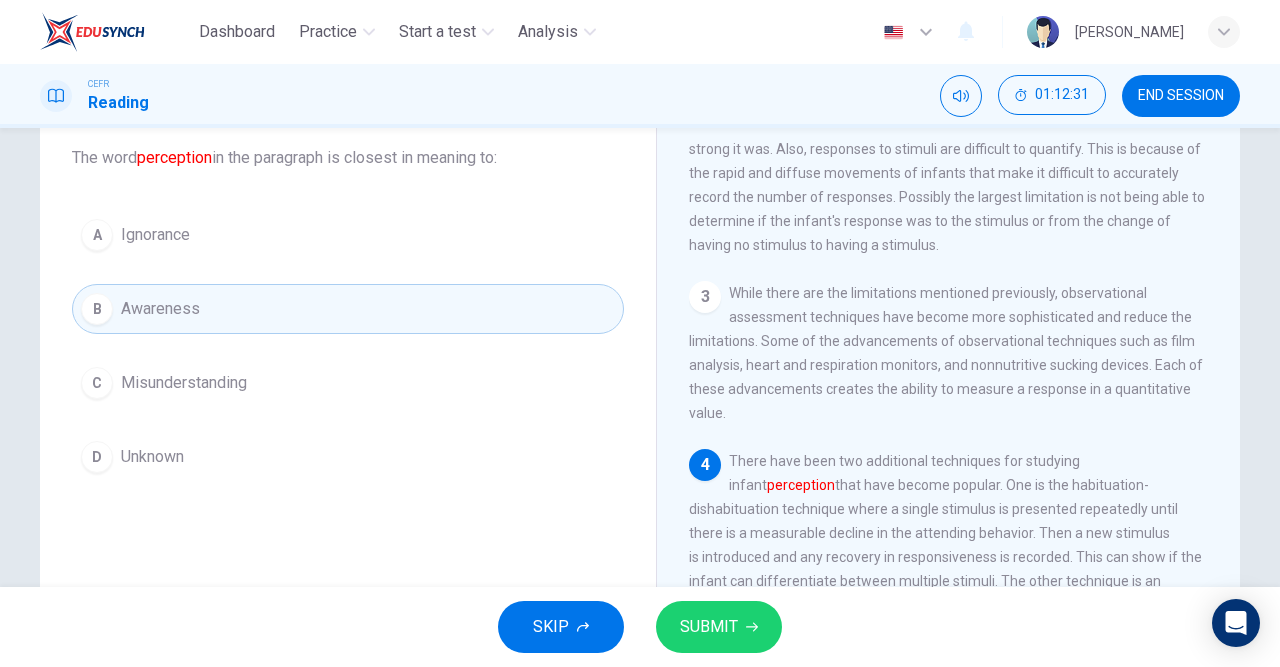 click 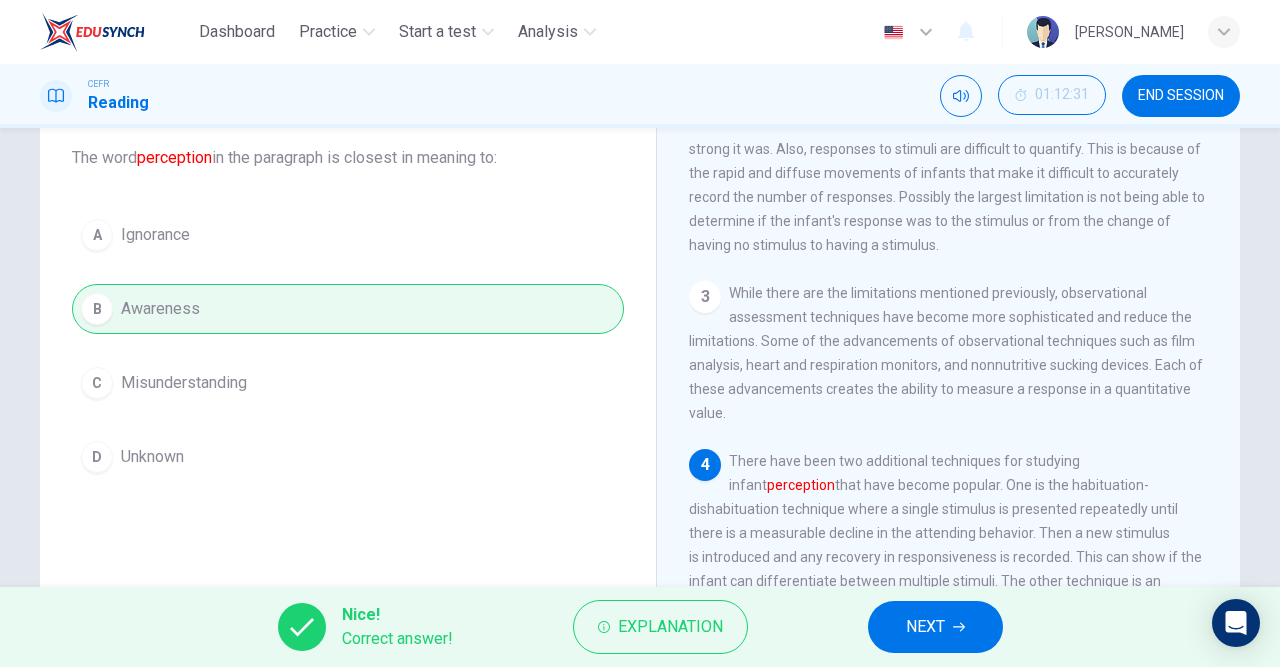 click on "NEXT" at bounding box center [925, 627] 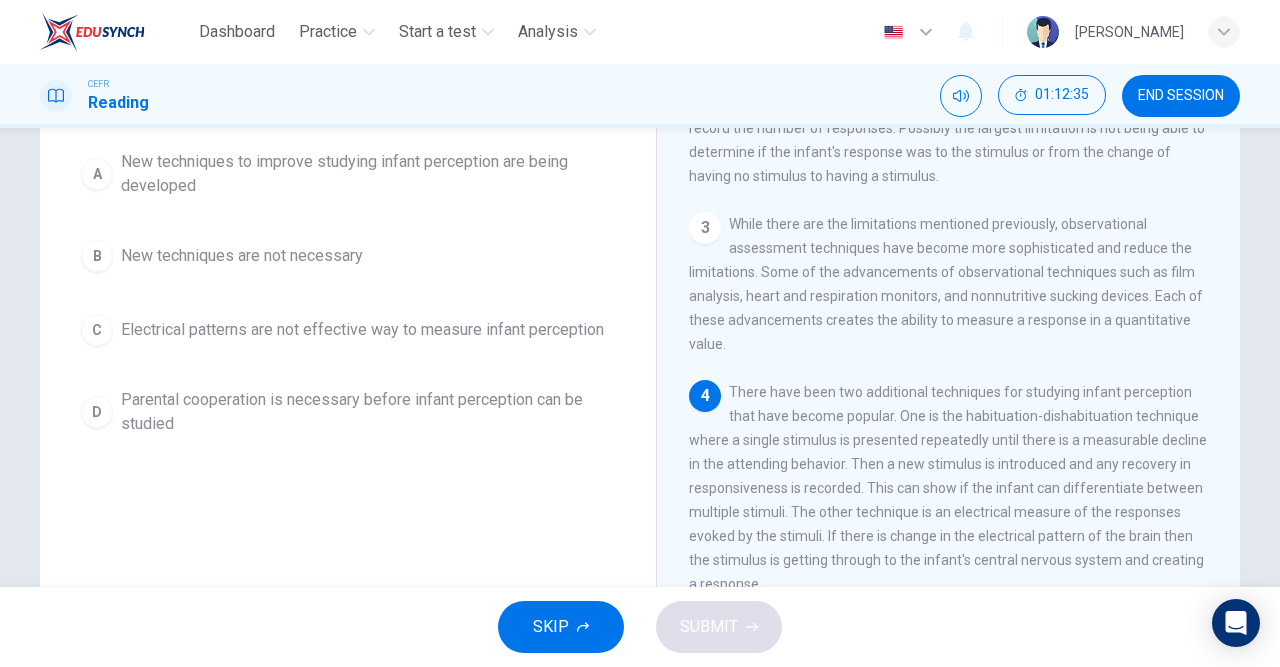 scroll, scrollTop: 192, scrollLeft: 0, axis: vertical 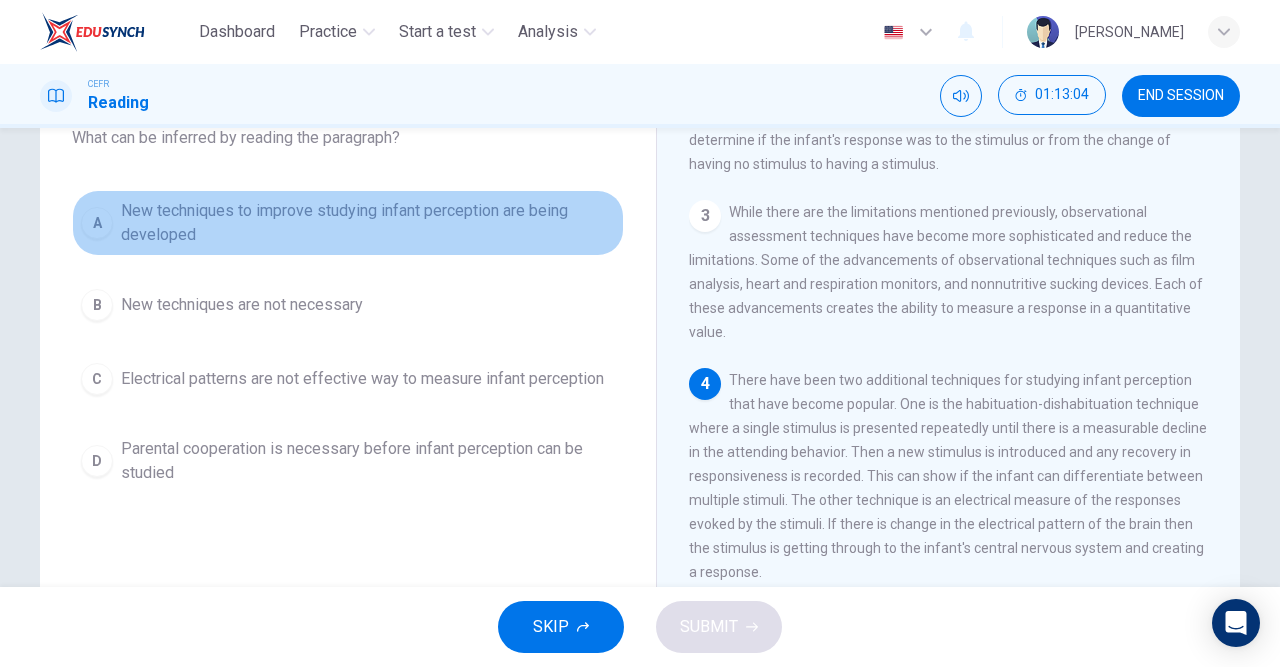 click on "A" at bounding box center [97, 223] 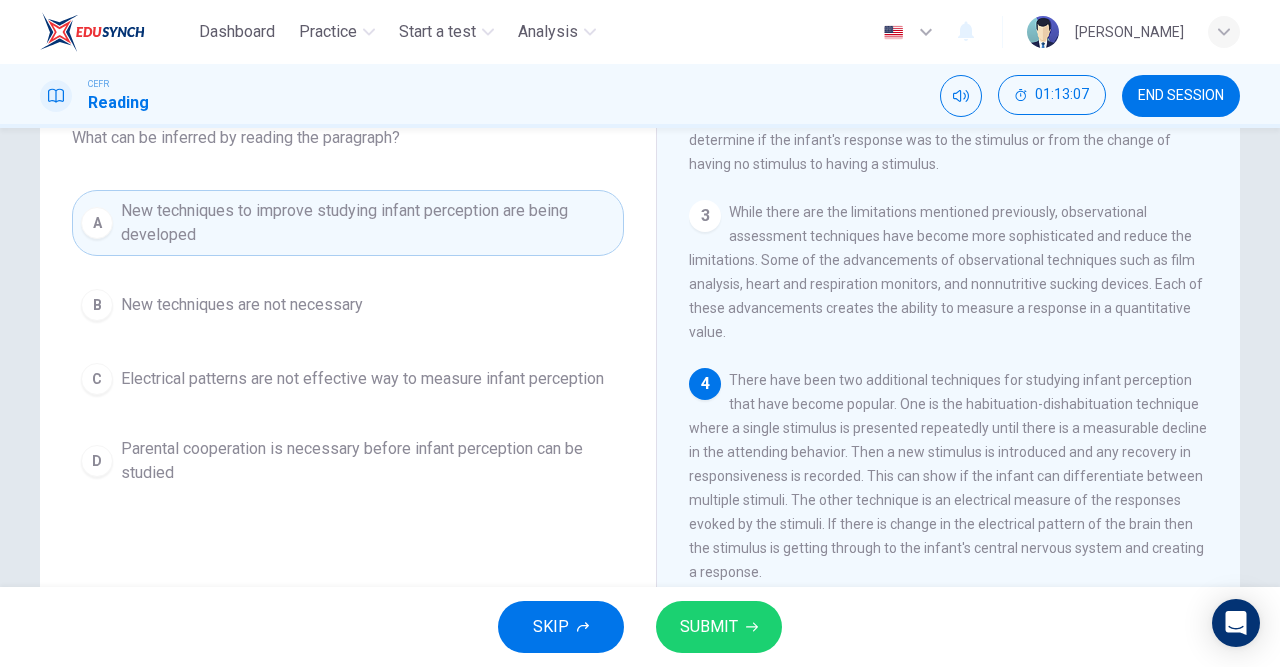 click on "SUBMIT" at bounding box center (709, 627) 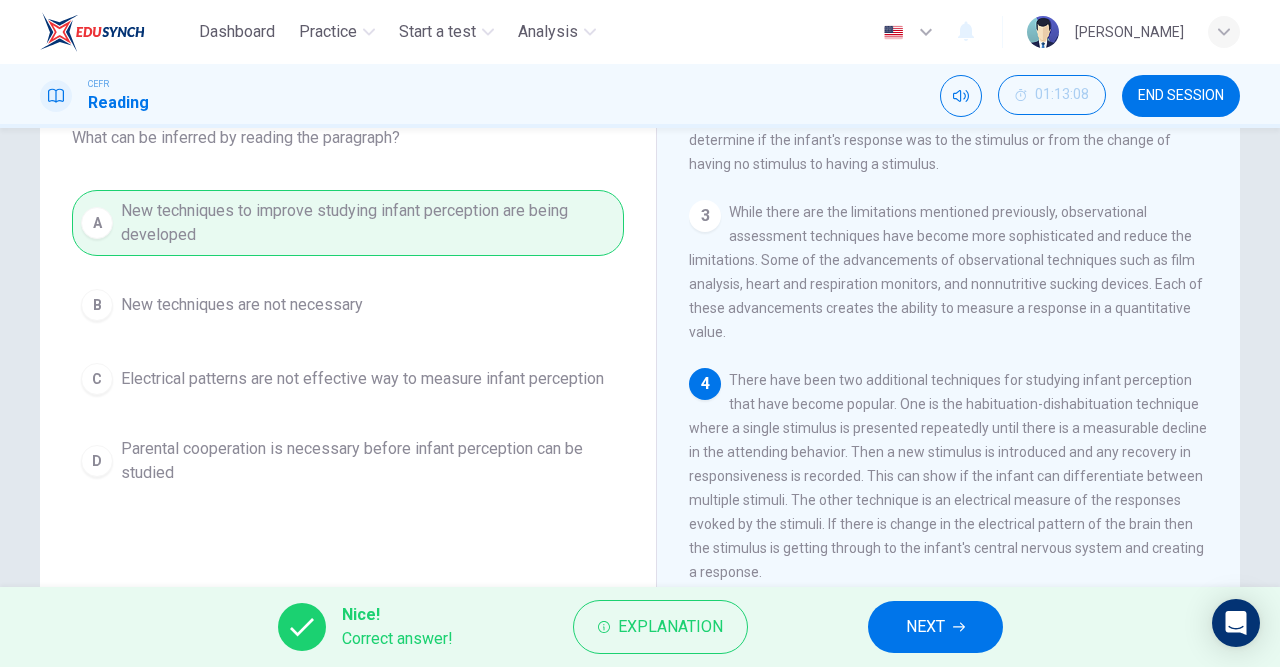 click on "NEXT" at bounding box center [925, 627] 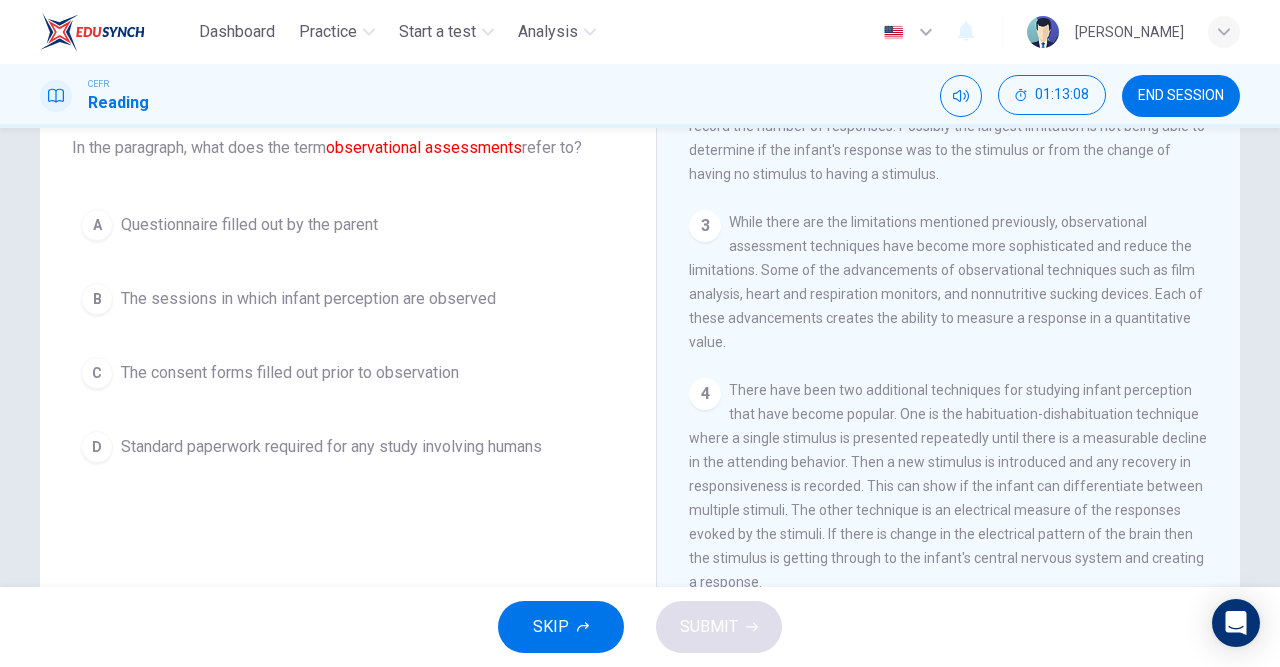 scroll, scrollTop: 129, scrollLeft: 0, axis: vertical 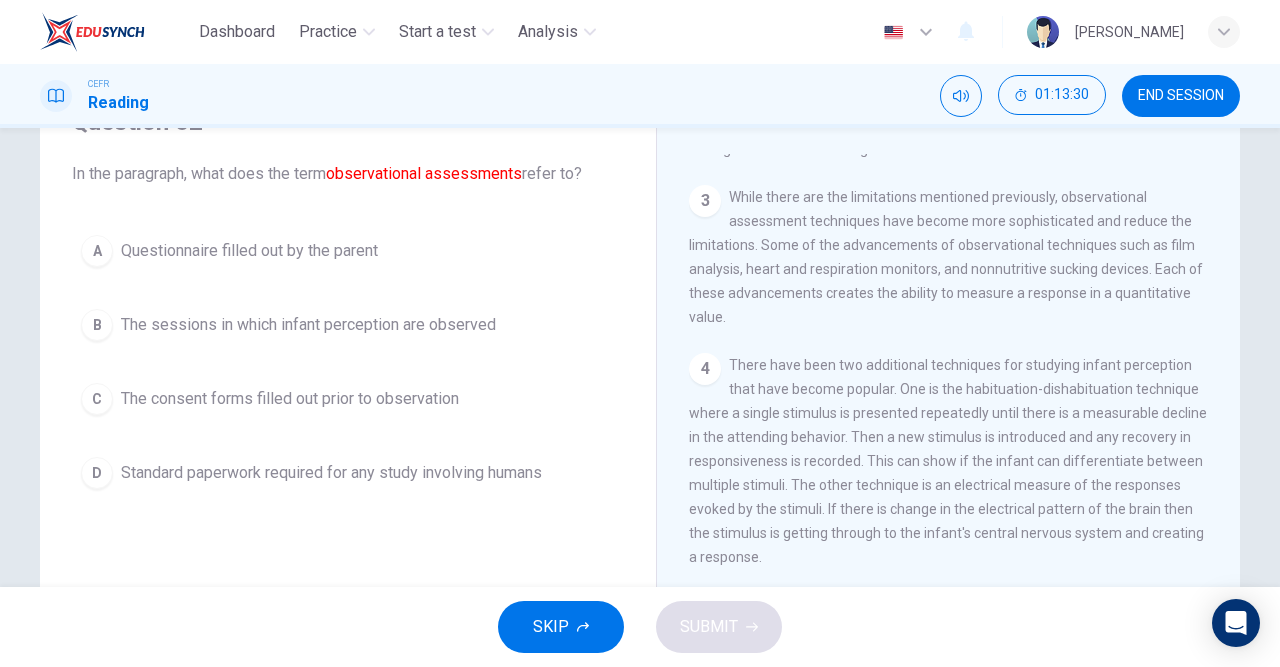 click on "A" at bounding box center (97, 251) 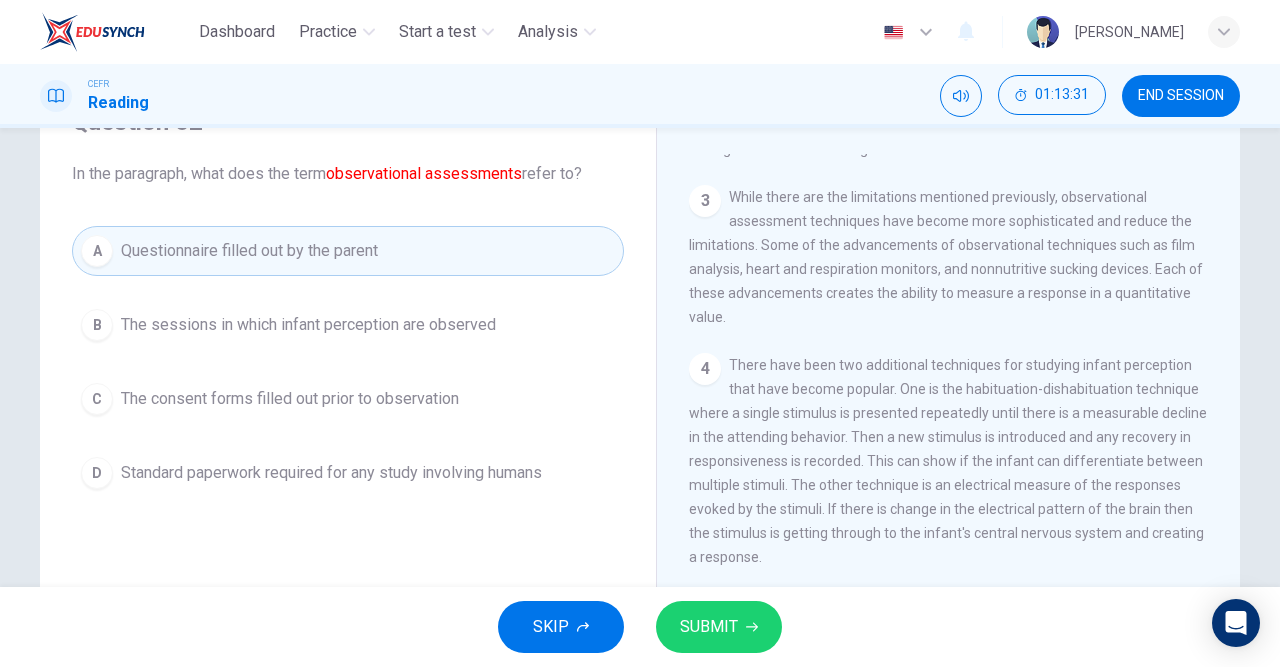 click on "SUBMIT" at bounding box center (719, 627) 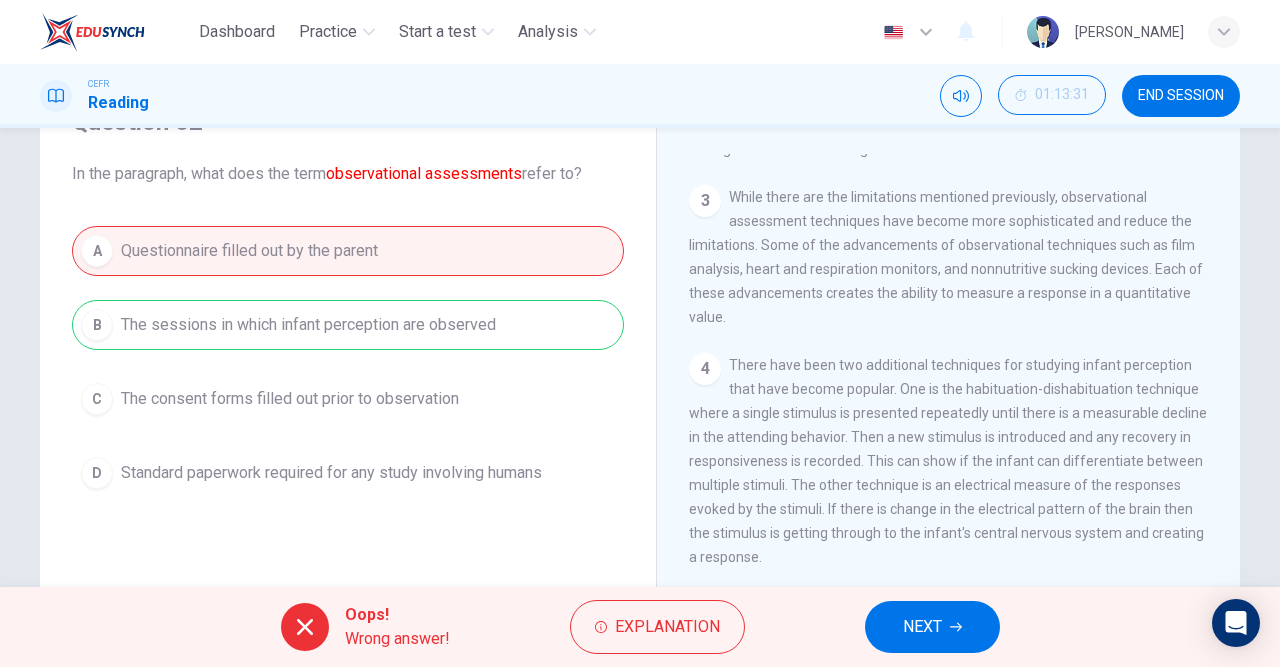 click on "NEXT" at bounding box center [922, 627] 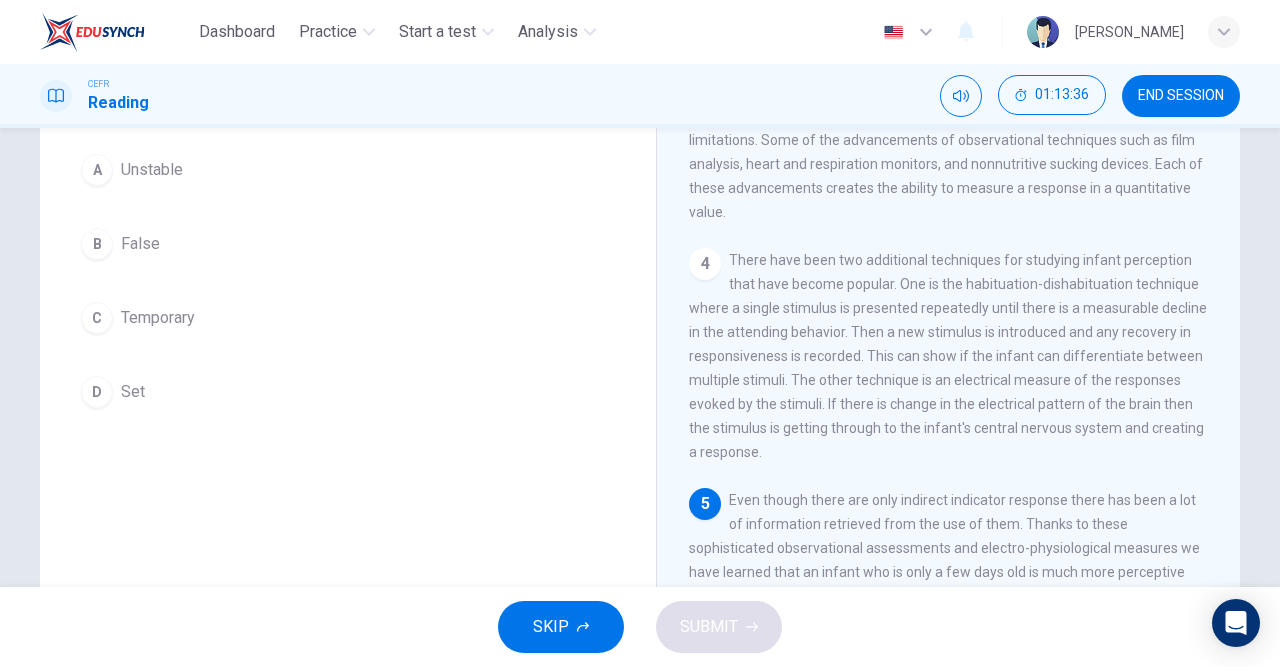 scroll, scrollTop: 179, scrollLeft: 0, axis: vertical 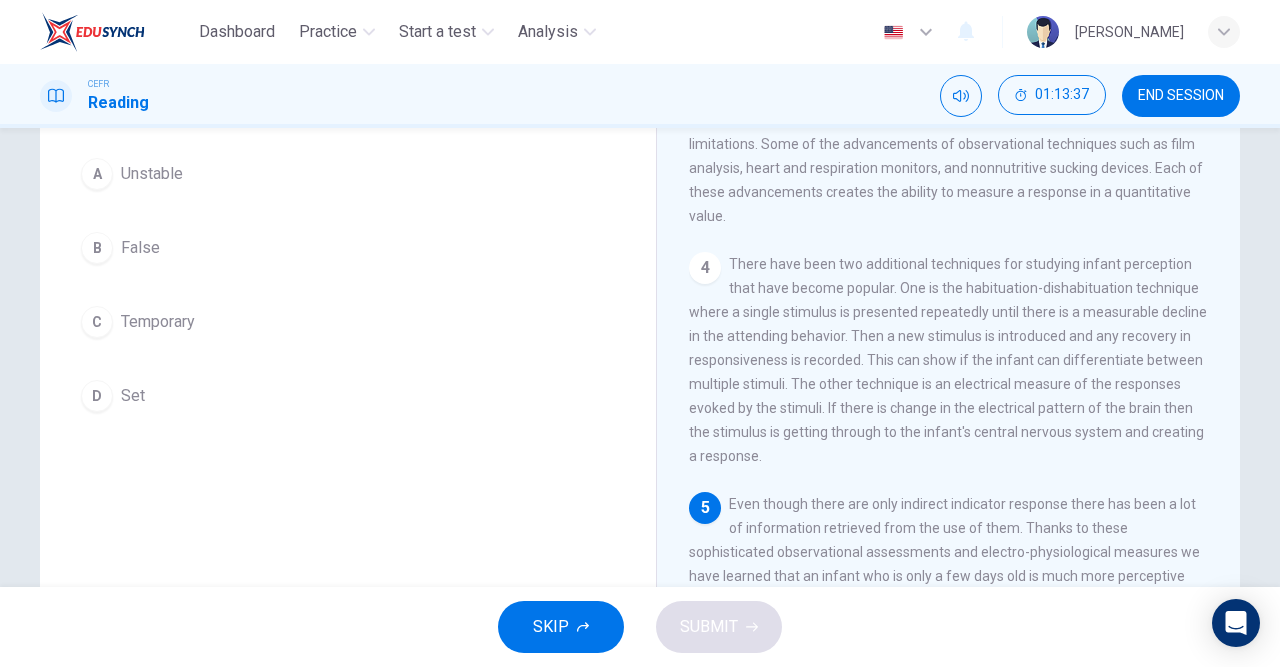 click on "D" at bounding box center [97, 396] 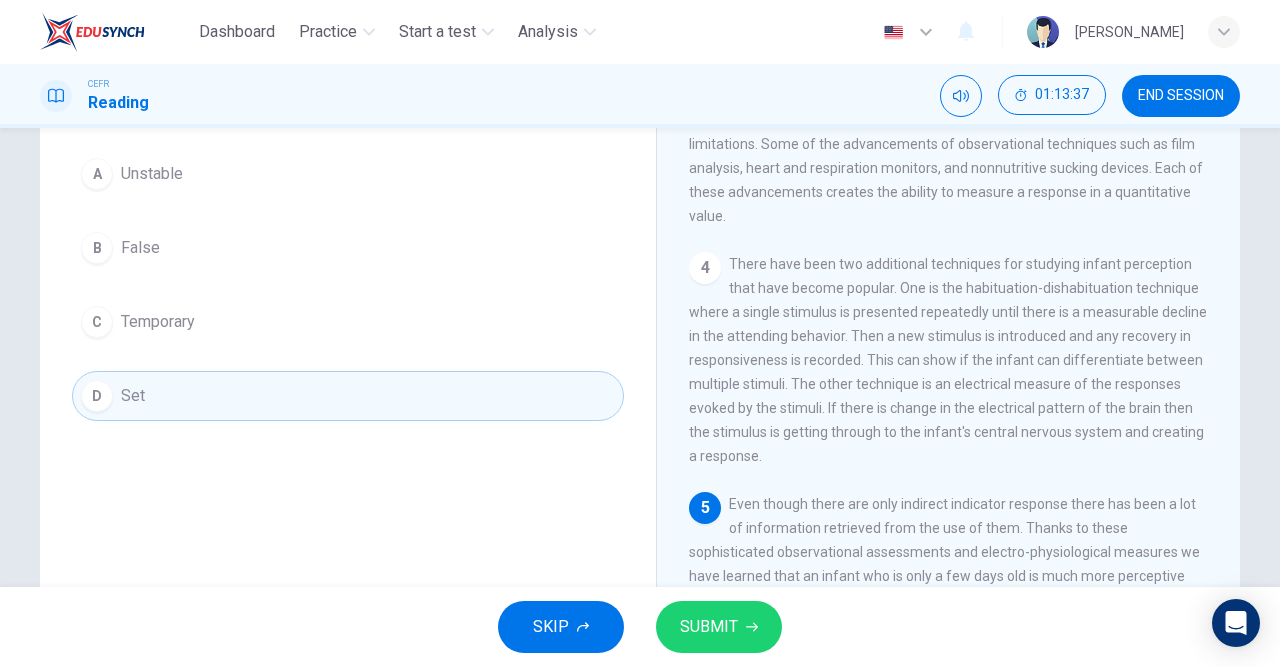 click on "SUBMIT" at bounding box center (719, 627) 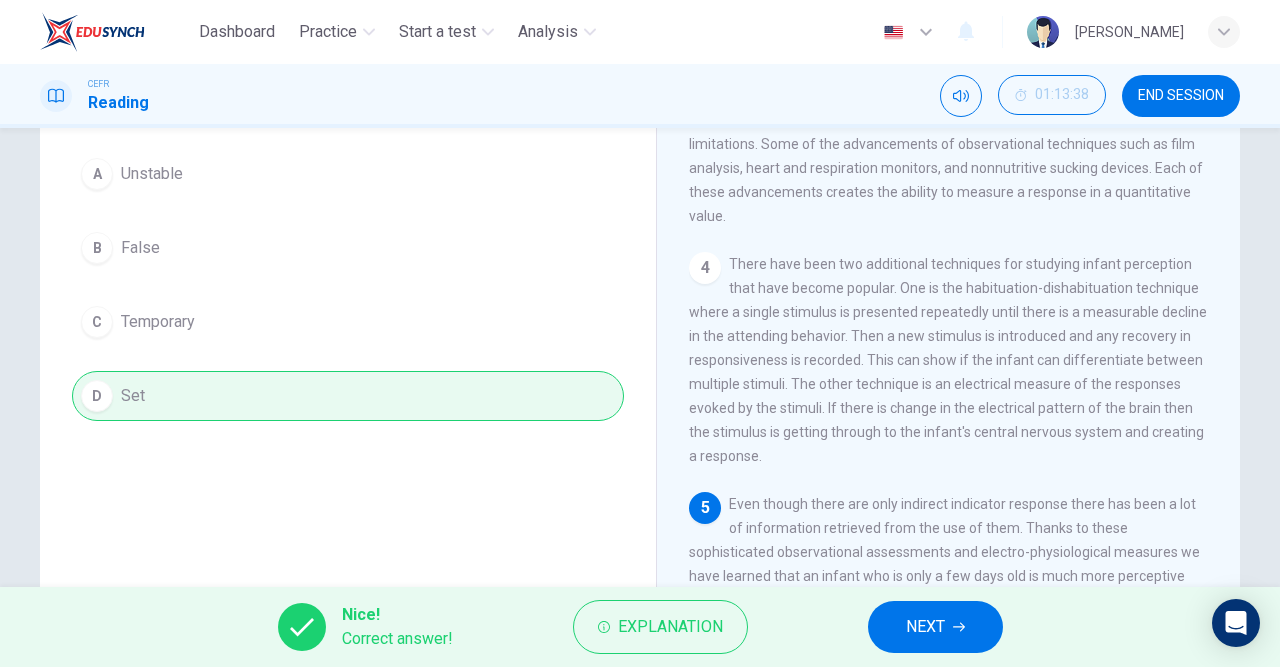 click on "NEXT" at bounding box center (935, 627) 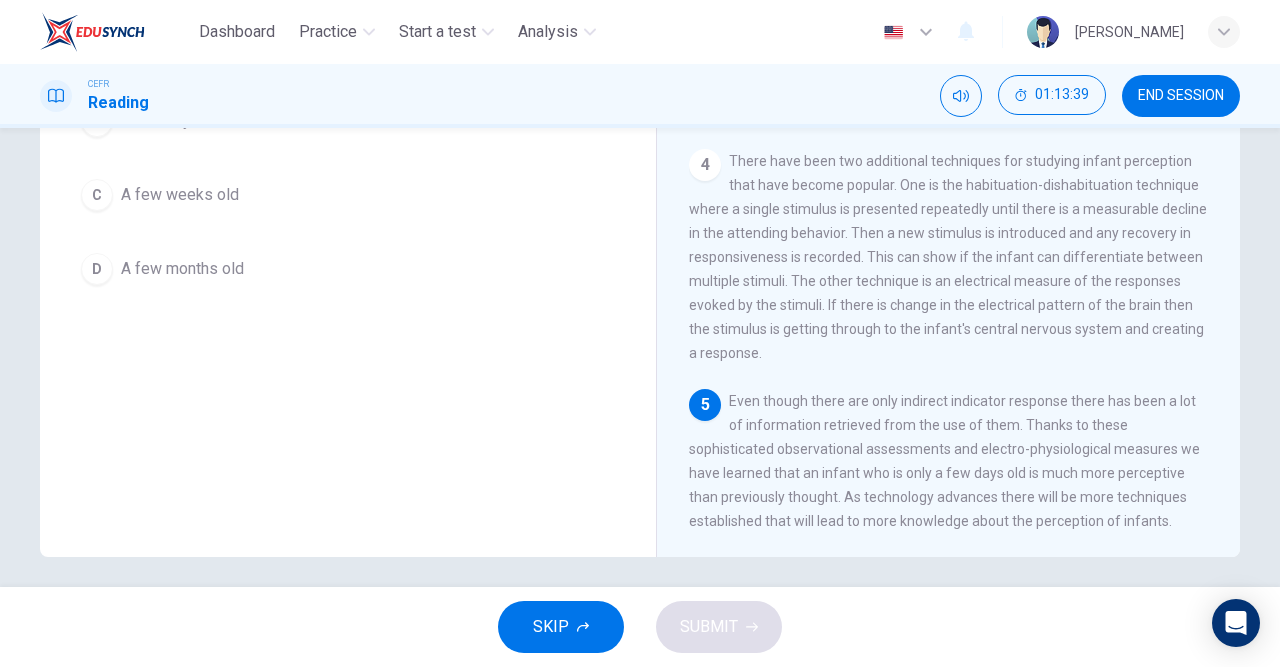 scroll, scrollTop: 316, scrollLeft: 0, axis: vertical 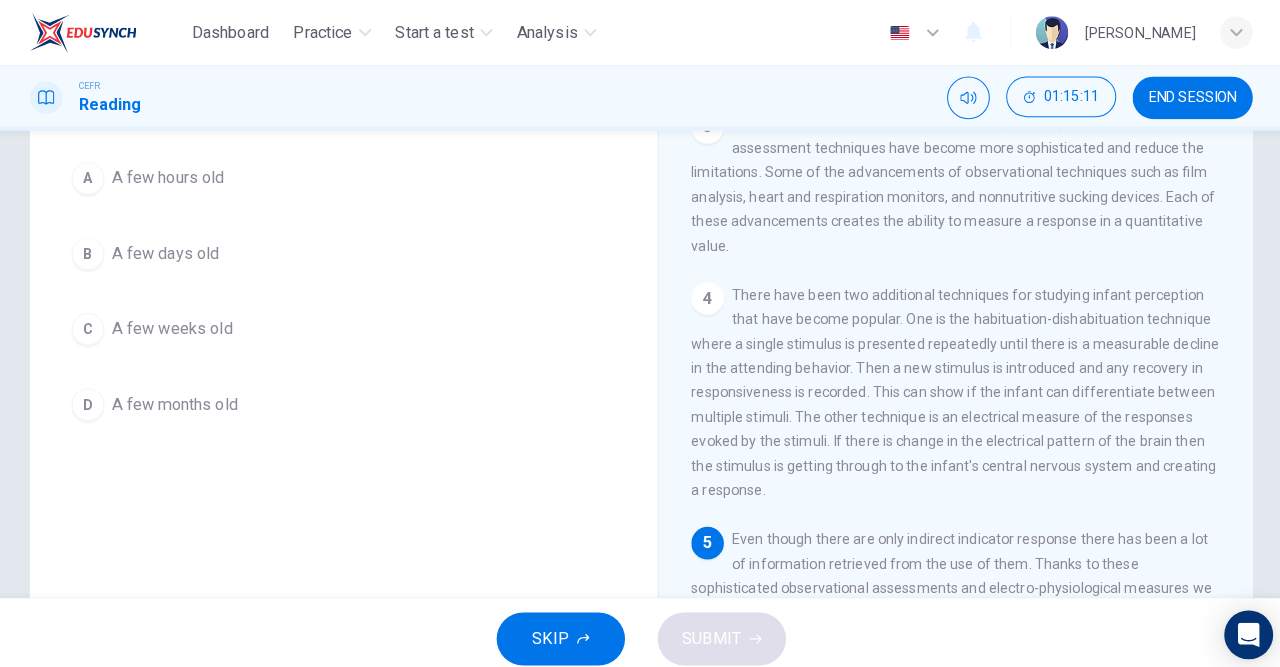 click on "B" at bounding box center [97, 249] 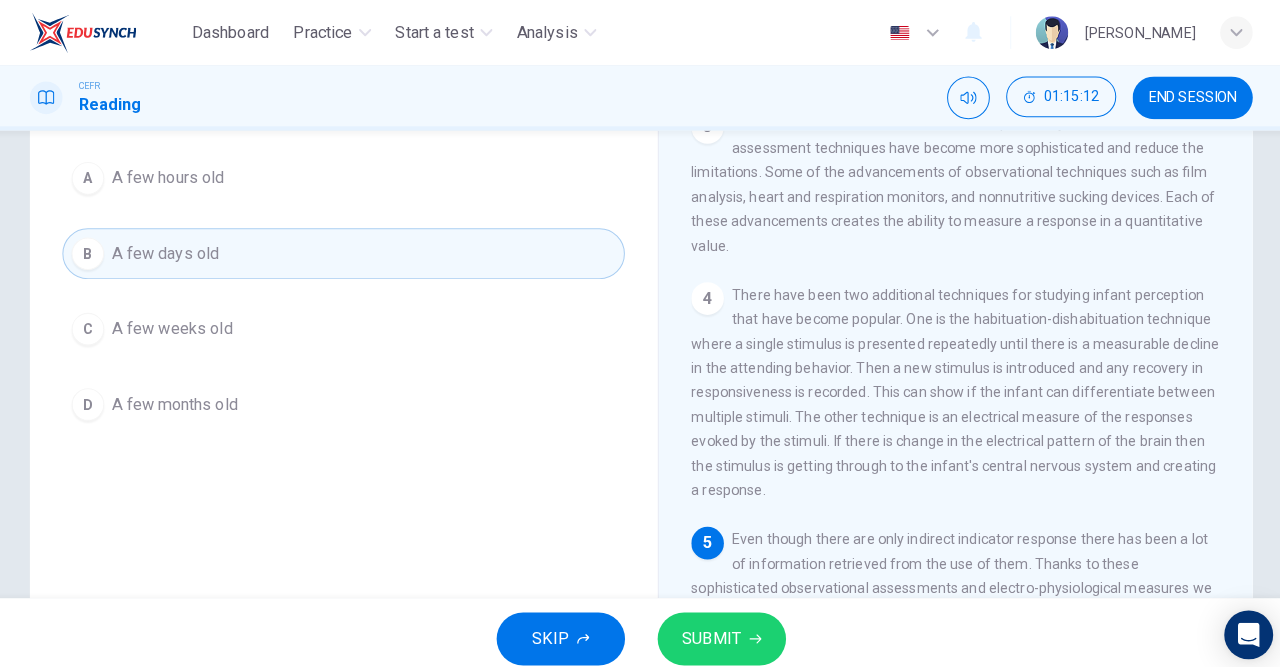 click on "SUBMIT" at bounding box center [709, 627] 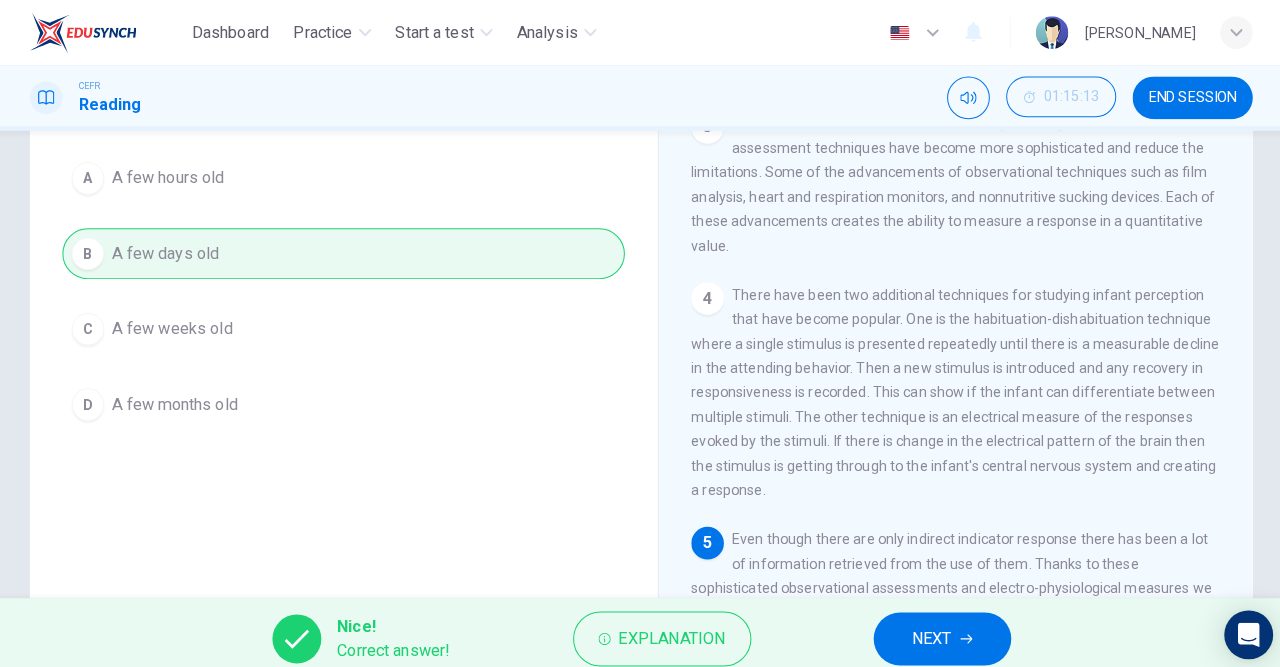 click 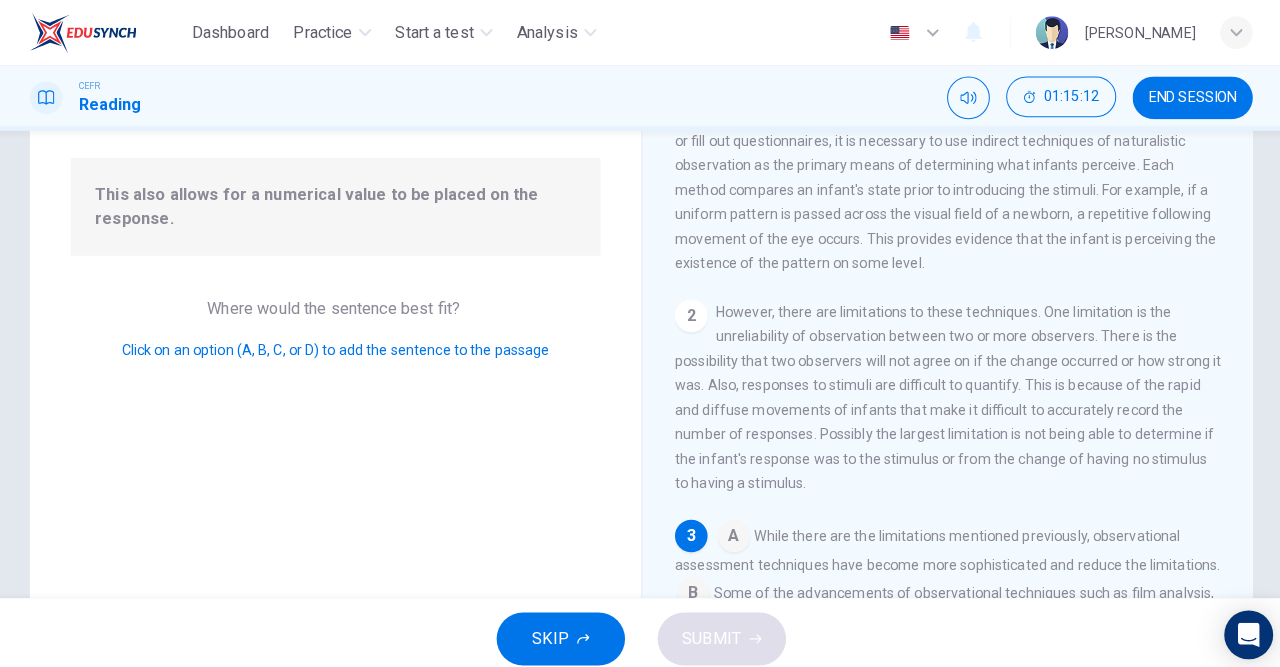 scroll, scrollTop: 230, scrollLeft: 0, axis: vertical 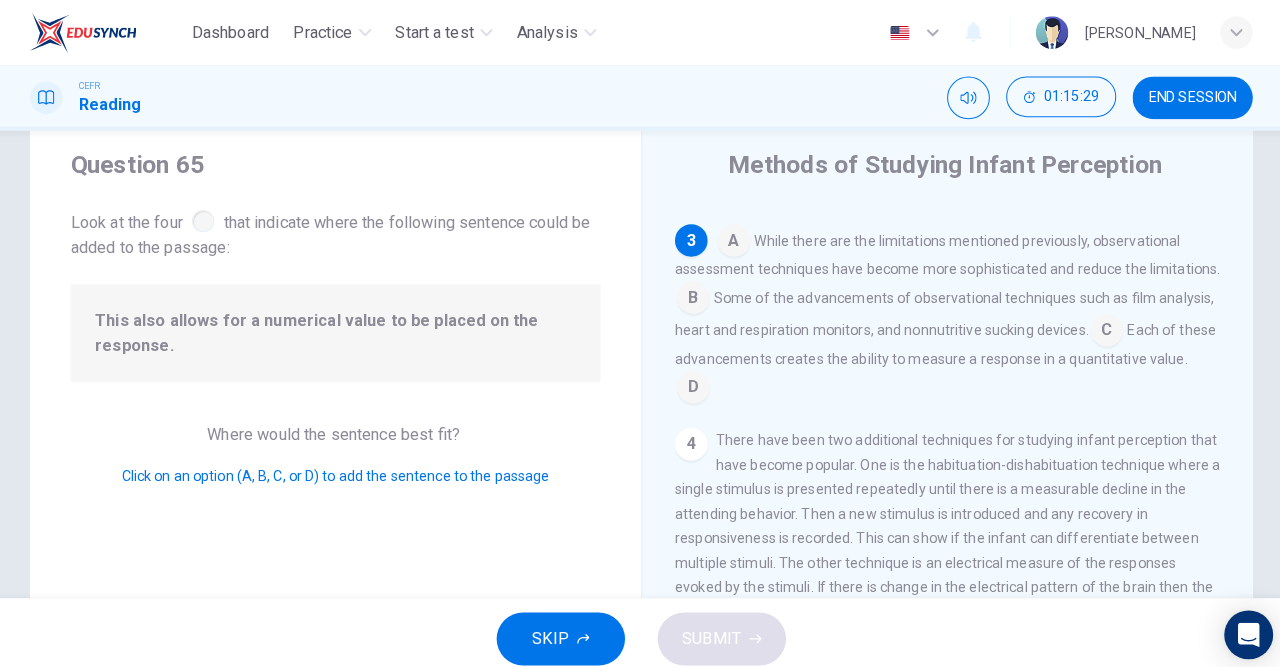 click at bounding box center (691, 382) 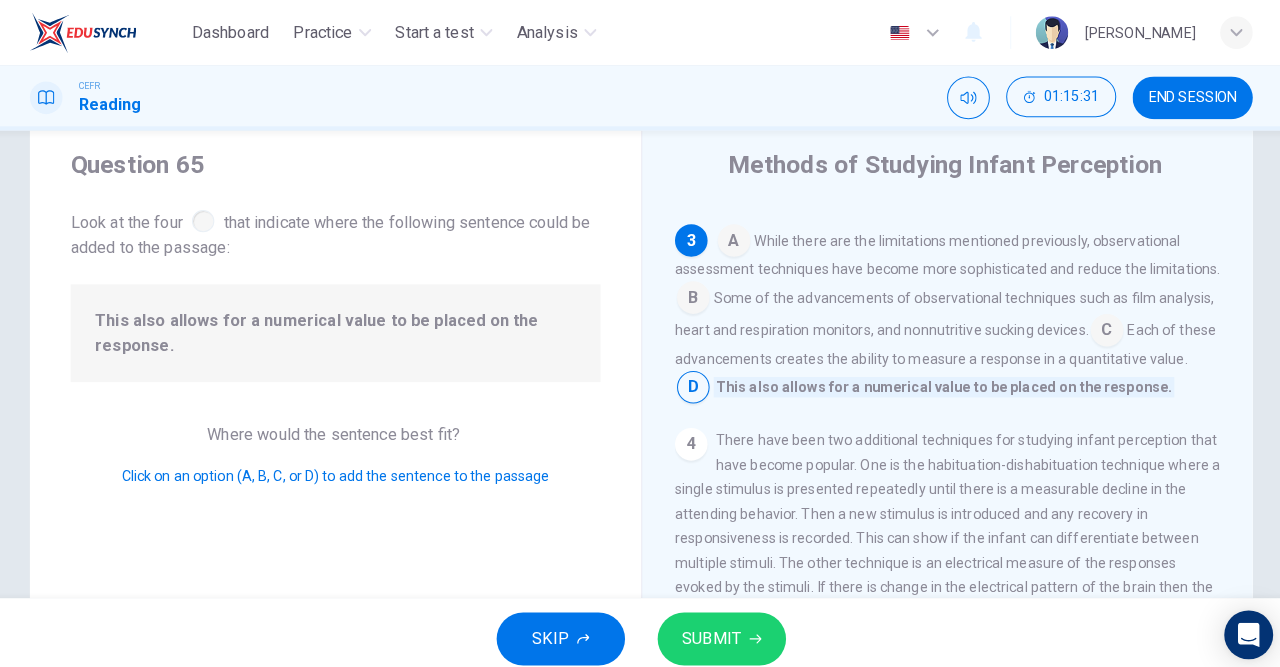 click 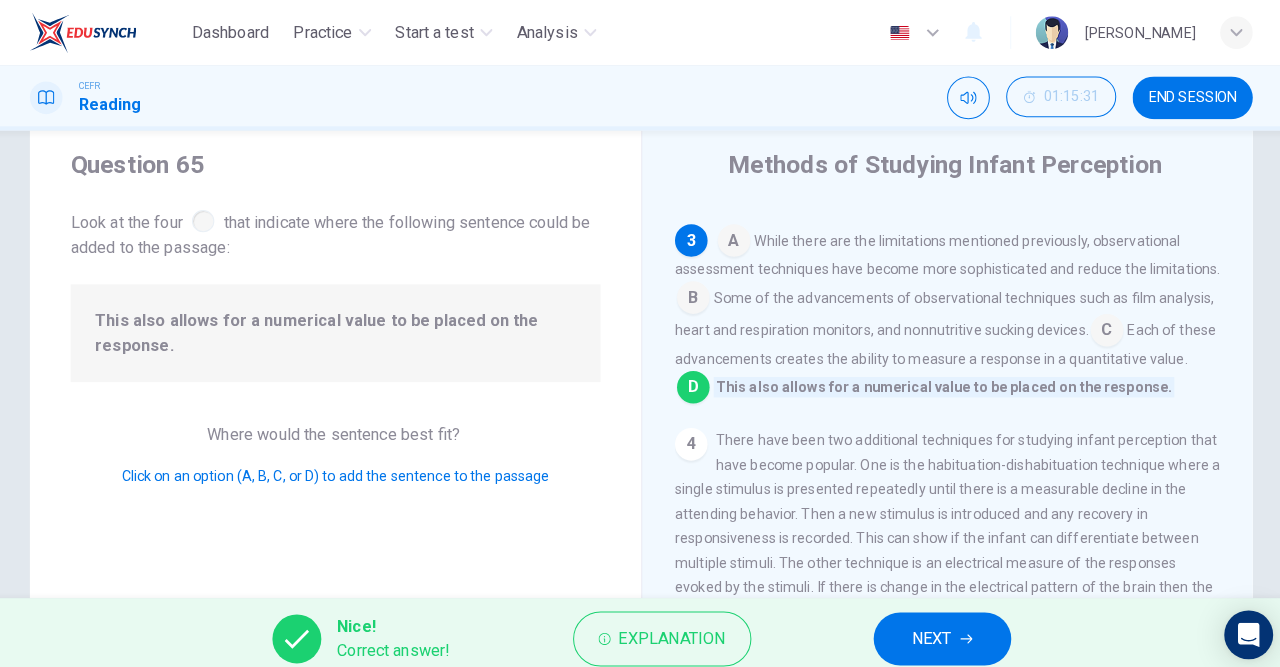 click on "NEXT" at bounding box center (925, 627) 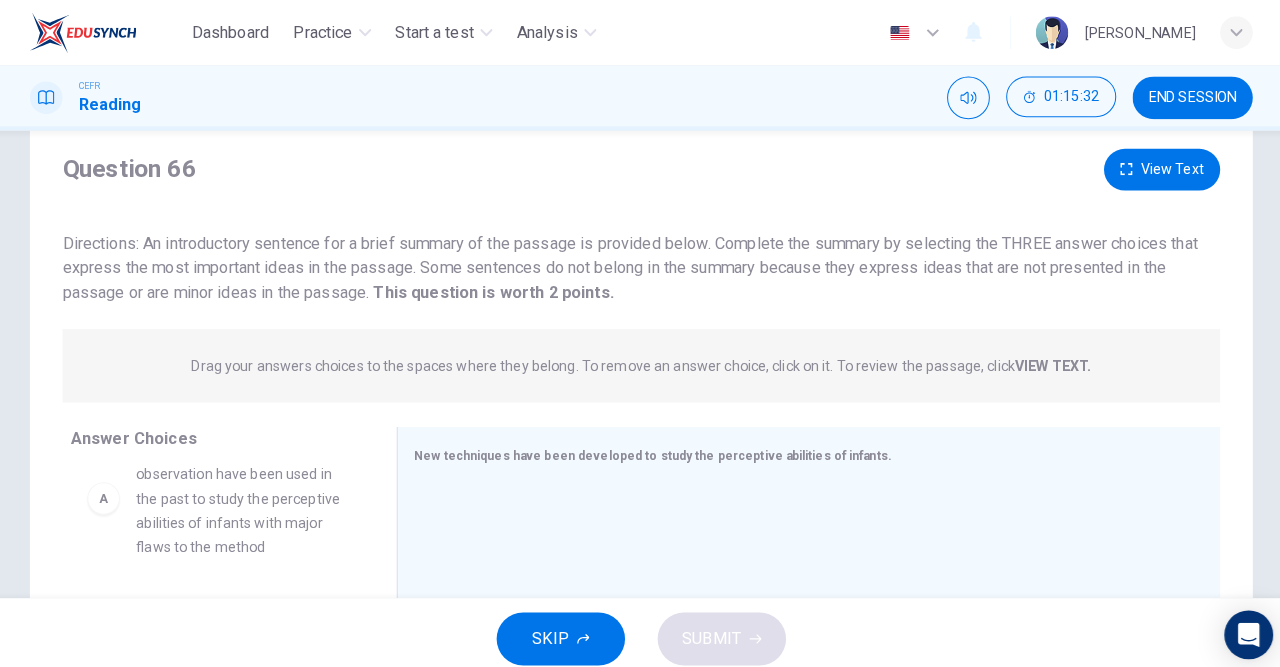 scroll, scrollTop: 0, scrollLeft: 0, axis: both 